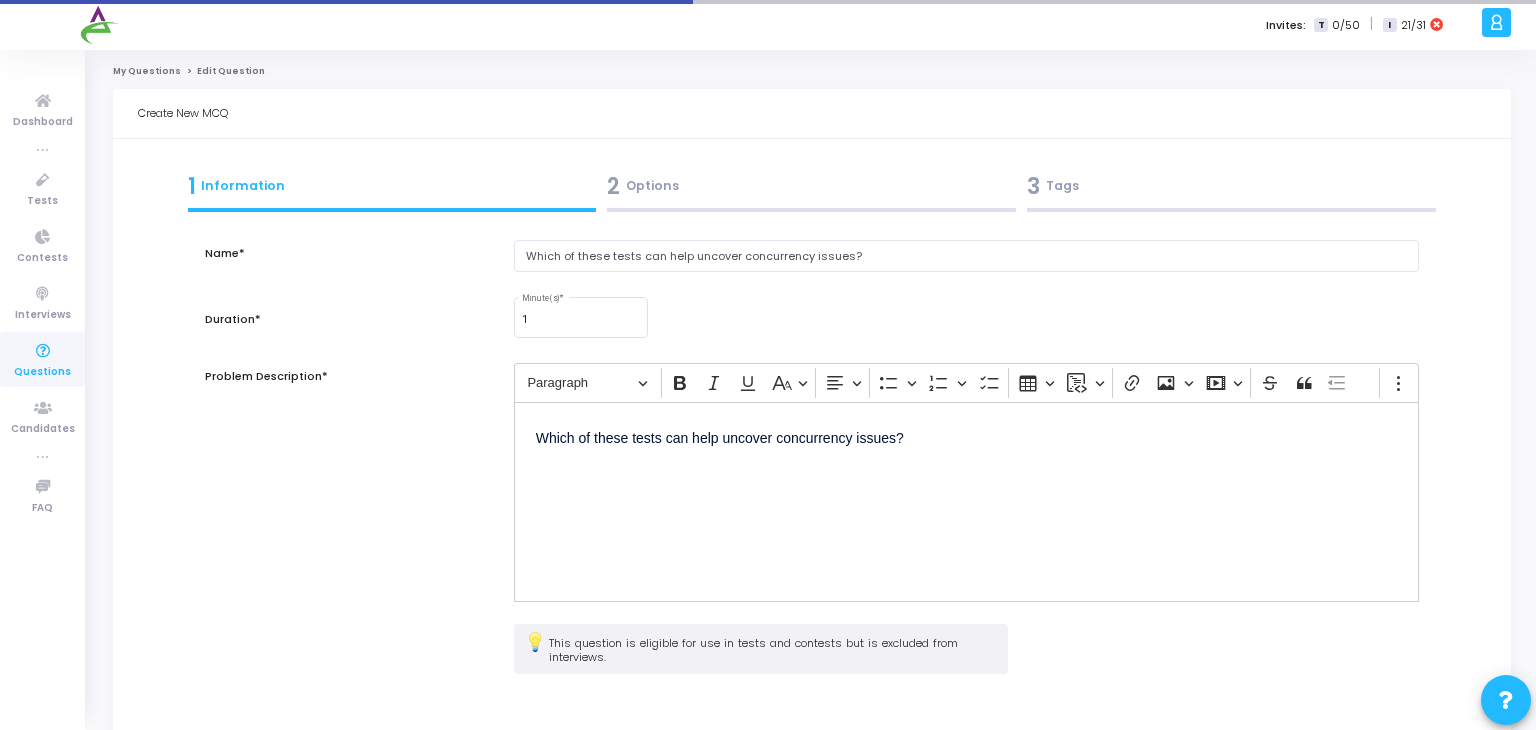 scroll, scrollTop: 0, scrollLeft: 0, axis: both 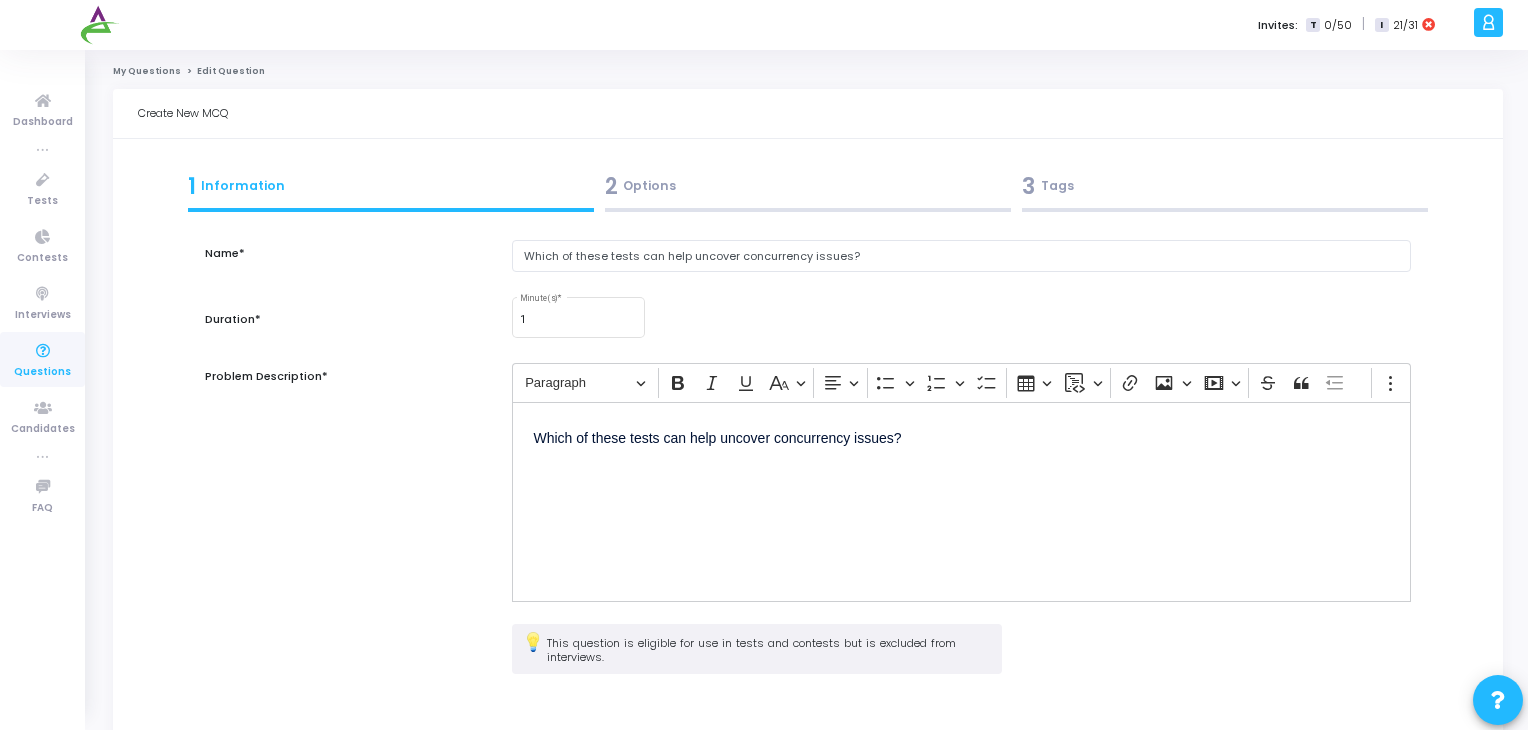click at bounding box center [1225, 210] 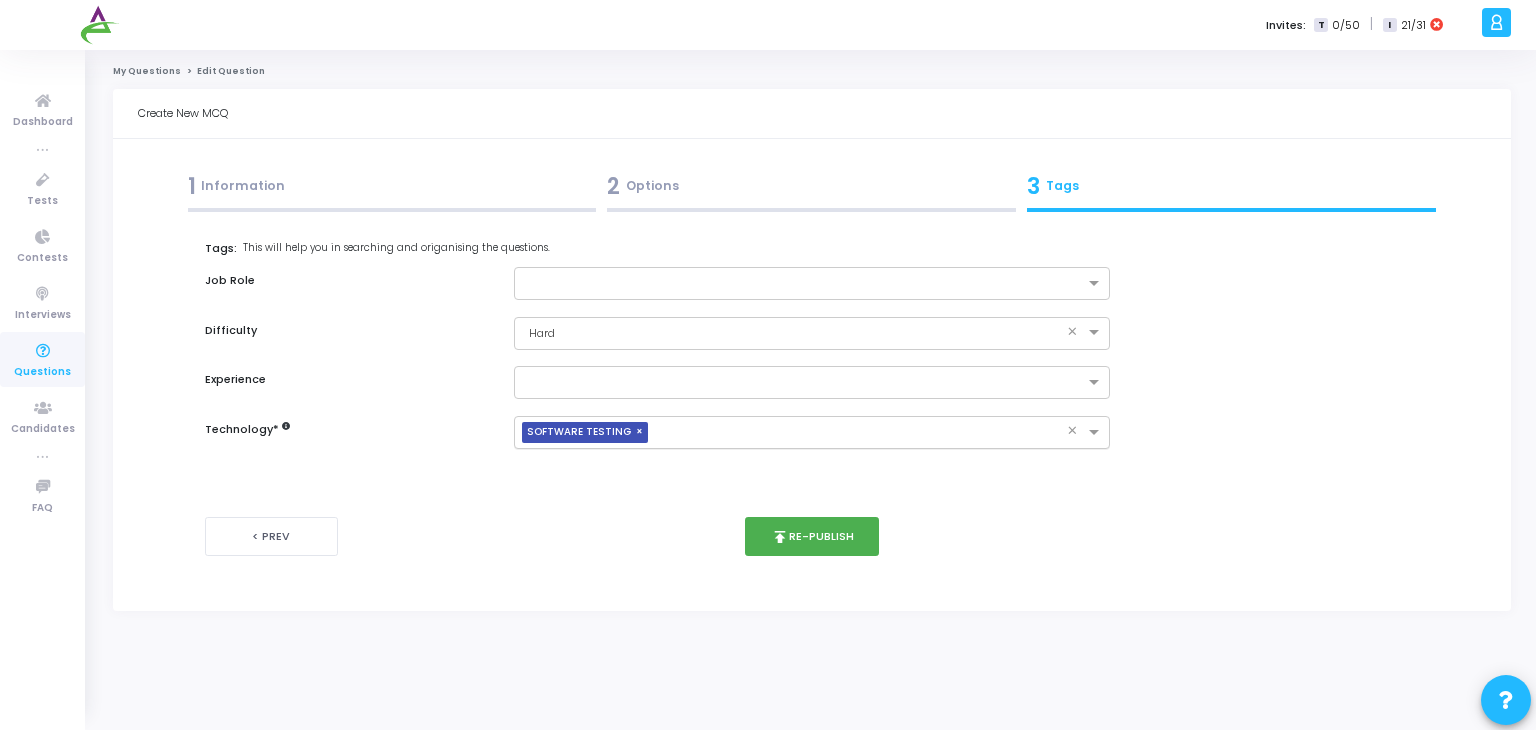 click on "×" at bounding box center [642, 432] 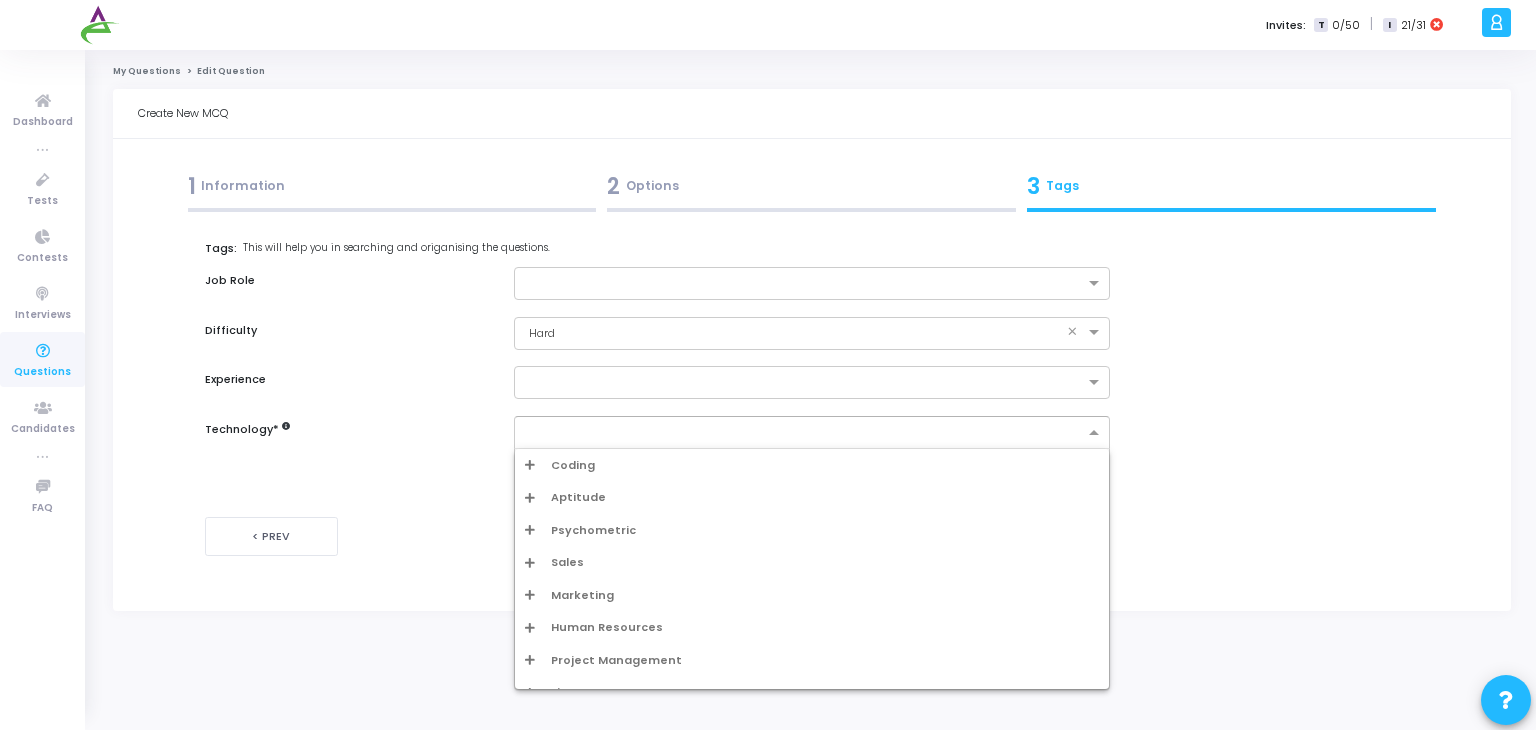click at bounding box center [805, 433] 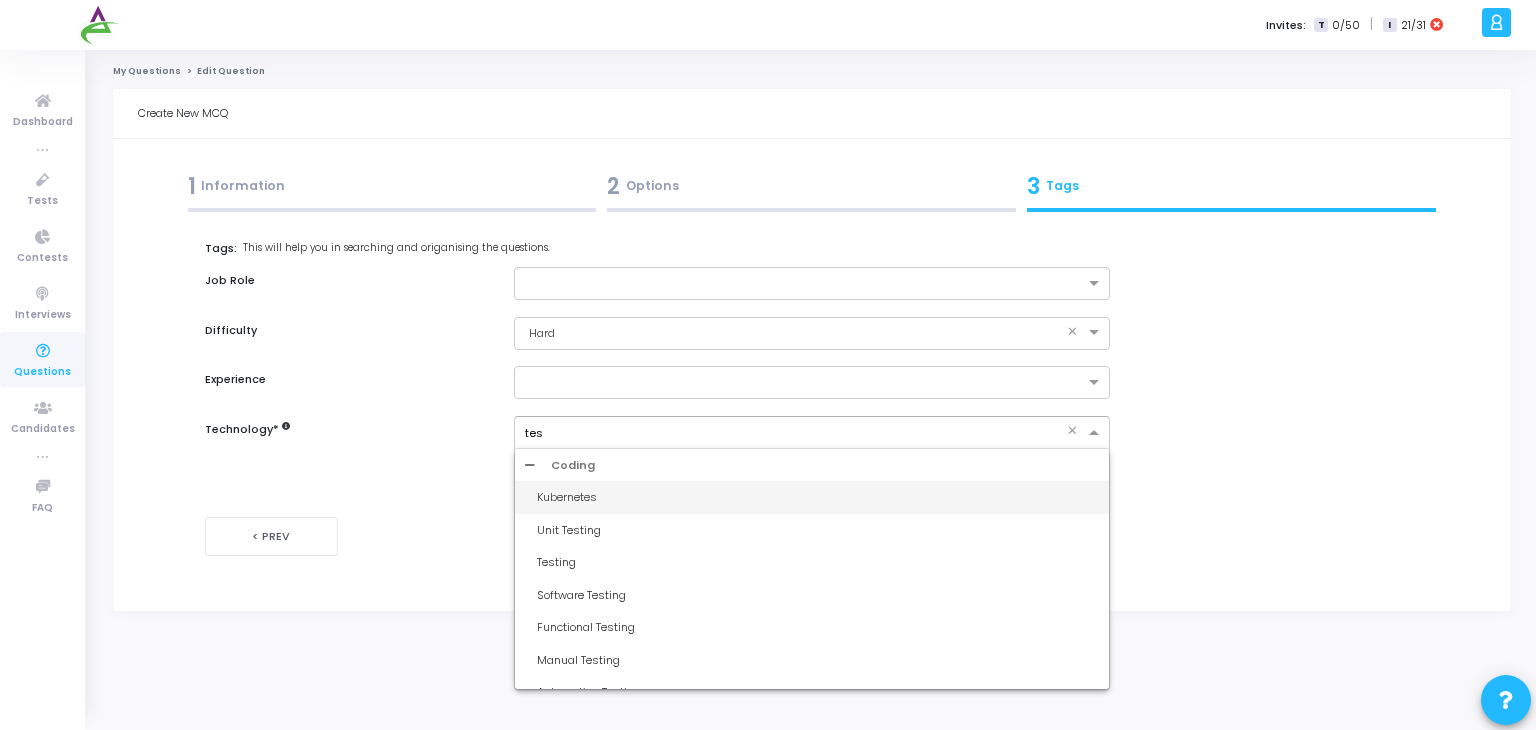 type on "test" 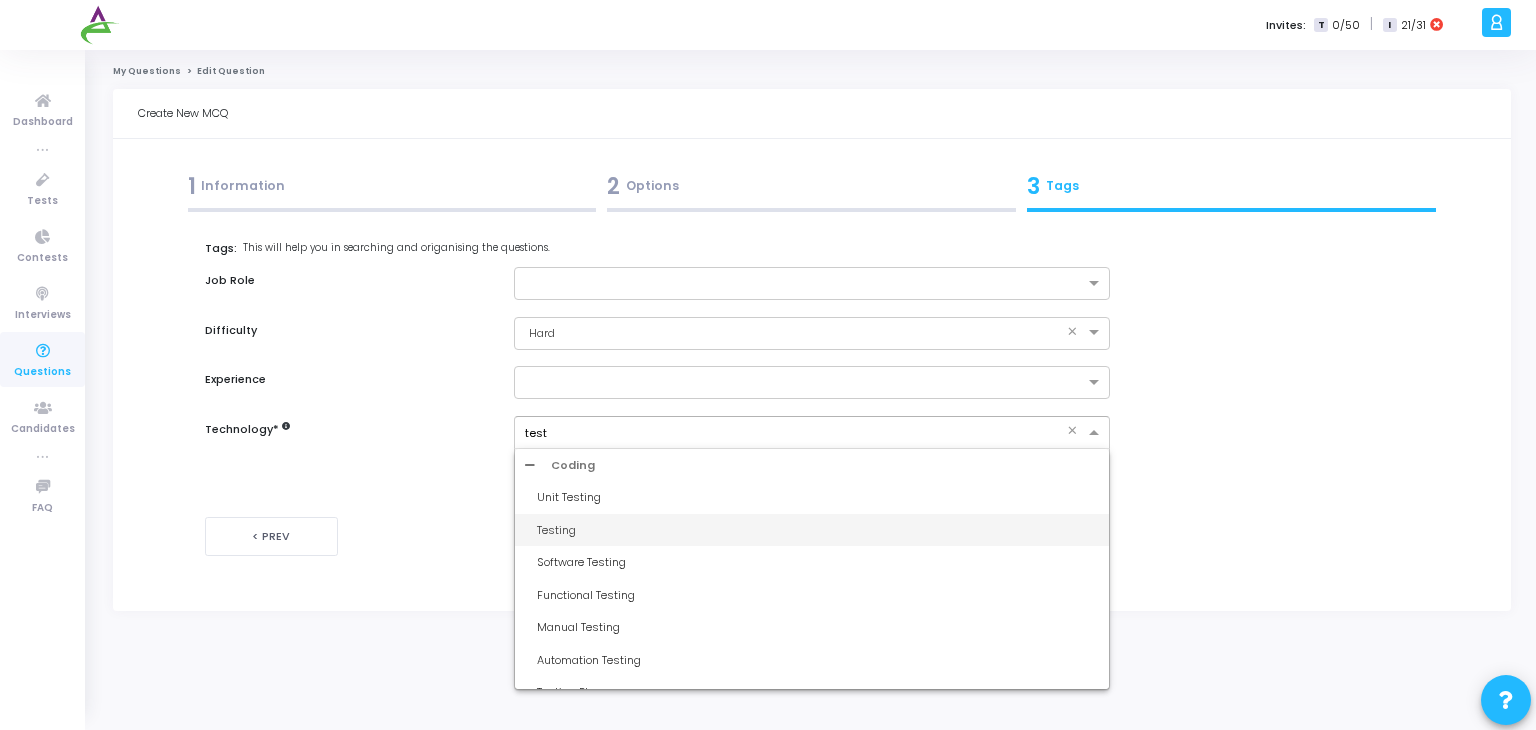 click on "Testing" at bounding box center [818, 530] 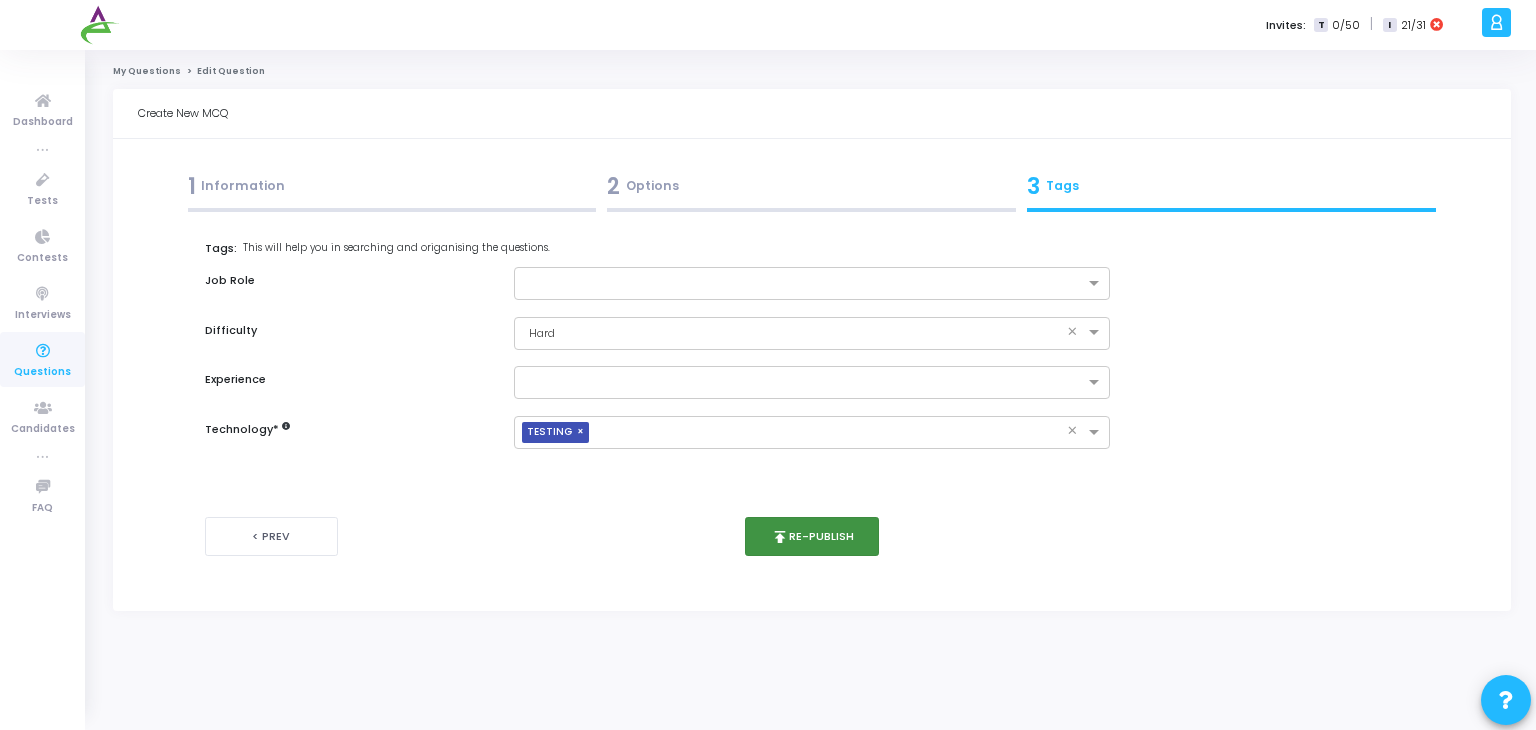 click on "publish  Re-publish" at bounding box center [812, 536] 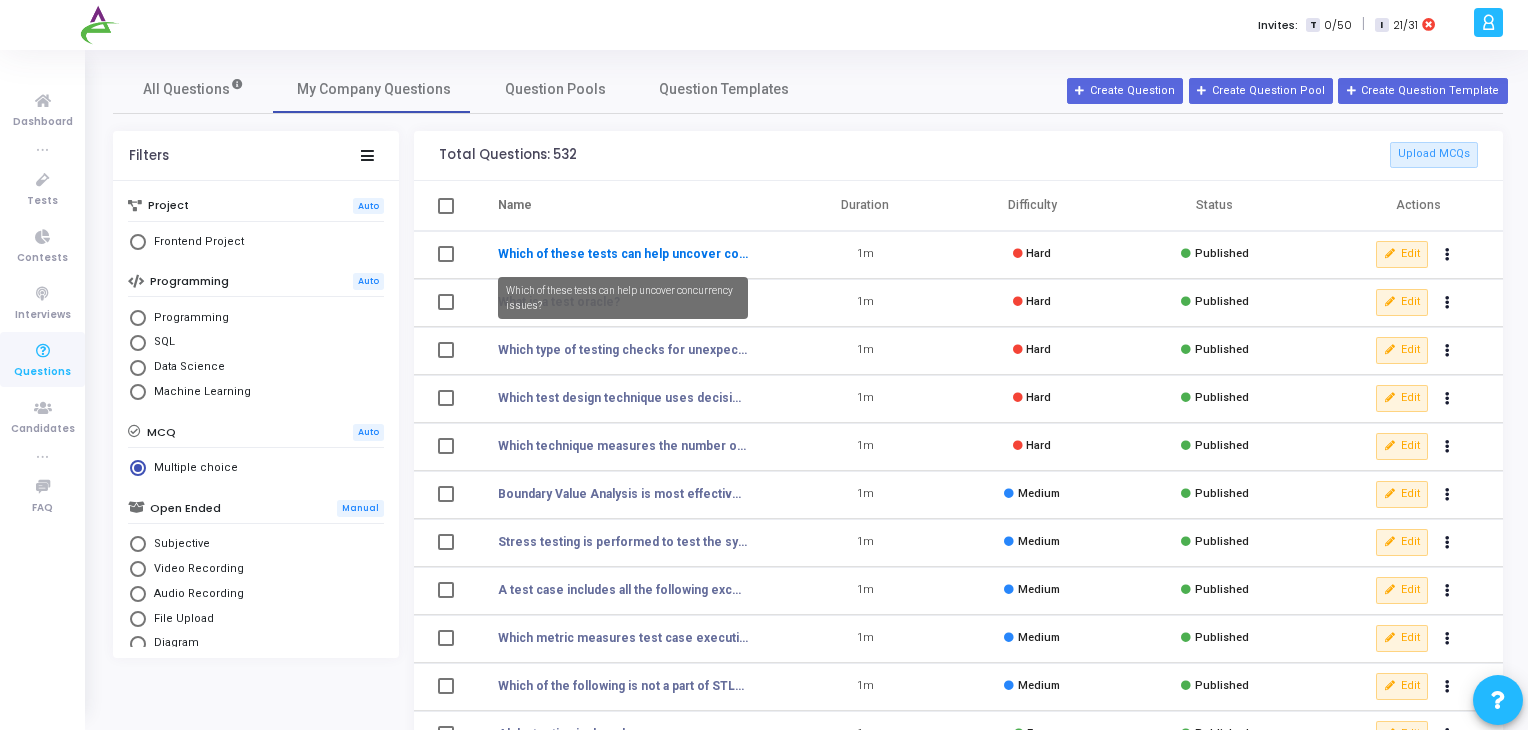 click on "Which of these tests can help uncover concurrency issues?" at bounding box center [623, 254] 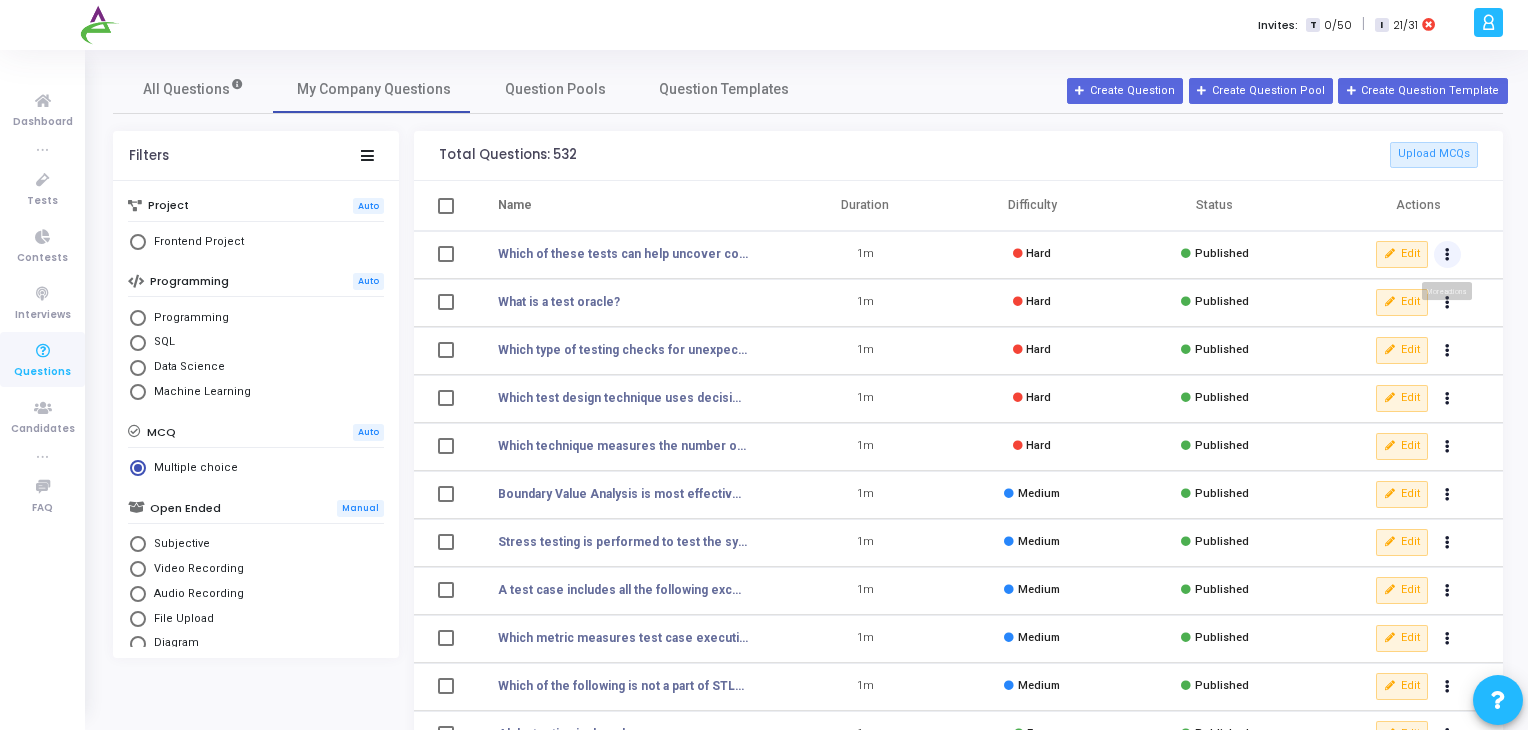 click at bounding box center [1447, 255] 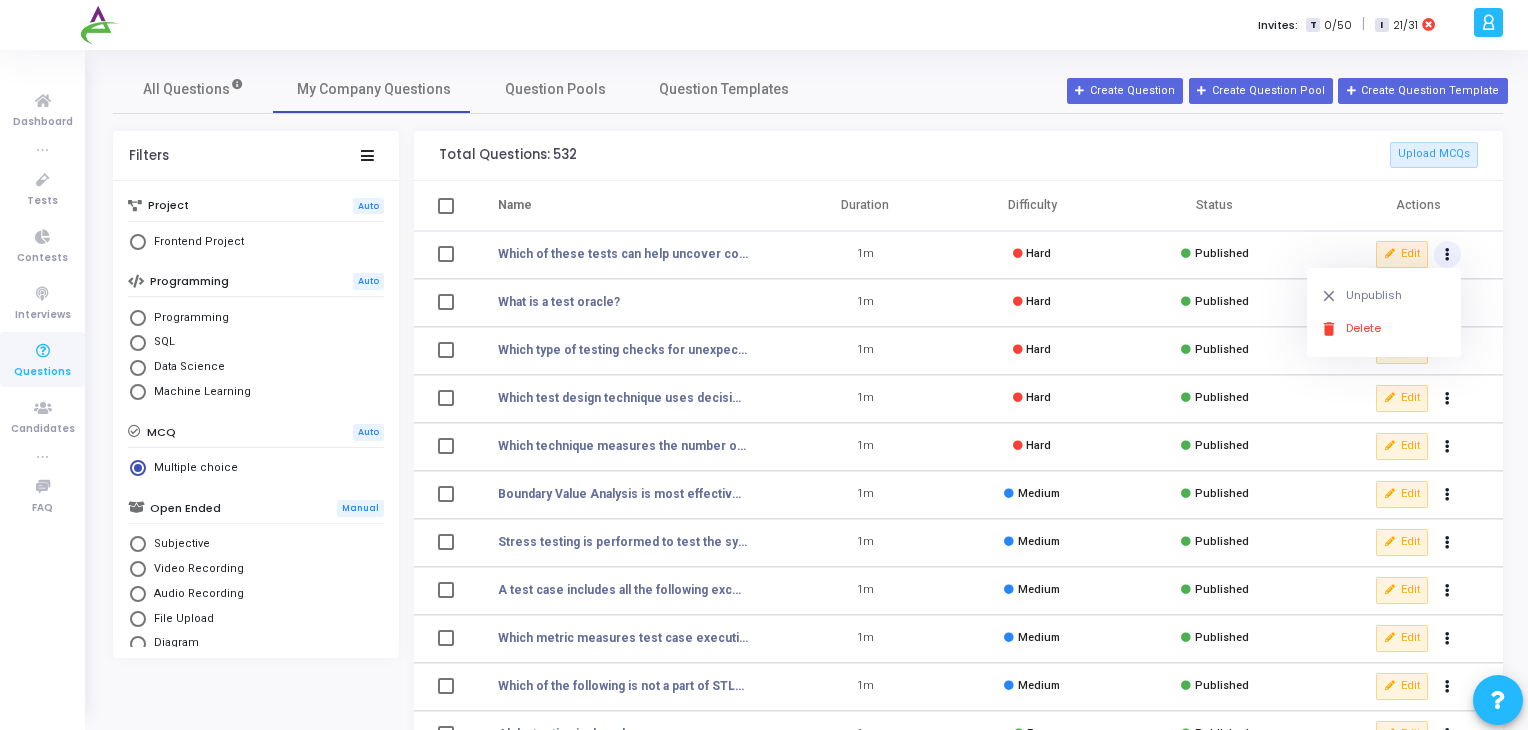 click on "Status" at bounding box center (1214, 206) 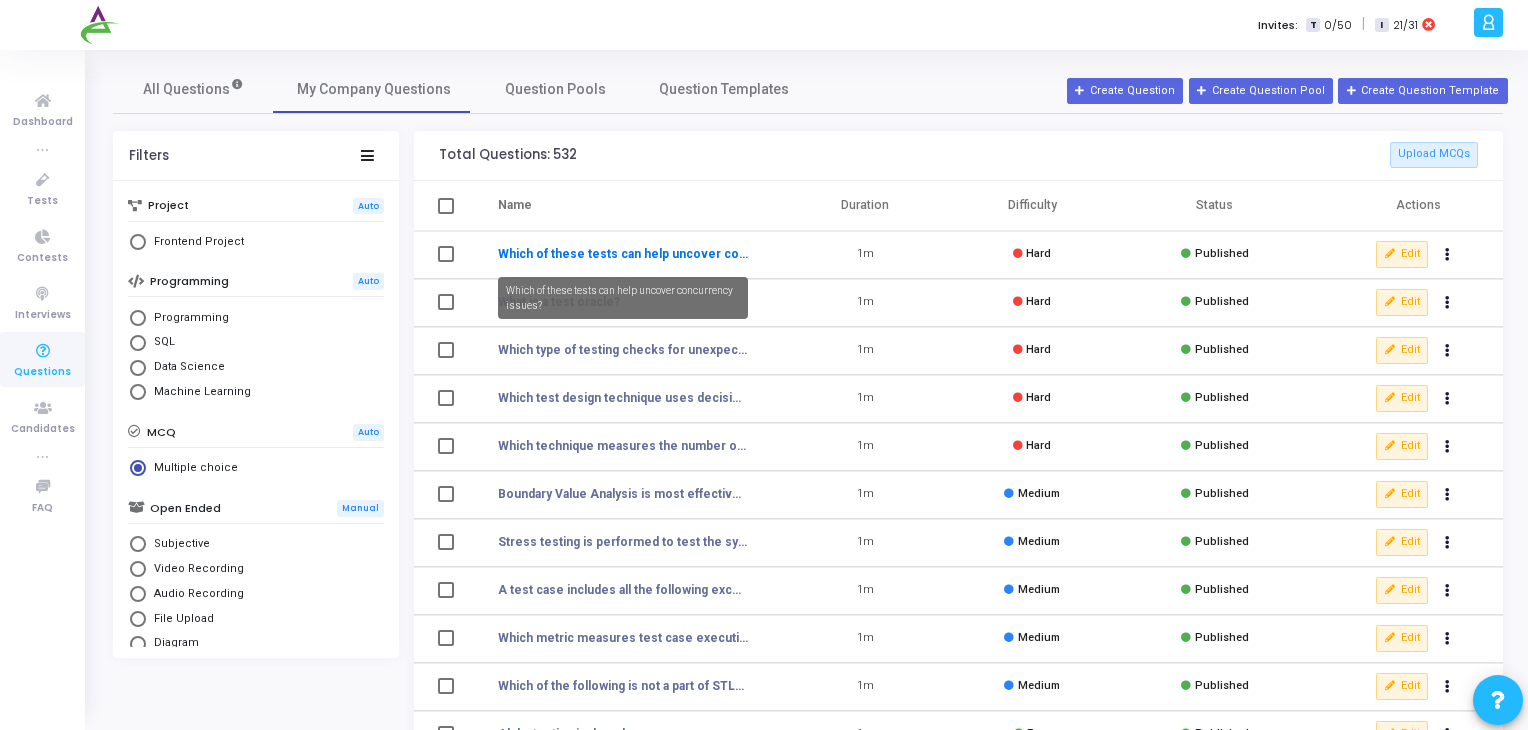 click on "Which of these tests can help uncover concurrency issues?" at bounding box center [623, 254] 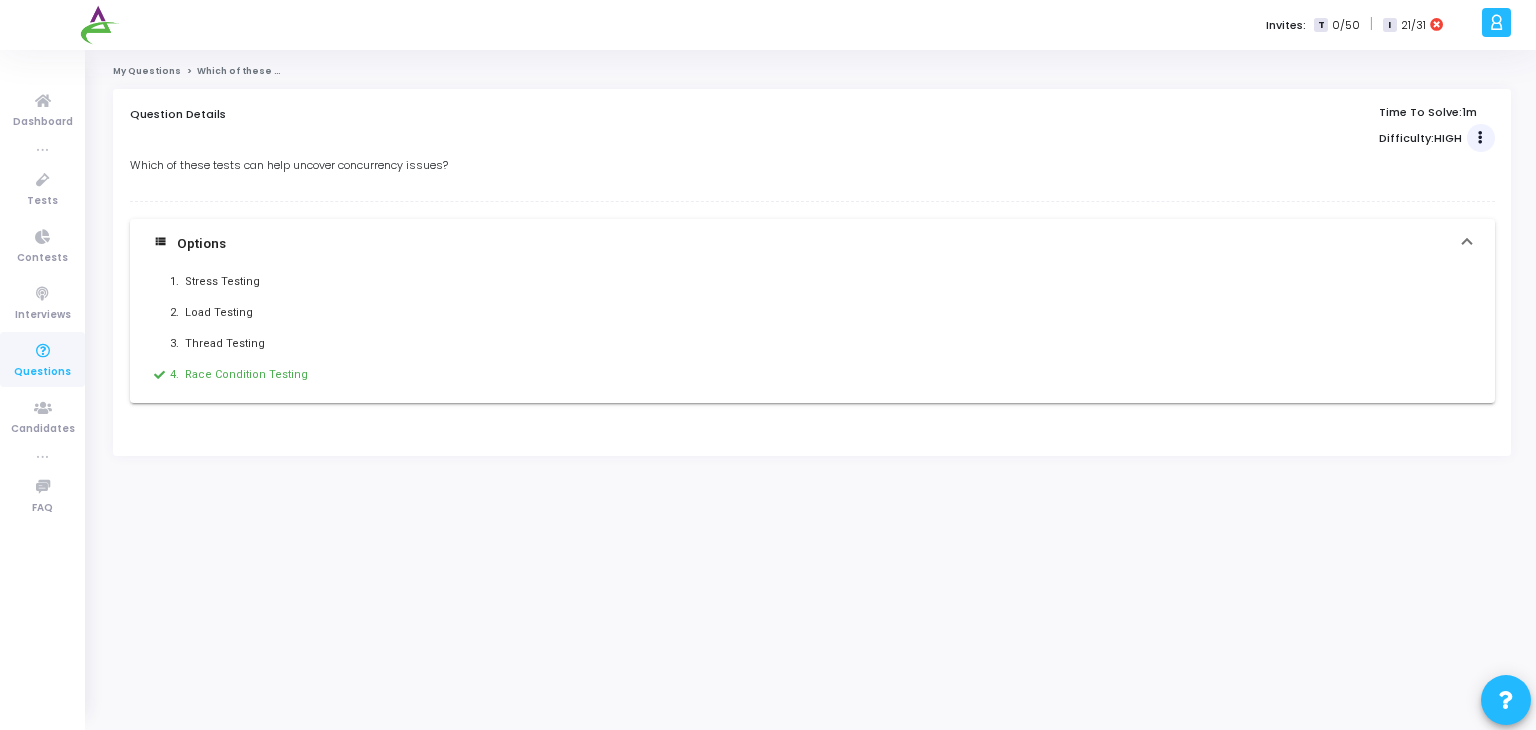 click at bounding box center [1480, 138] 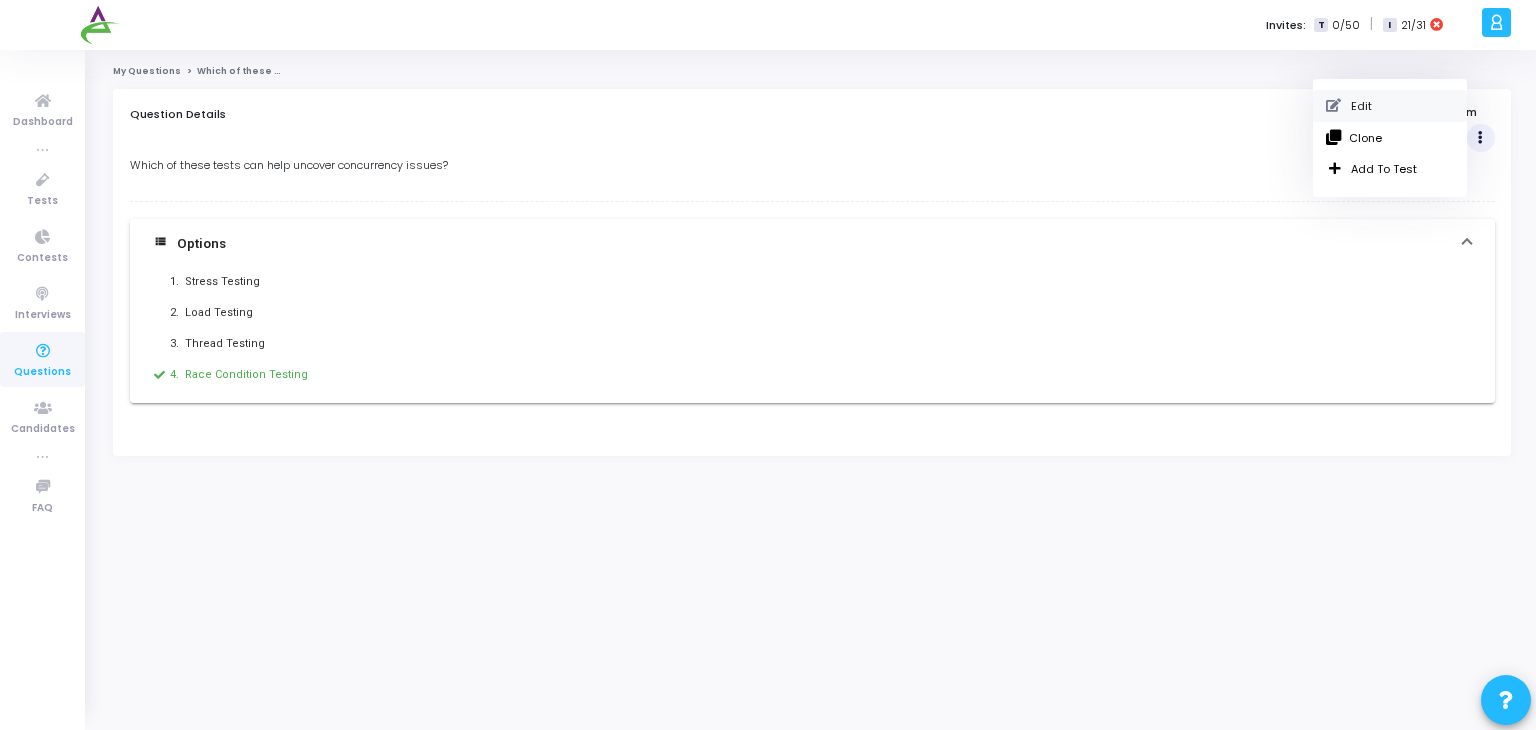 click on "Edit" 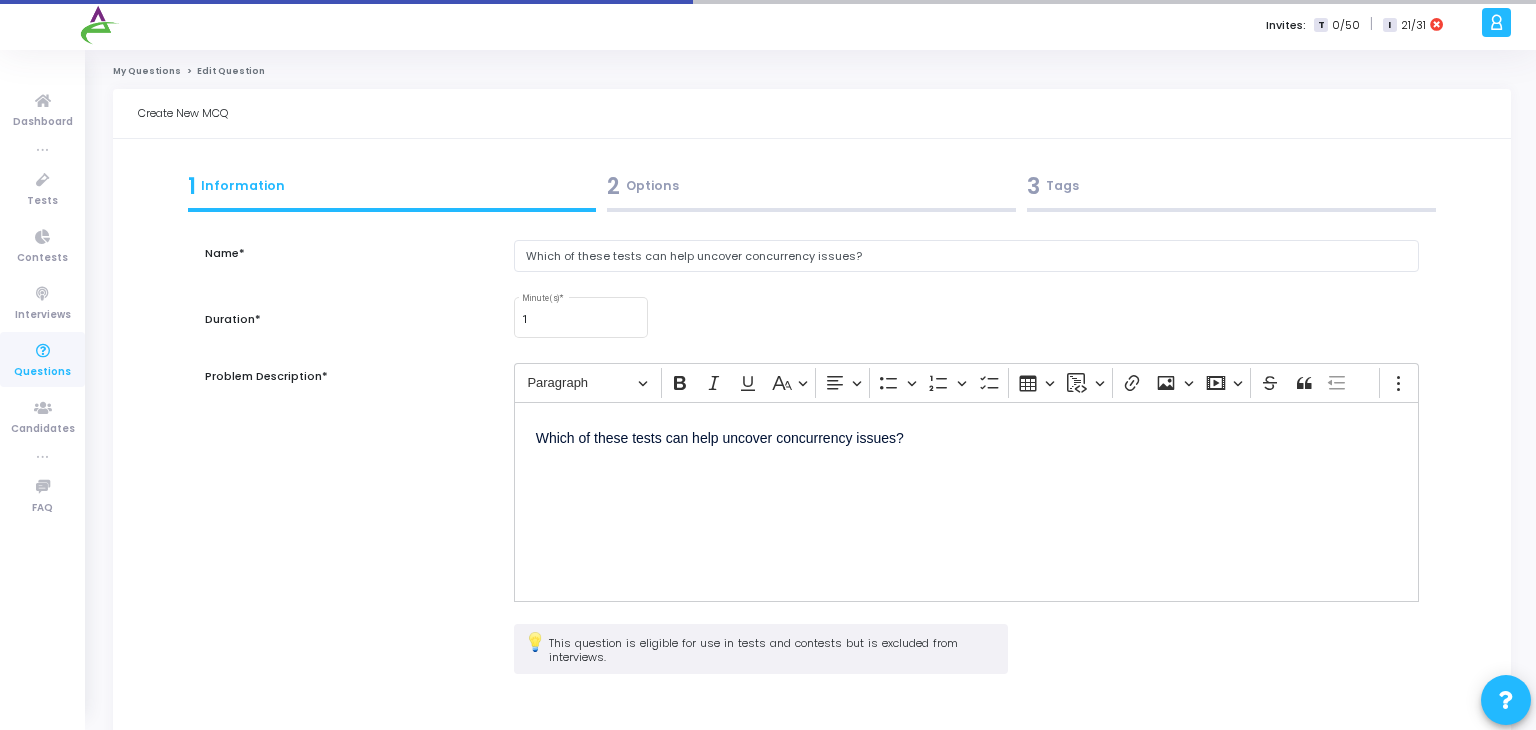 scroll, scrollTop: 0, scrollLeft: 0, axis: both 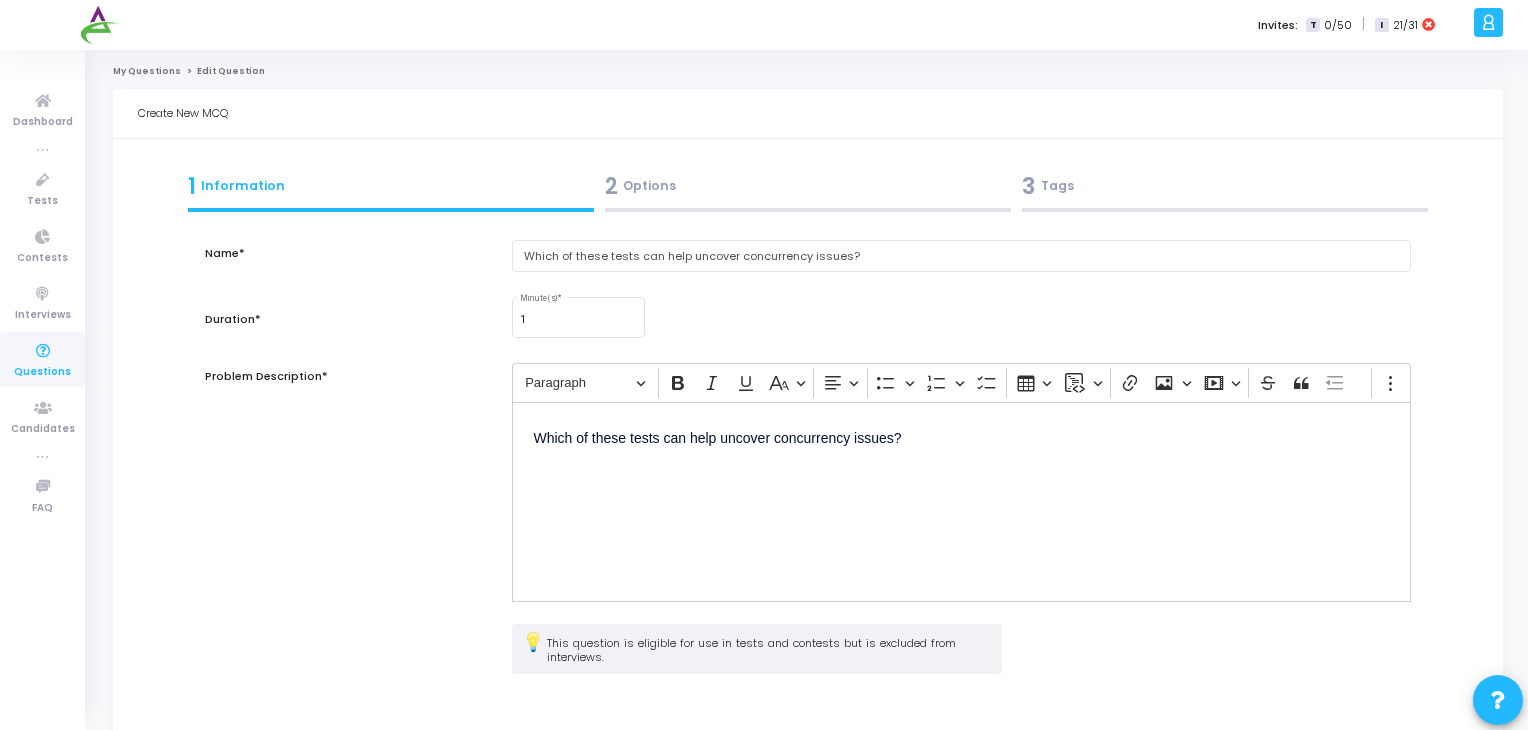 click on "3  Tags" at bounding box center (1225, 186) 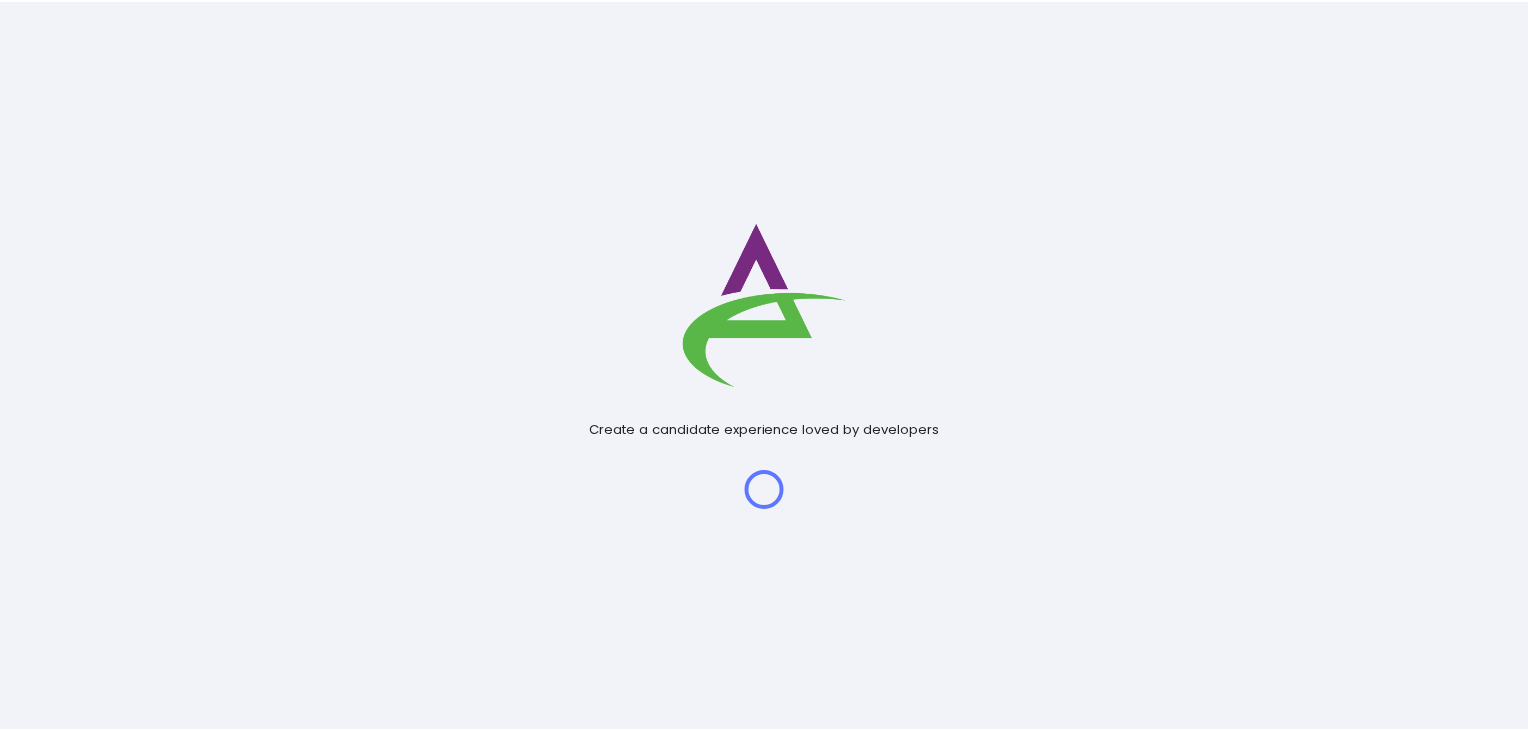 scroll, scrollTop: 0, scrollLeft: 0, axis: both 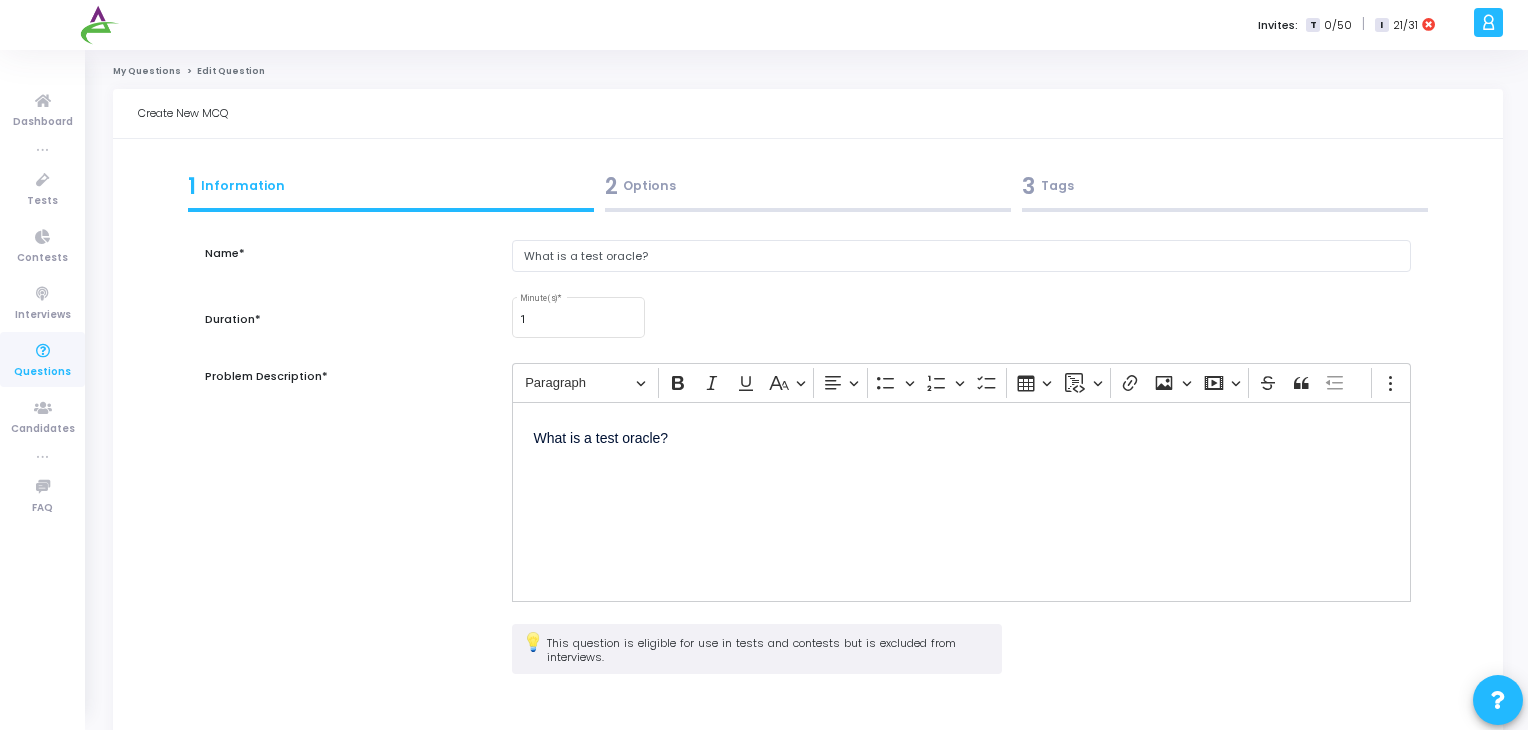 click on "3  Tags" at bounding box center [1225, 186] 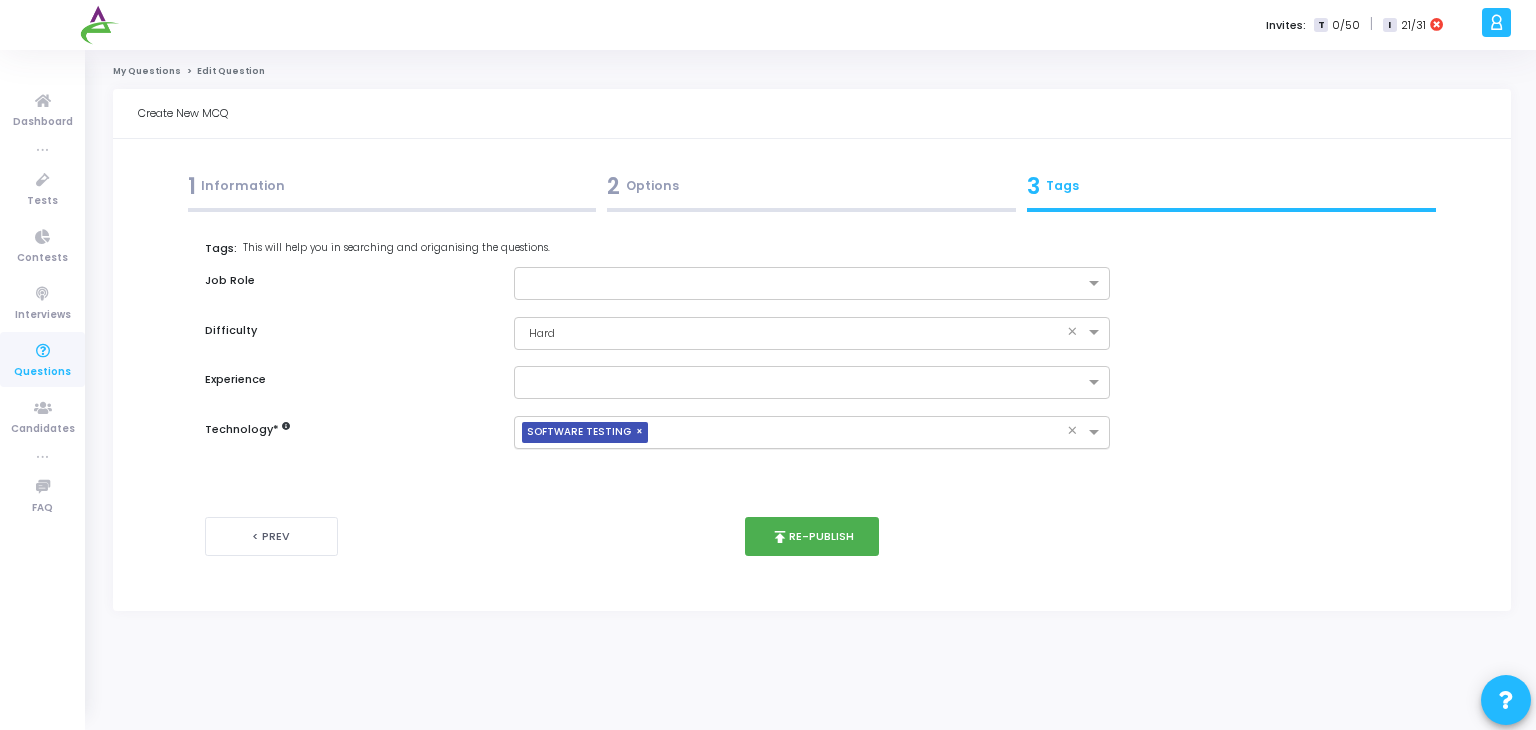 click on "×" at bounding box center [642, 432] 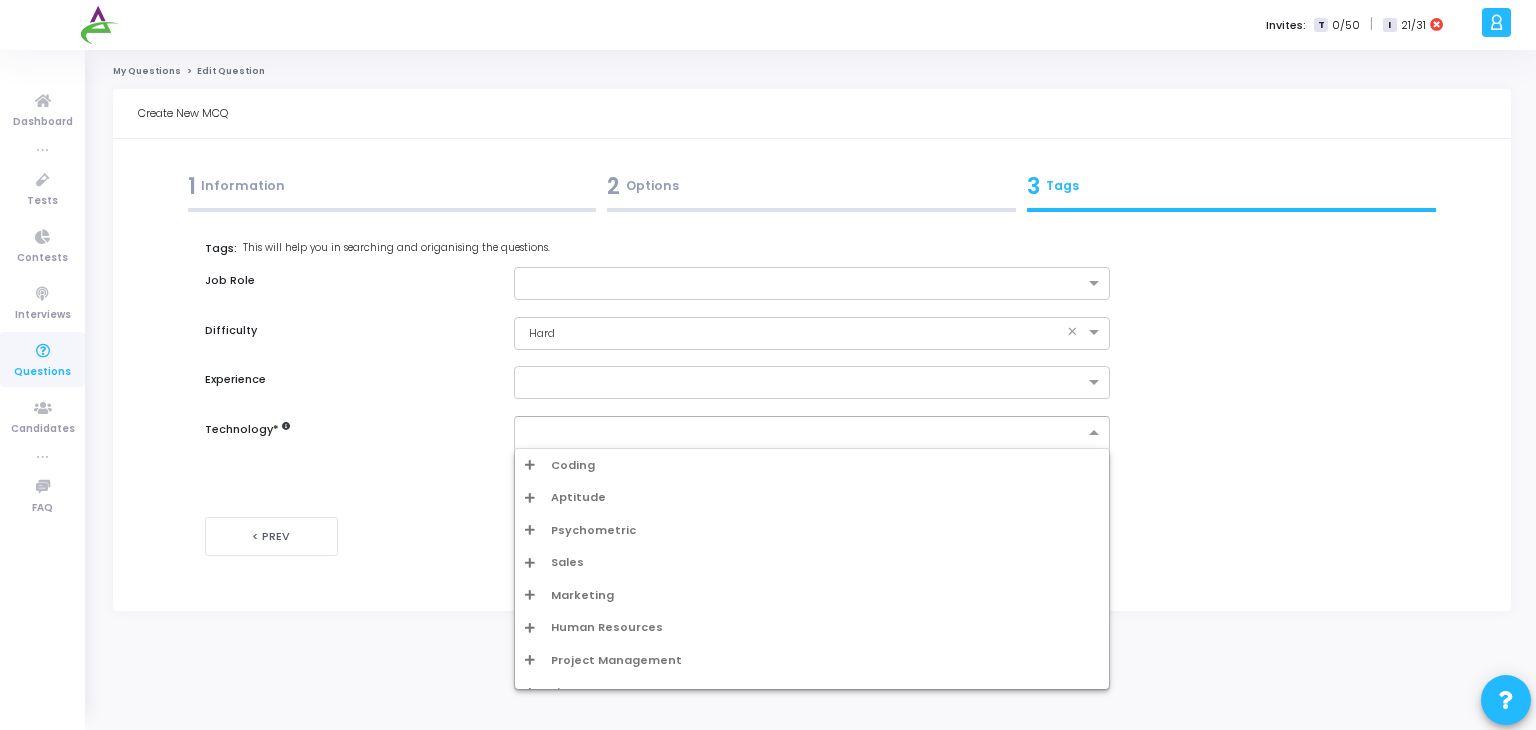 click at bounding box center (805, 433) 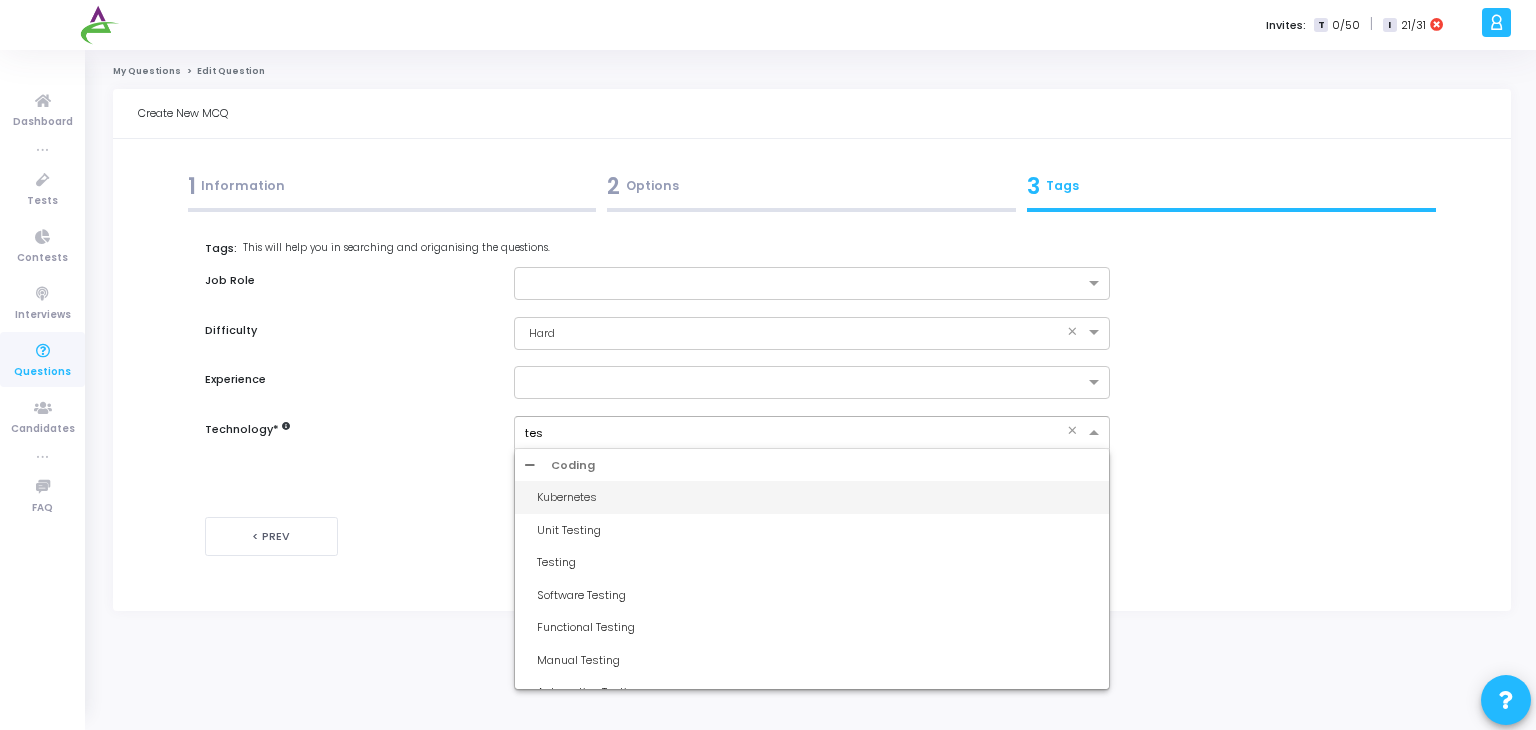 type on "test" 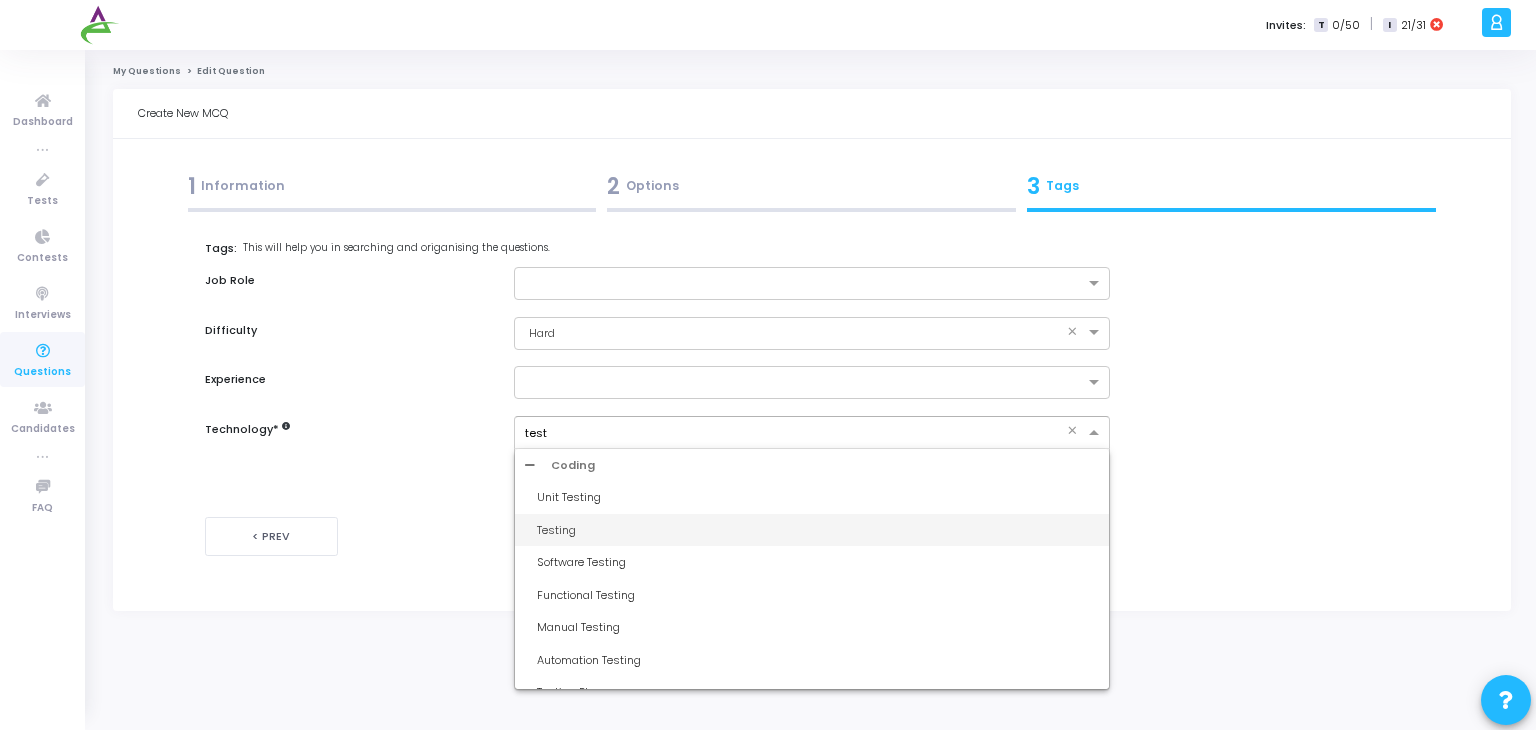 click on "Testing" at bounding box center (812, 530) 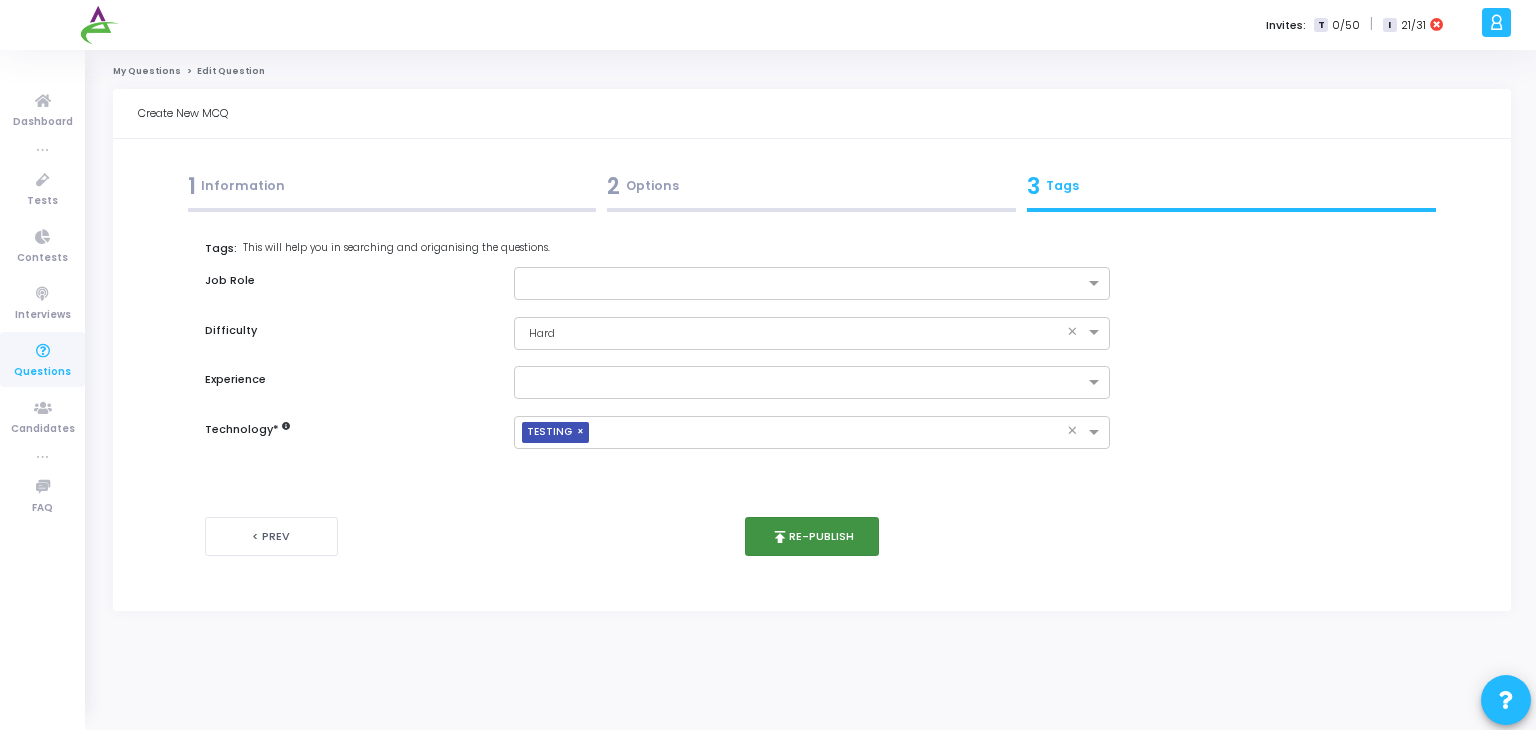 click on "publish" at bounding box center (780, 537) 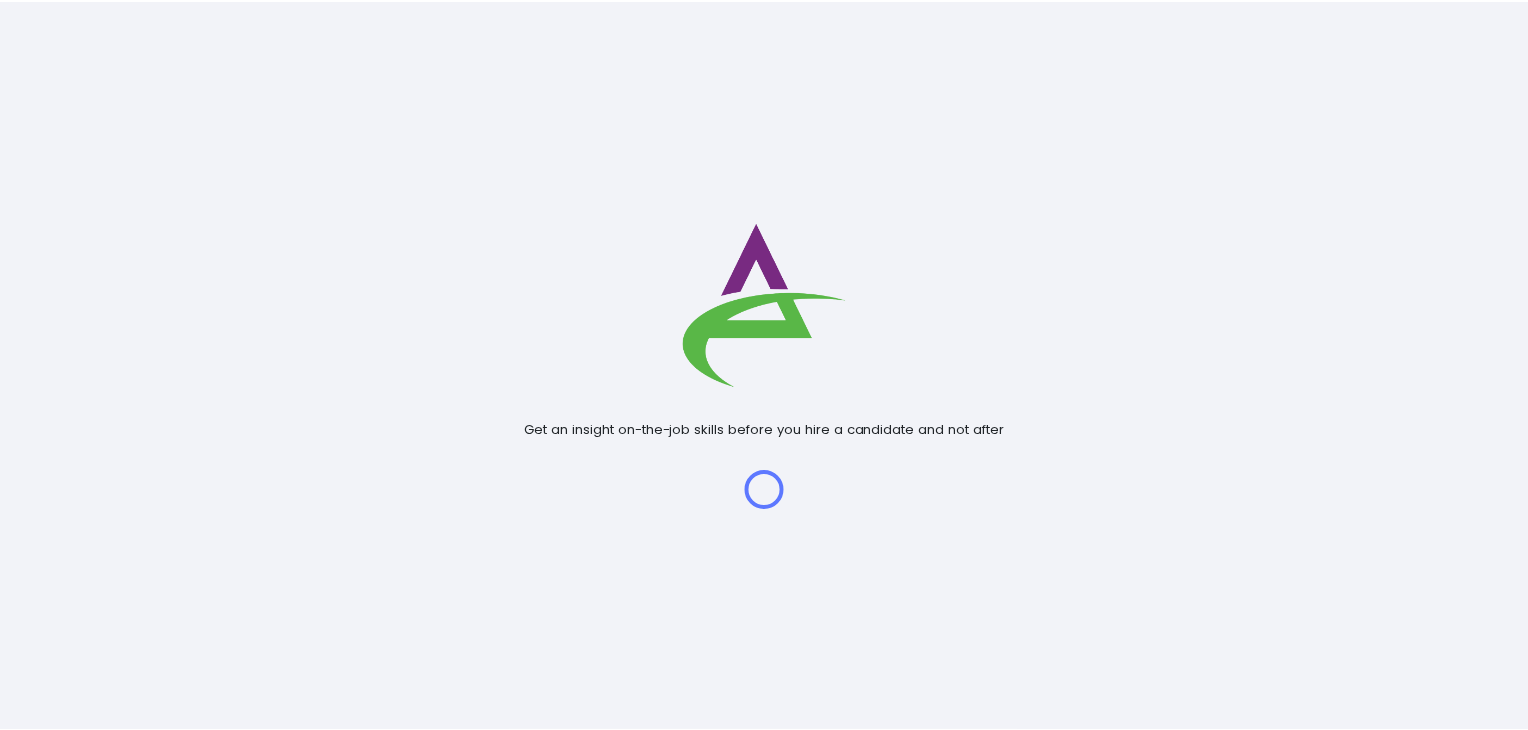 scroll, scrollTop: 0, scrollLeft: 0, axis: both 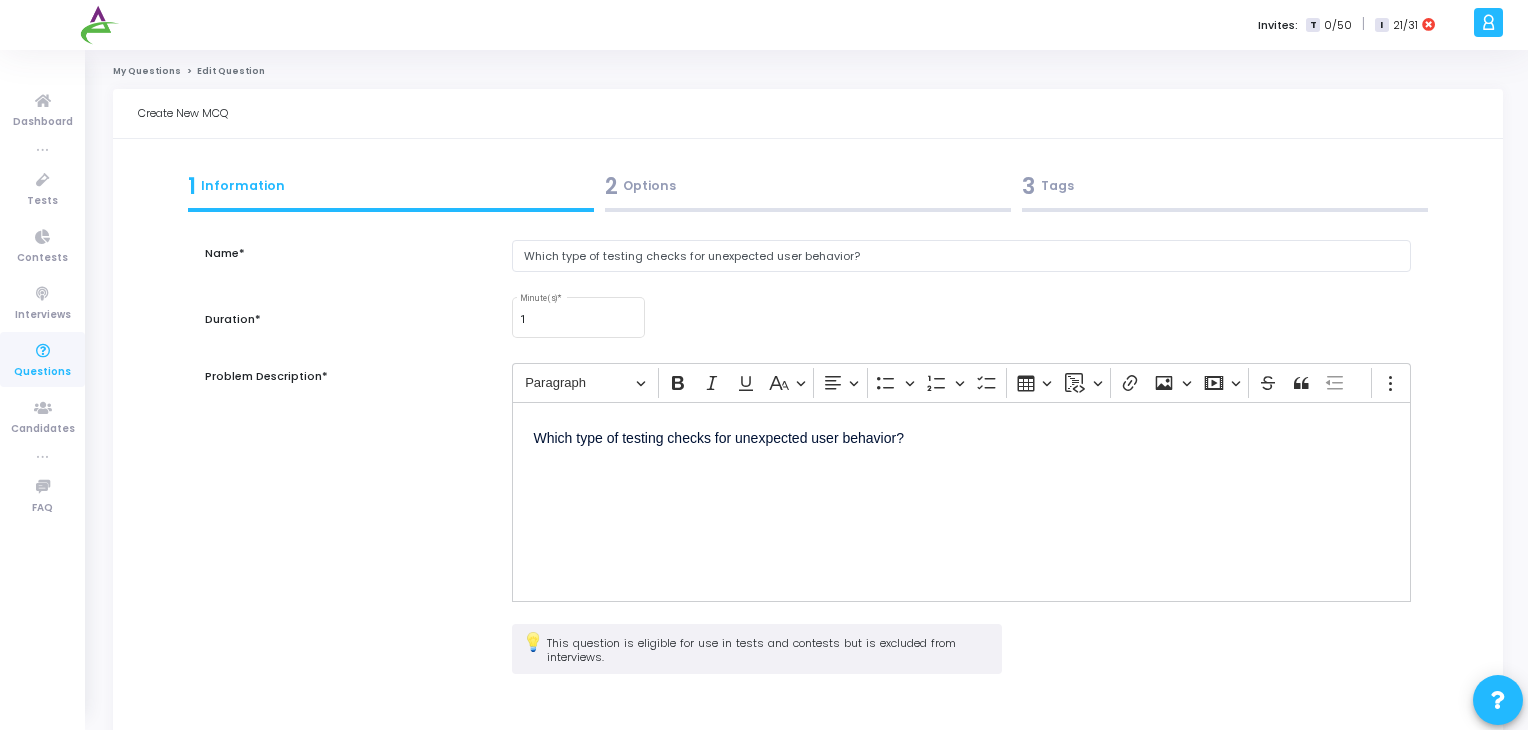 click on "3  Tags" at bounding box center [1225, 186] 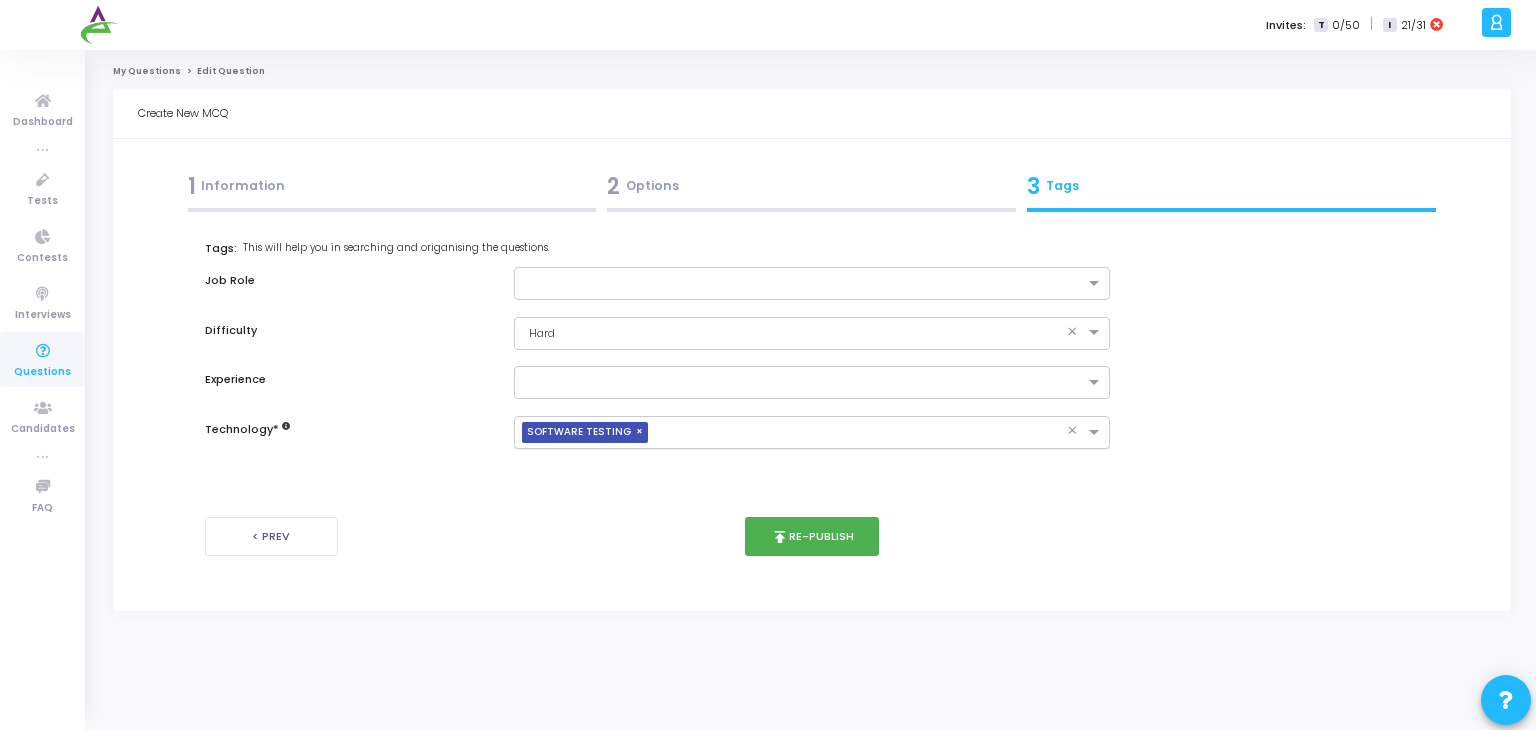 click on "×" at bounding box center (642, 432) 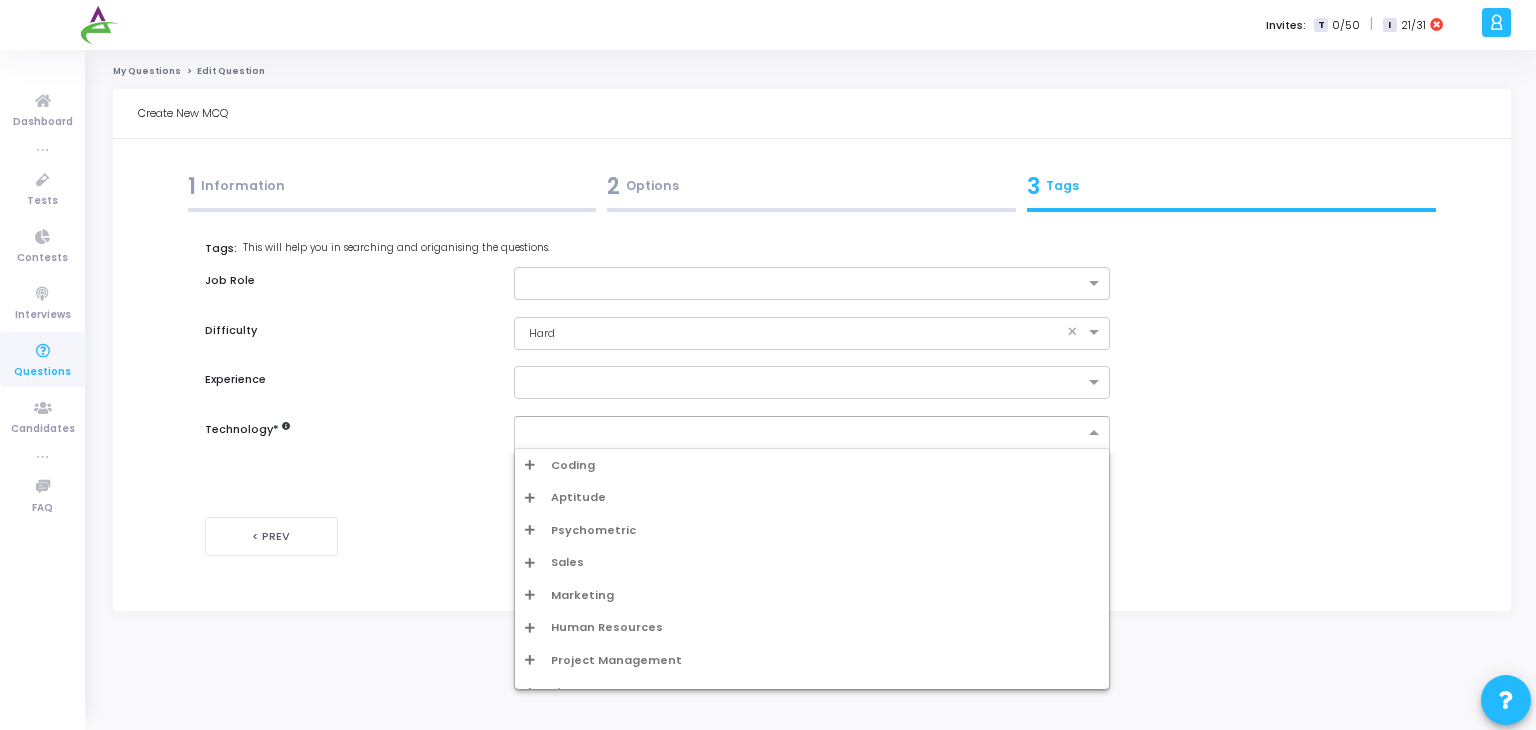 click at bounding box center (805, 433) 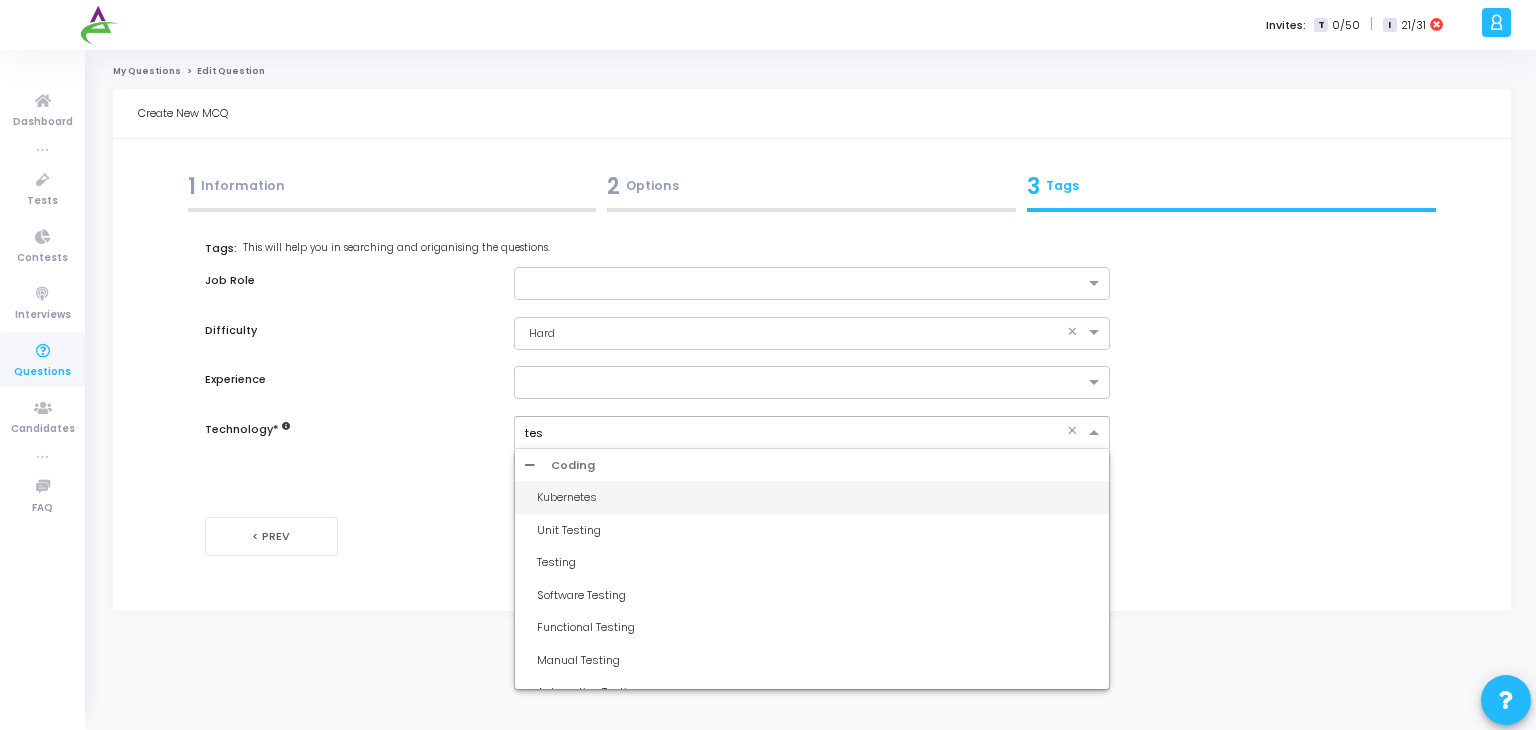 type on "test" 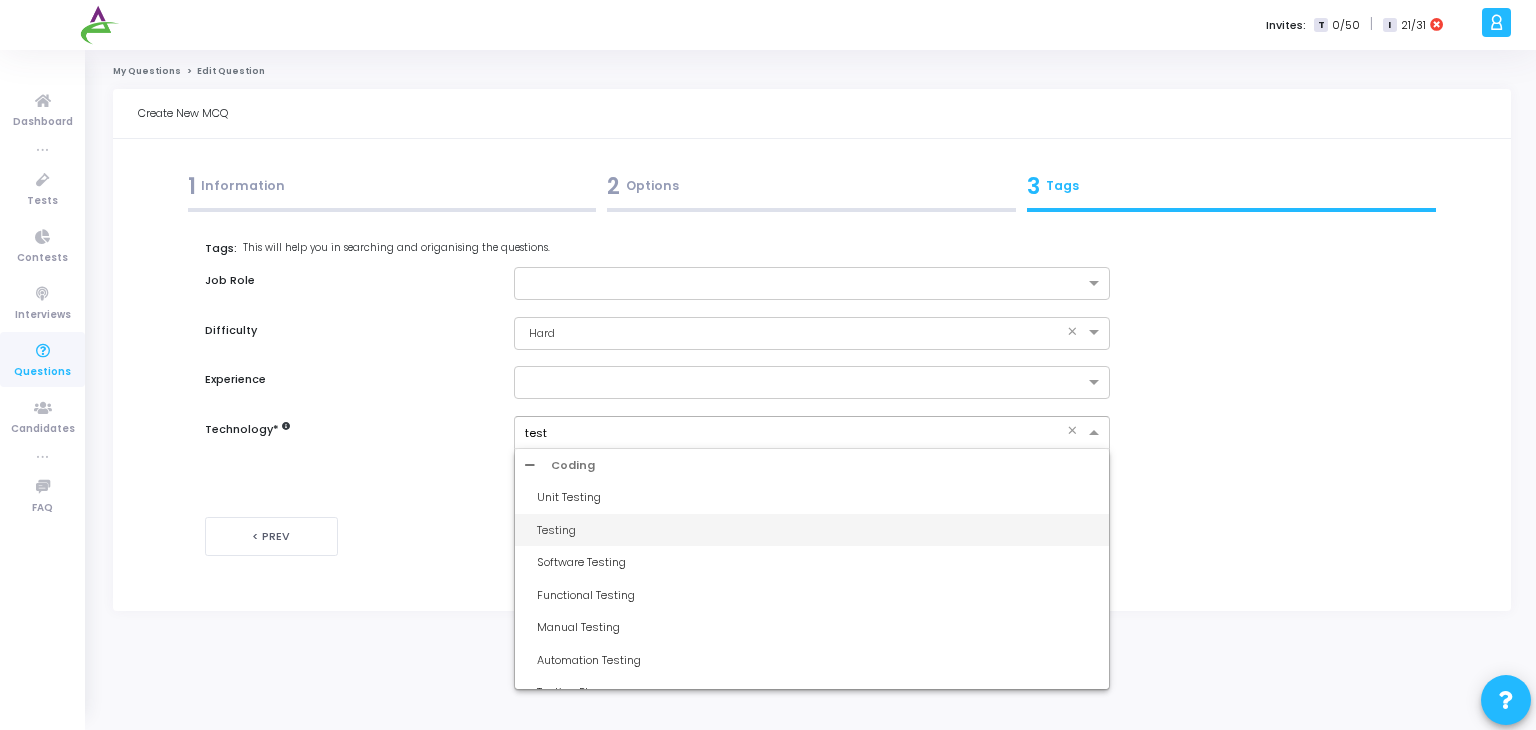 click on "Testing" at bounding box center [818, 530] 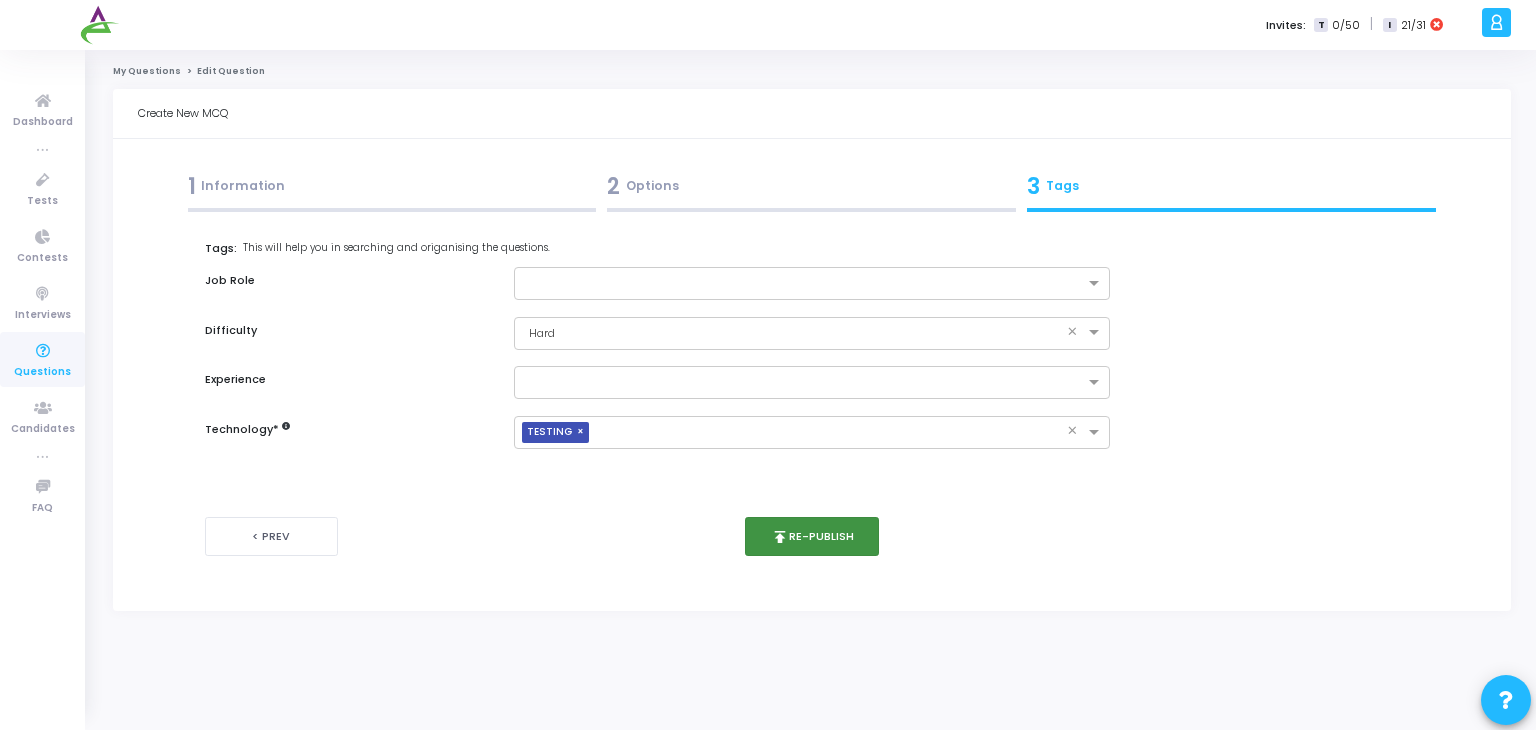 click on "publish  Re-publish" at bounding box center [812, 536] 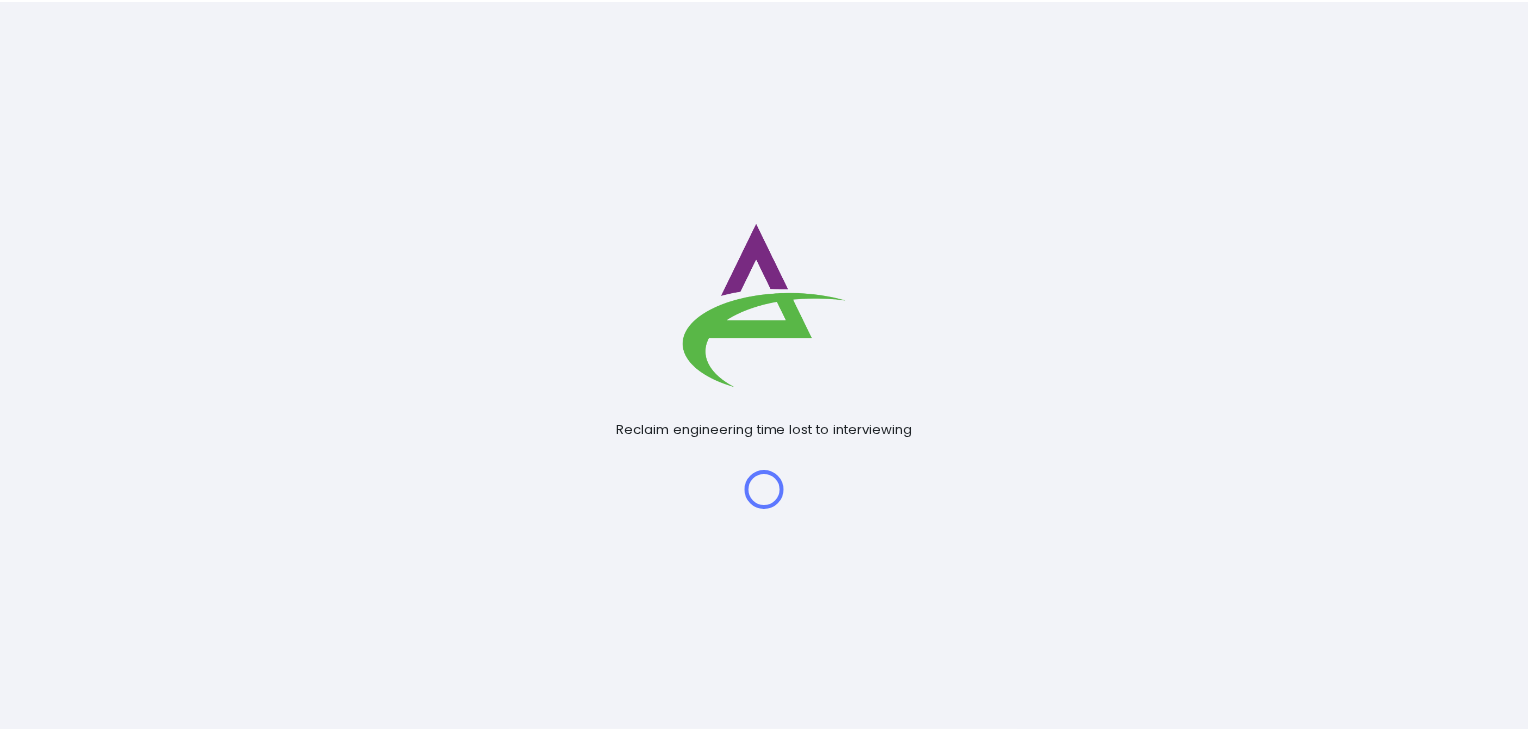 scroll, scrollTop: 0, scrollLeft: 0, axis: both 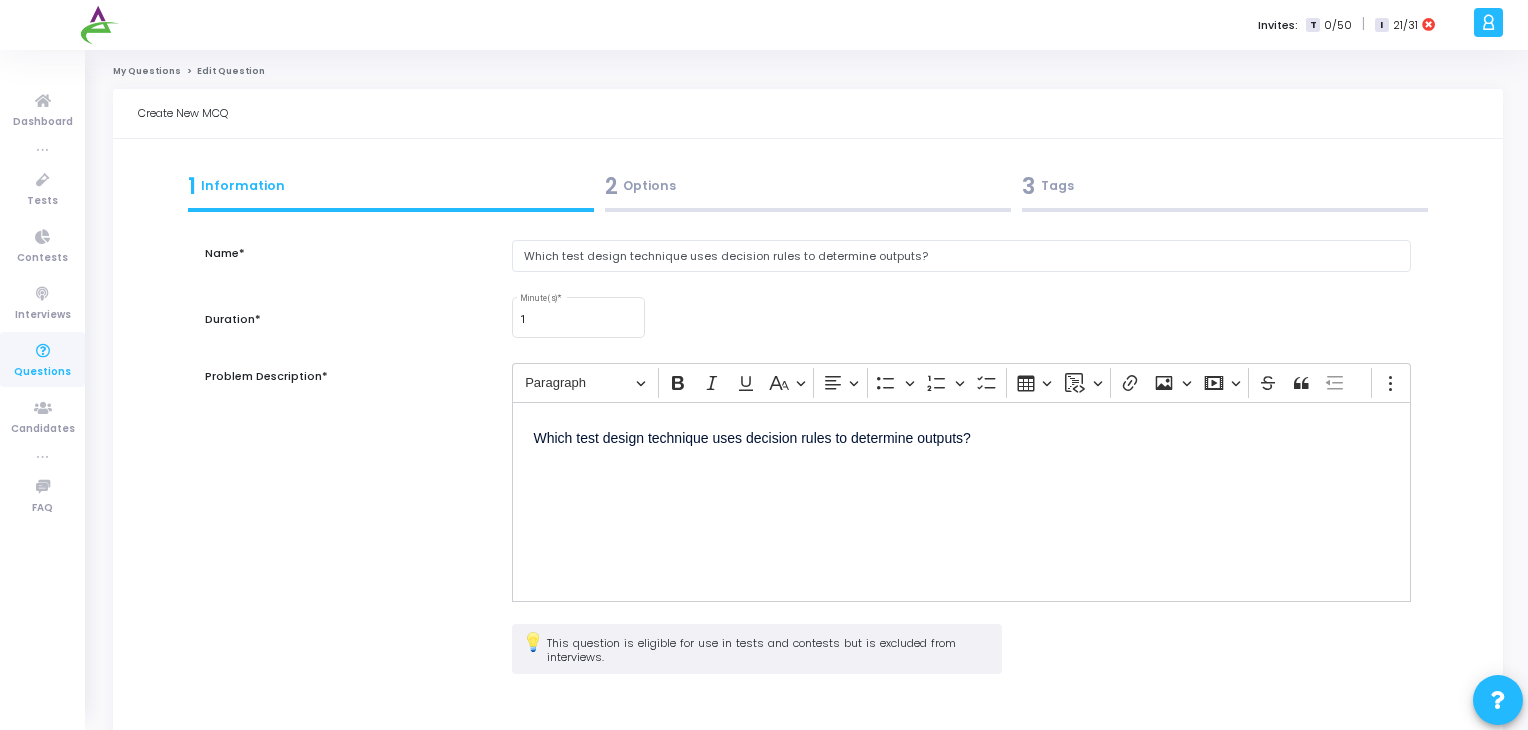 click on "3  Tags" at bounding box center [1225, 186] 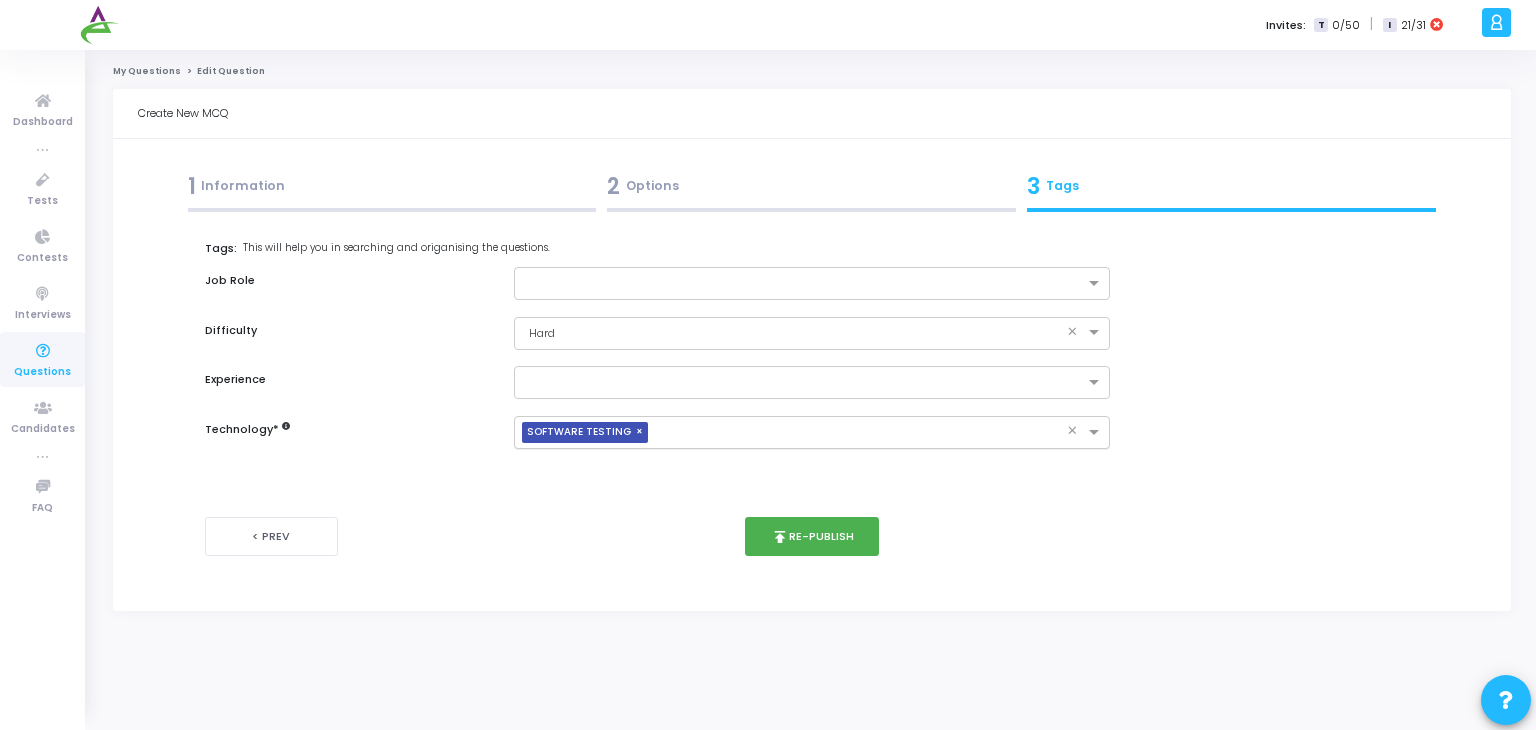 click on "×" at bounding box center [642, 432] 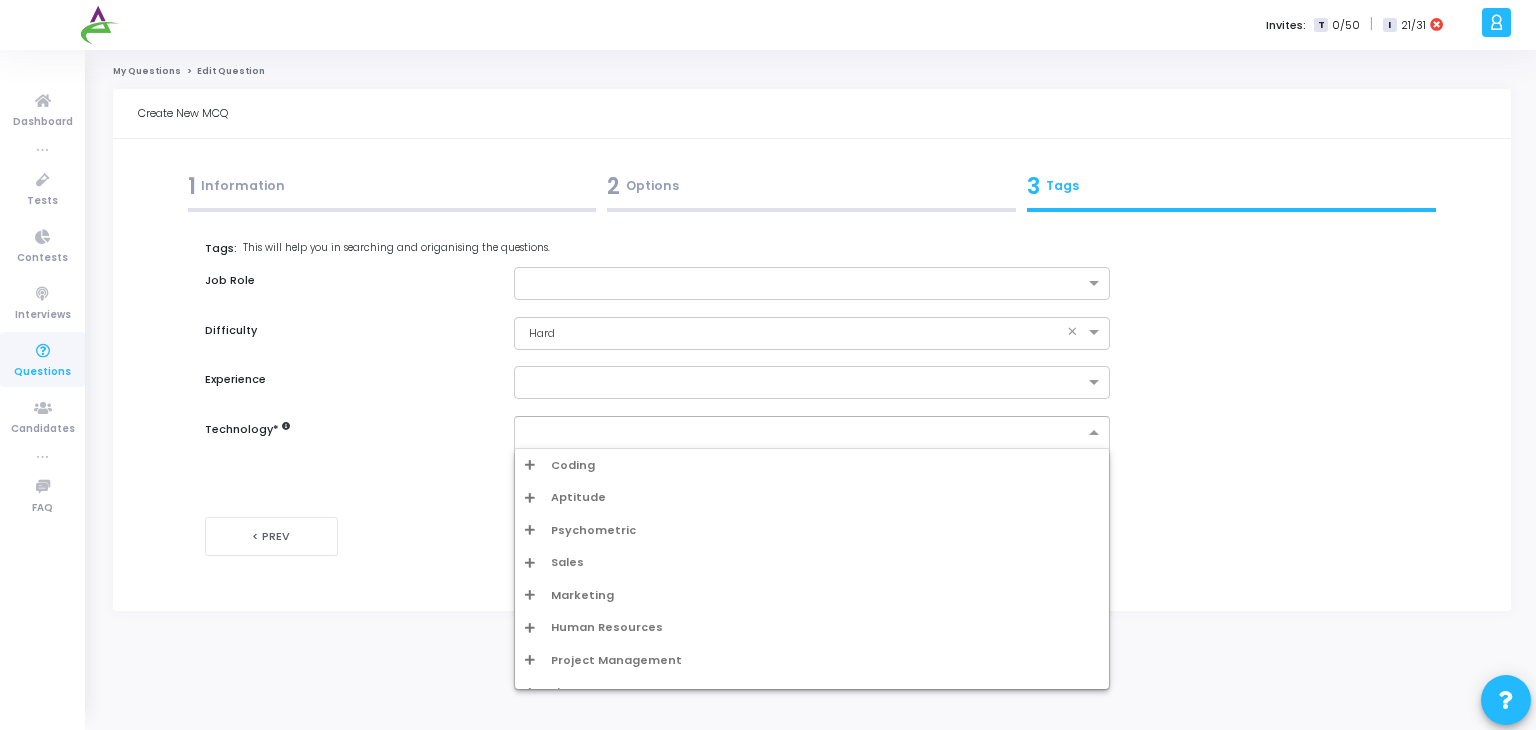 click at bounding box center (805, 433) 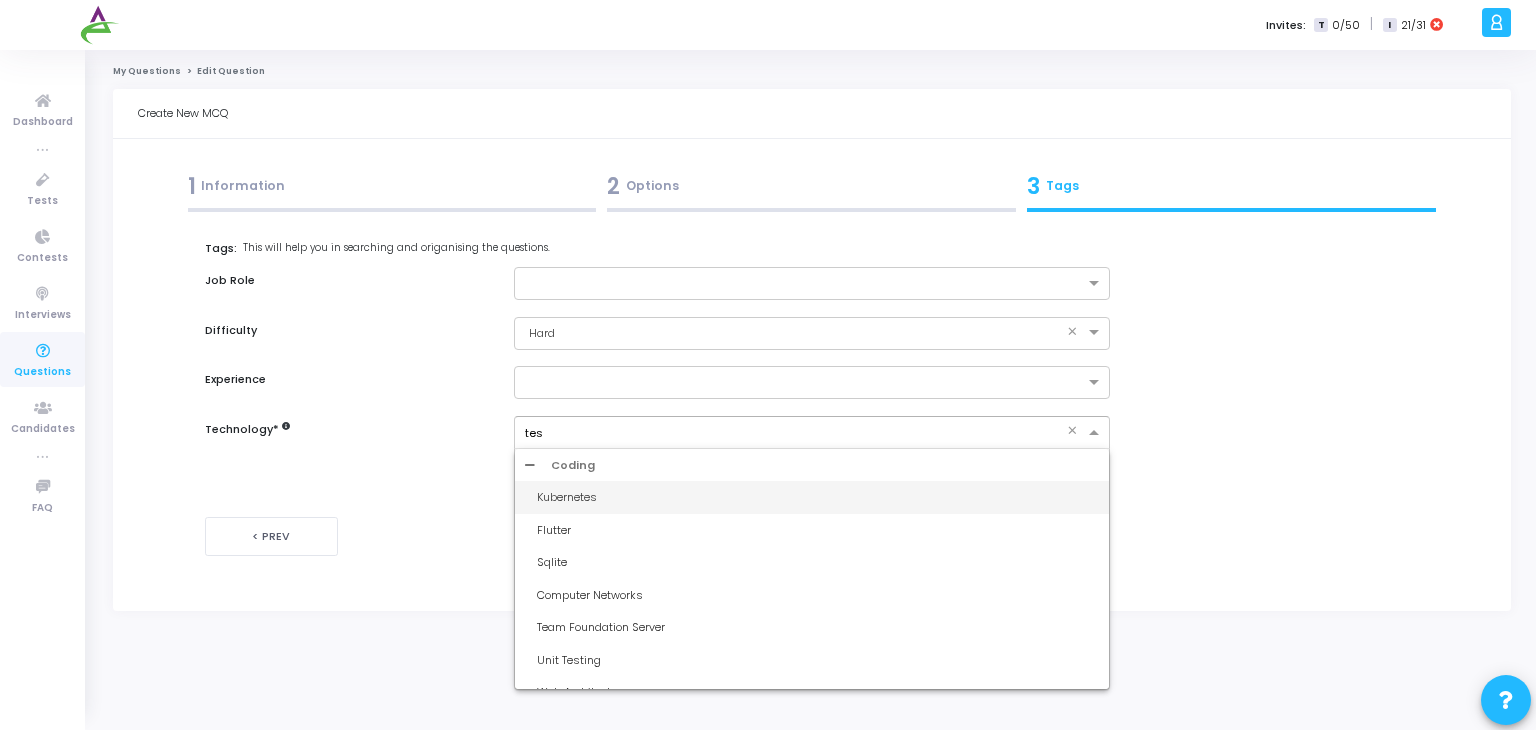 type on "test" 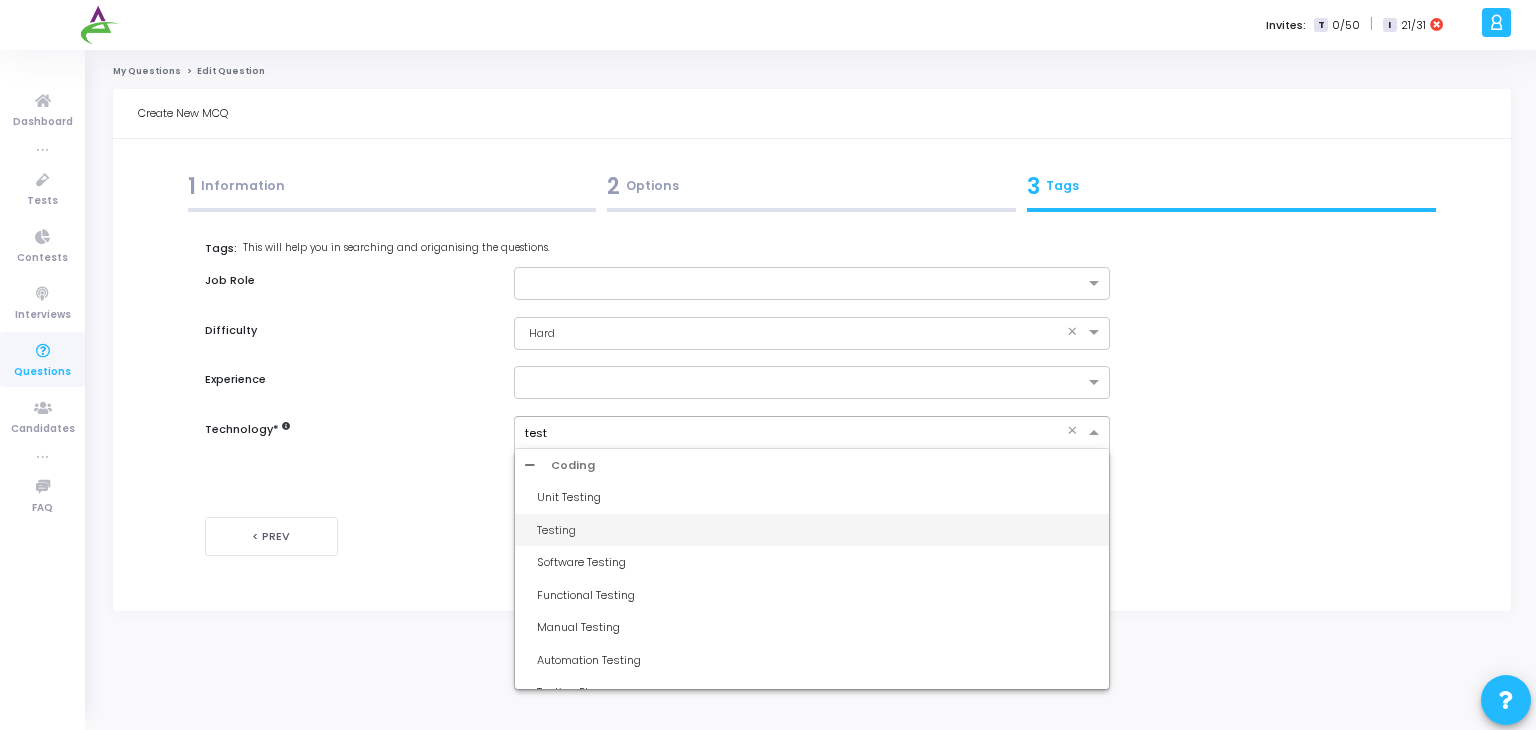 click on "Testing" at bounding box center [818, 530] 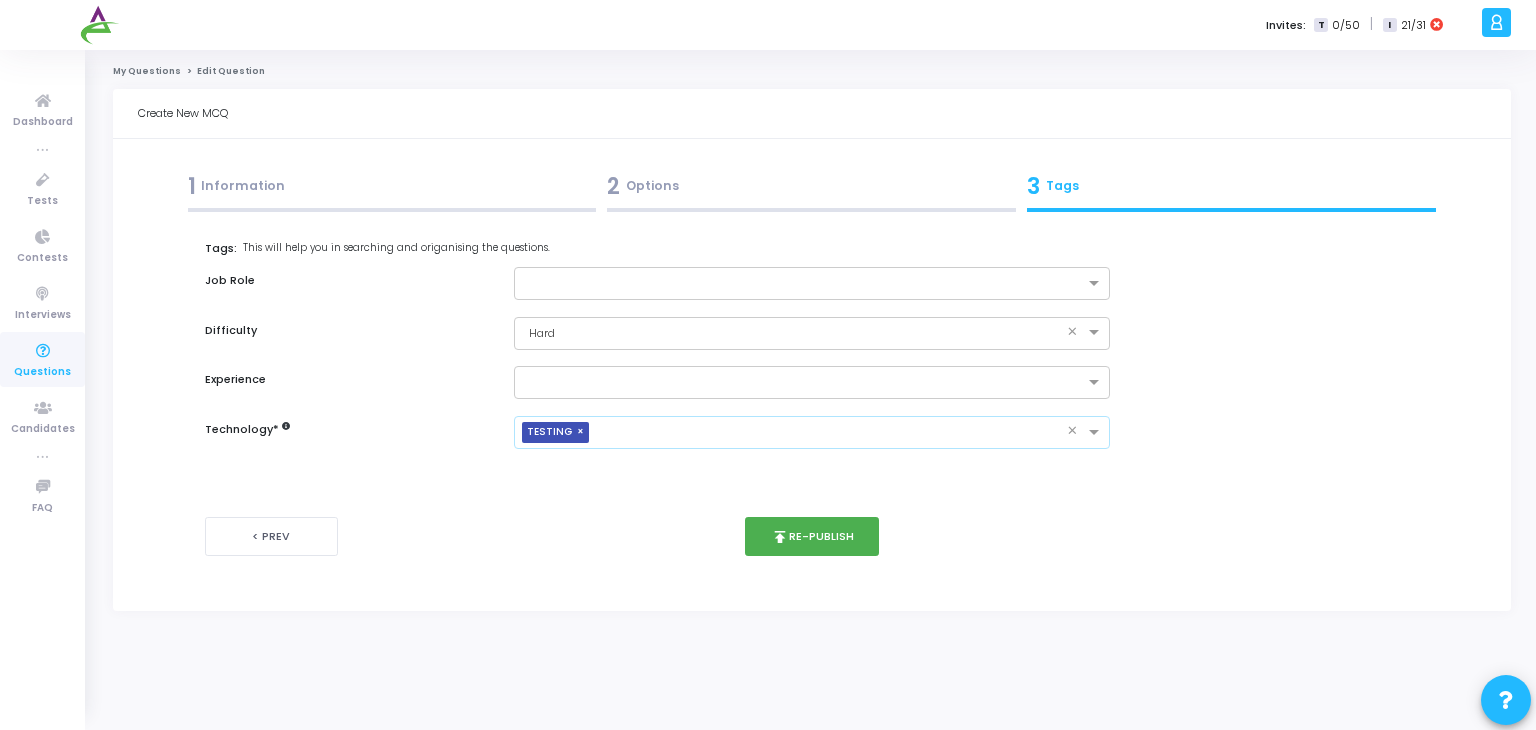 click on "< Prev  publish  Re-publish   Next >" at bounding box center [811, 536] 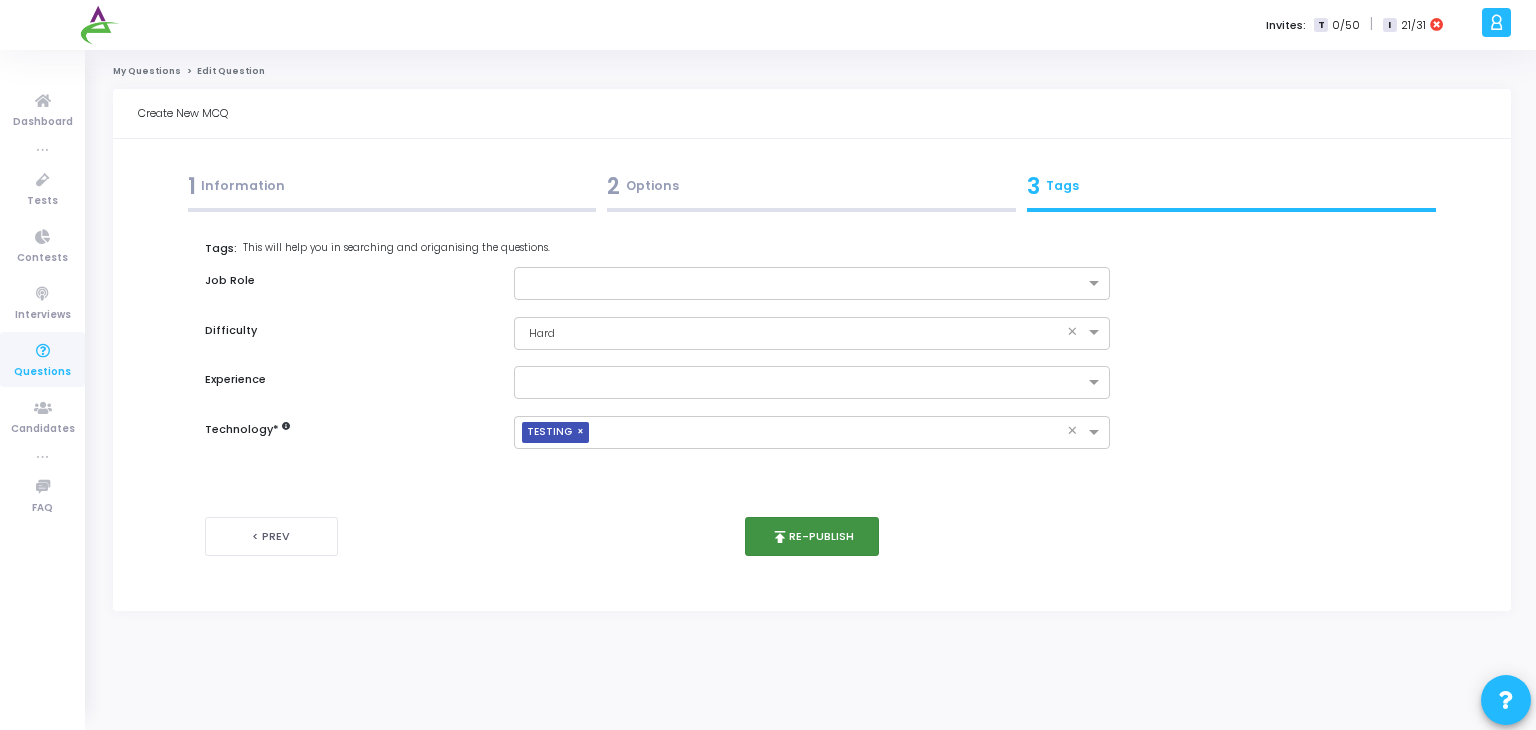 click on "publish  Re-publish" at bounding box center (812, 536) 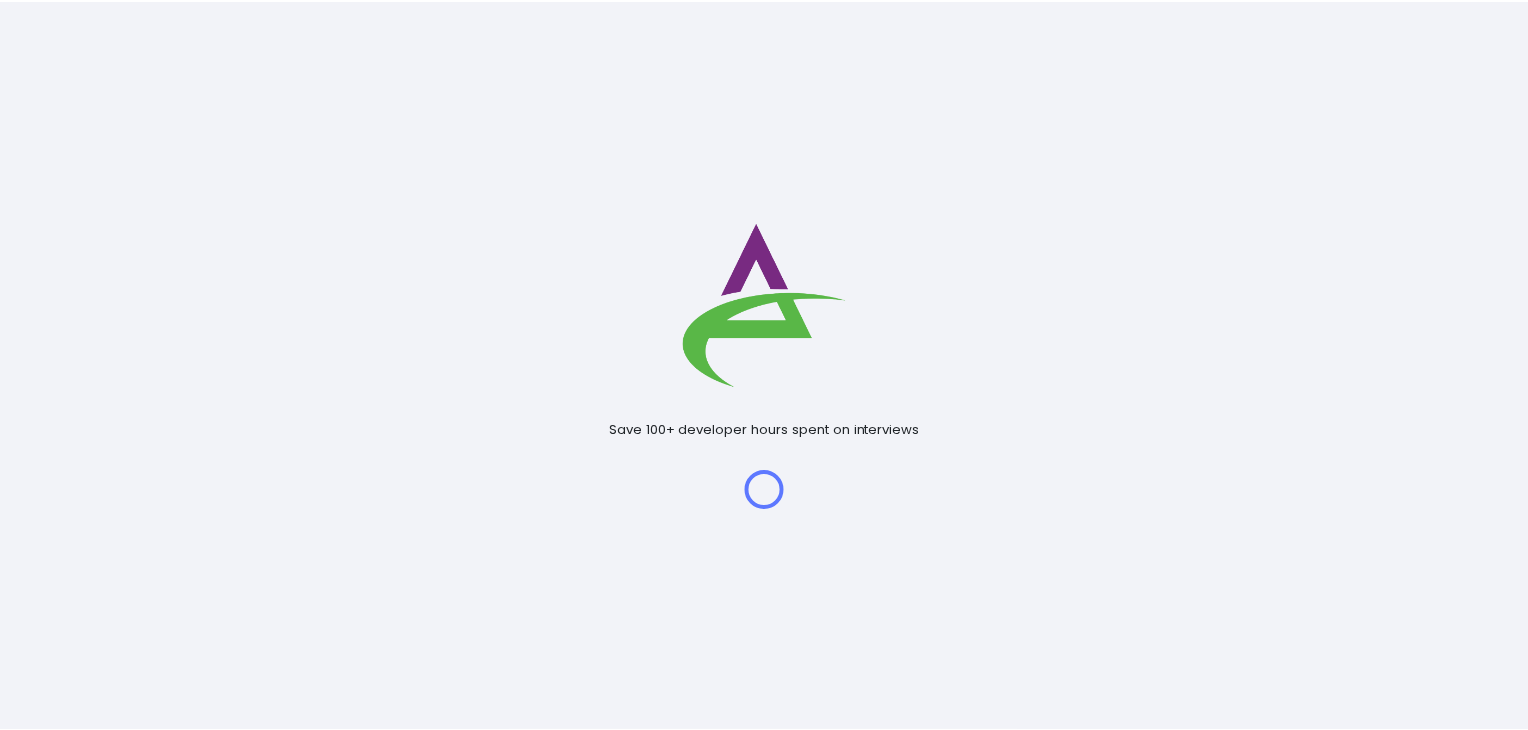 scroll, scrollTop: 0, scrollLeft: 0, axis: both 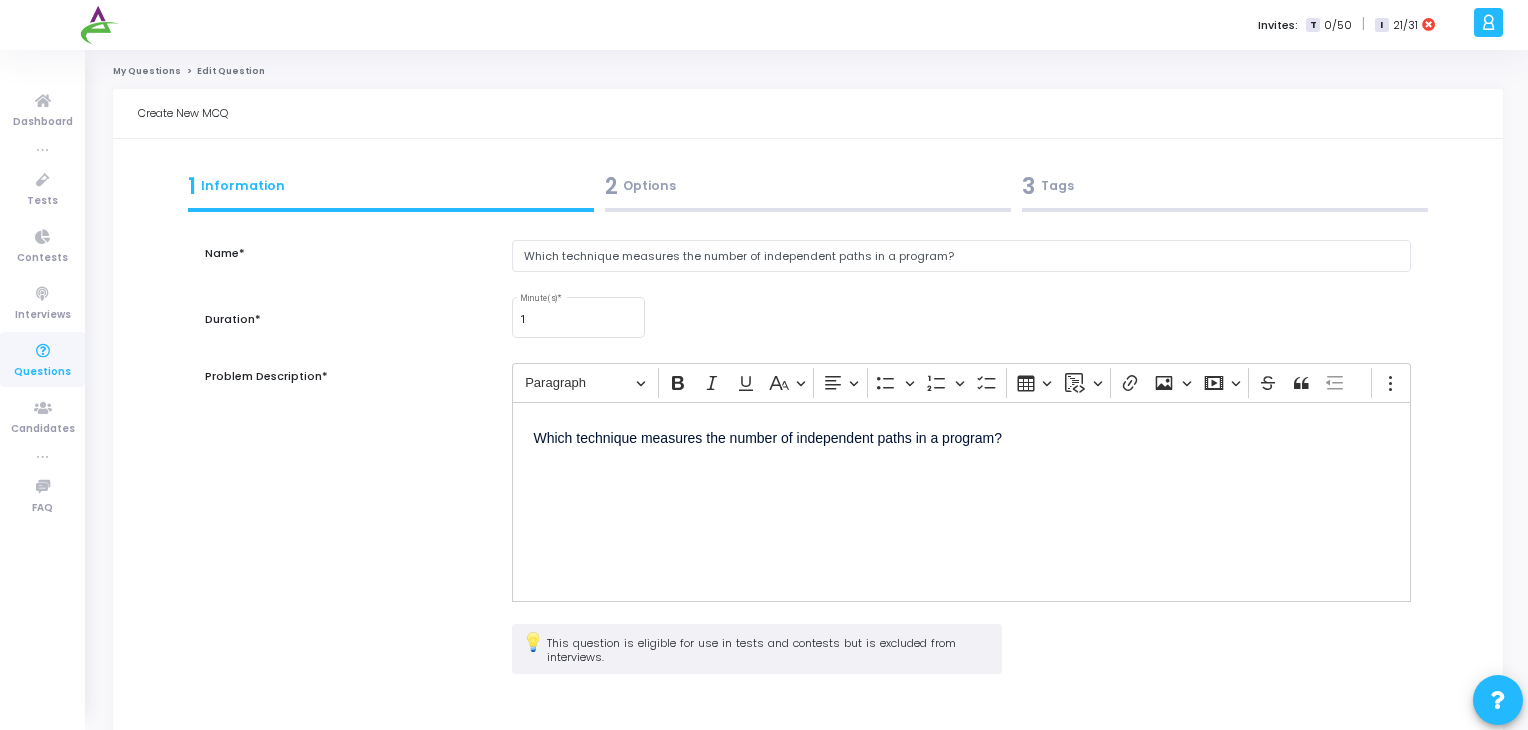 click on "3  Tags" at bounding box center (1225, 186) 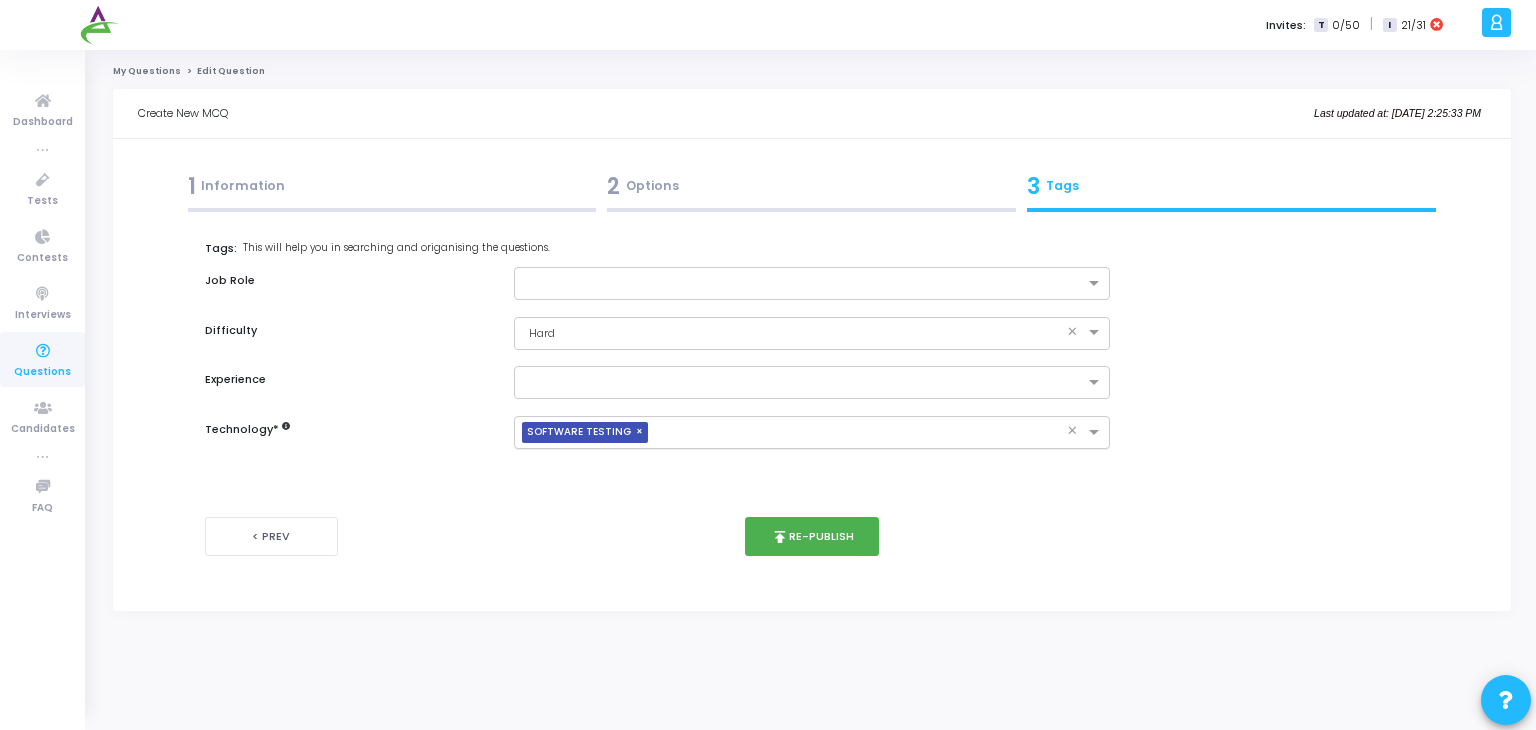click on "×" at bounding box center (642, 432) 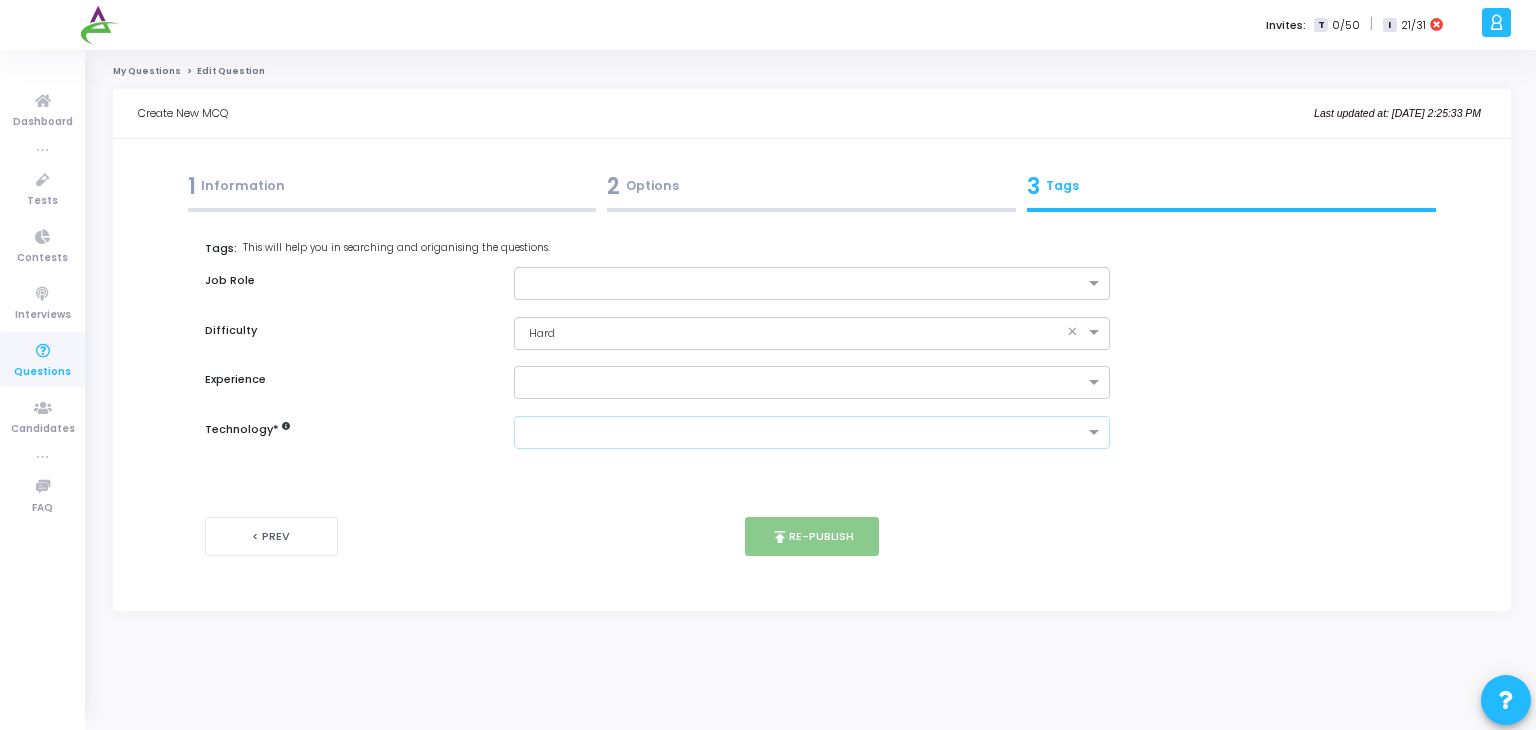 click at bounding box center (805, 433) 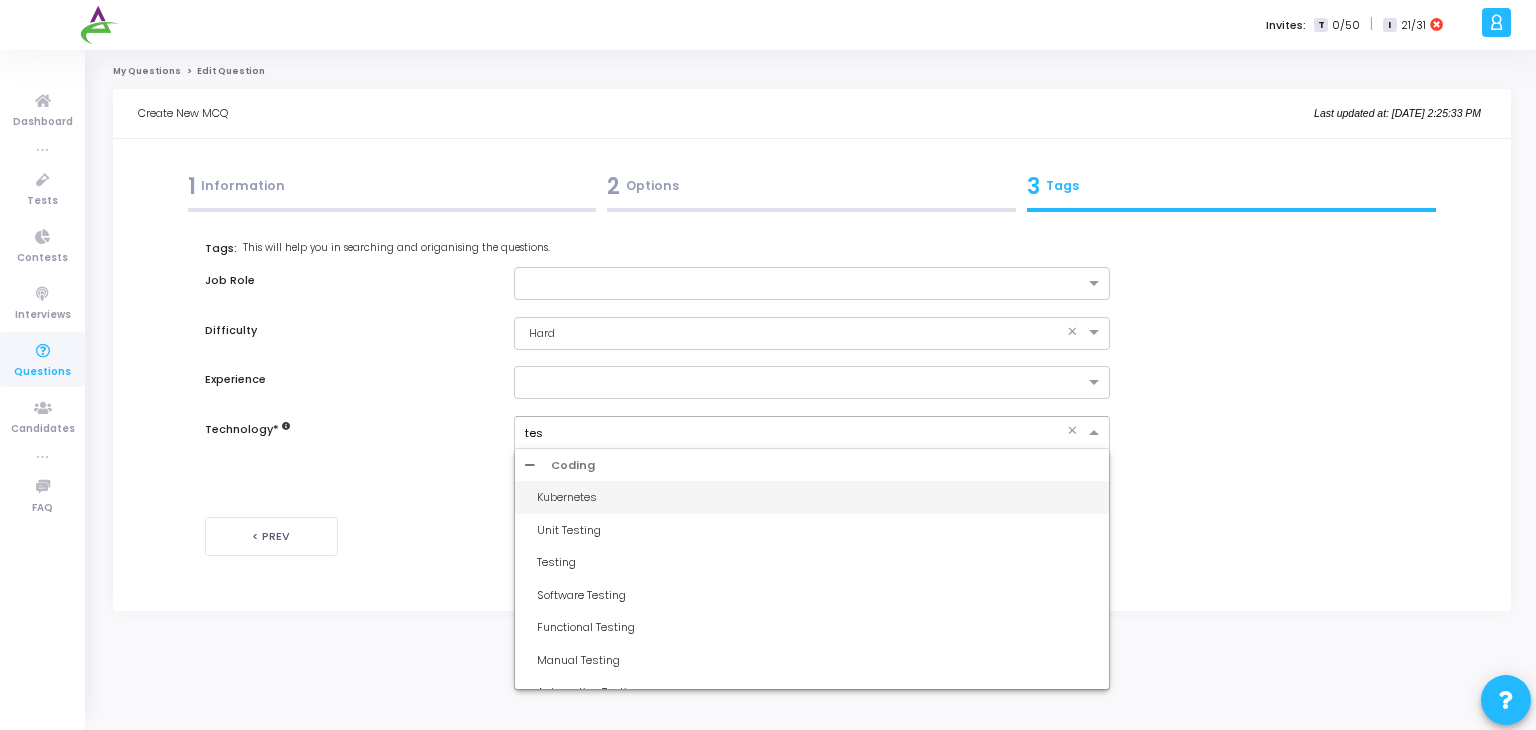 type on "test" 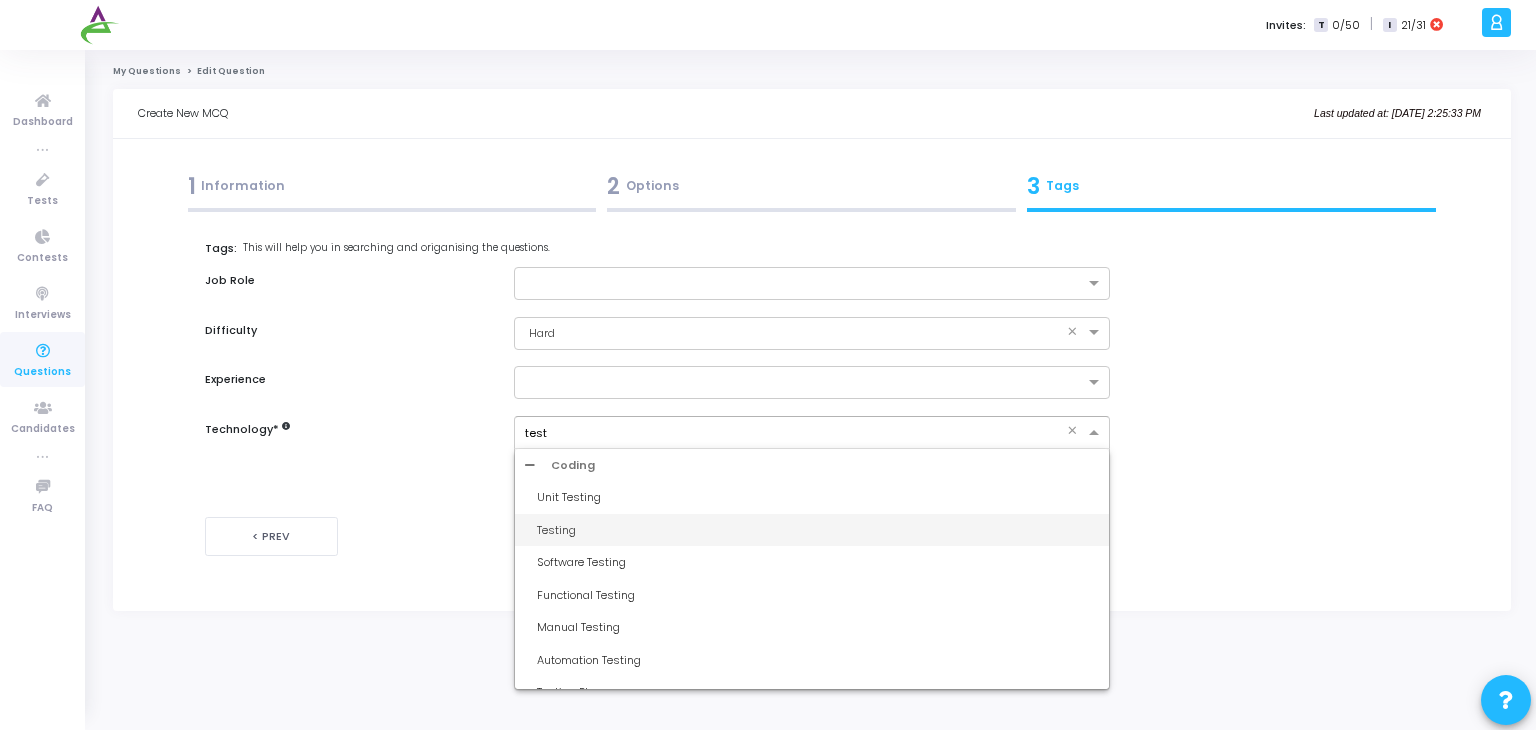click on "Testing" at bounding box center (818, 530) 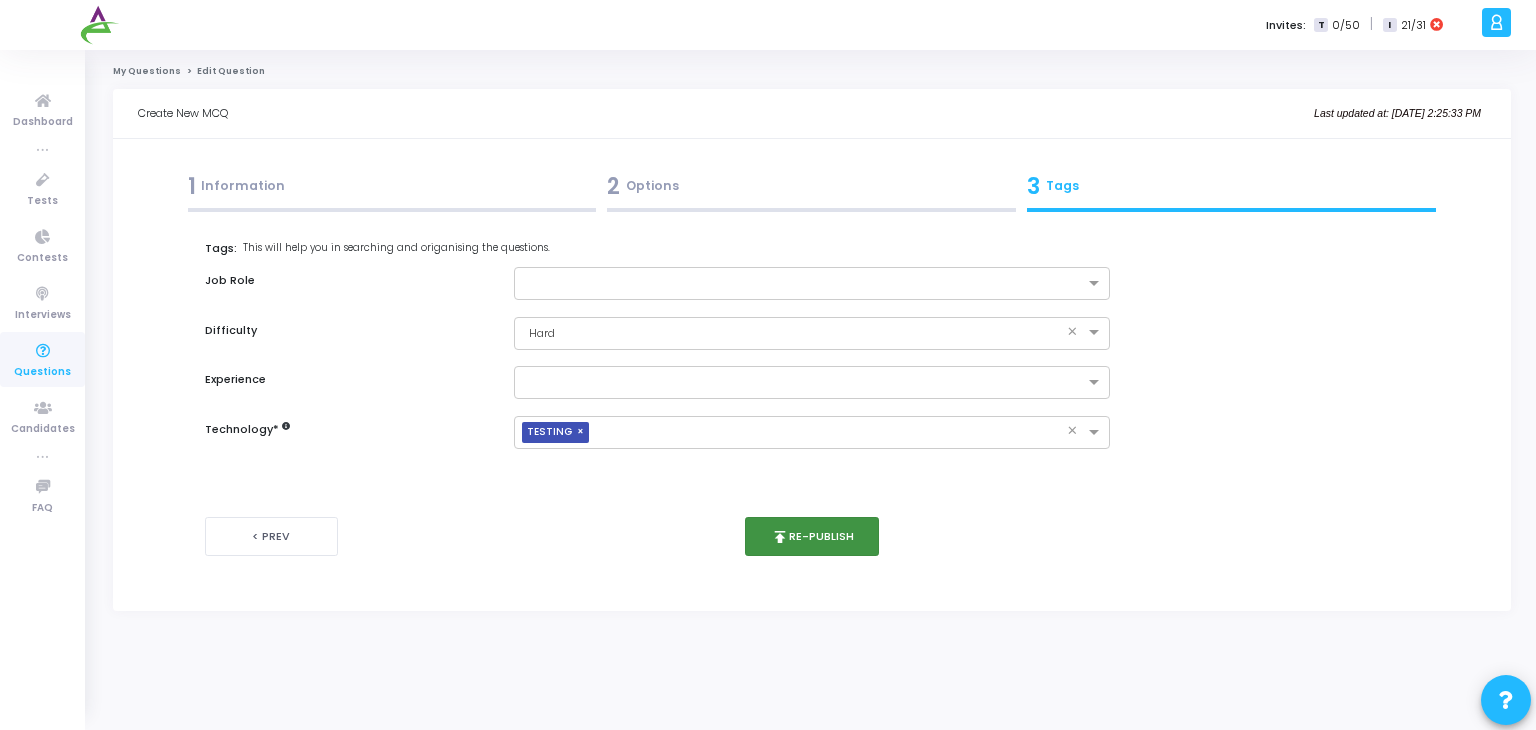 click on "publish  Re-publish" at bounding box center [812, 536] 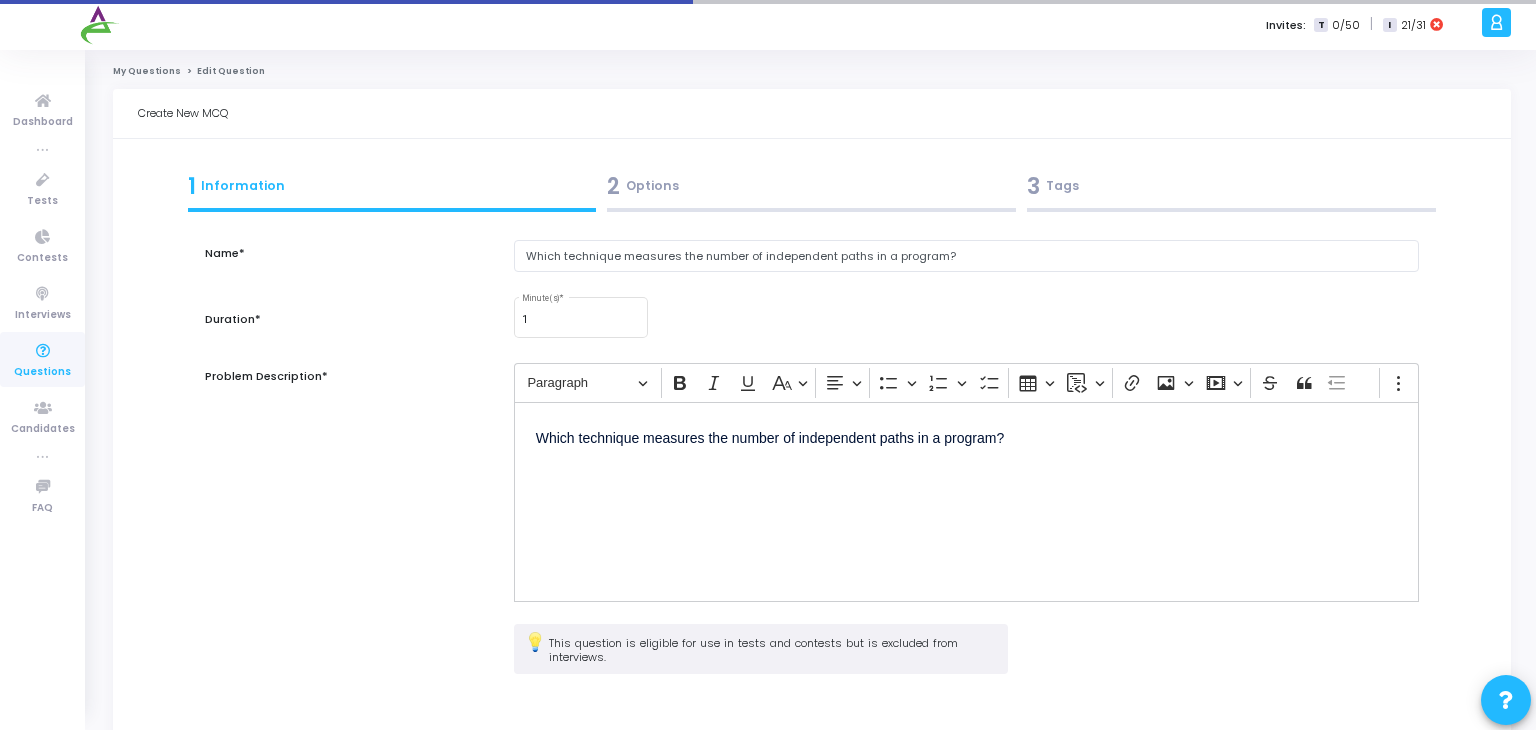scroll, scrollTop: 0, scrollLeft: 0, axis: both 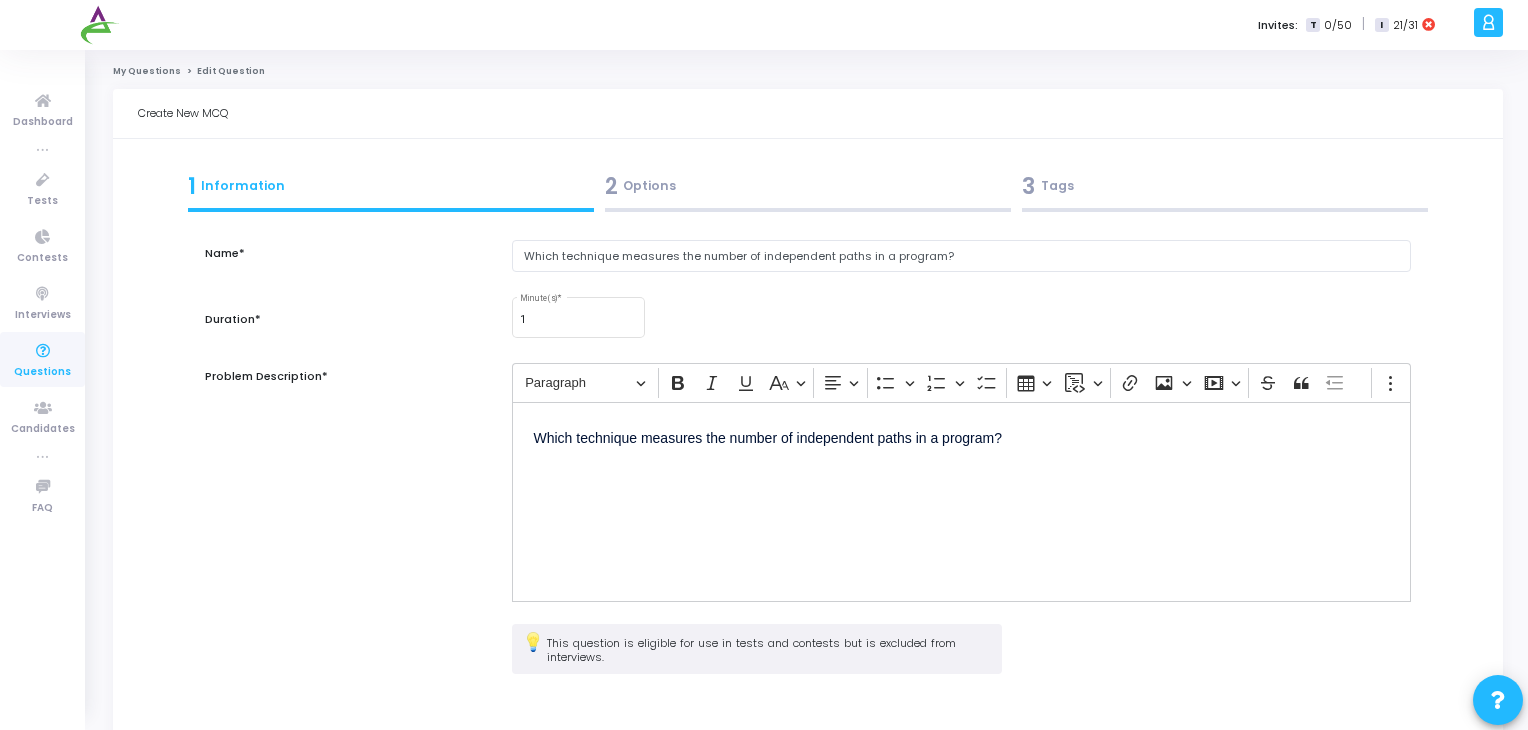 click on "3  Tags" at bounding box center [1225, 186] 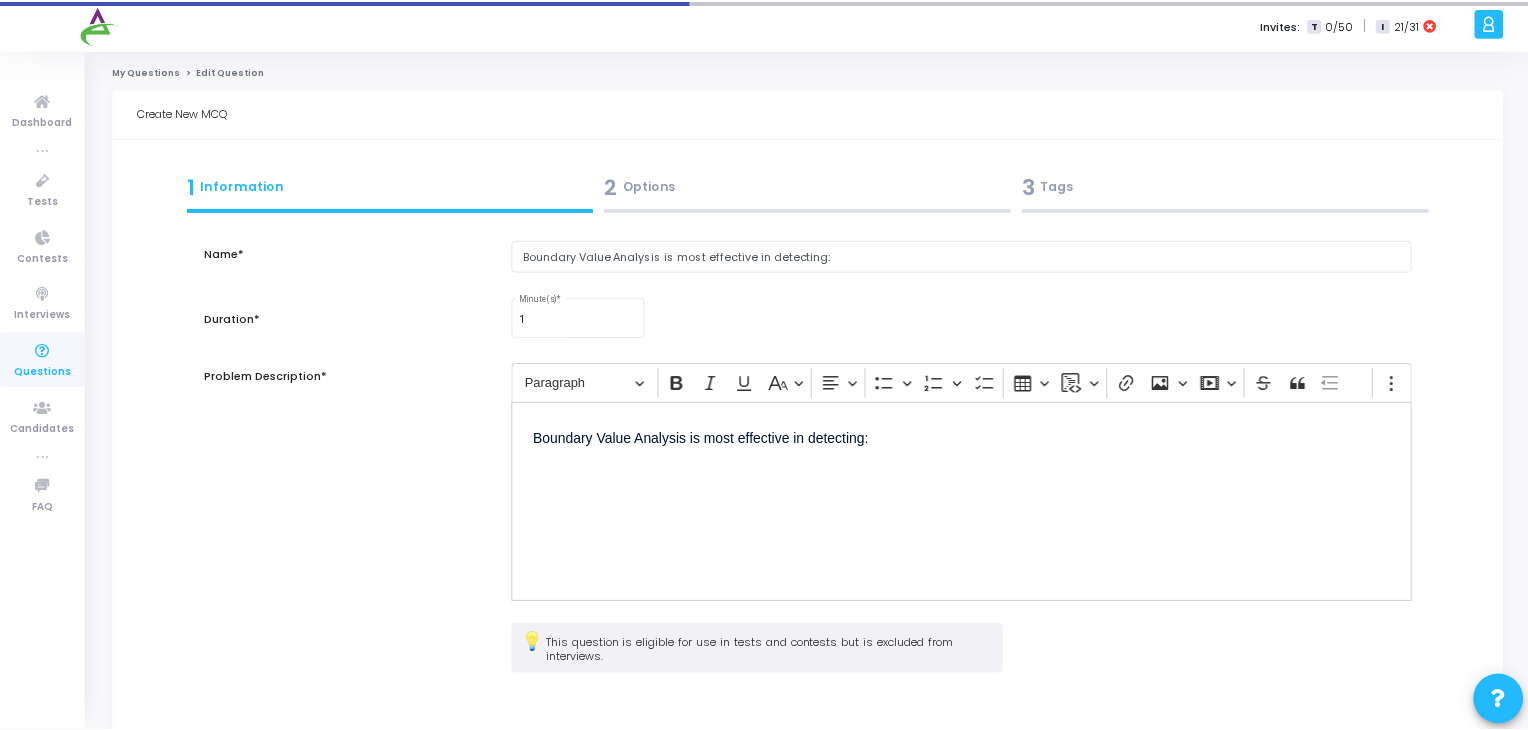 scroll, scrollTop: 0, scrollLeft: 0, axis: both 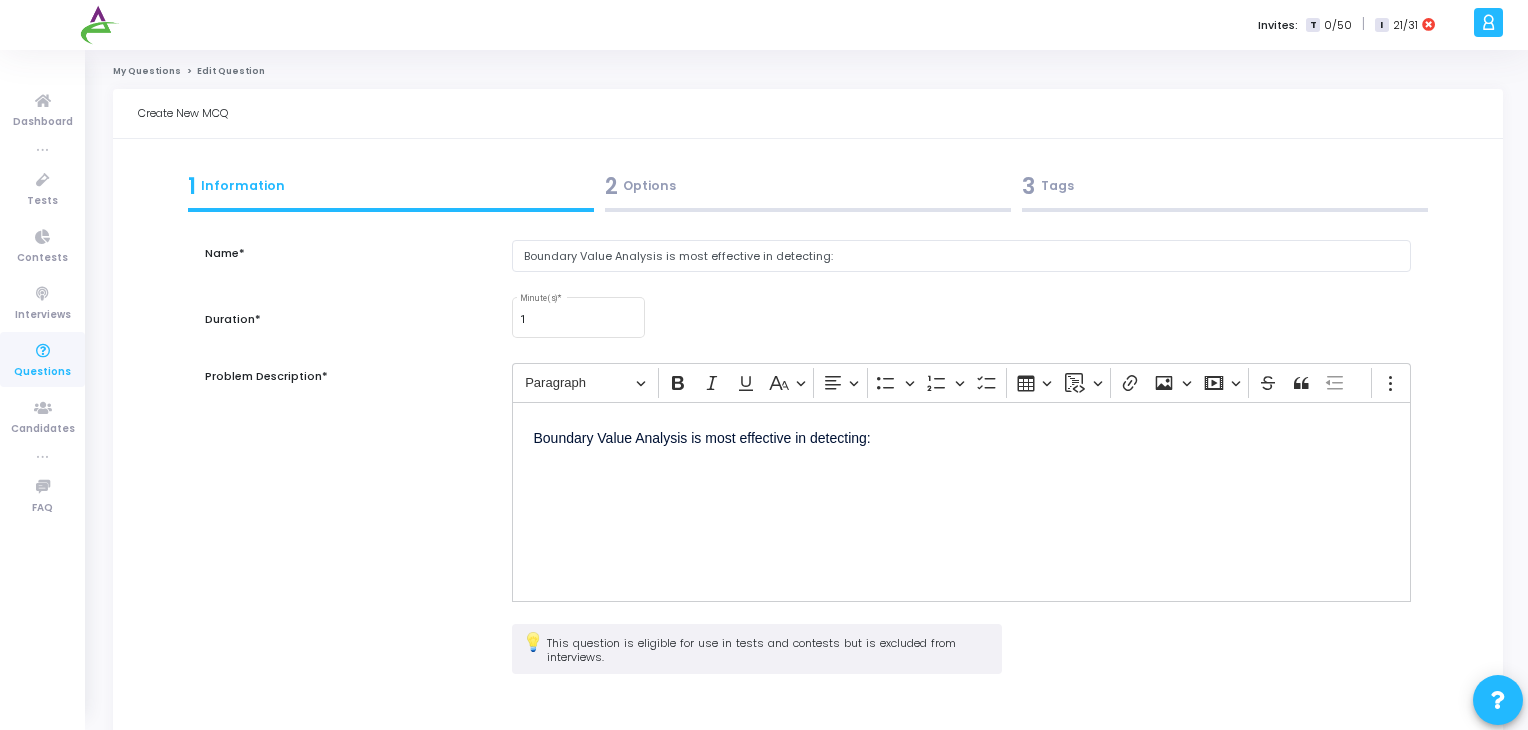 click on "3  Tags" at bounding box center (1225, 191) 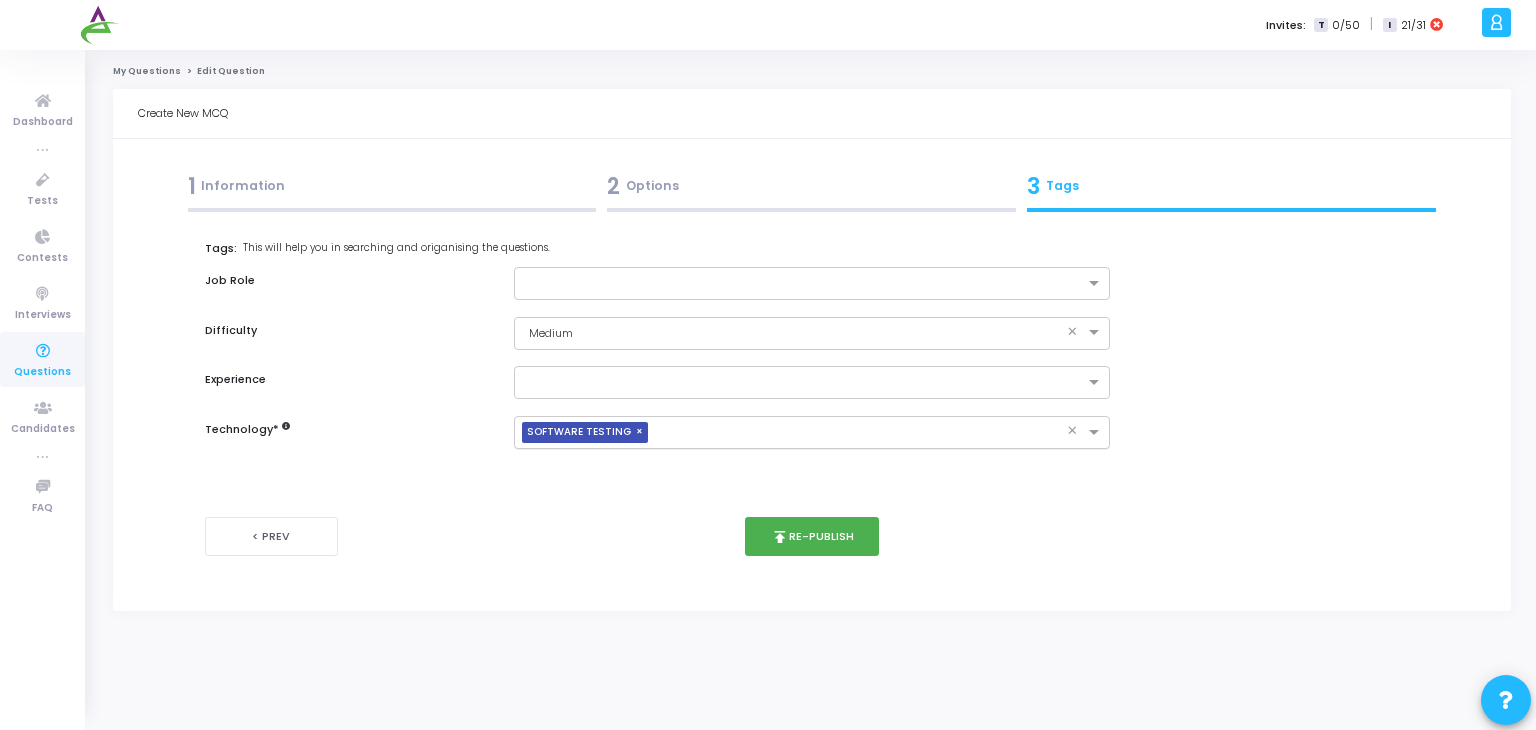 click on "×" at bounding box center [642, 432] 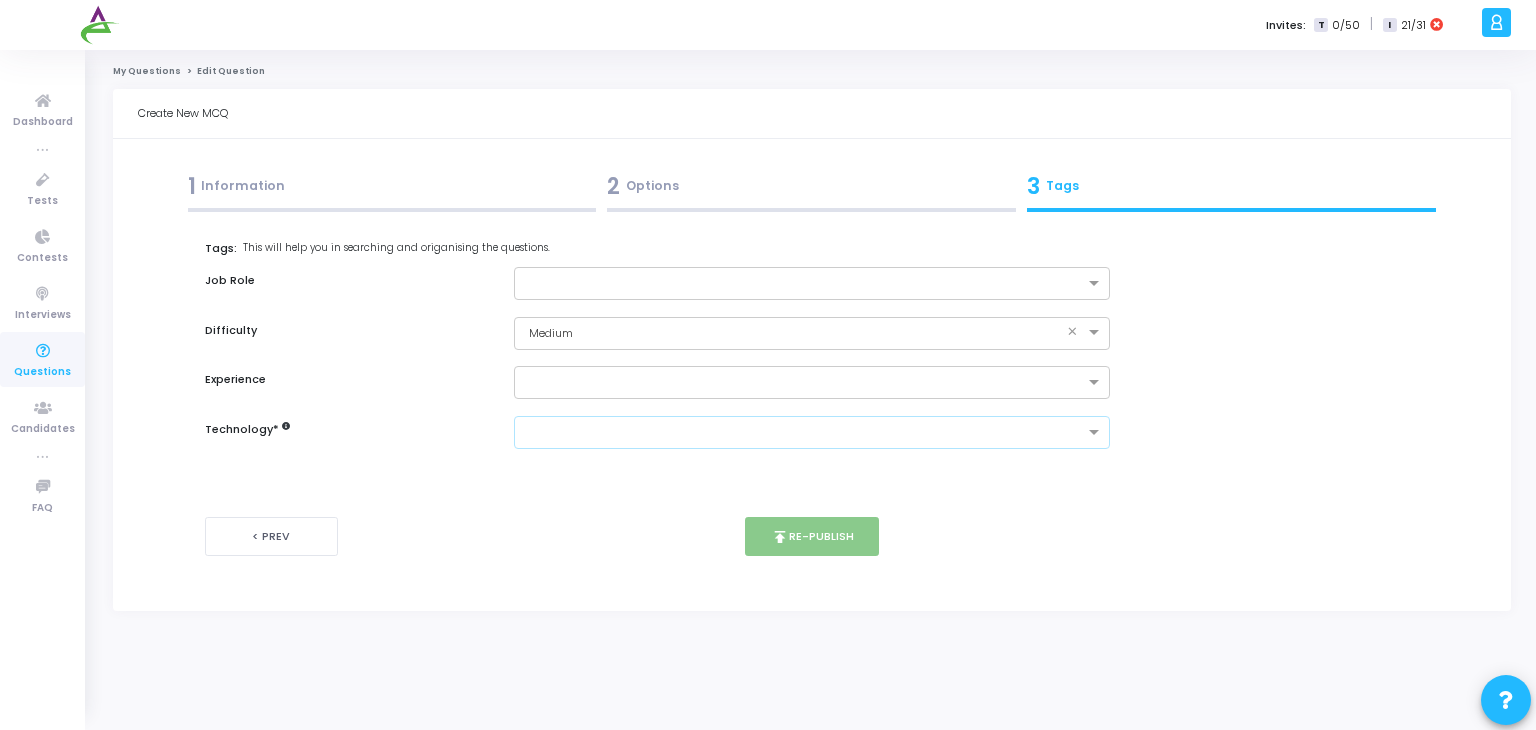 click at bounding box center (805, 433) 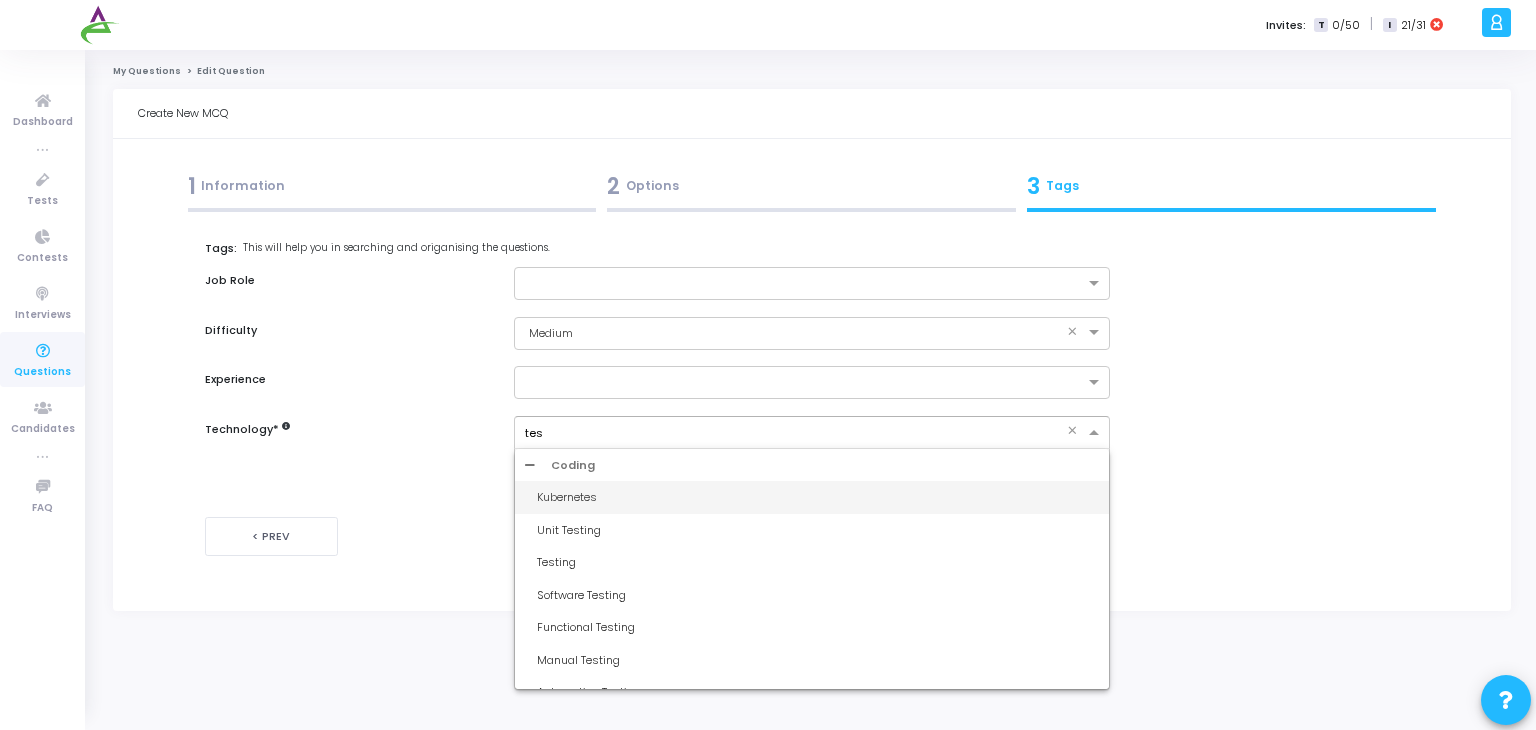 type on "test" 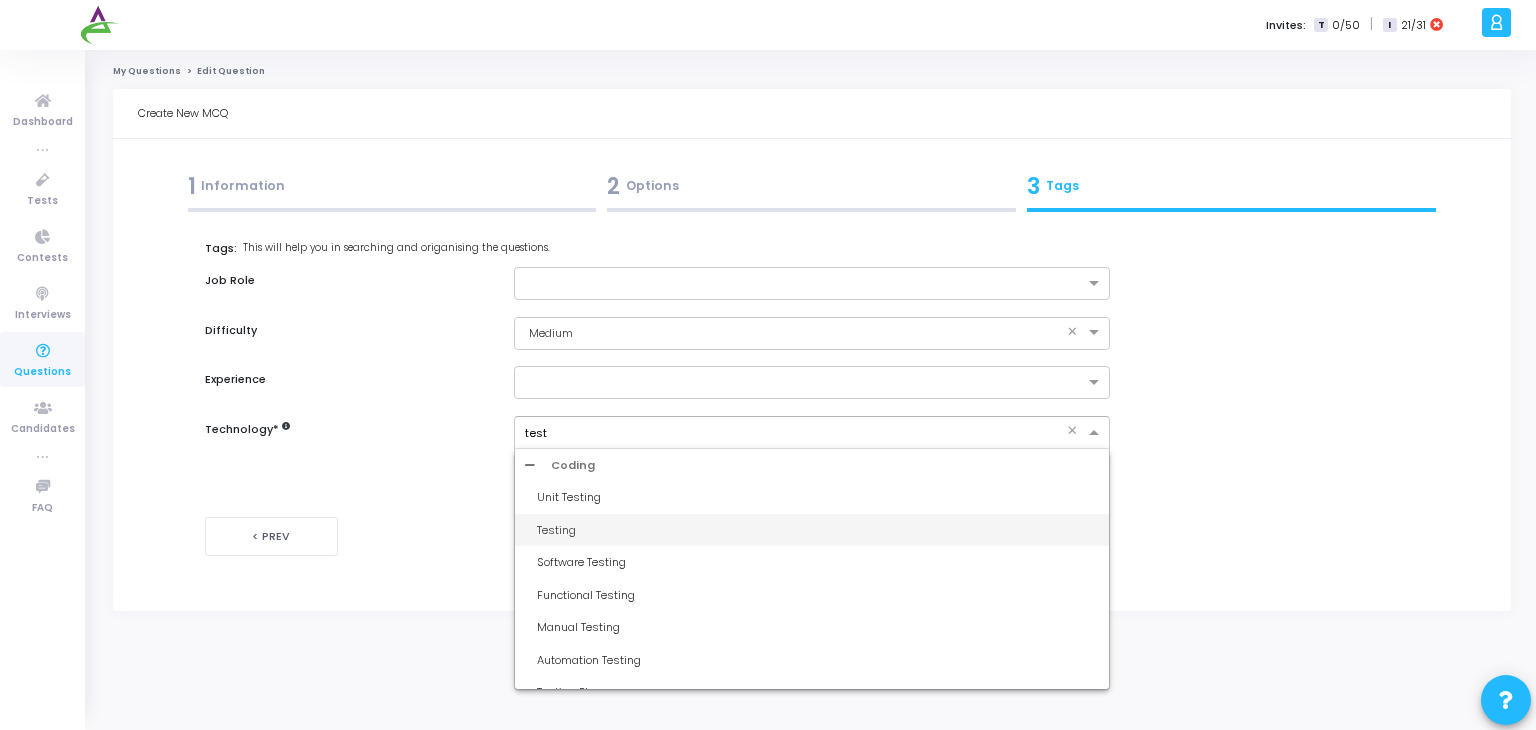 click on "Testing" at bounding box center (818, 530) 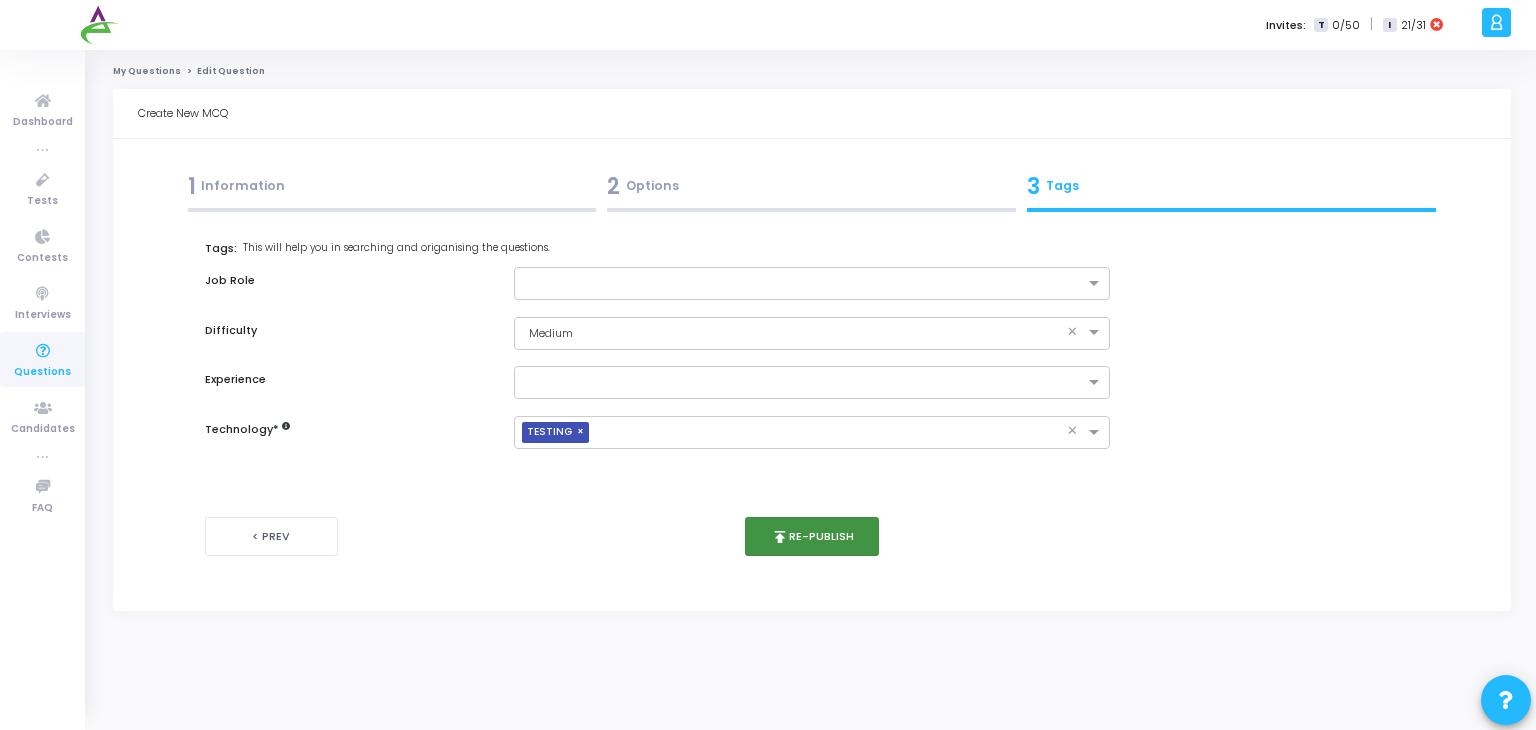 click on "publish  Re-publish" at bounding box center [812, 536] 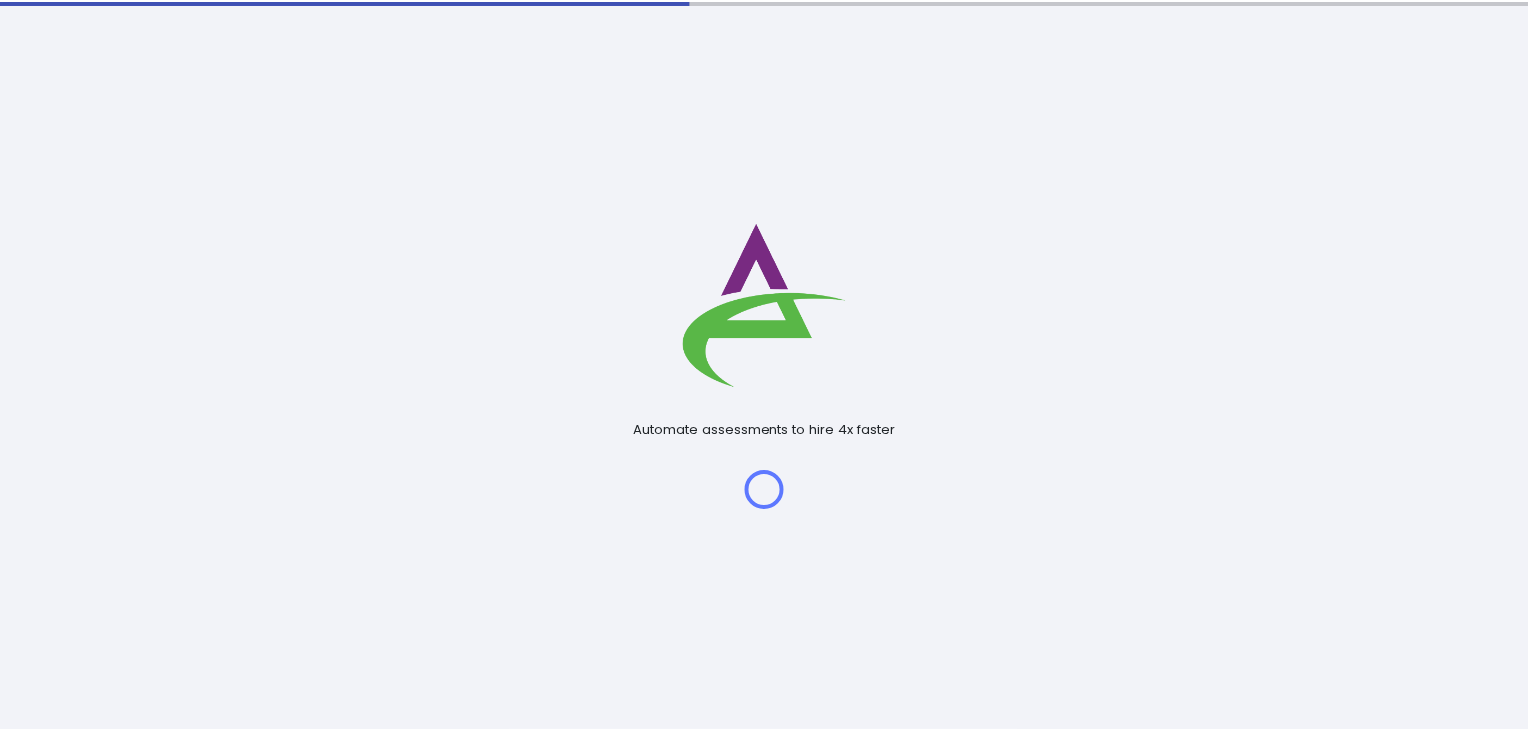 scroll, scrollTop: 0, scrollLeft: 0, axis: both 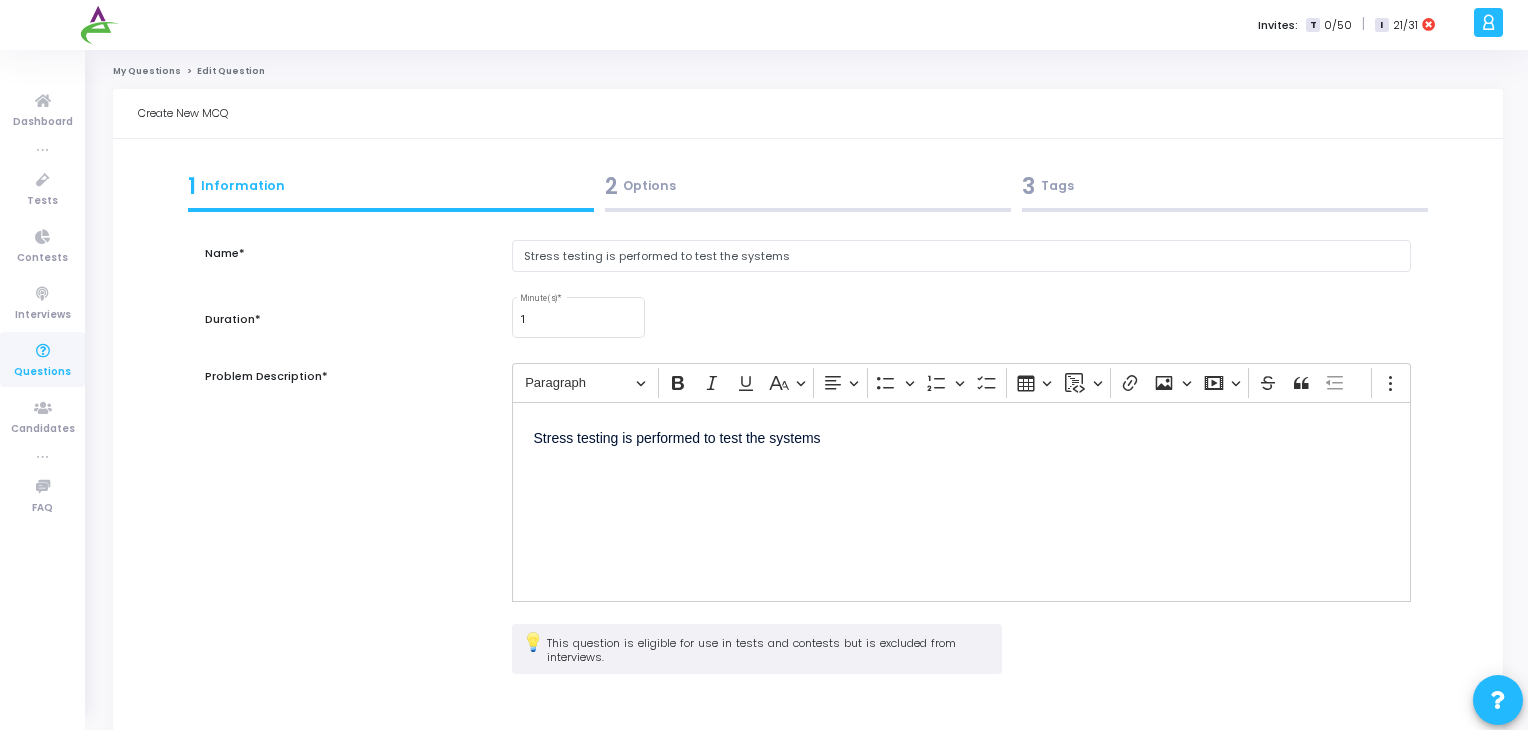 click at bounding box center (1225, 210) 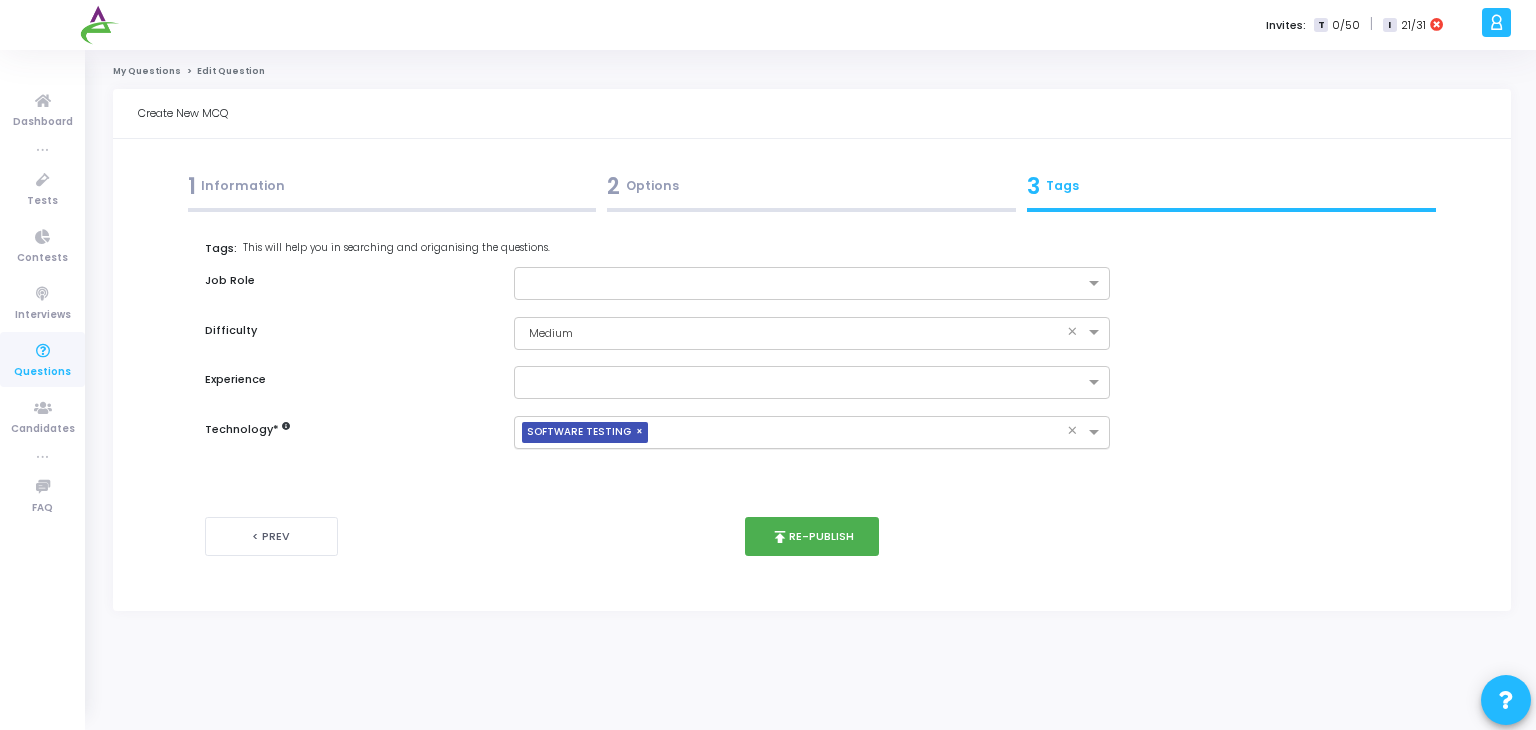 click on "×" at bounding box center [642, 432] 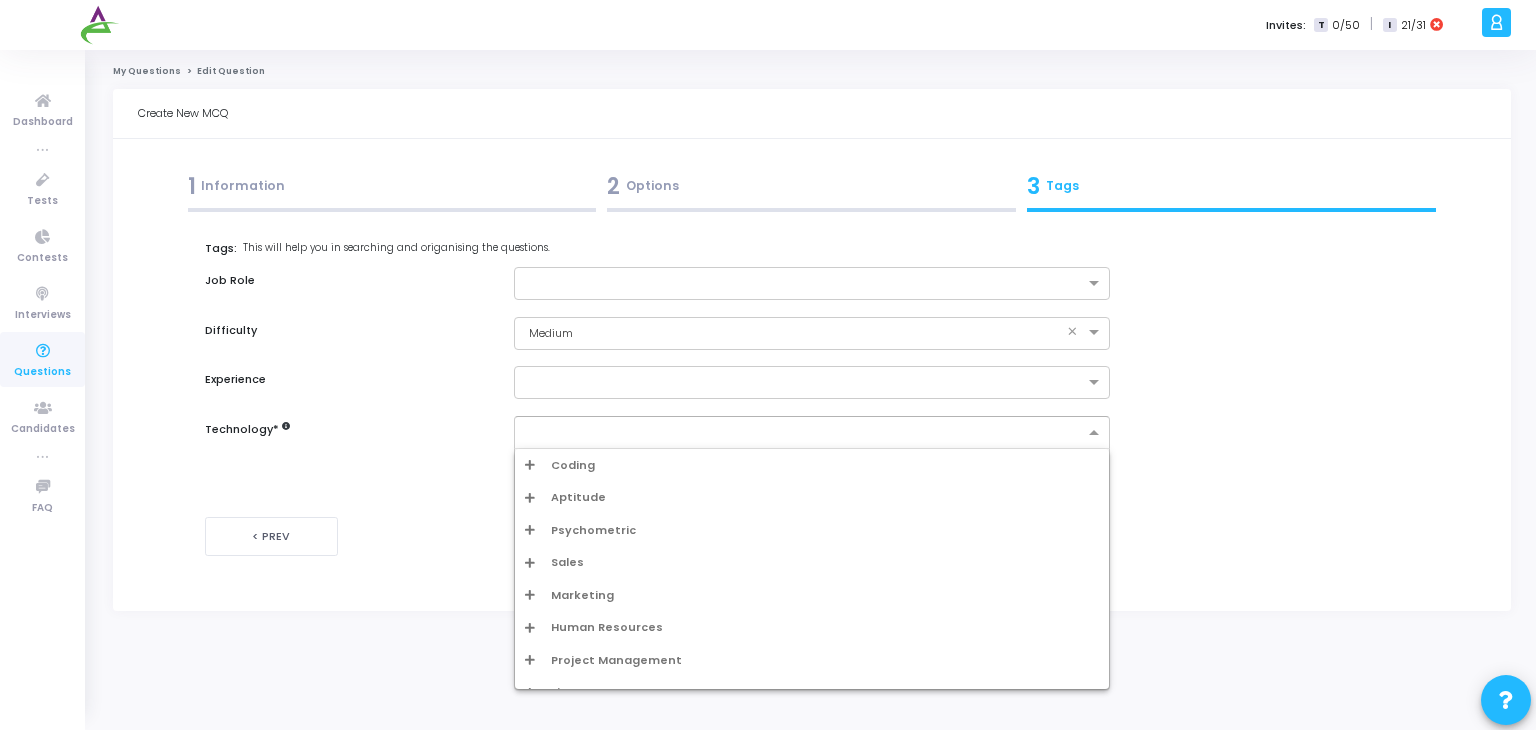 click at bounding box center [805, 433] 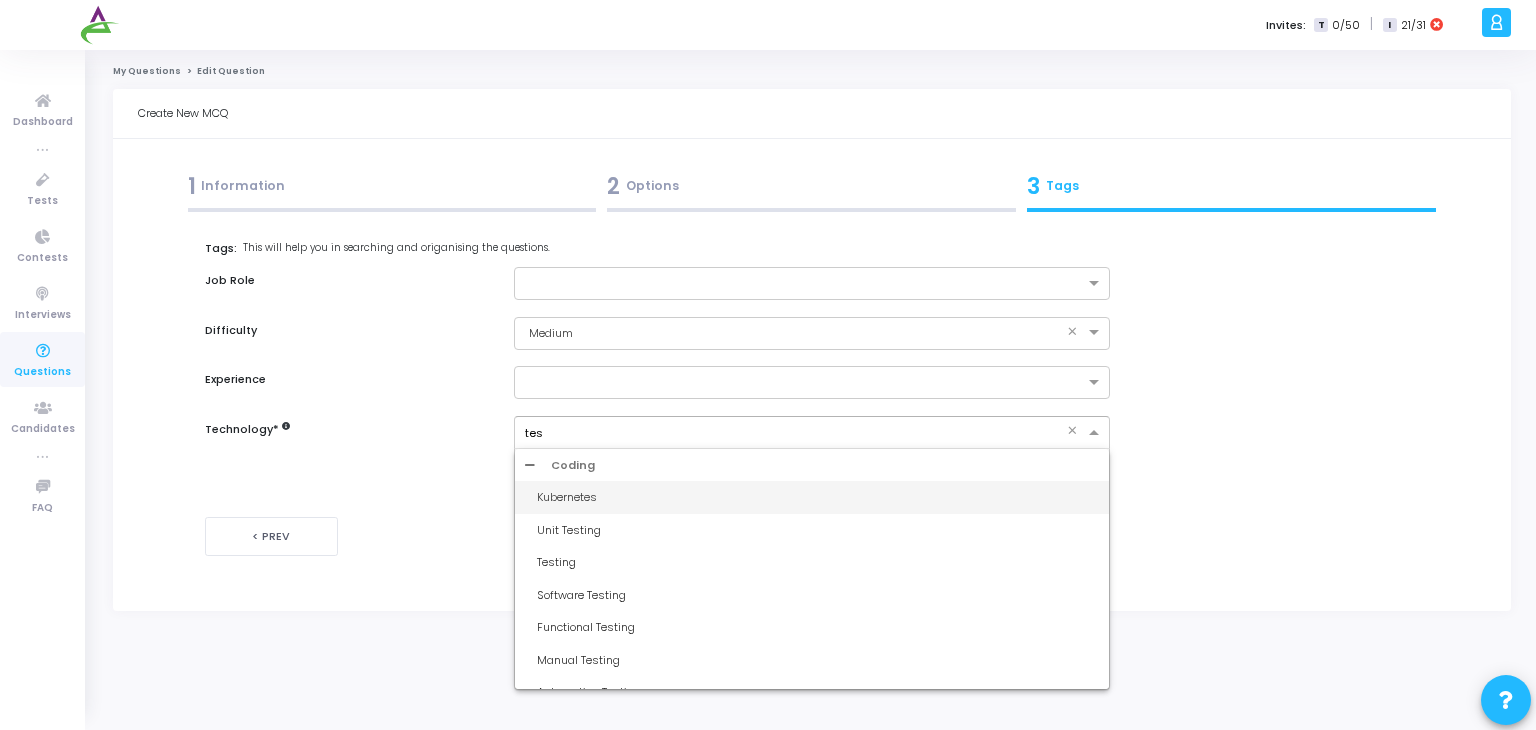 type on "test" 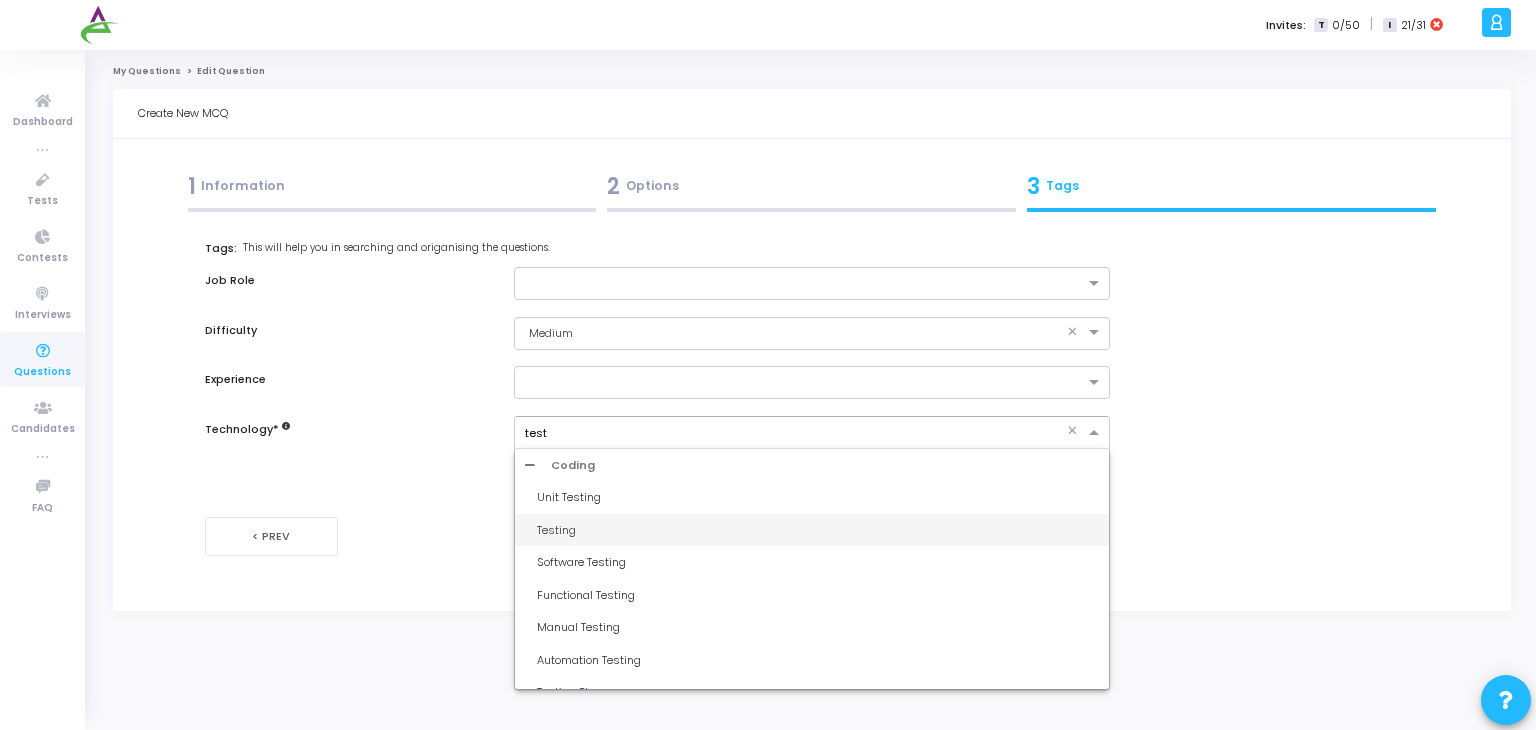click on "Testing" at bounding box center [818, 530] 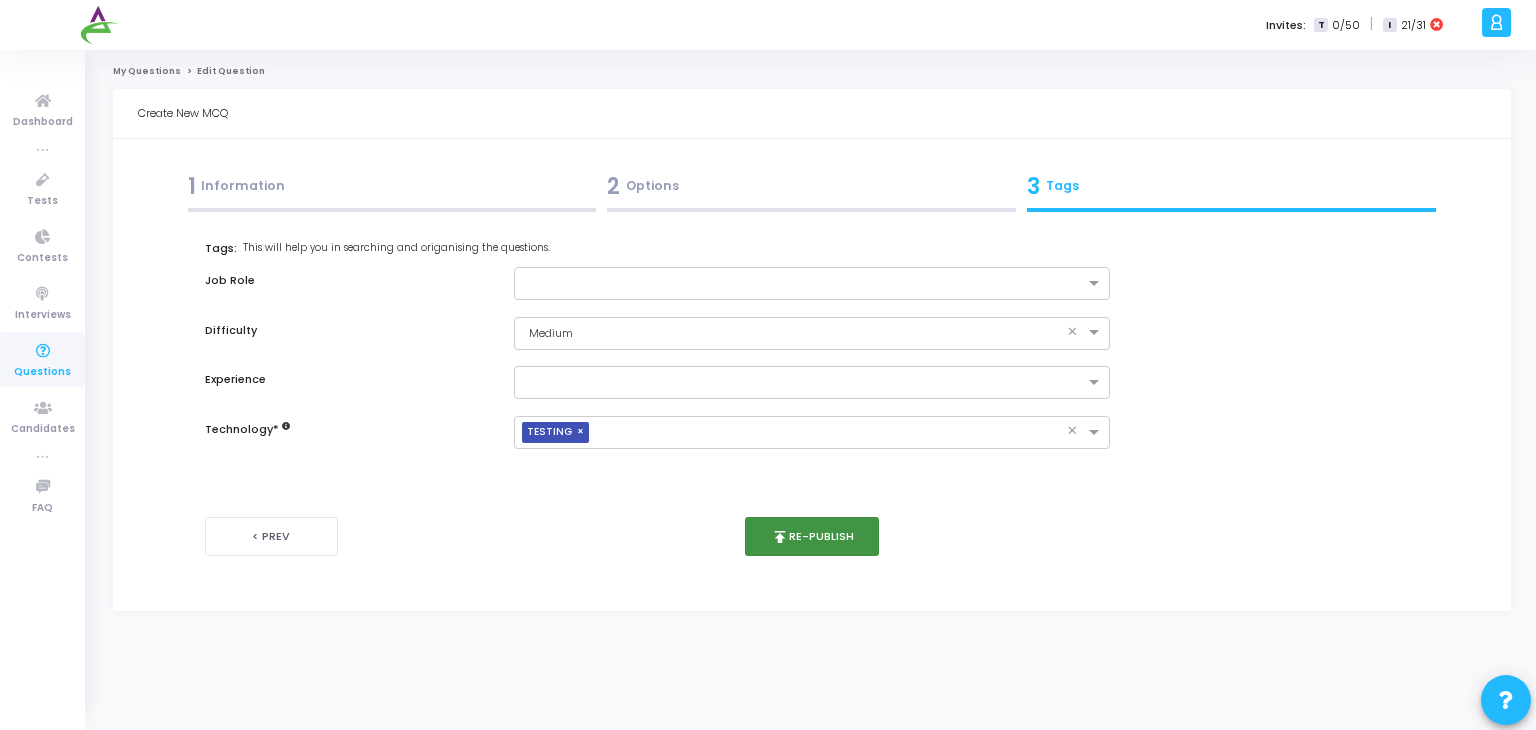 click on "publish  Re-publish" at bounding box center [812, 536] 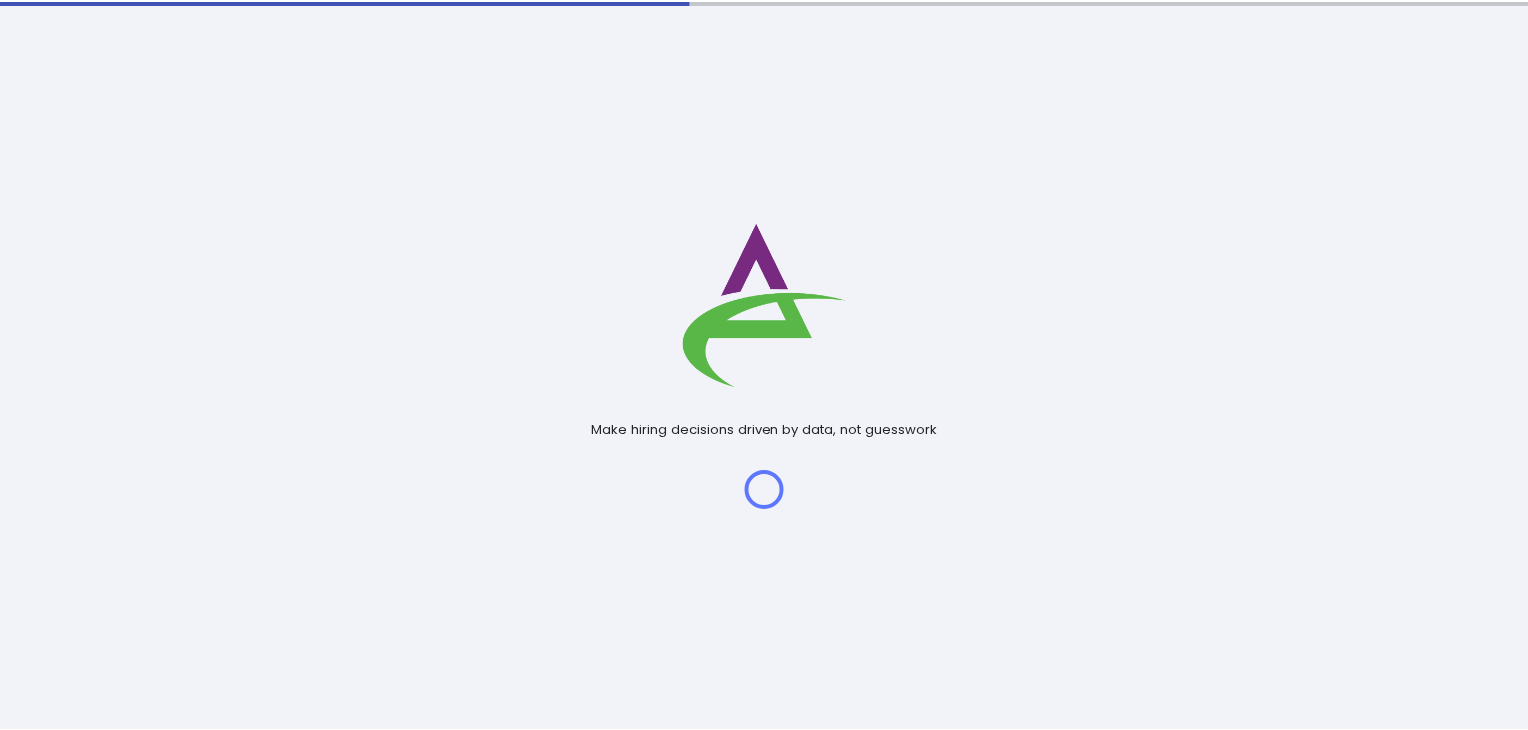 scroll, scrollTop: 0, scrollLeft: 0, axis: both 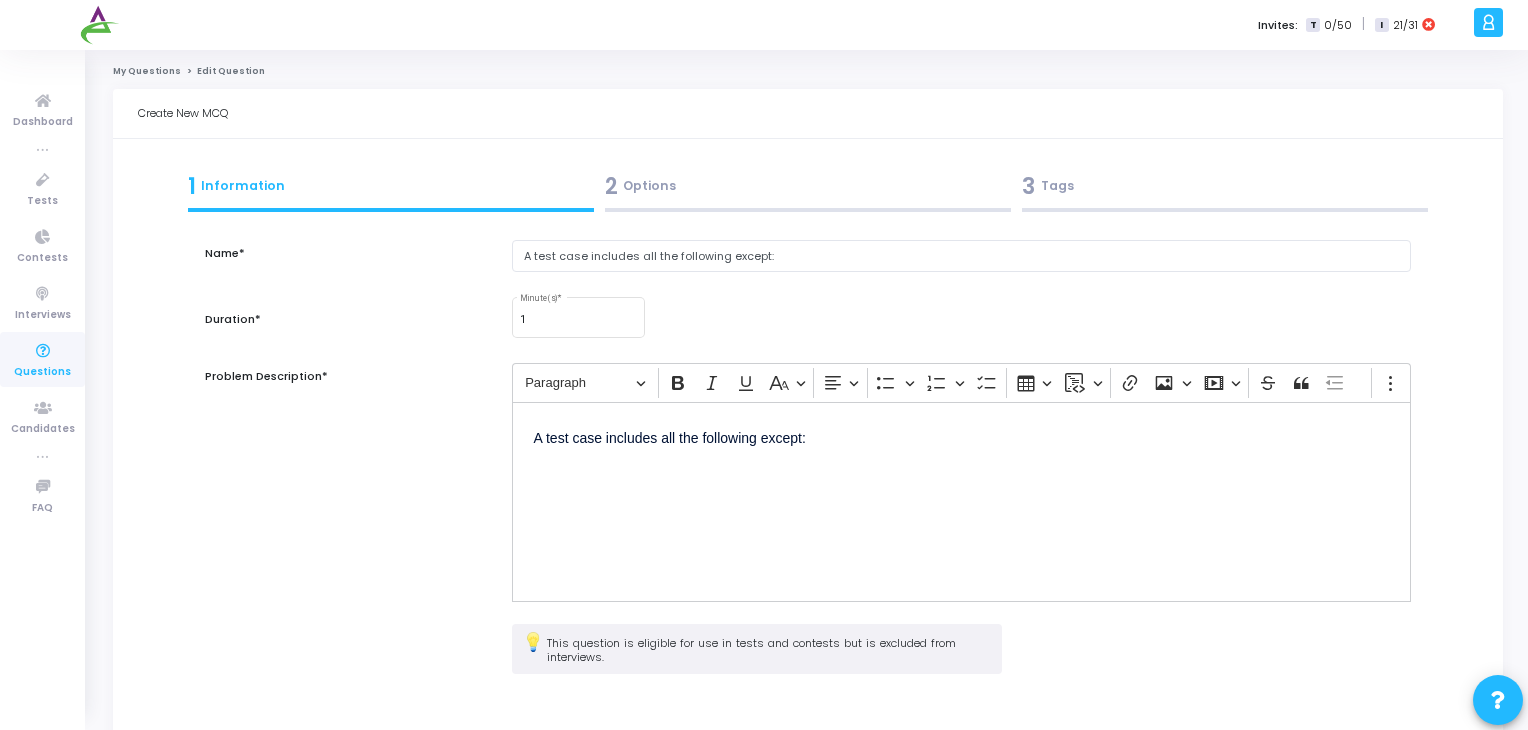 click on "3  Tags" at bounding box center (1225, 186) 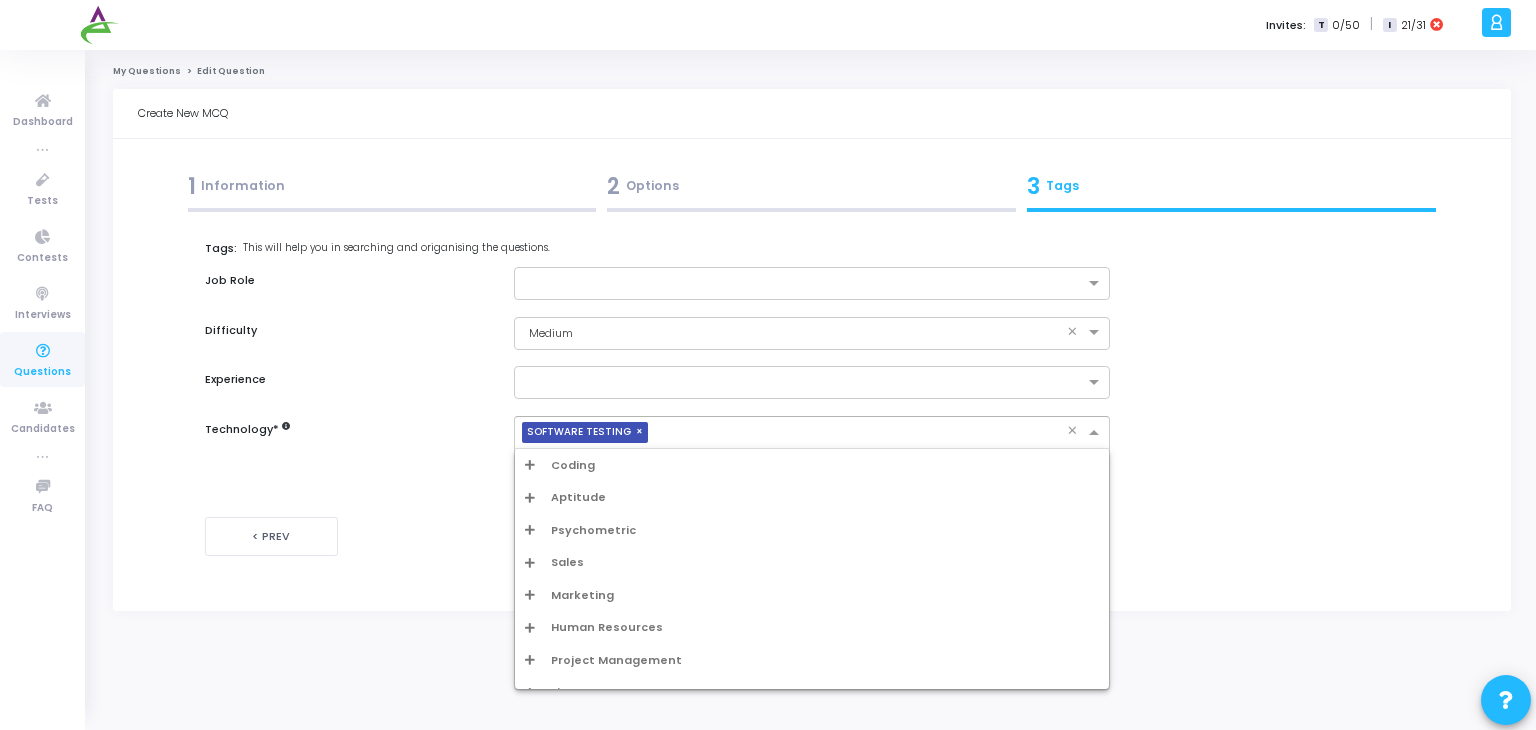 click on "SOFTWARE TESTING" at bounding box center (579, 432) 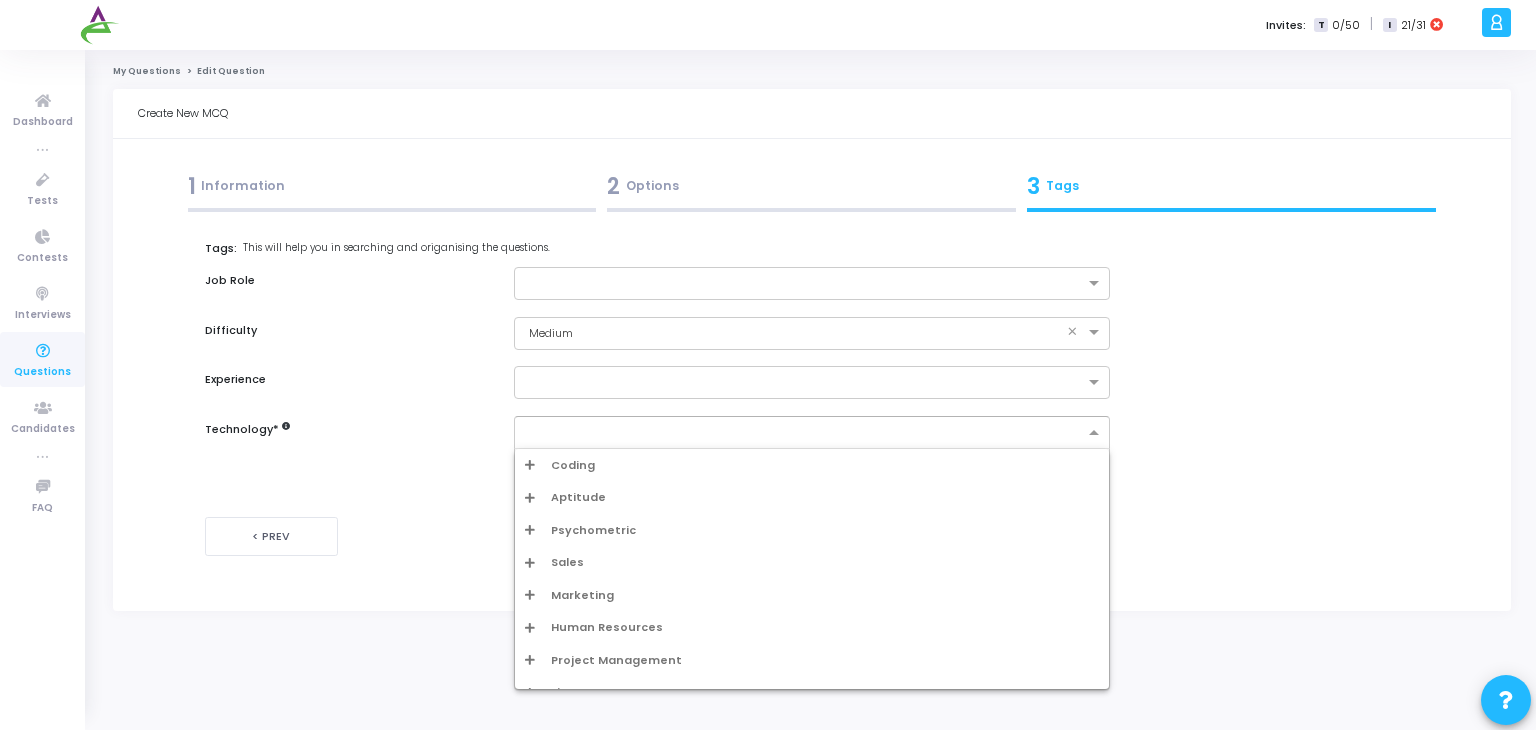 click at bounding box center (805, 433) 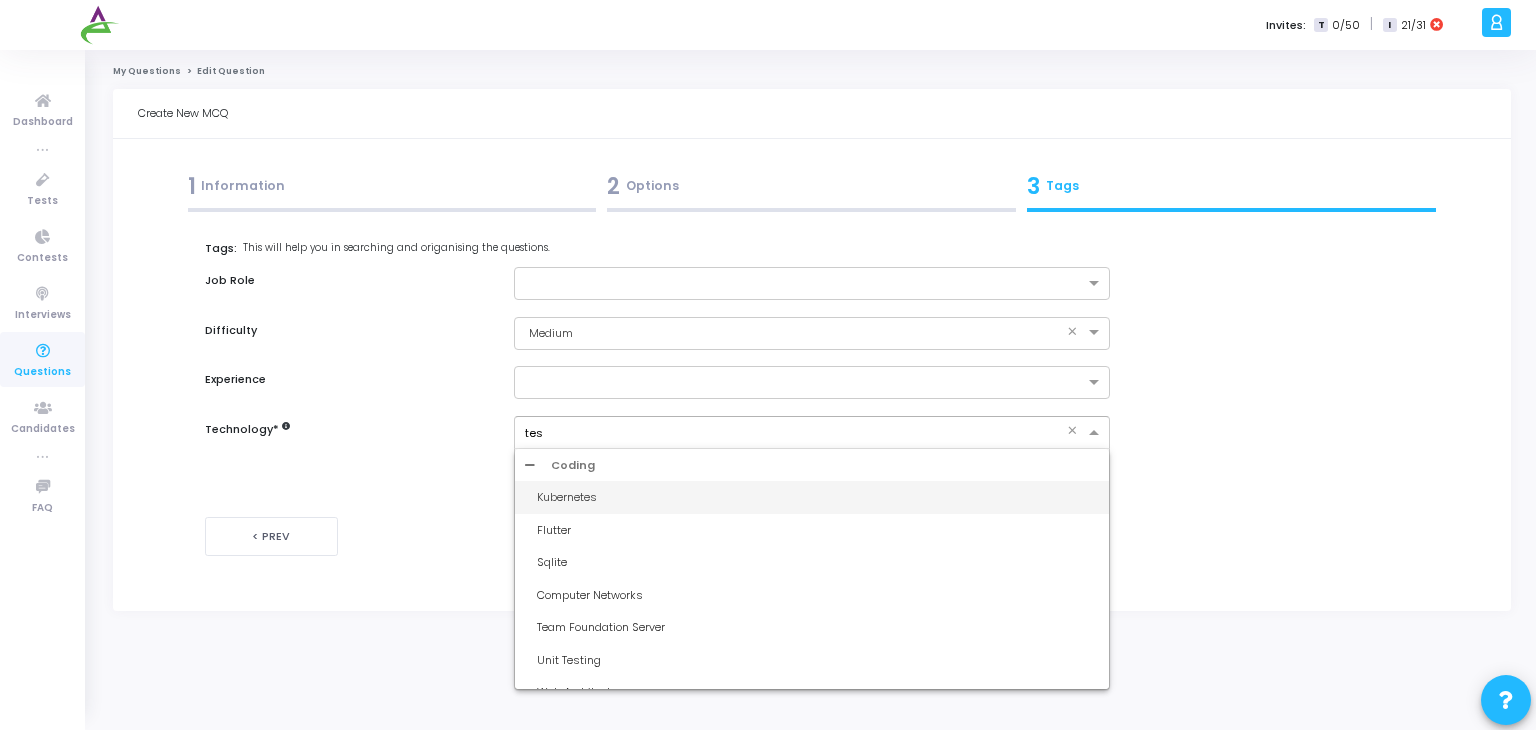 type on "test" 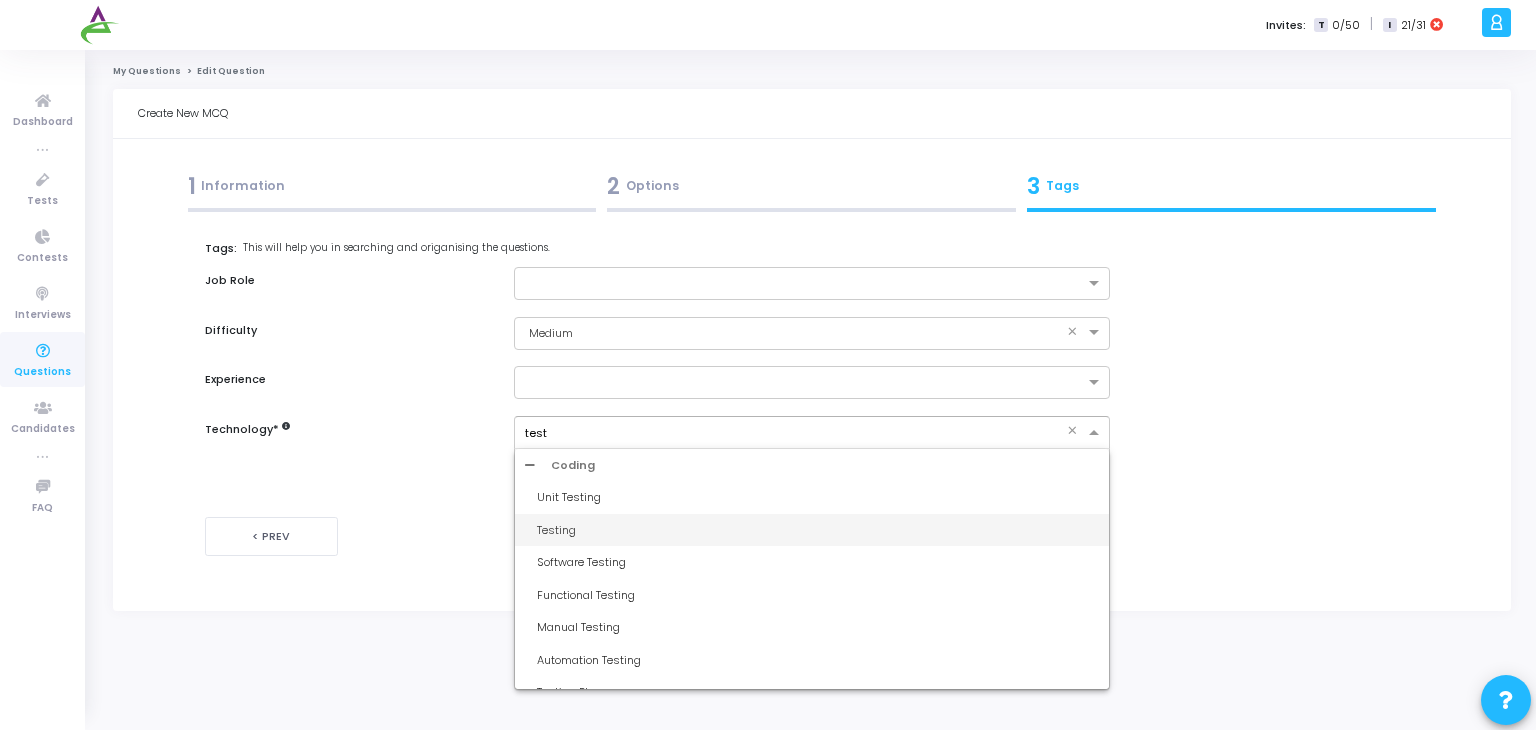 click on "Testing" at bounding box center [818, 530] 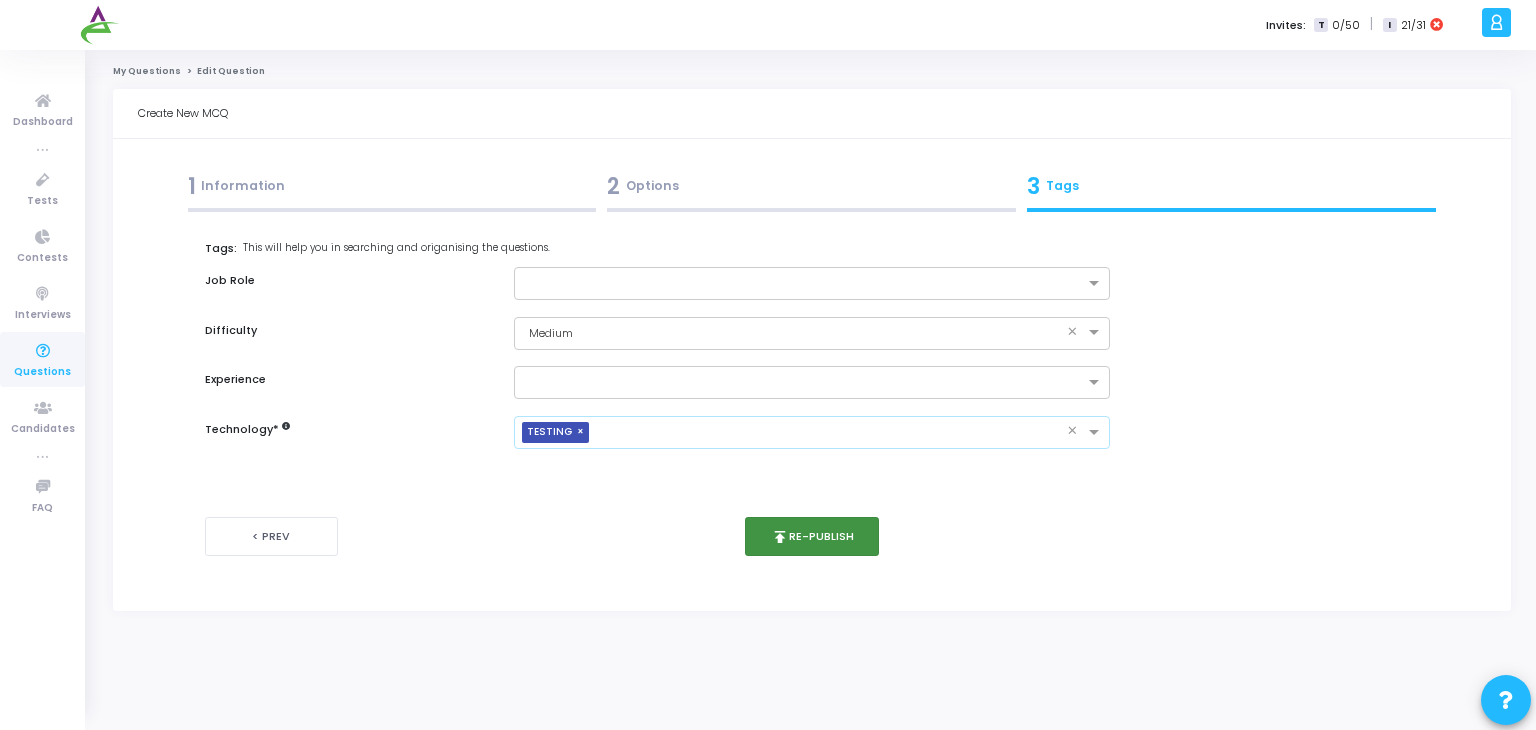 click on "publish  Re-publish" at bounding box center [812, 536] 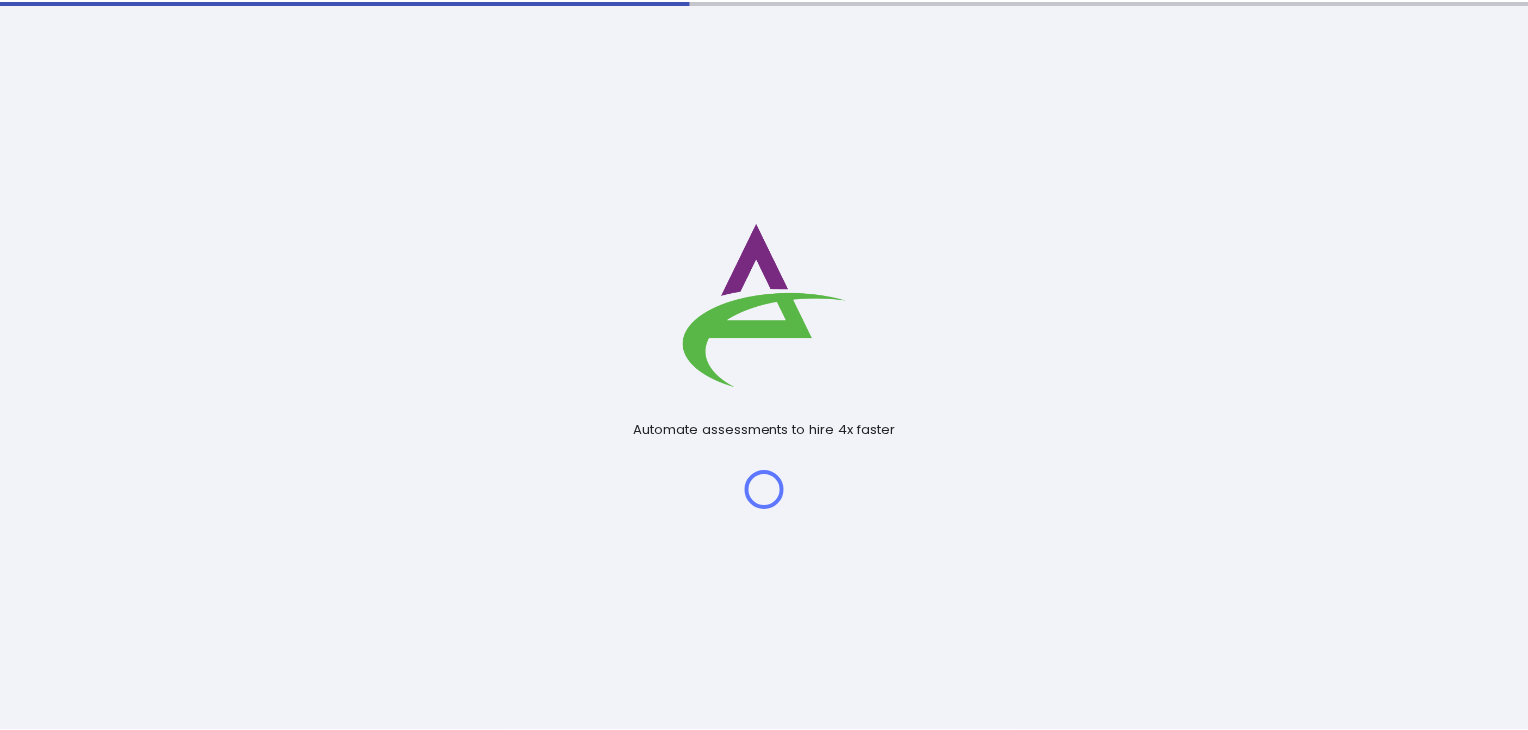 scroll, scrollTop: 0, scrollLeft: 0, axis: both 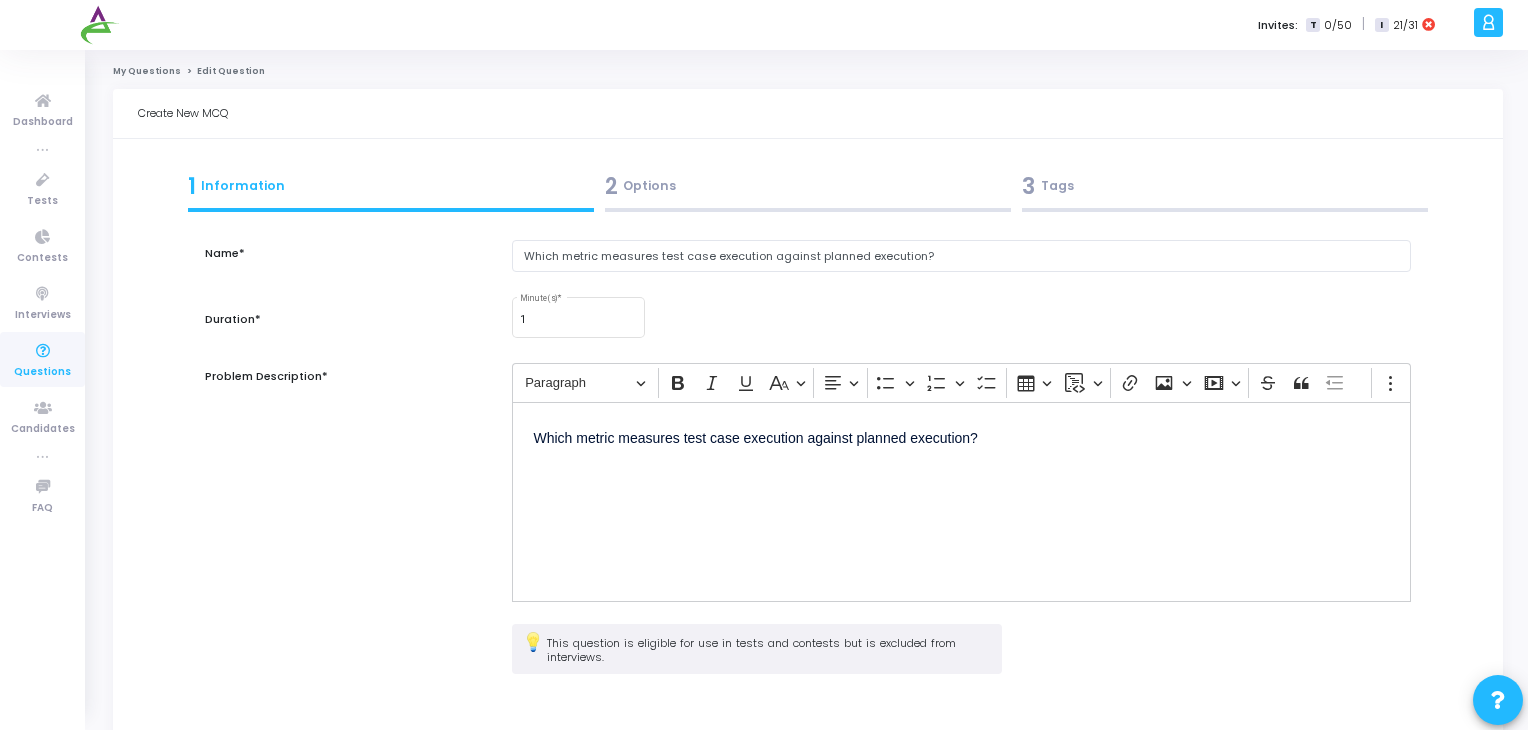 click on "3  Tags" at bounding box center (1225, 186) 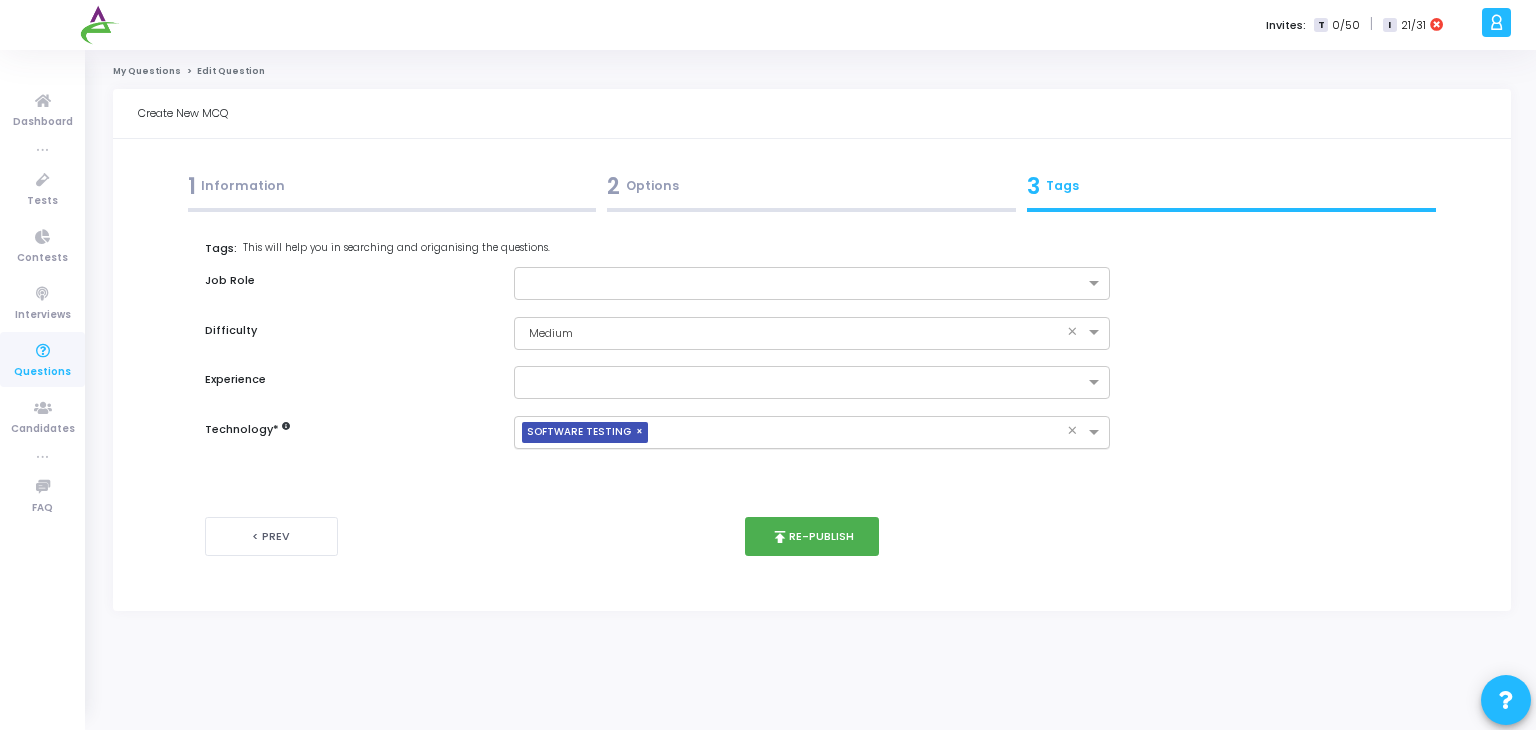 click on "×" at bounding box center (642, 432) 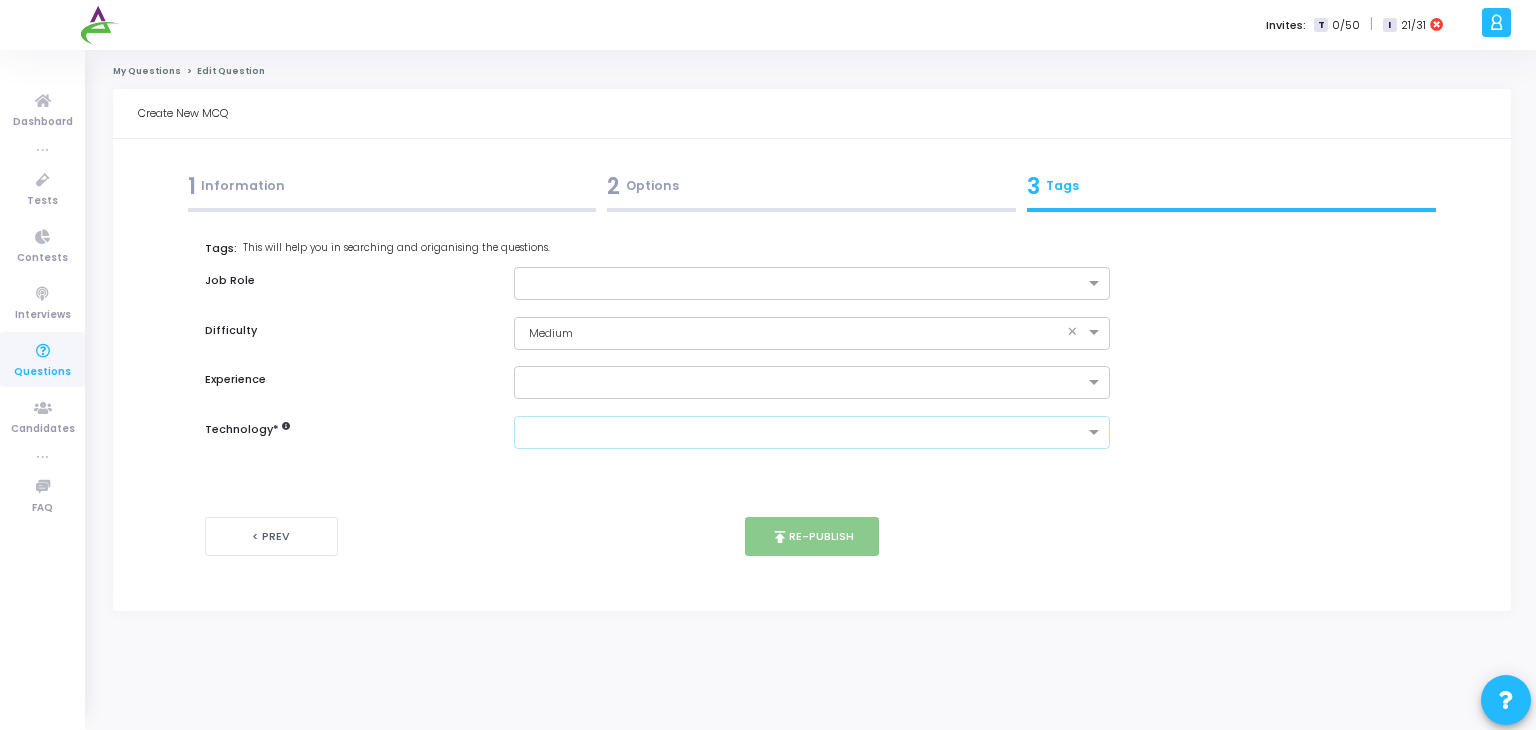 click at bounding box center [800, 432] 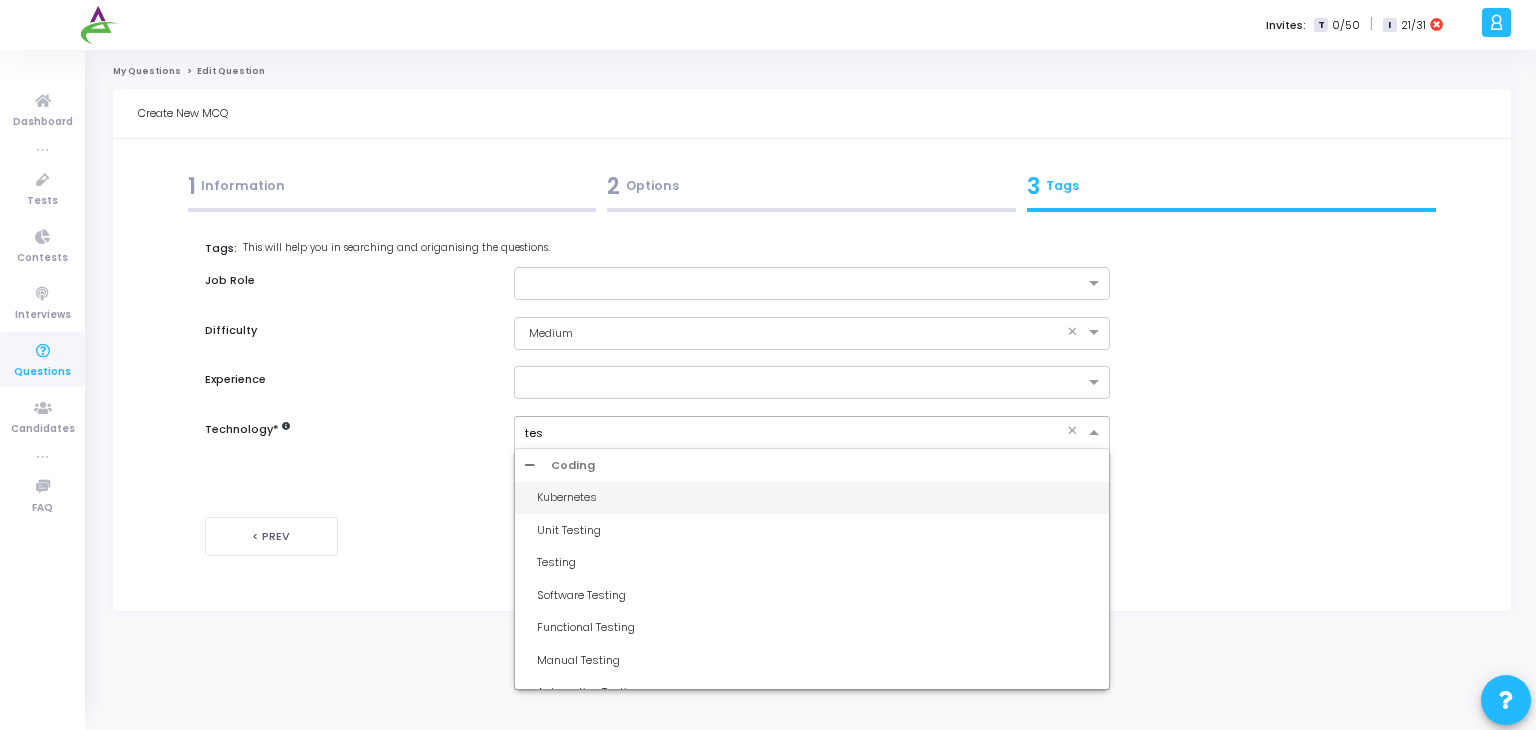 type on "test" 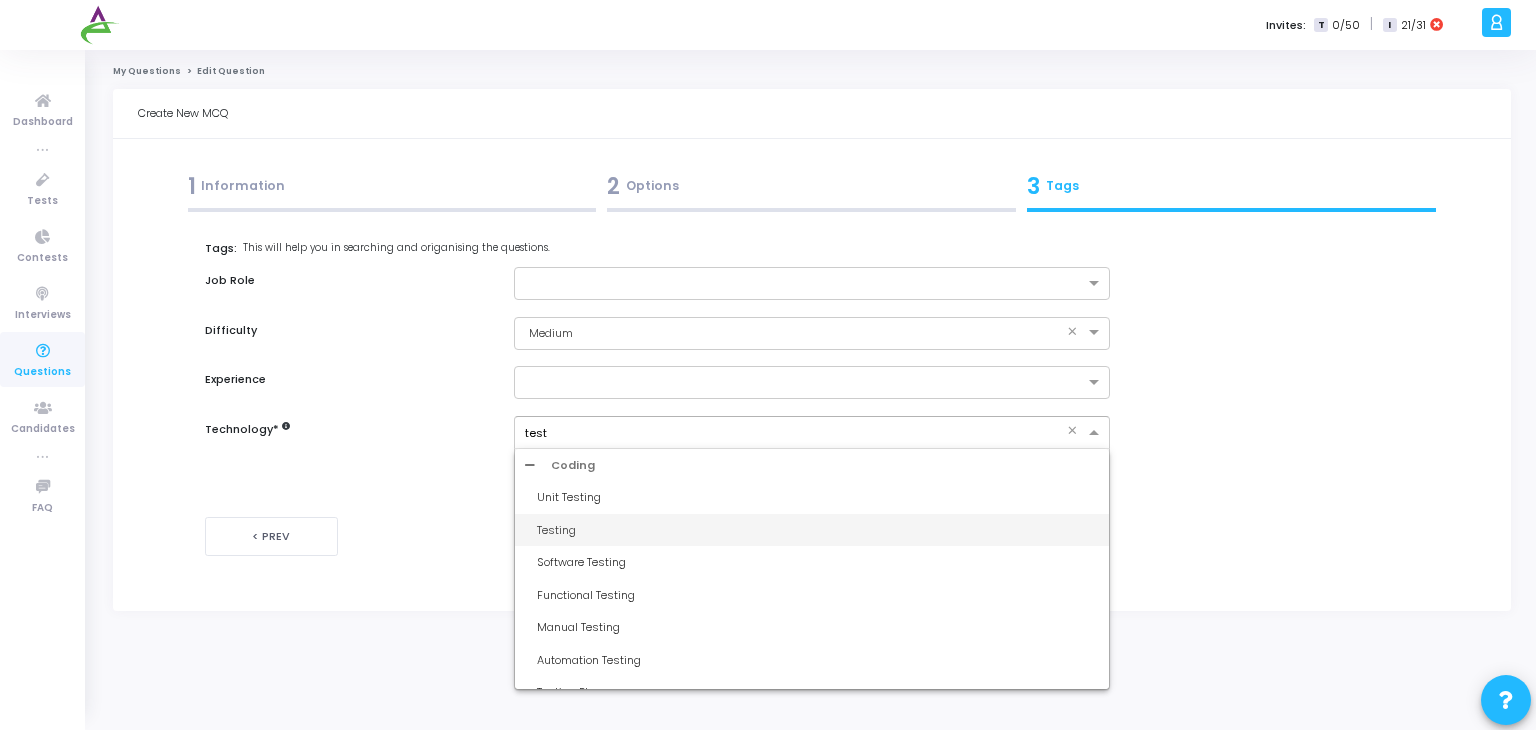 click on "Testing" at bounding box center (818, 530) 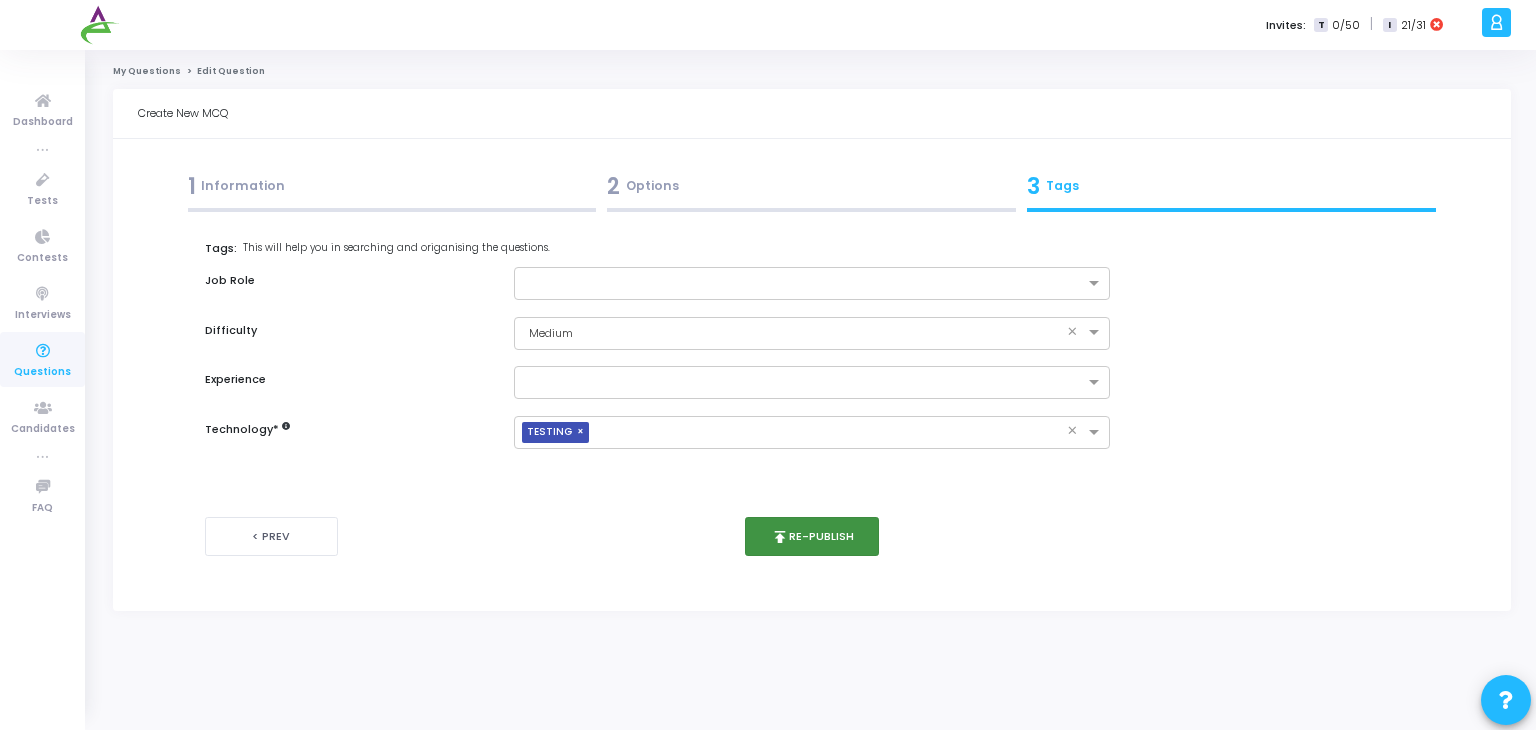 click on "publish  Re-publish" at bounding box center (812, 536) 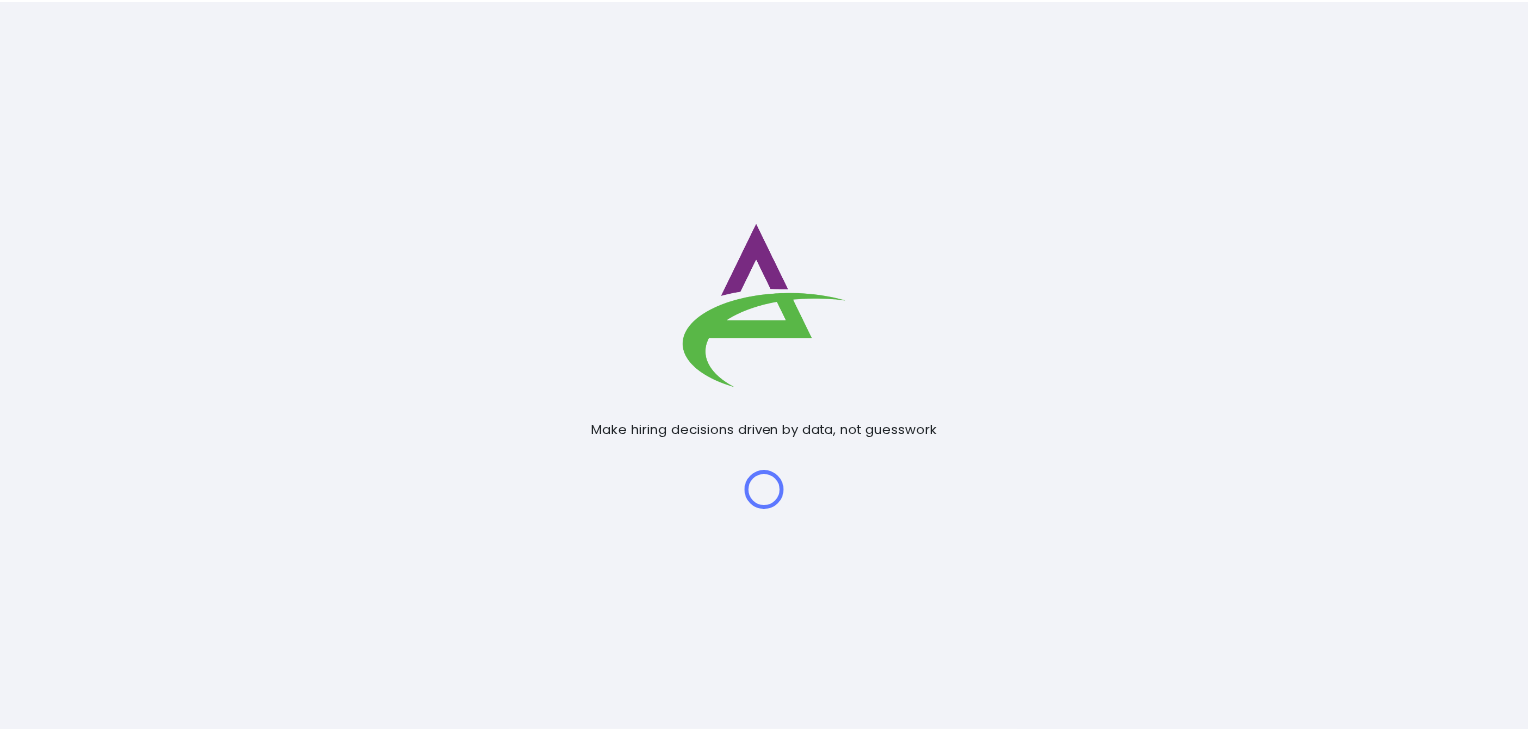 scroll, scrollTop: 0, scrollLeft: 0, axis: both 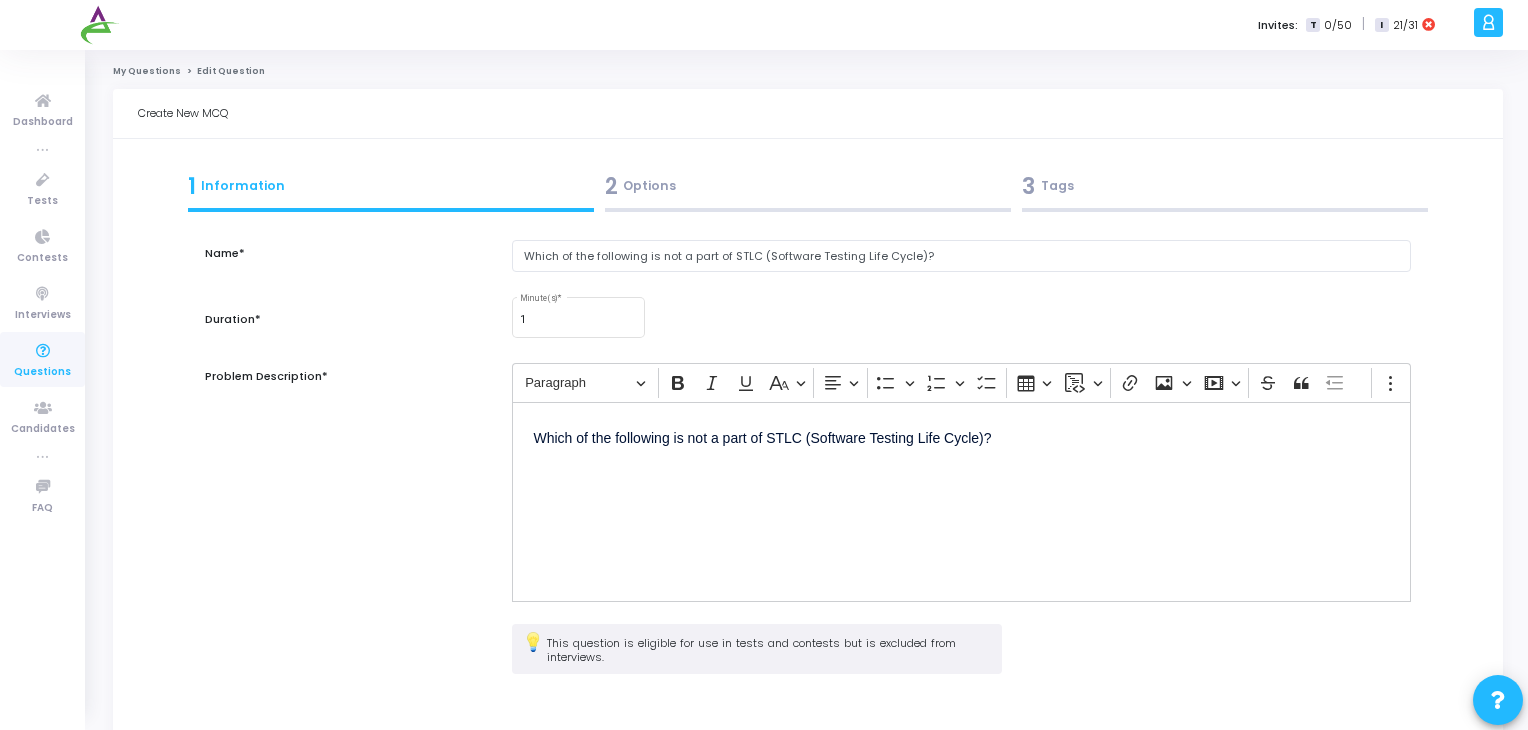 click on "3  Tags" at bounding box center [1225, 186] 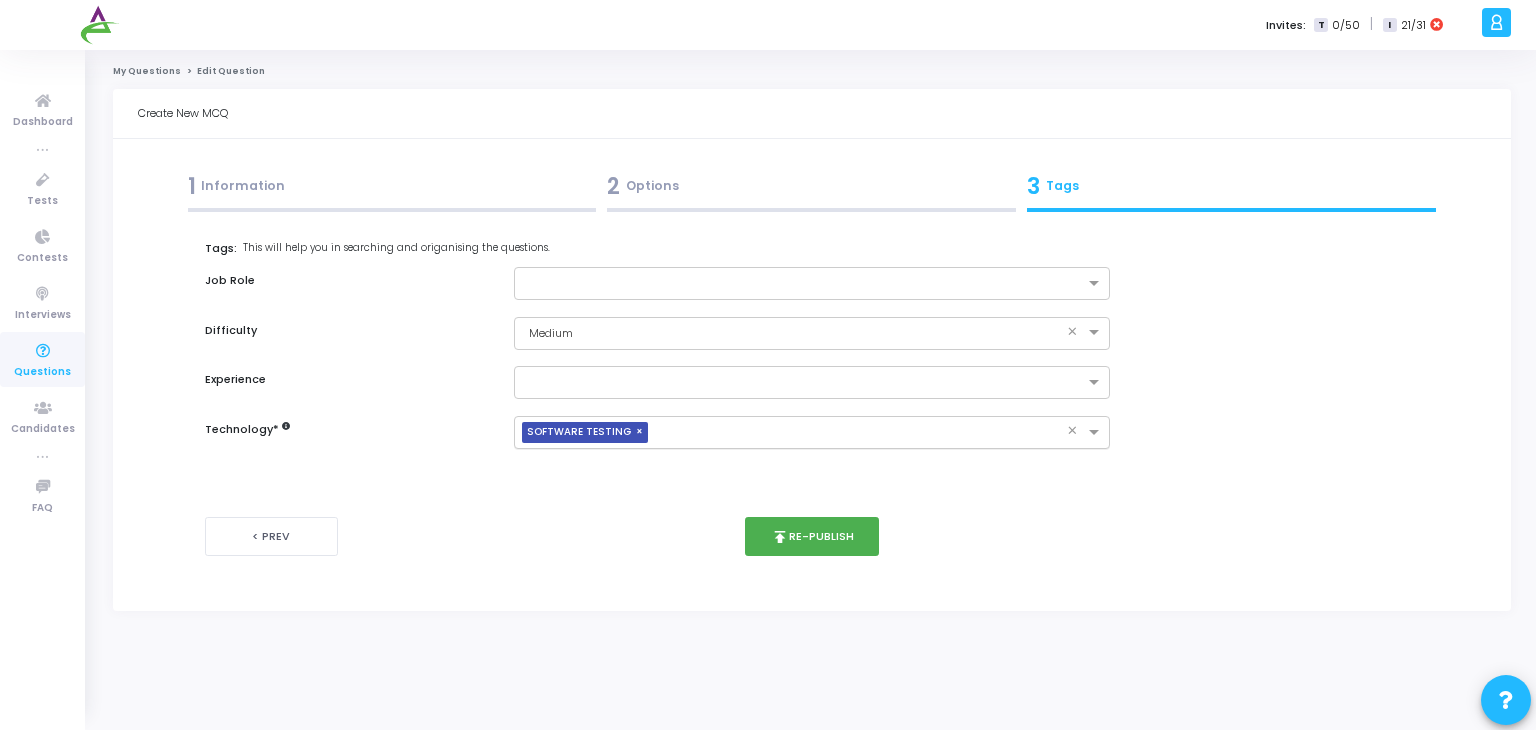 click on "×" at bounding box center [642, 432] 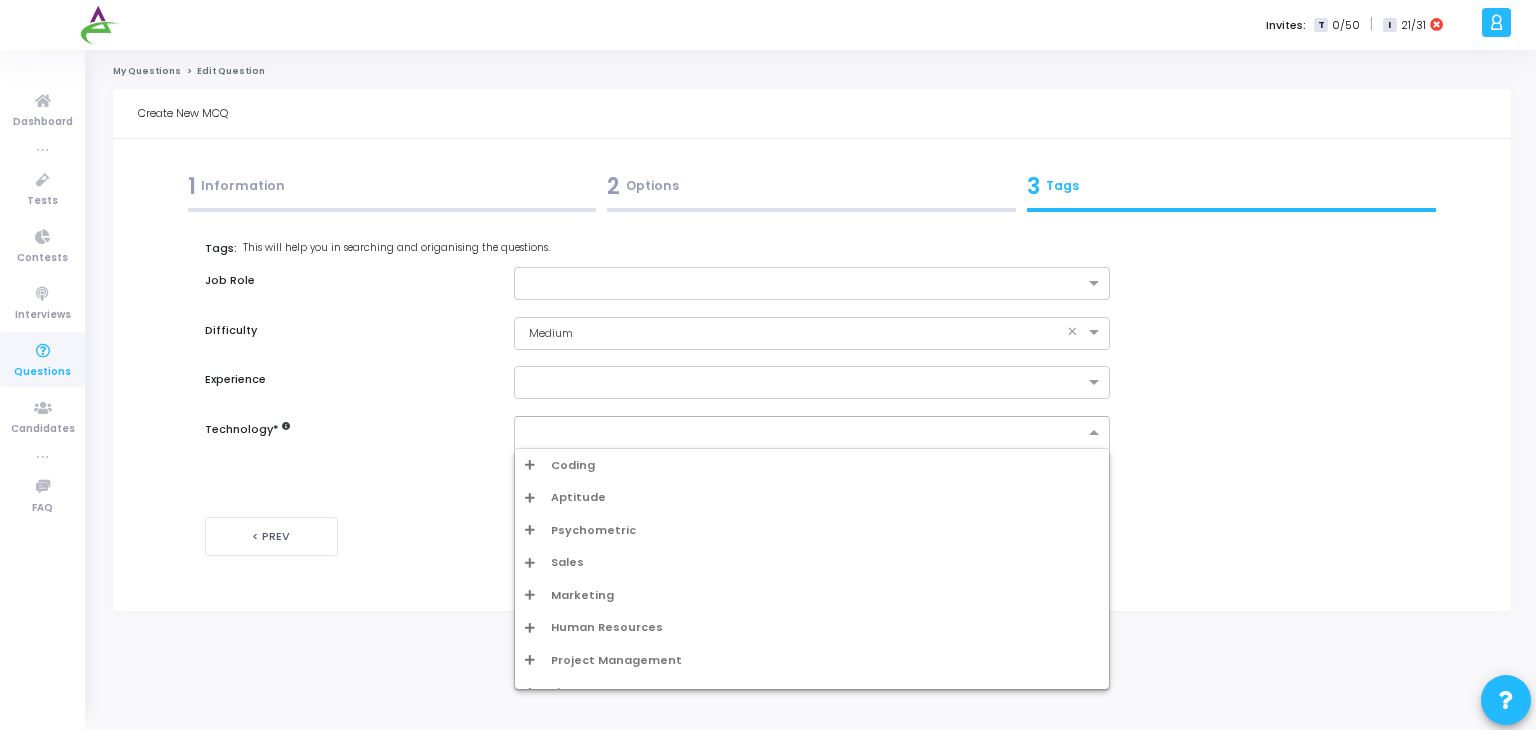 click at bounding box center [805, 433] 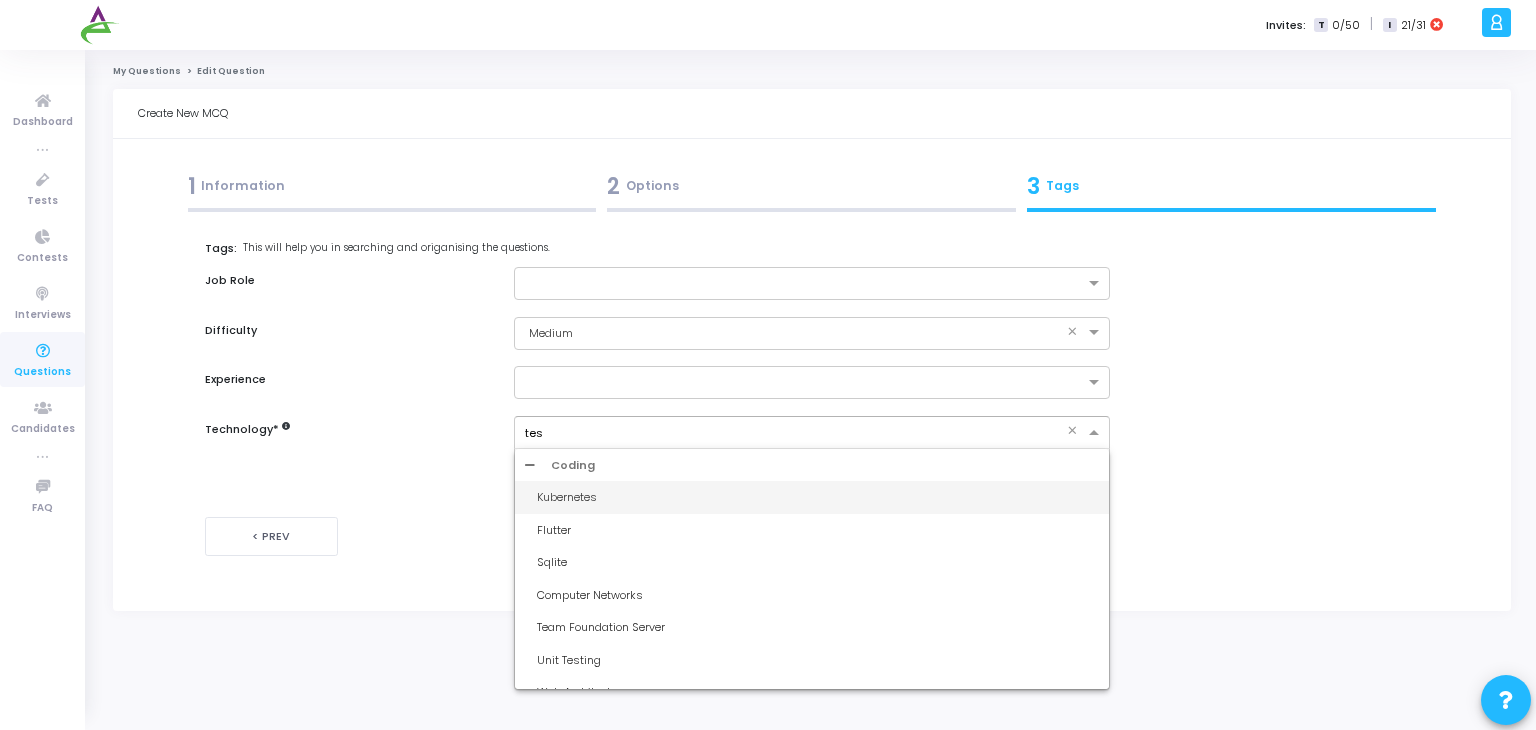 type on "test" 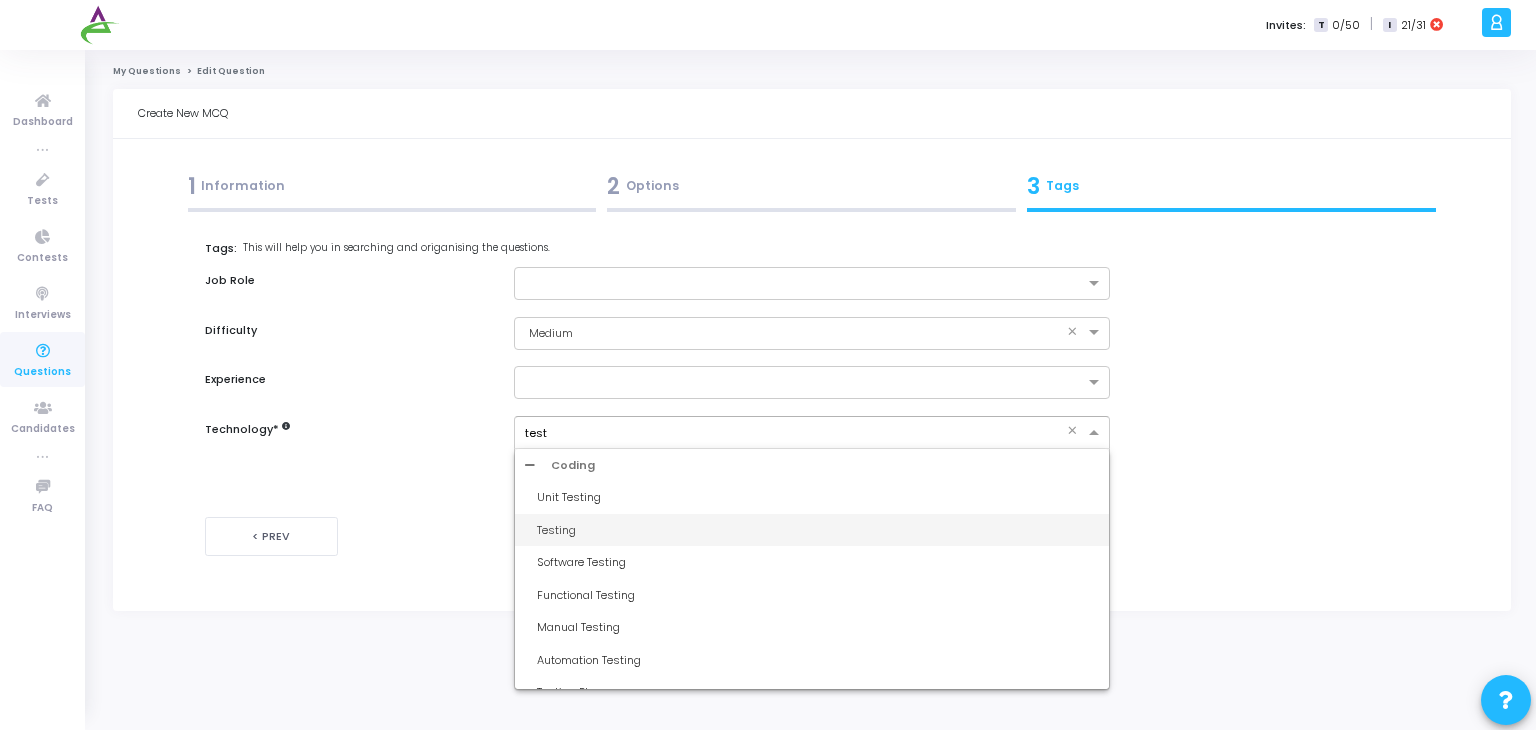 click on "Testing" at bounding box center (818, 530) 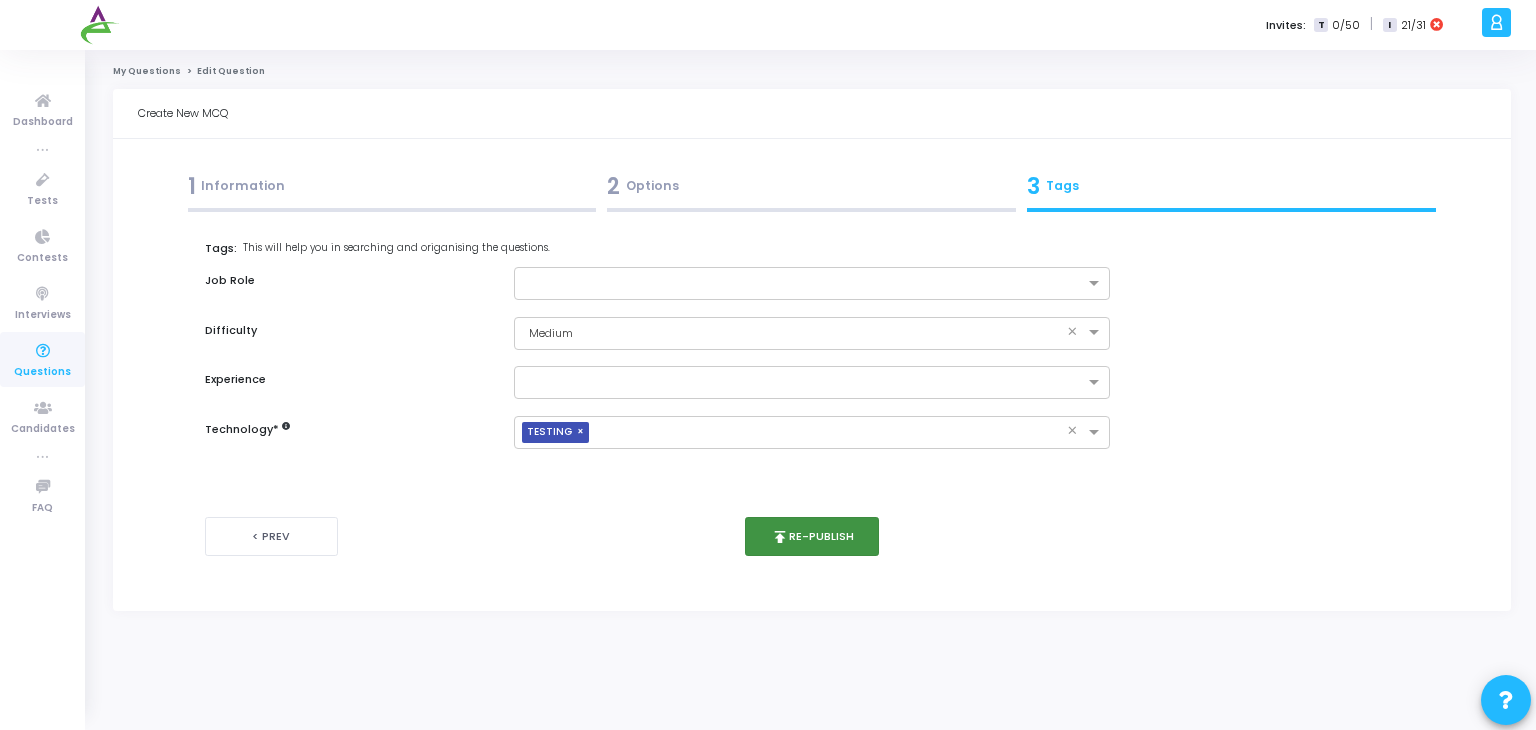 click on "publish  Re-publish" at bounding box center (812, 536) 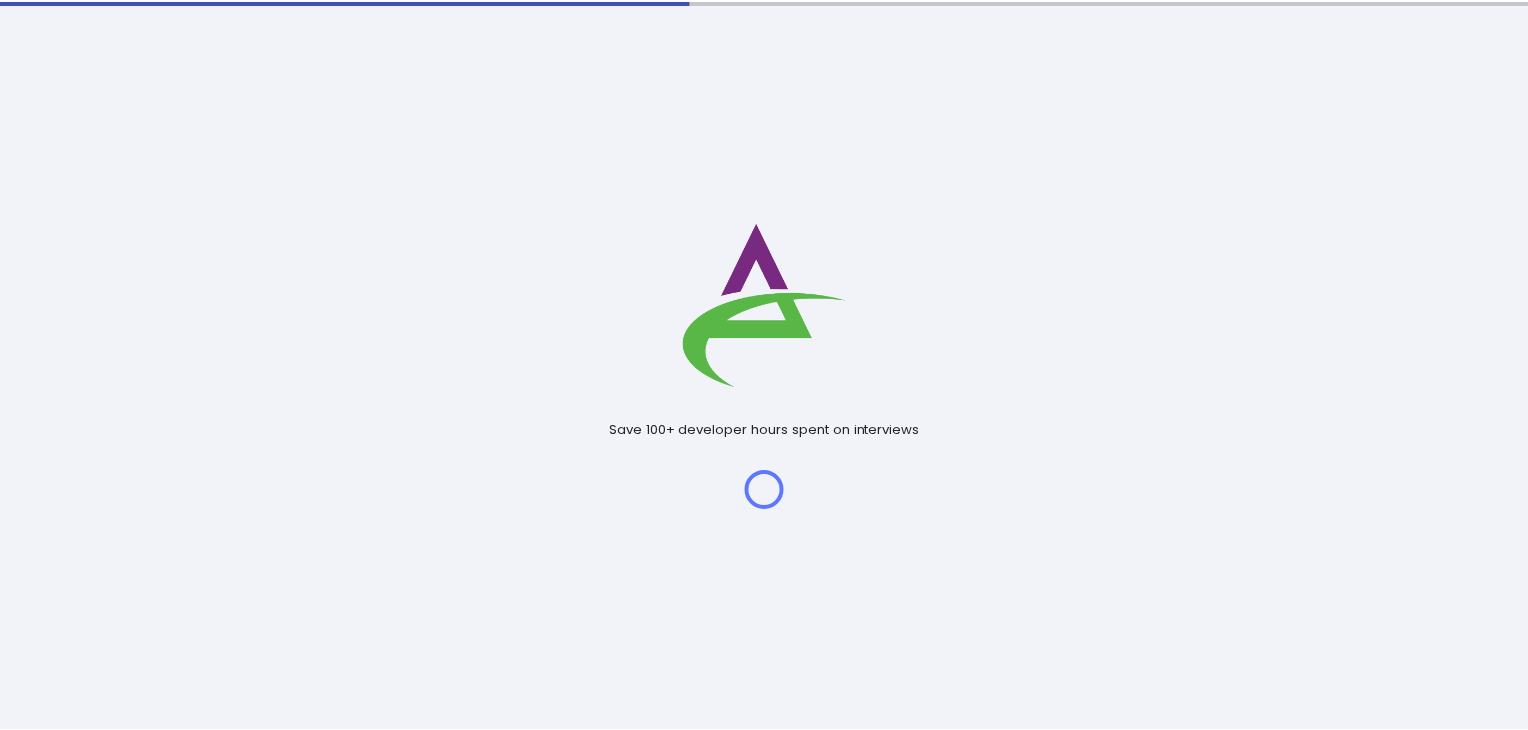 scroll, scrollTop: 0, scrollLeft: 0, axis: both 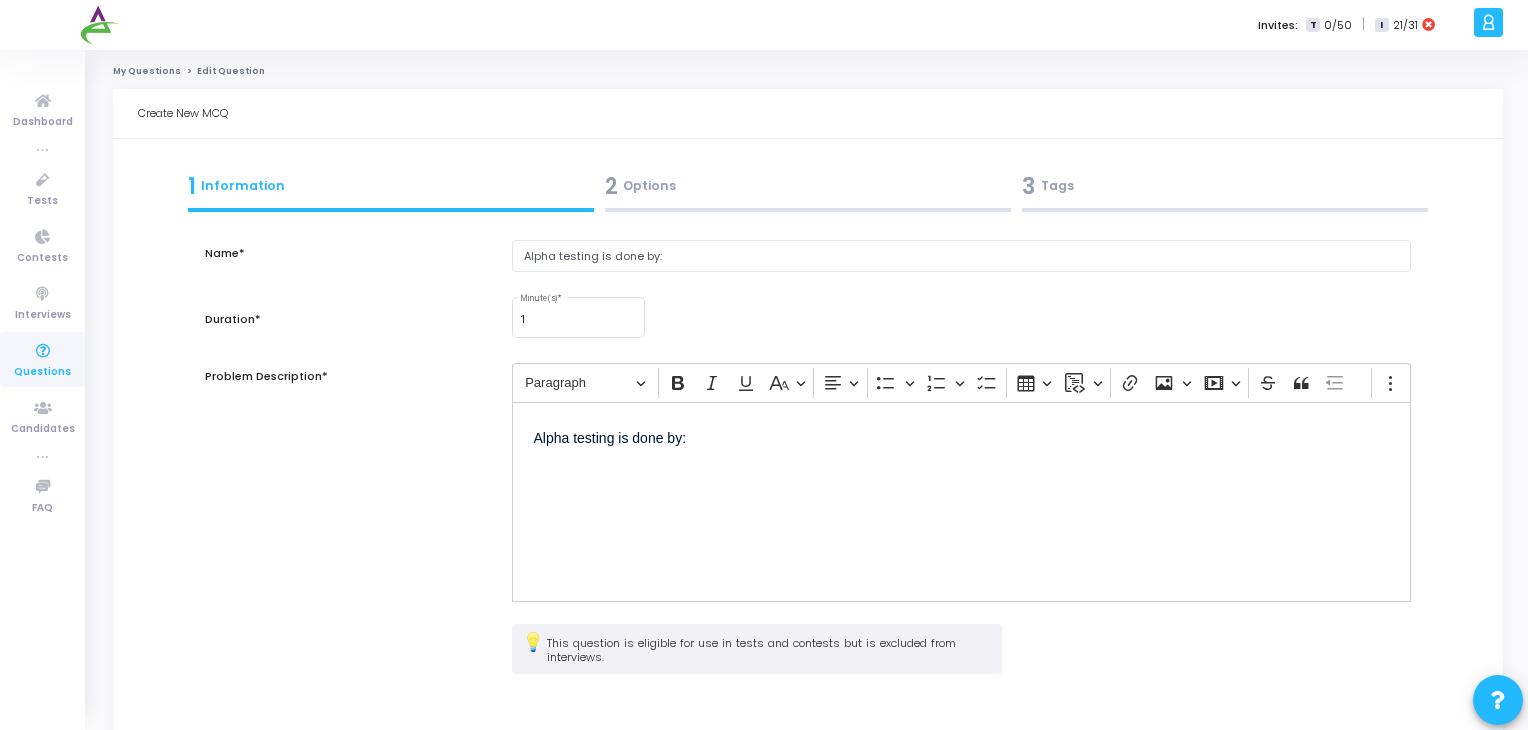 click on "3  Tags" at bounding box center (1225, 186) 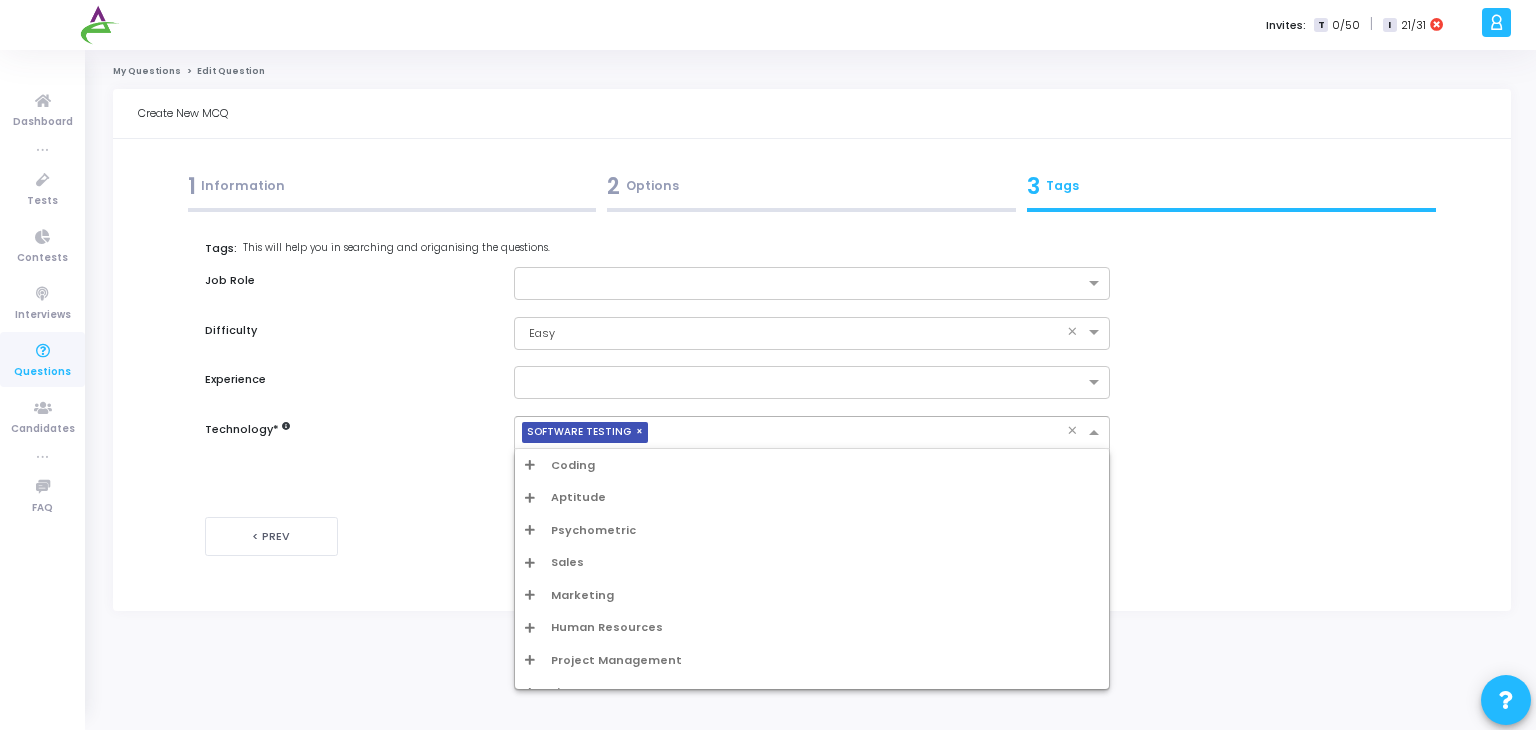 click on "SOFTWARE TESTING" at bounding box center [579, 432] 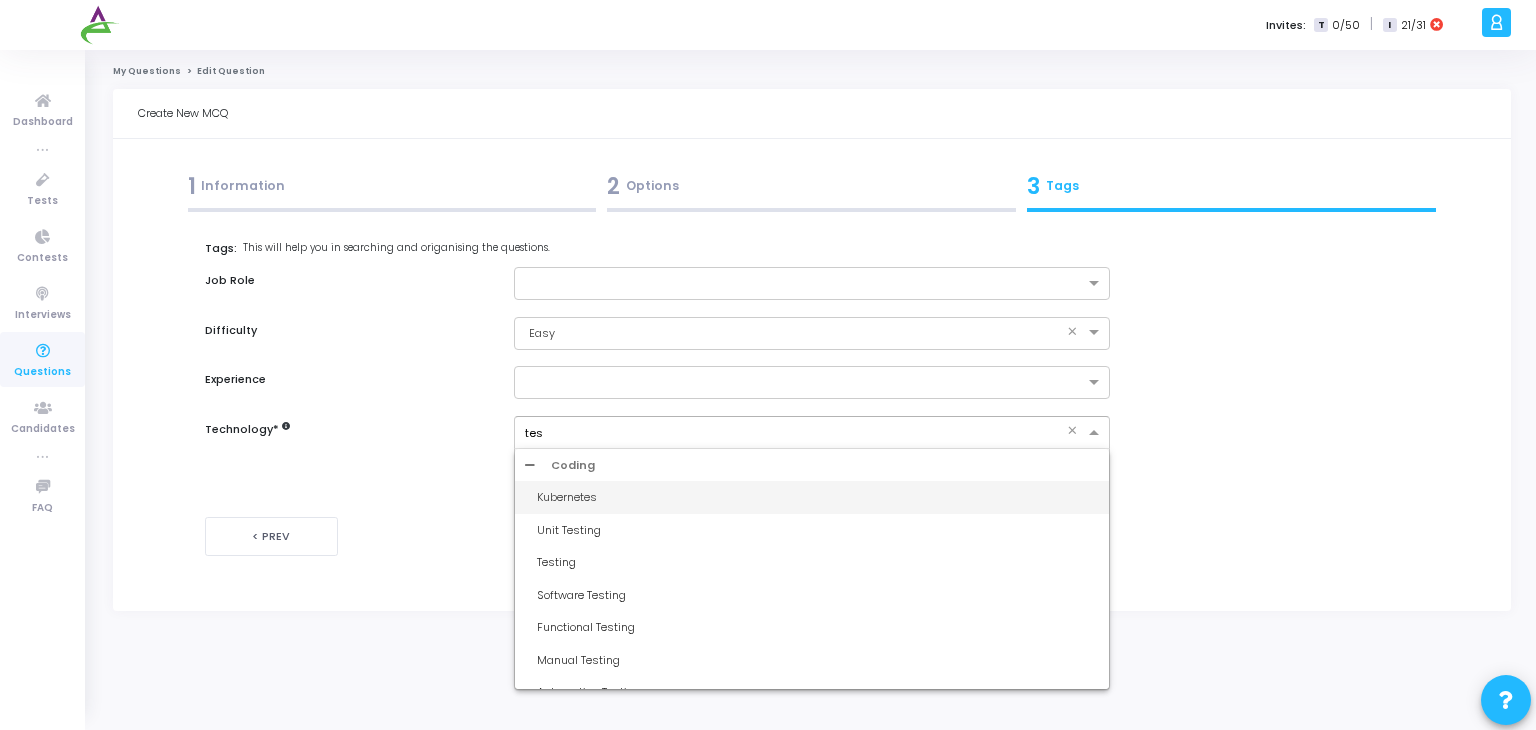 type on "test" 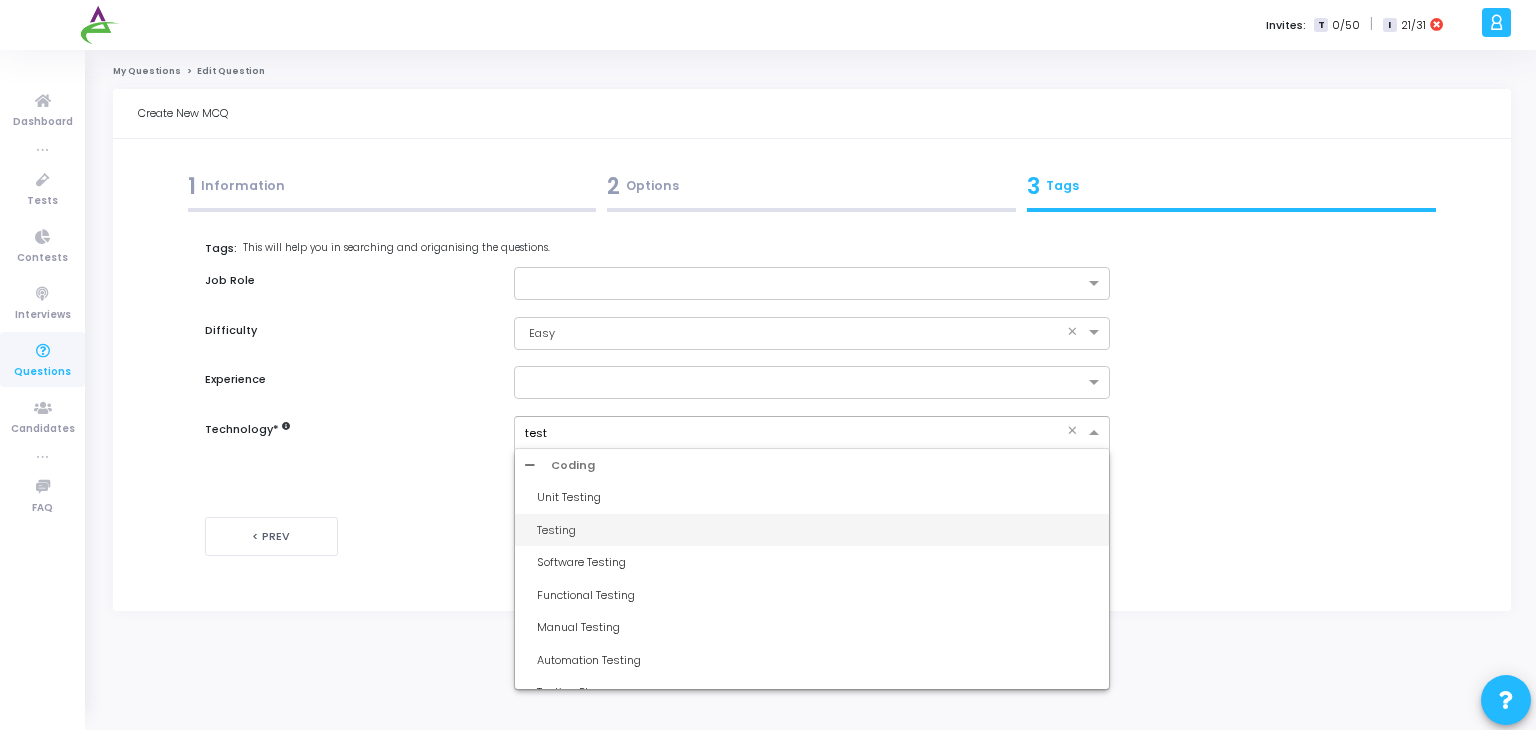 click on "Testing" at bounding box center [818, 530] 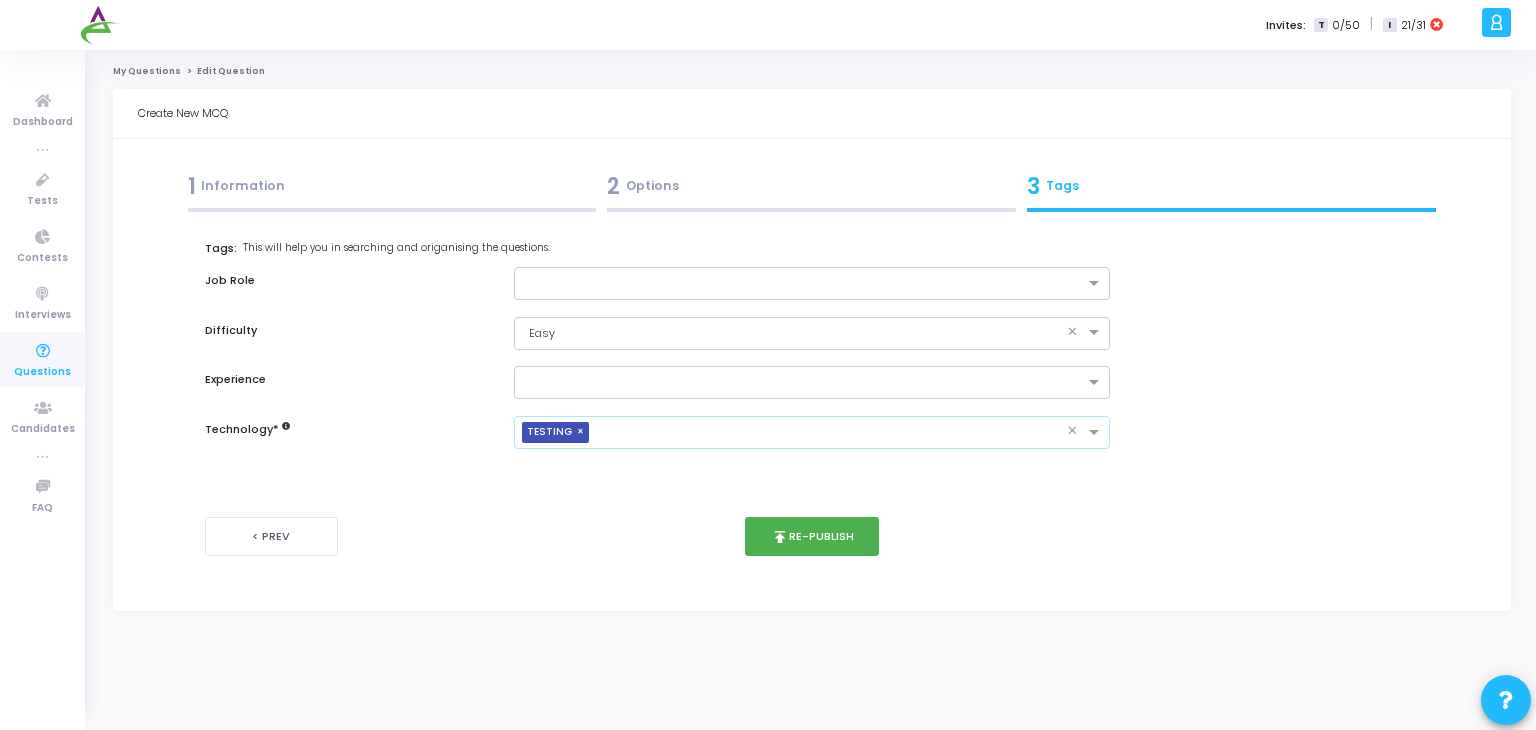 click on "< Prev  publish  Re-publish   Next >" at bounding box center (811, 536) 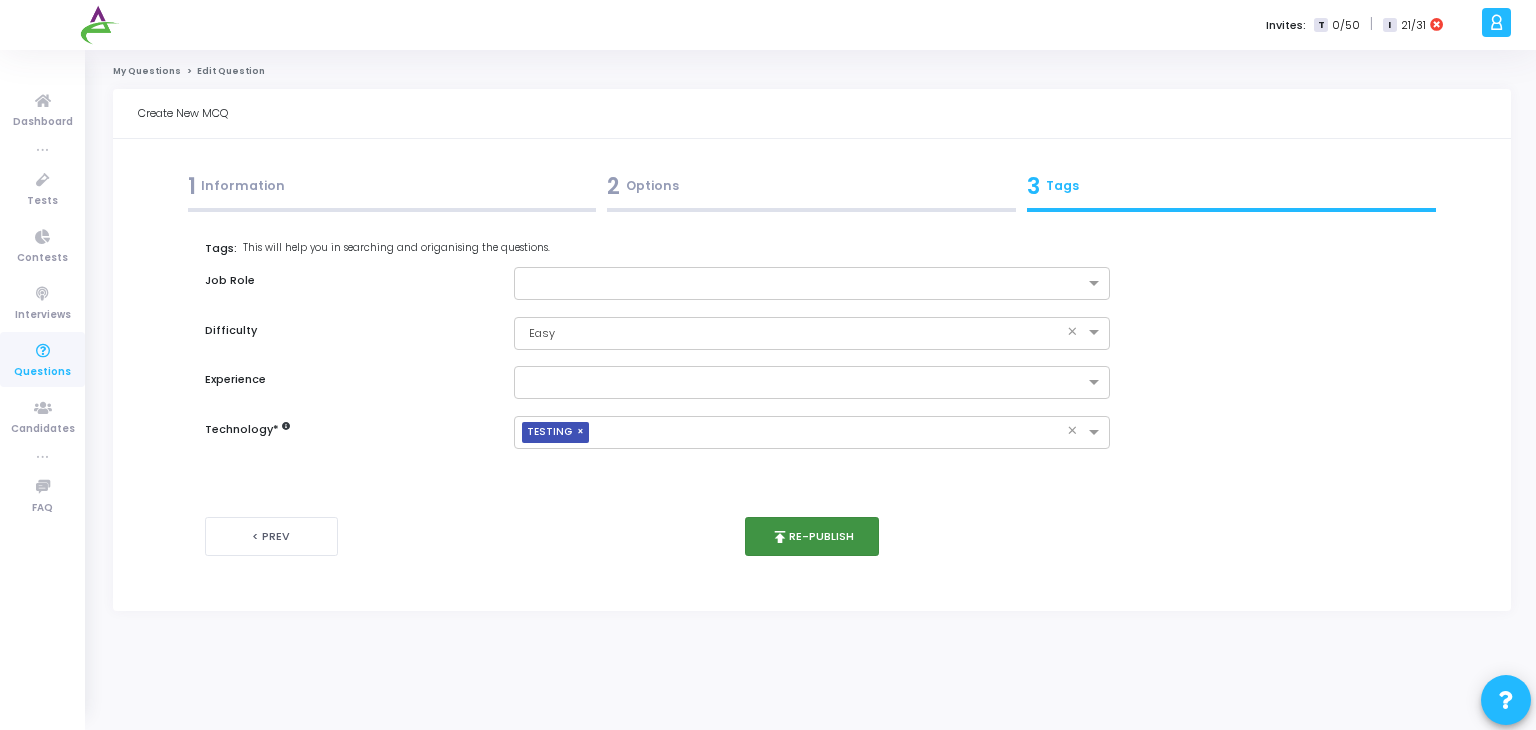 click on "publish  Re-publish" at bounding box center [812, 536] 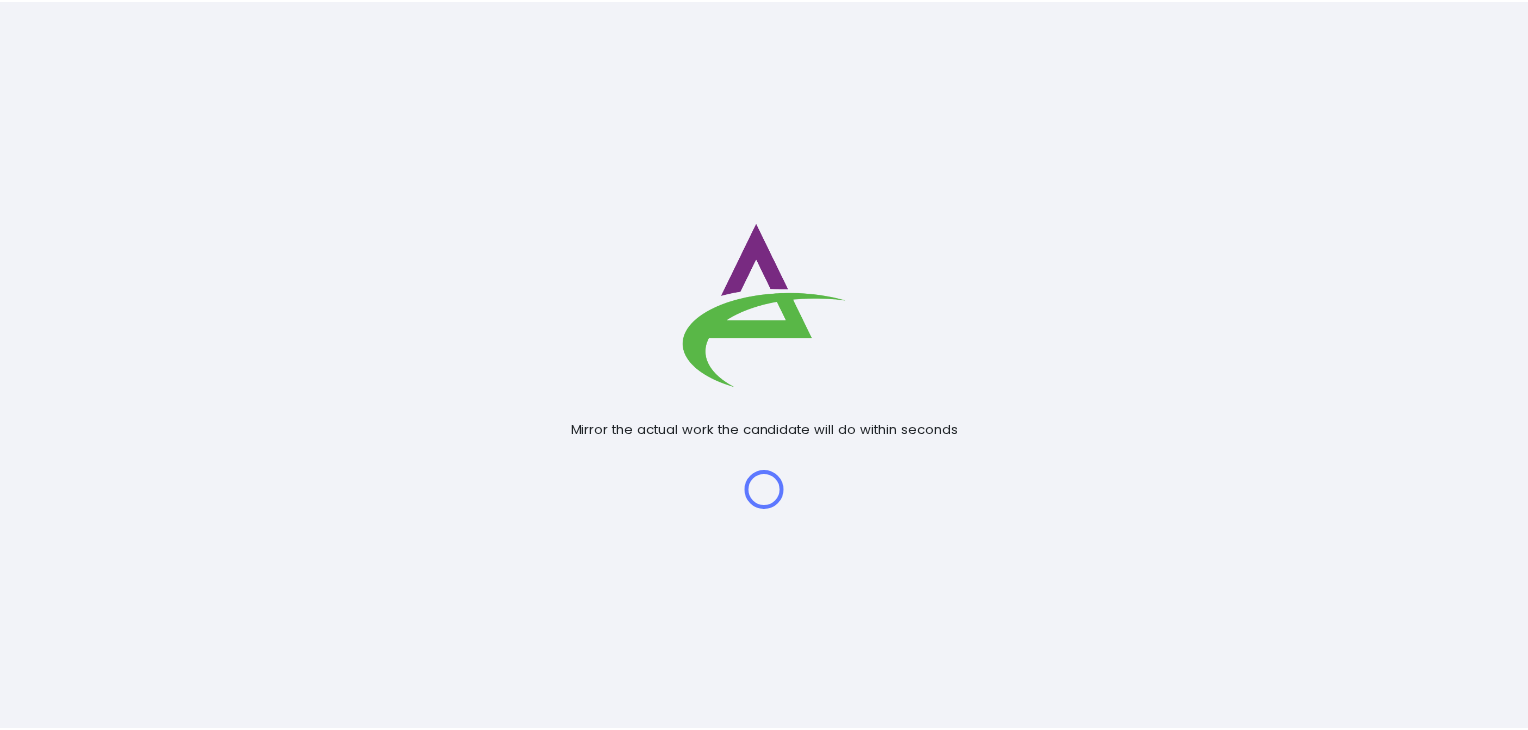 scroll, scrollTop: 0, scrollLeft: 0, axis: both 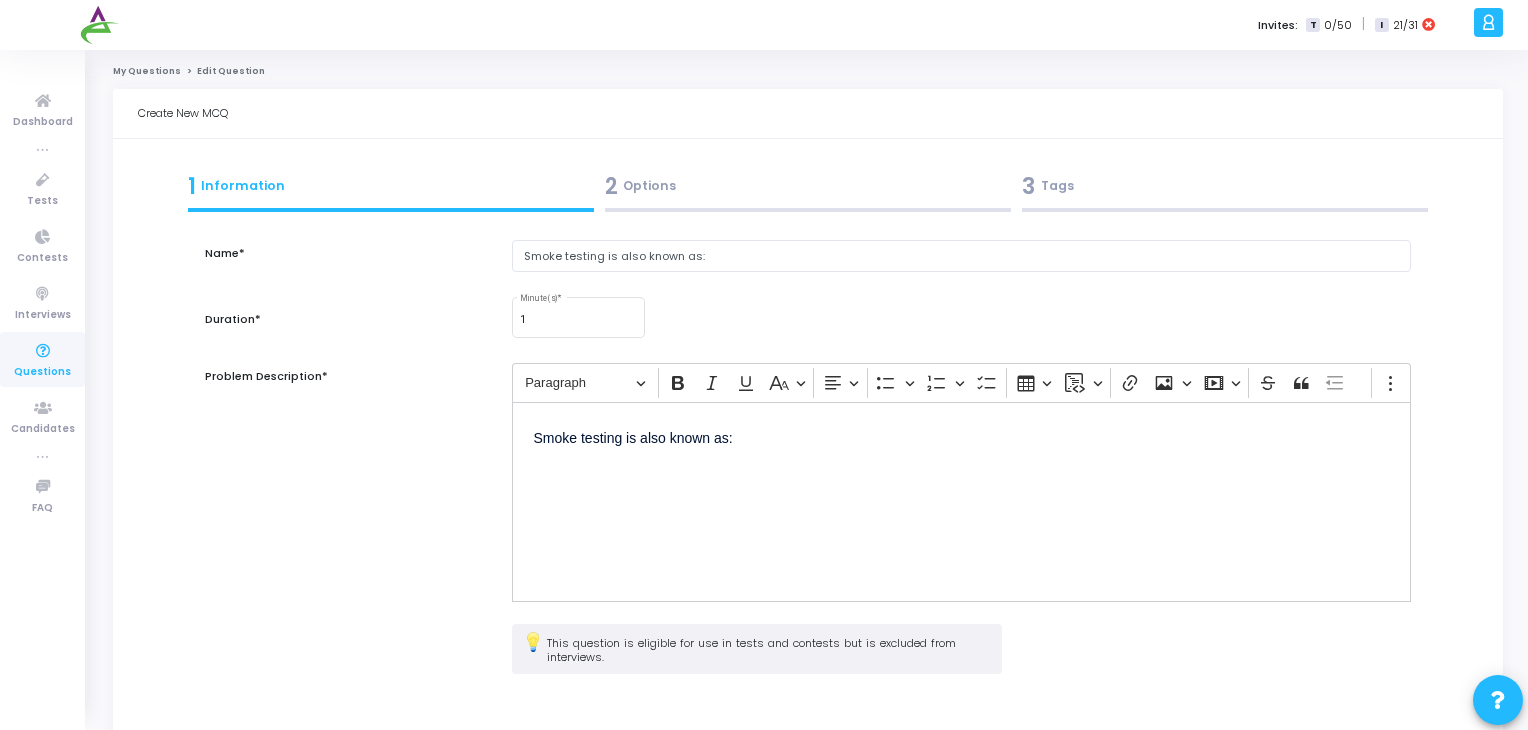 click on "3" at bounding box center (1028, 186) 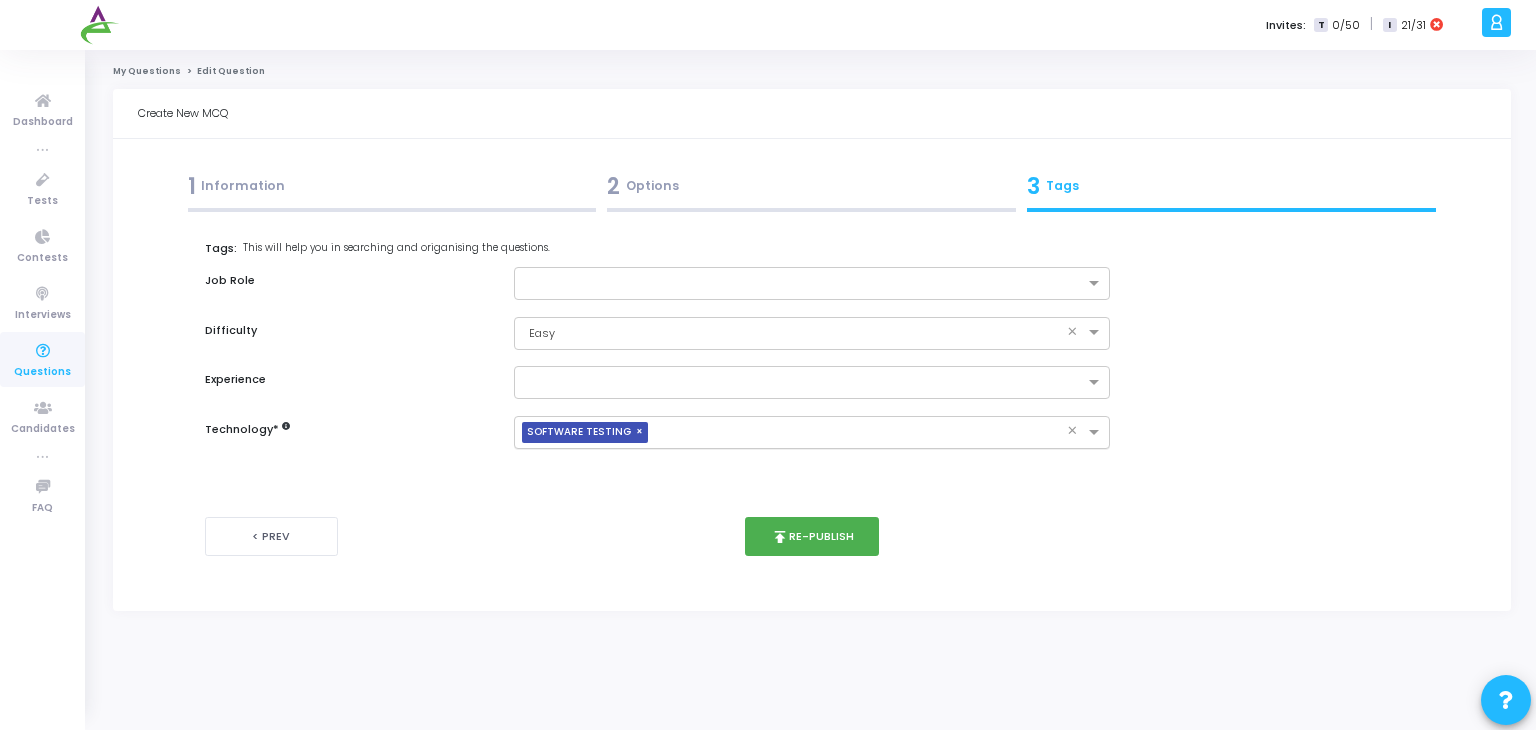 click on "×" at bounding box center (642, 432) 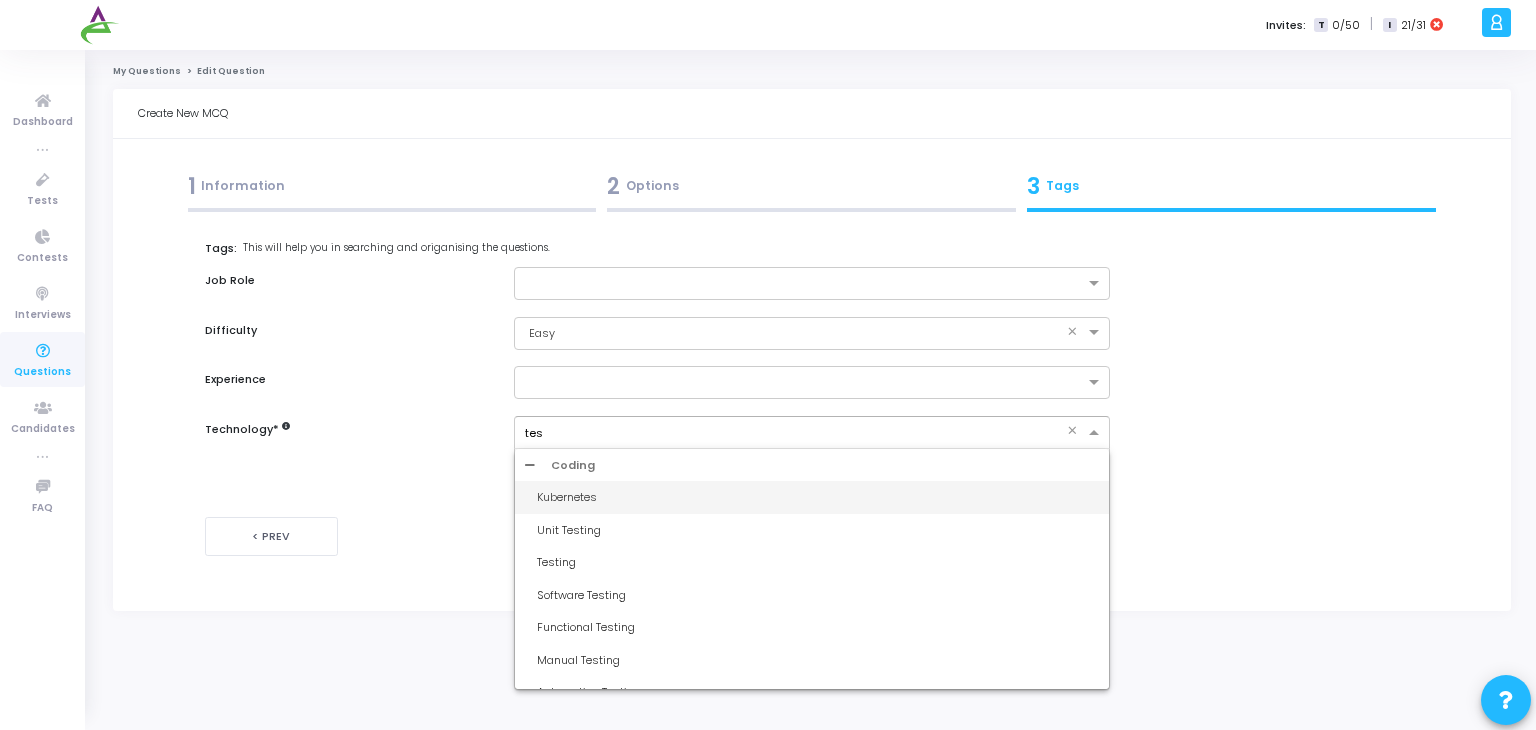 type on "test" 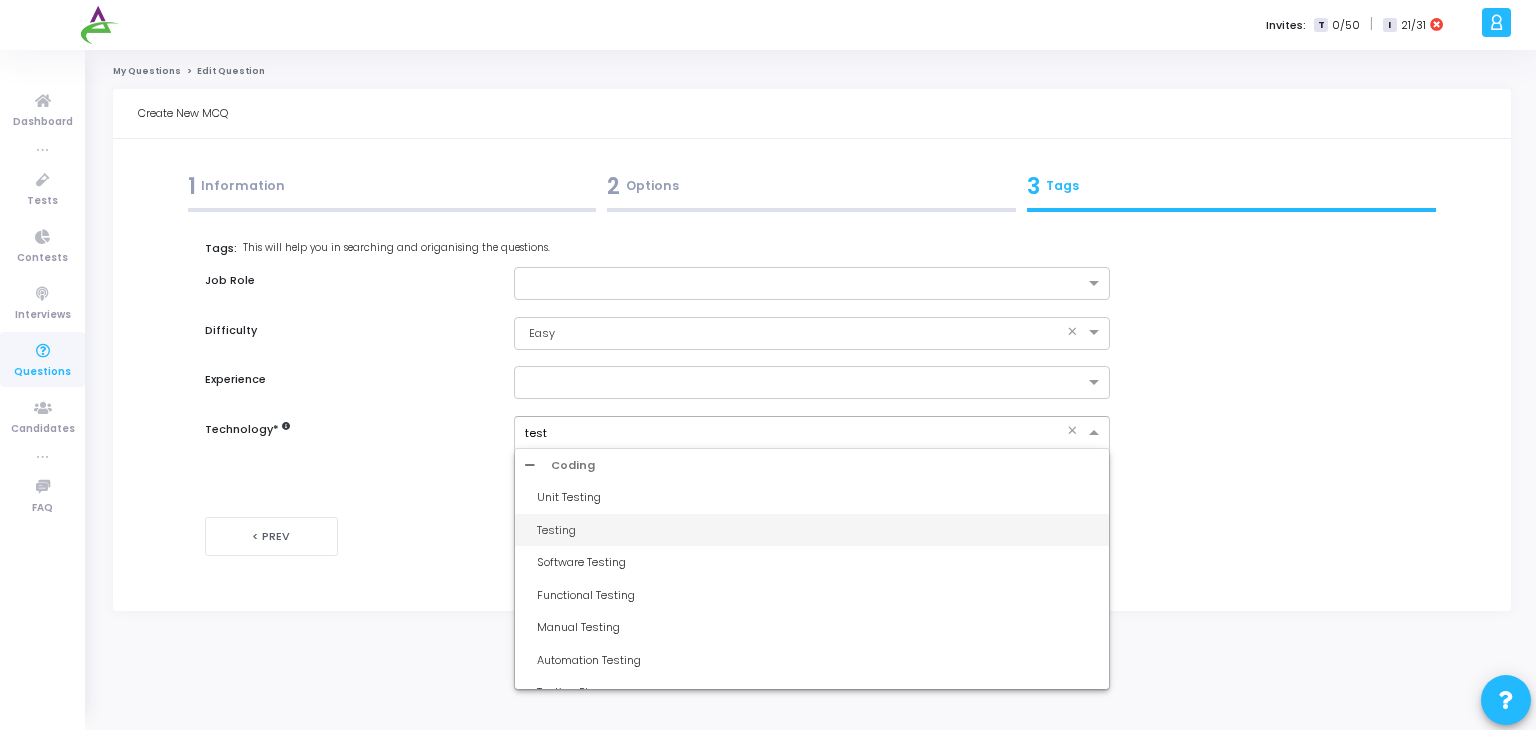 click on "Testing" at bounding box center (812, 530) 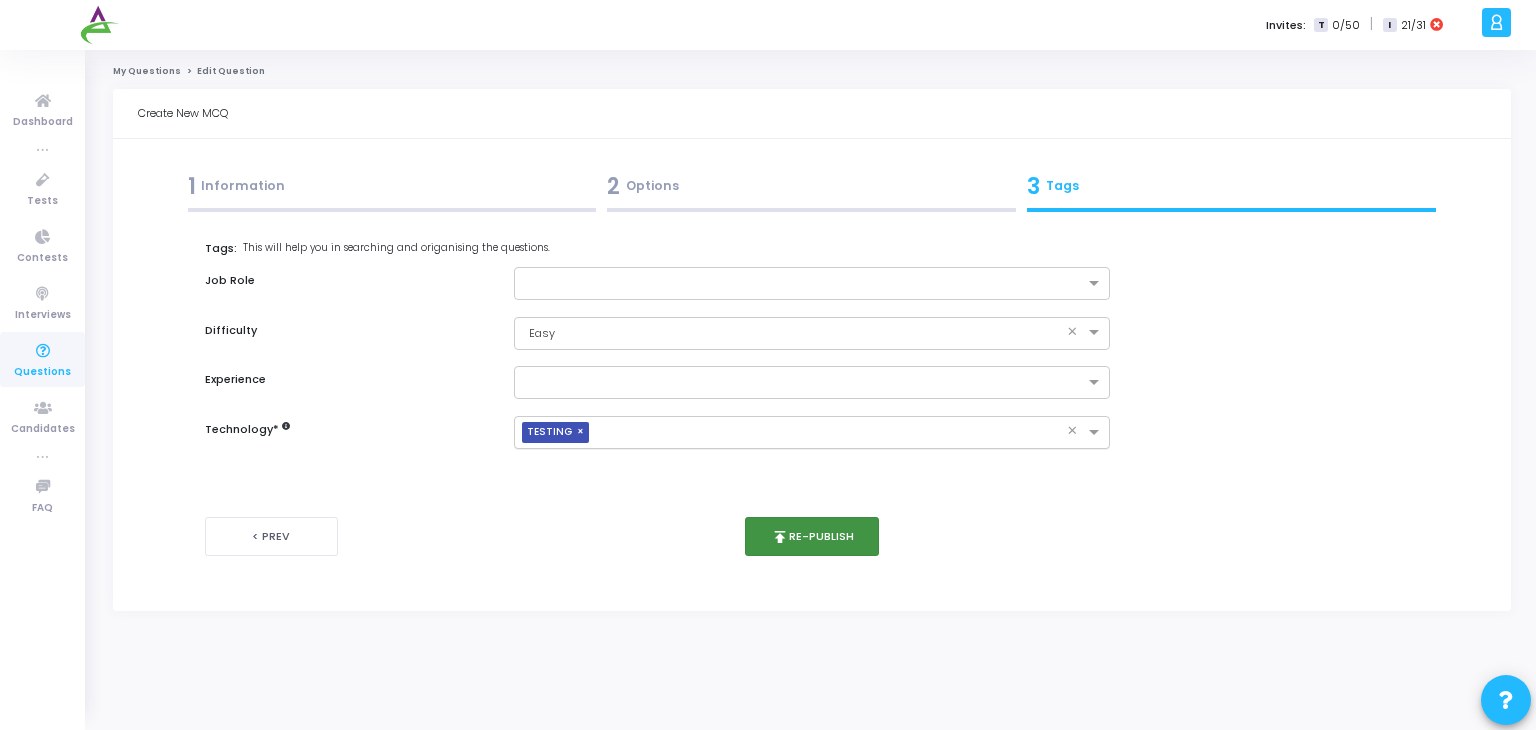 click on "publish  Re-publish" at bounding box center [812, 536] 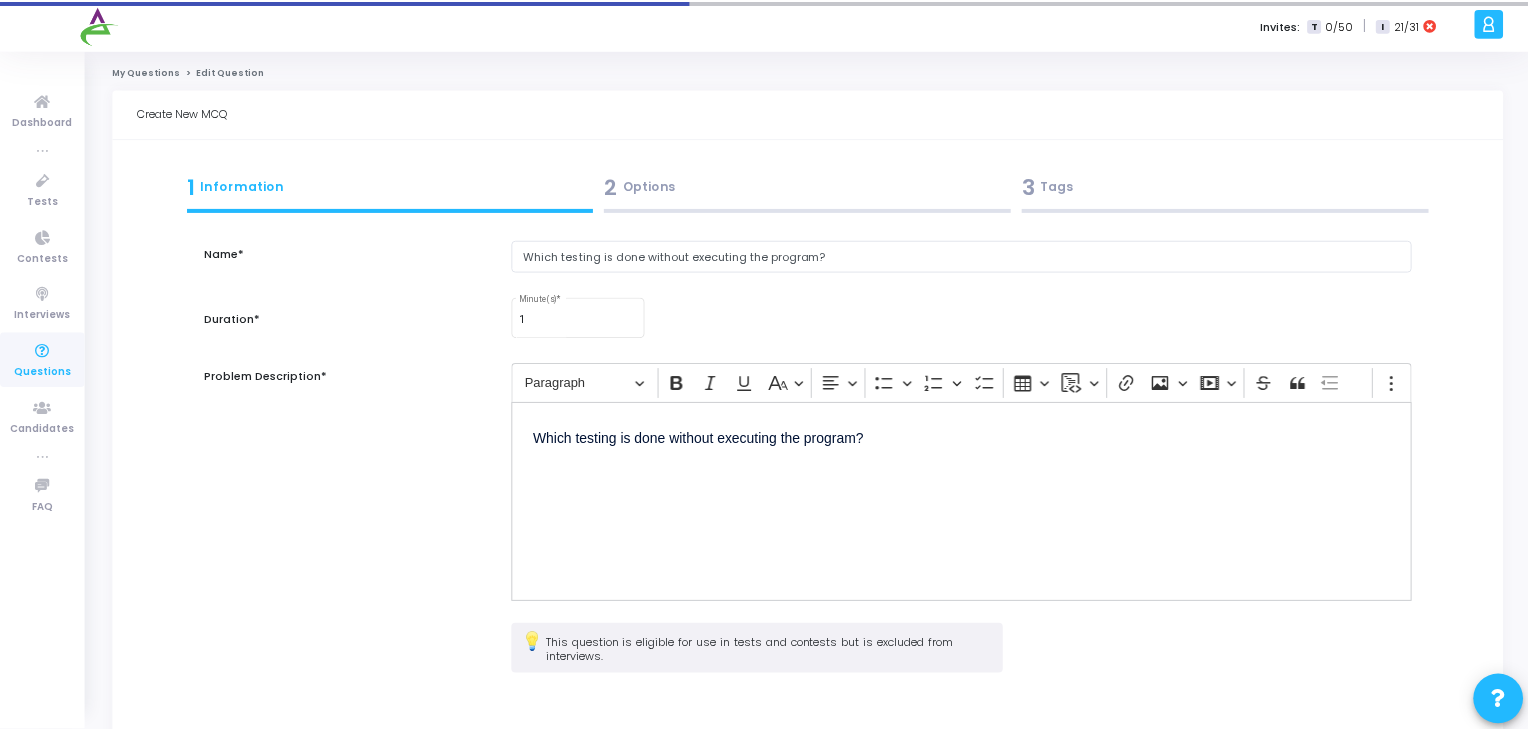 scroll, scrollTop: 0, scrollLeft: 0, axis: both 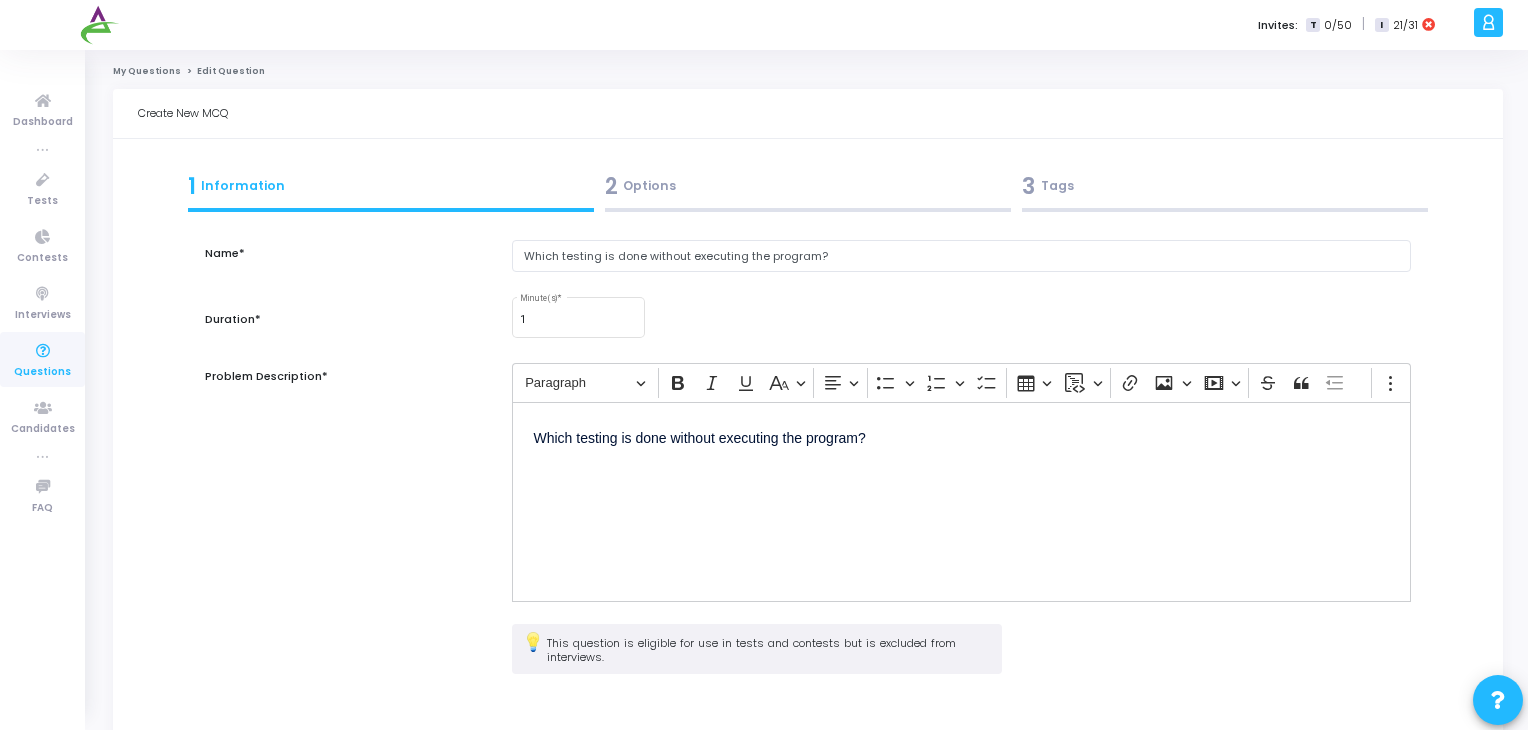 click on "3  Tags" at bounding box center [1225, 186] 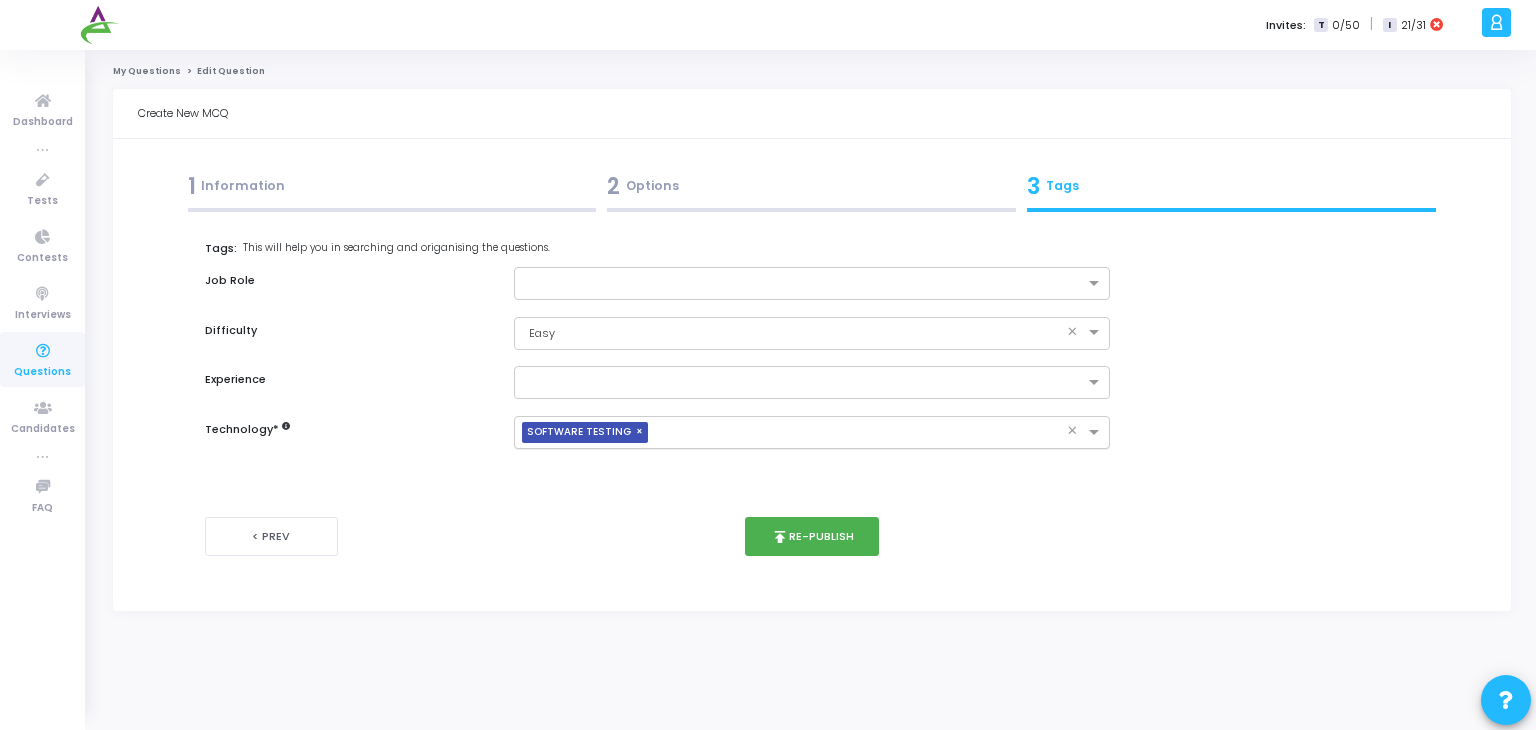 click on "×" at bounding box center [642, 432] 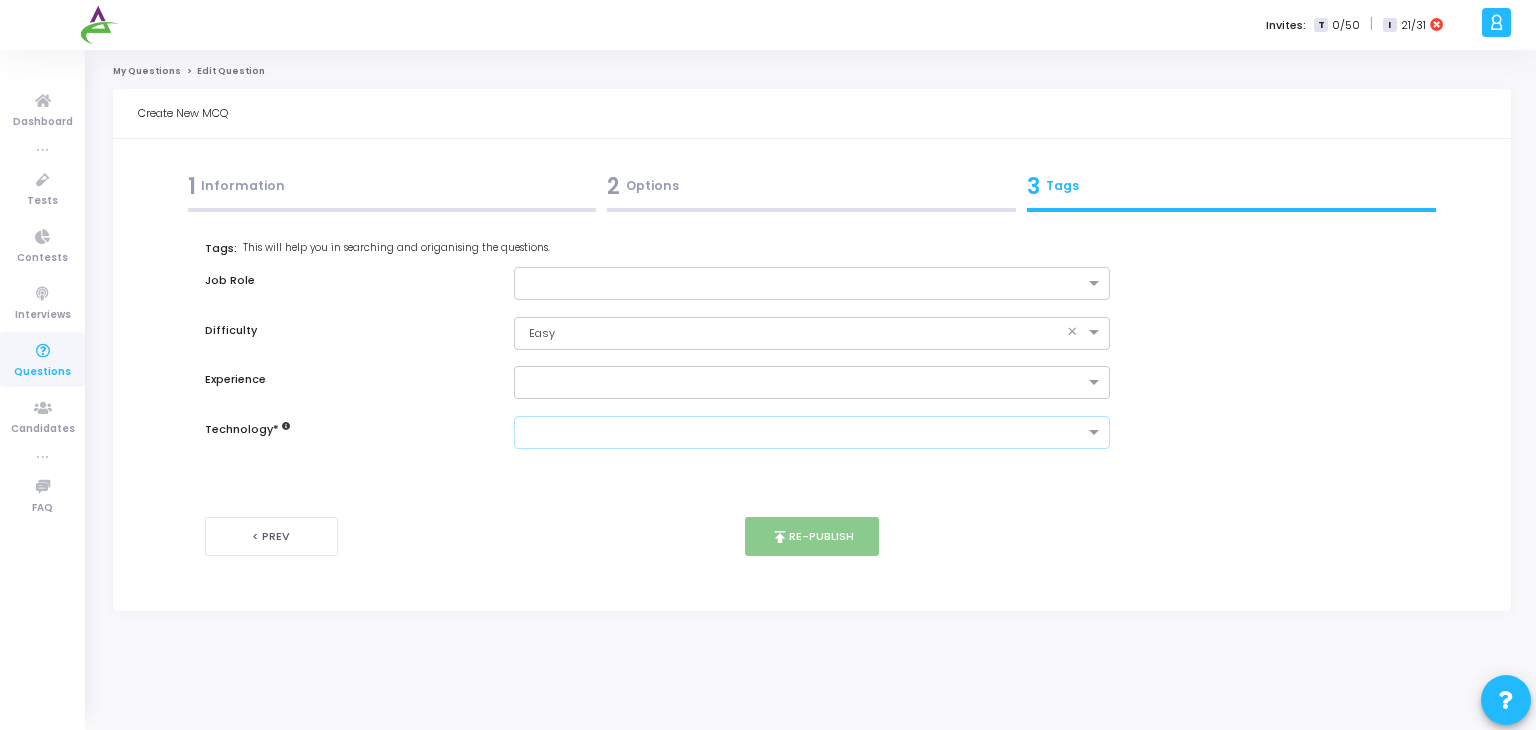 click at bounding box center (805, 433) 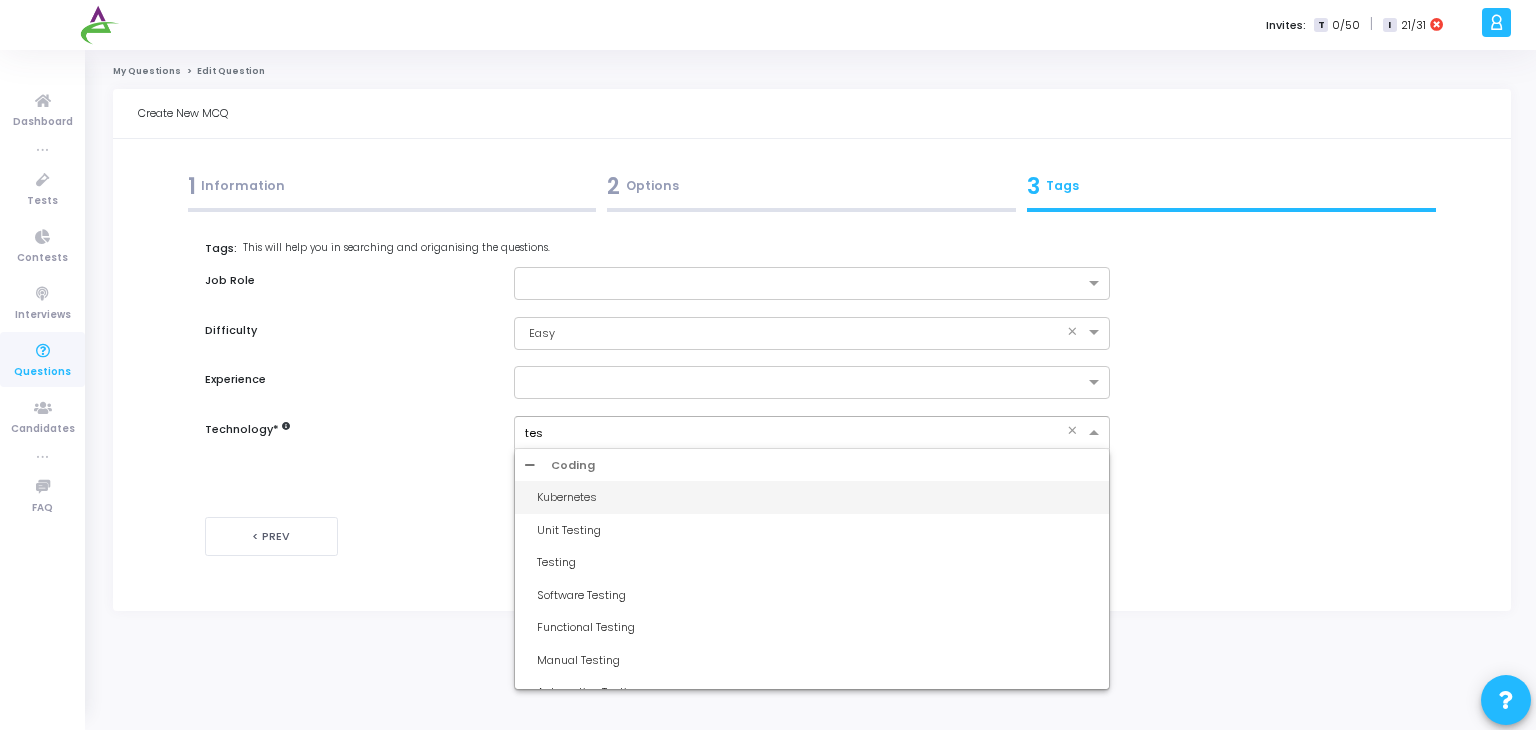 type on "test" 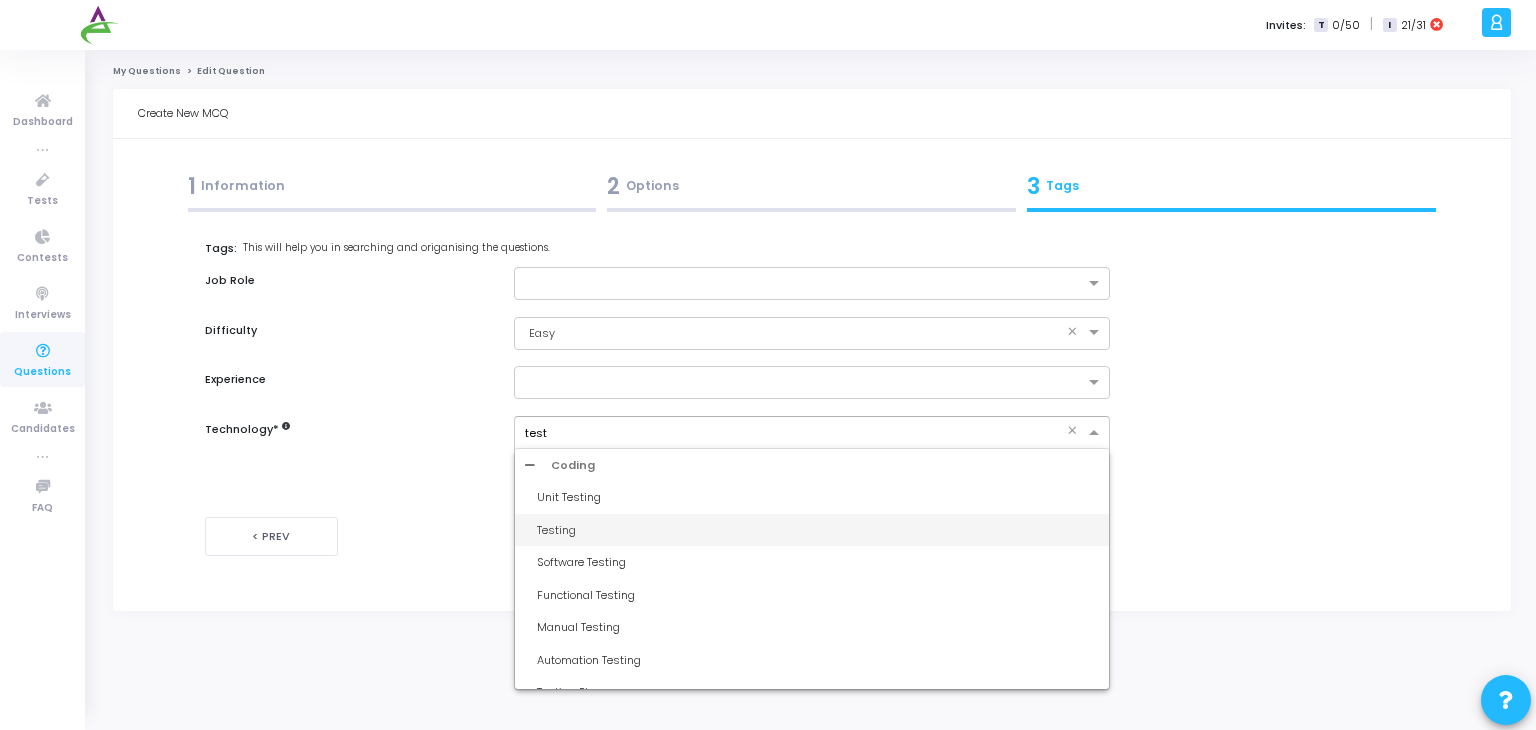 click on "Testing" at bounding box center [818, 530] 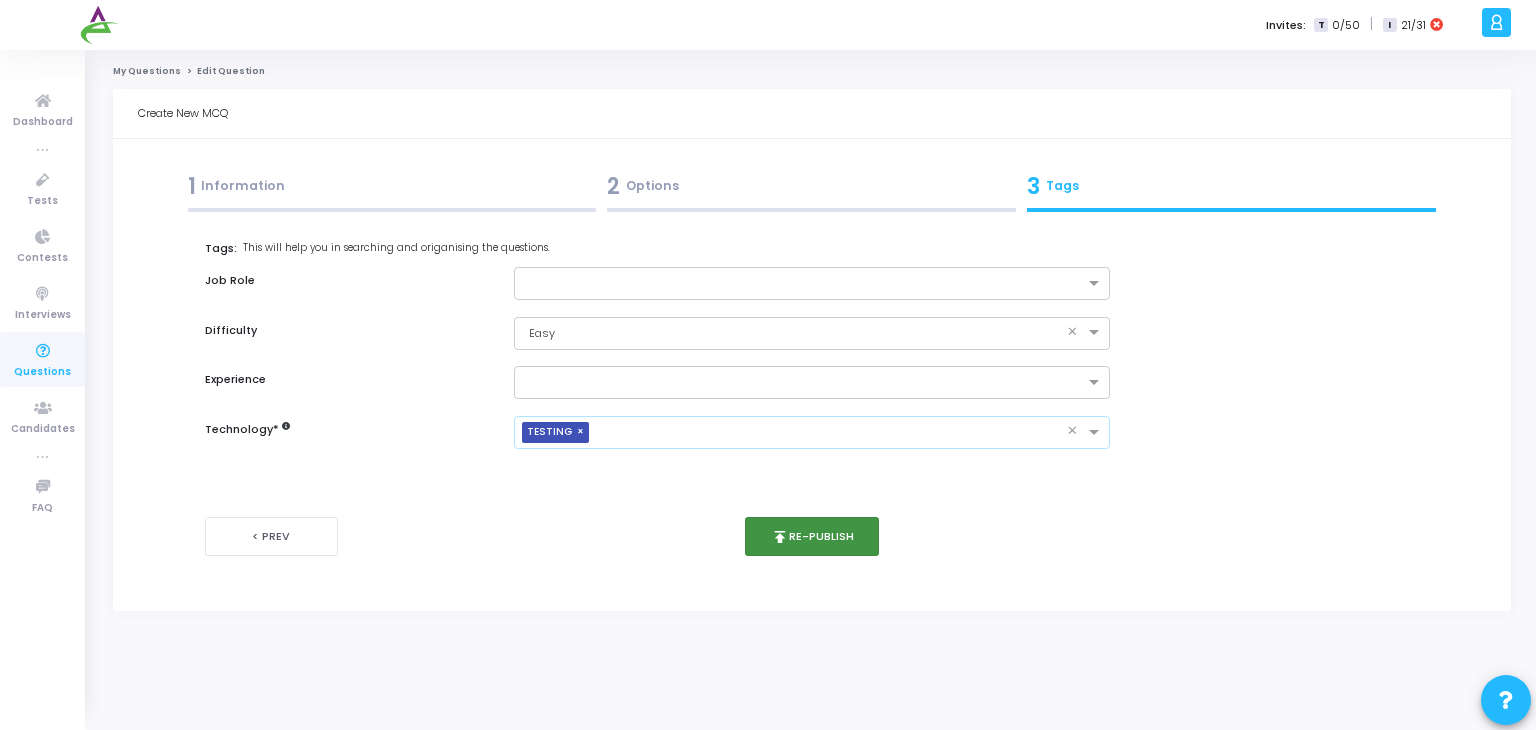 click on "publish  Re-publish" at bounding box center (812, 536) 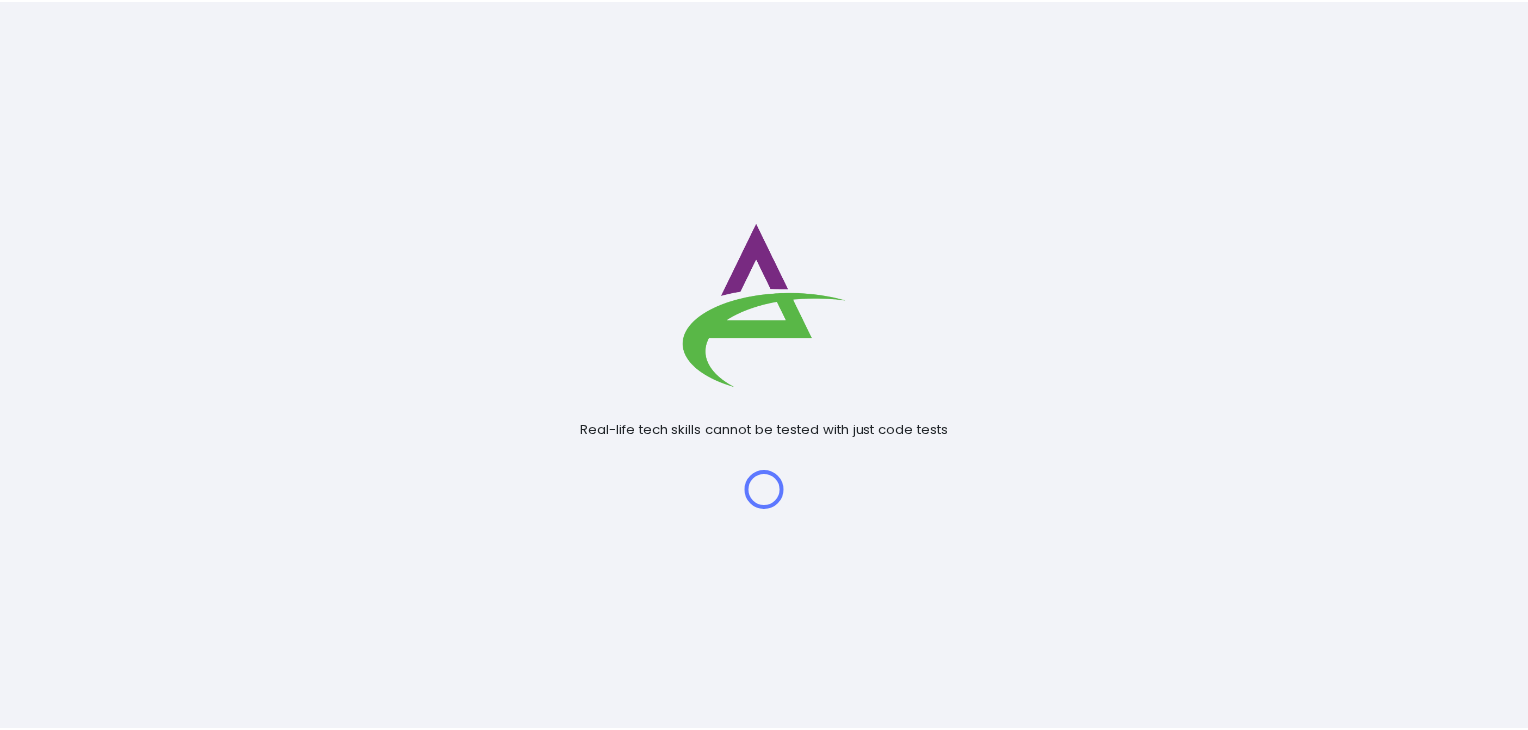 scroll, scrollTop: 0, scrollLeft: 0, axis: both 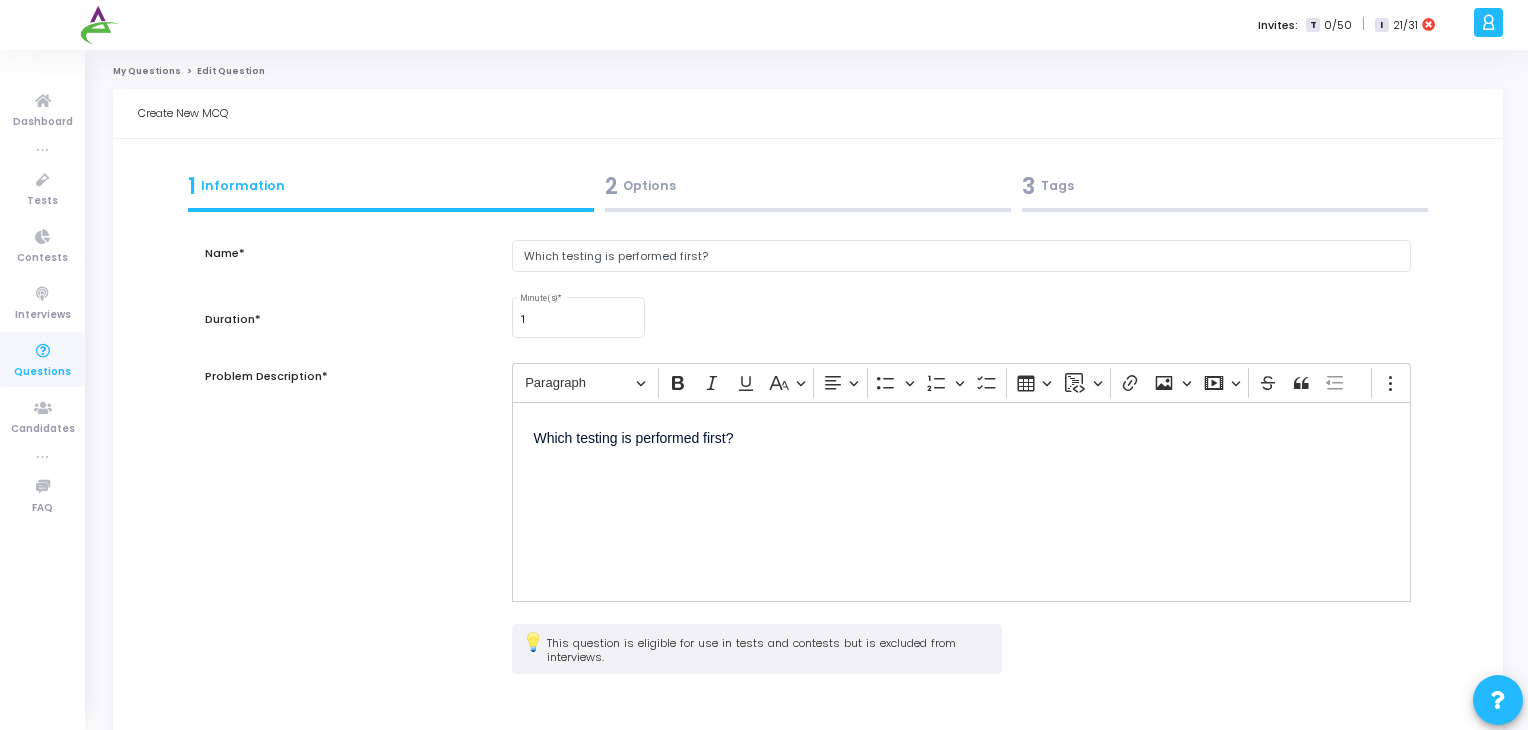 click on "3  Tags" at bounding box center (1225, 186) 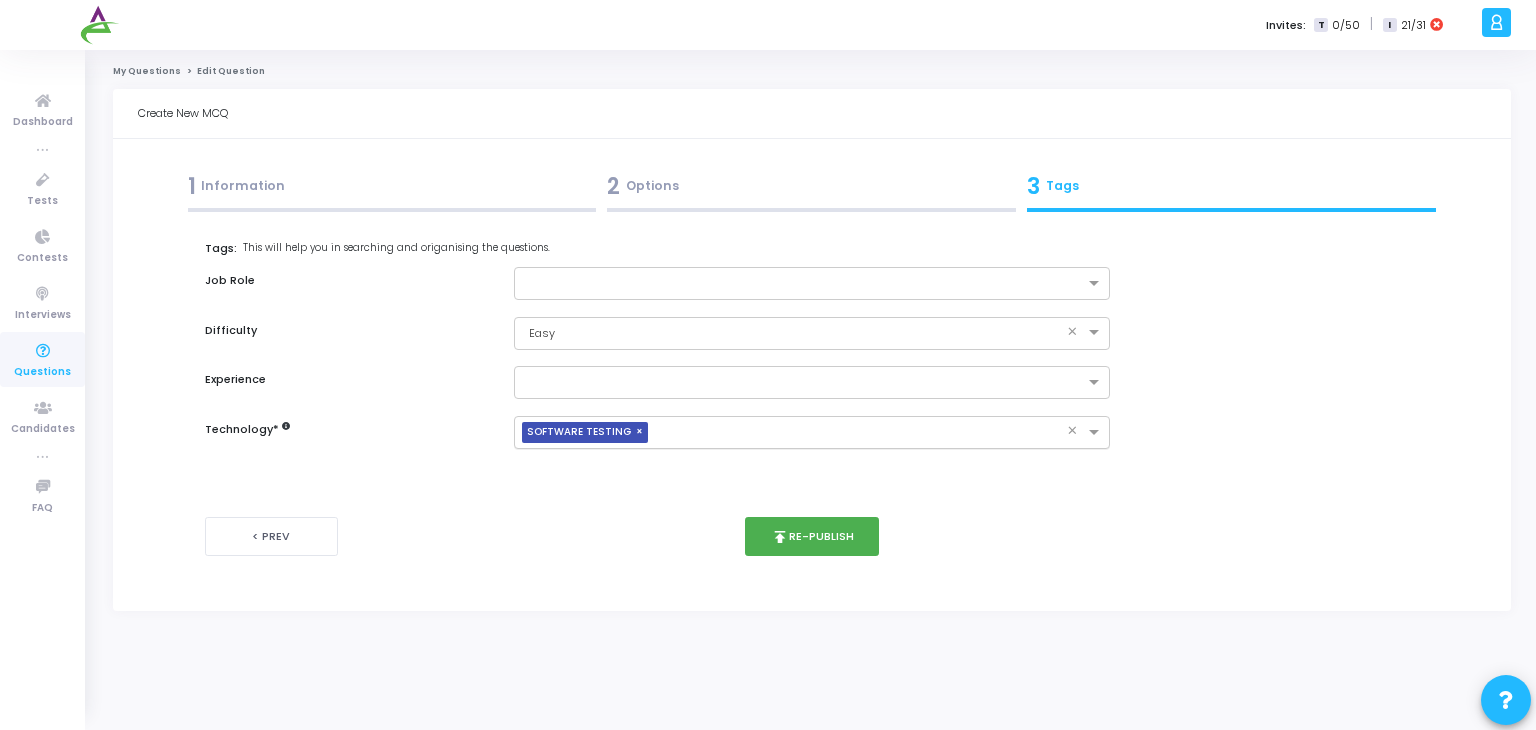 click on "×" at bounding box center [642, 432] 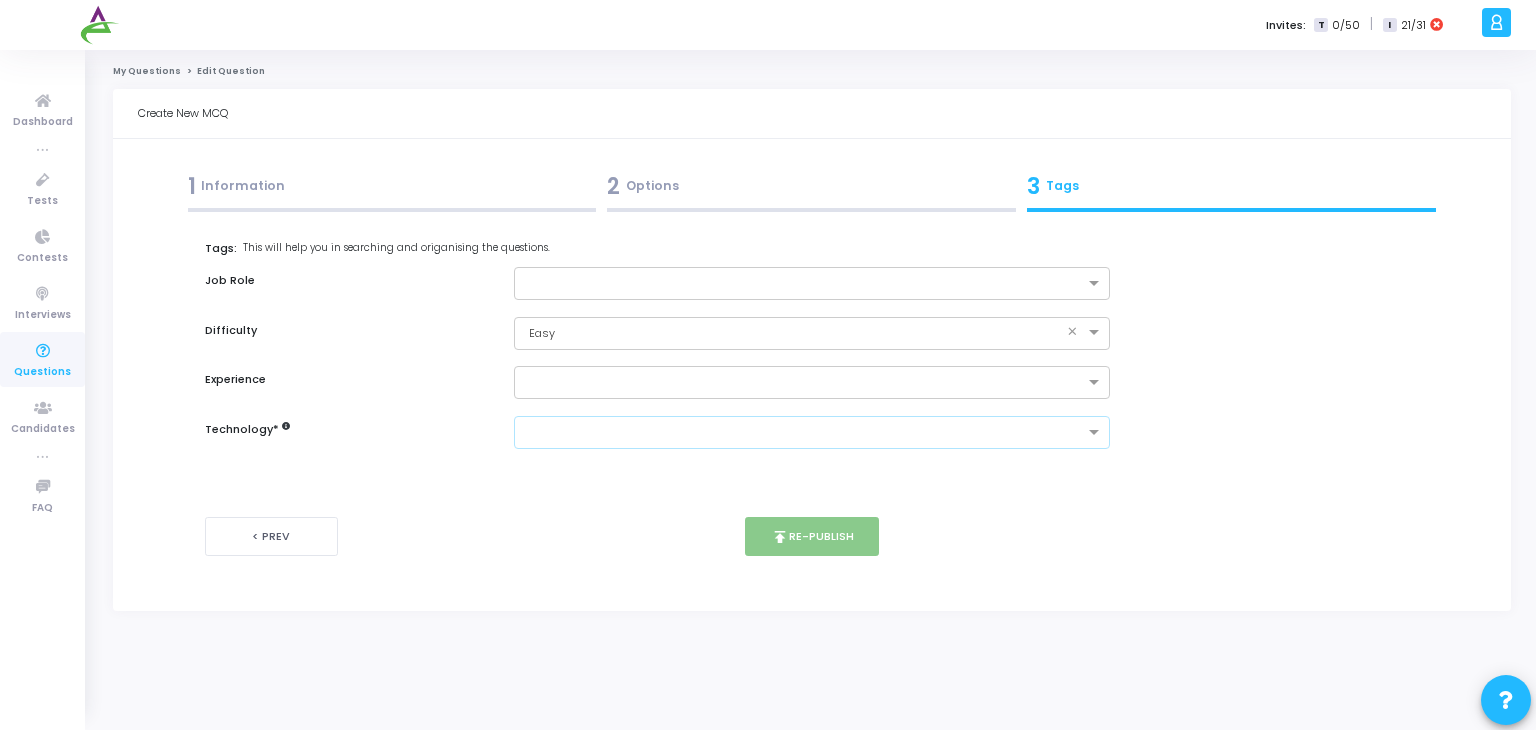 click at bounding box center [805, 433] 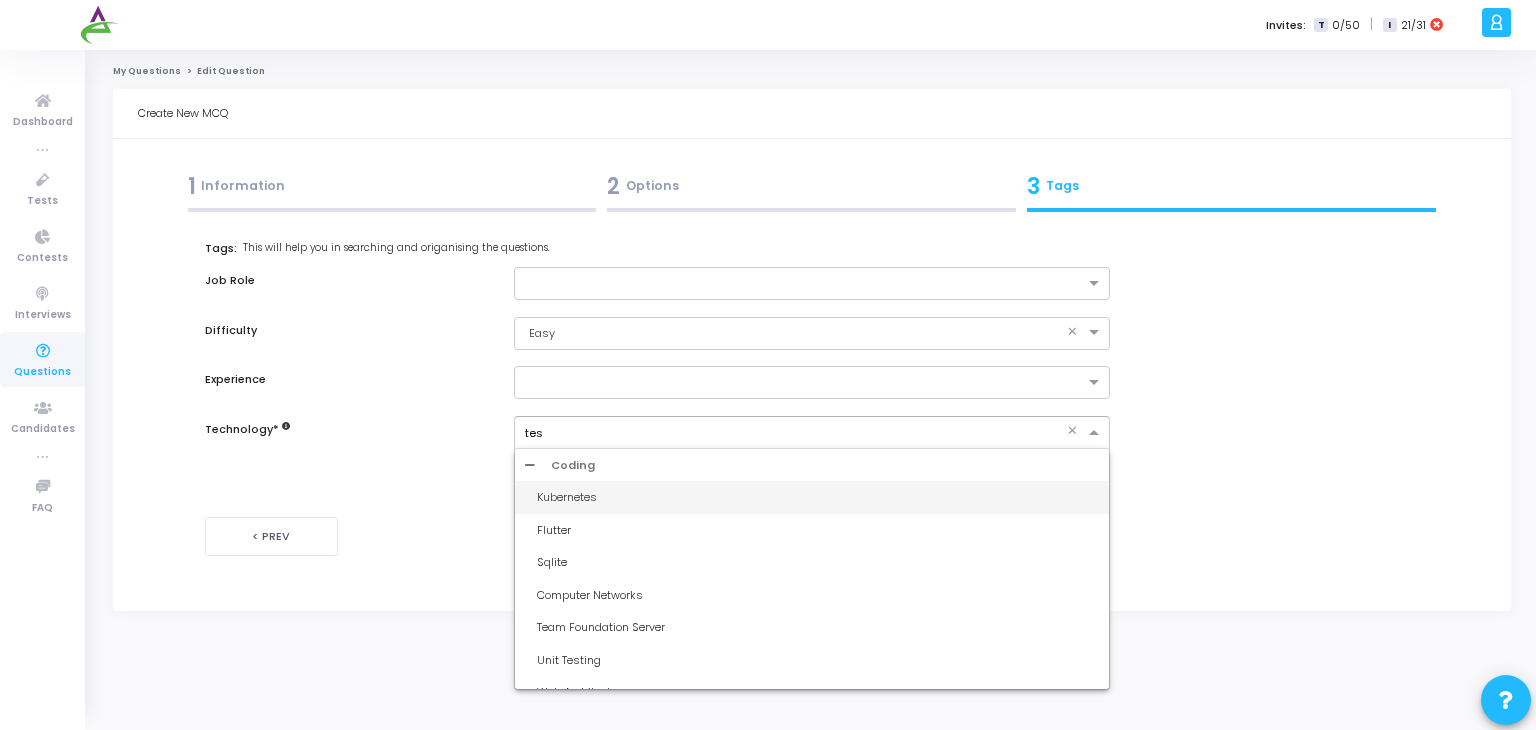 type on "test" 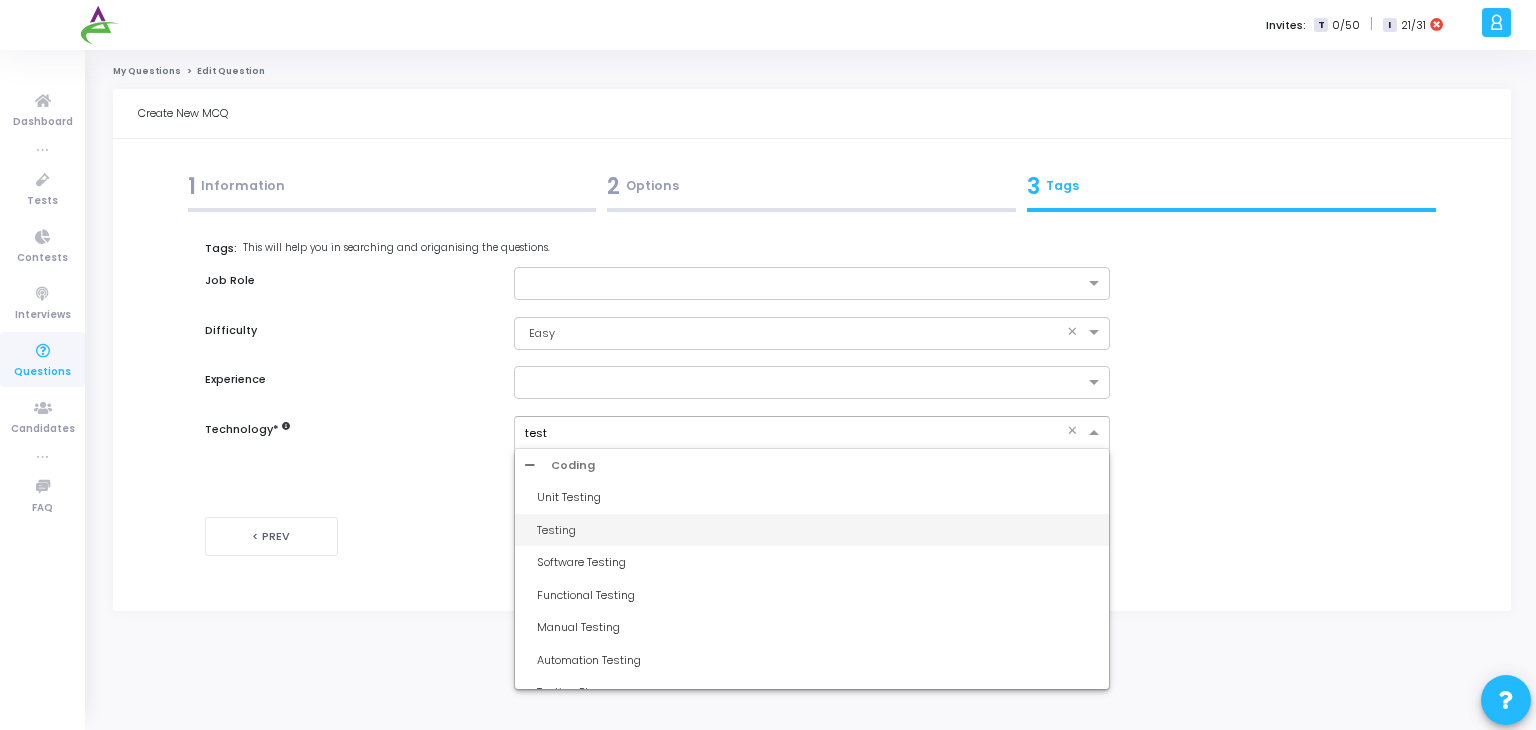 click on "Testing" at bounding box center (818, 530) 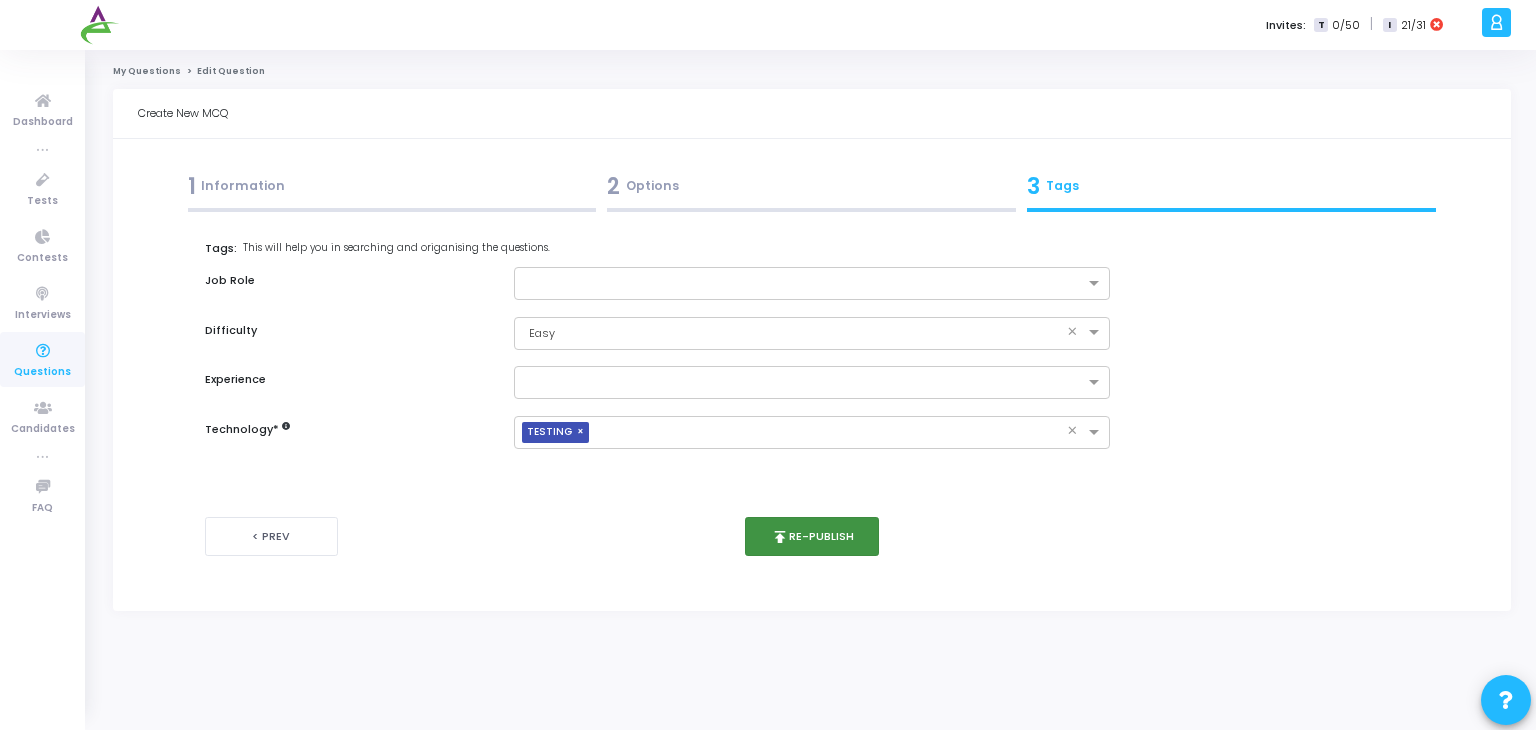 click on "publish" at bounding box center [780, 537] 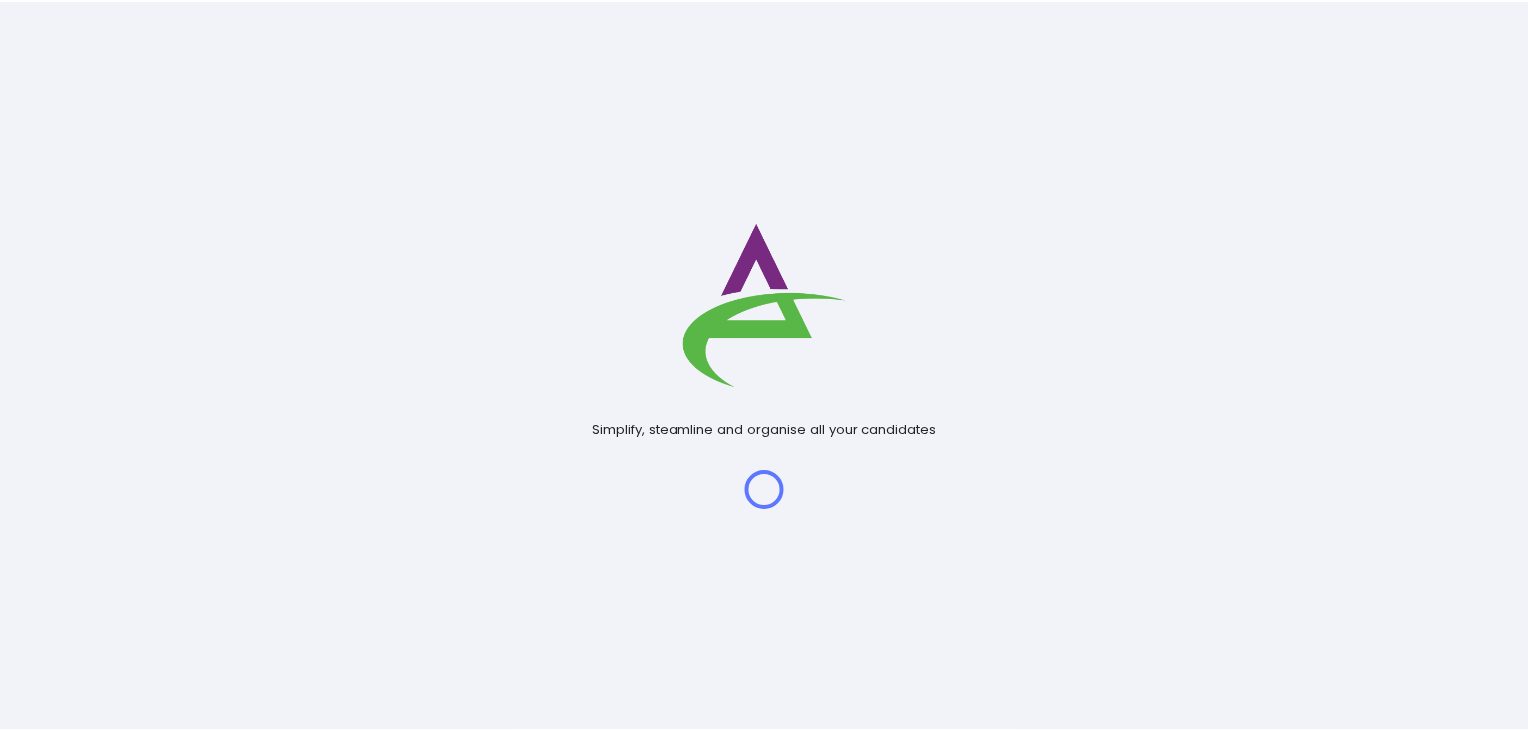 scroll, scrollTop: 0, scrollLeft: 0, axis: both 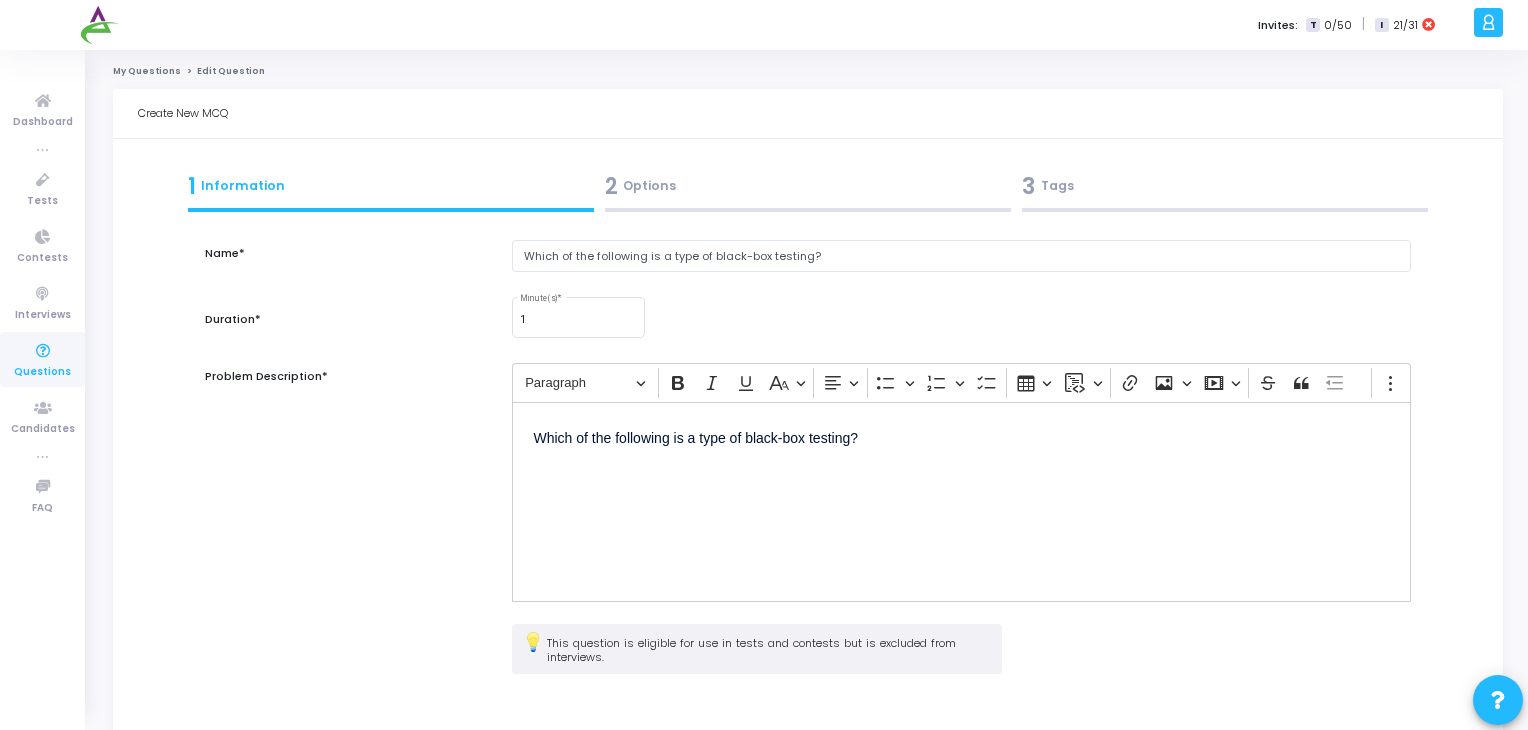 click on "3  Tags" at bounding box center (1225, 186) 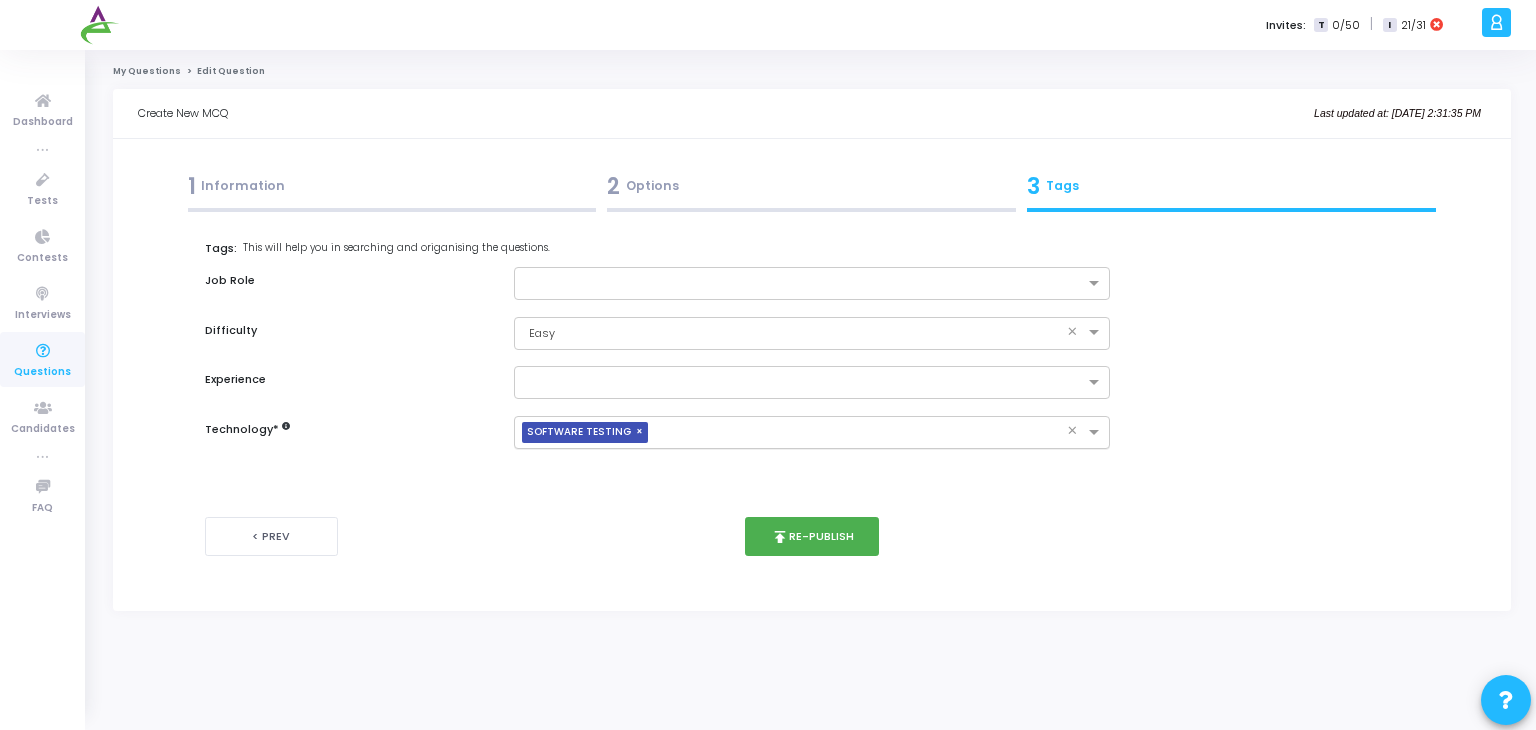 click on "×" at bounding box center [642, 432] 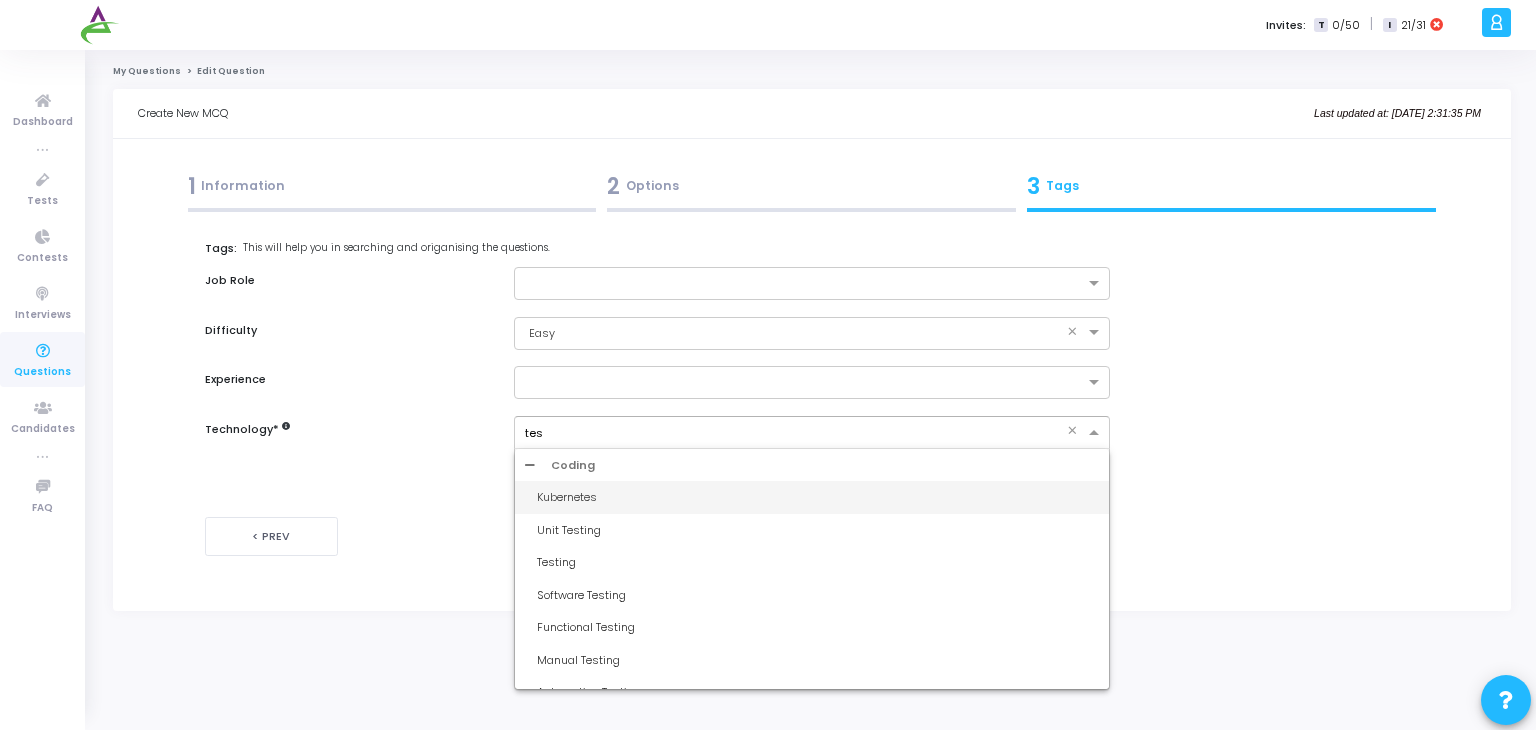 type on "test" 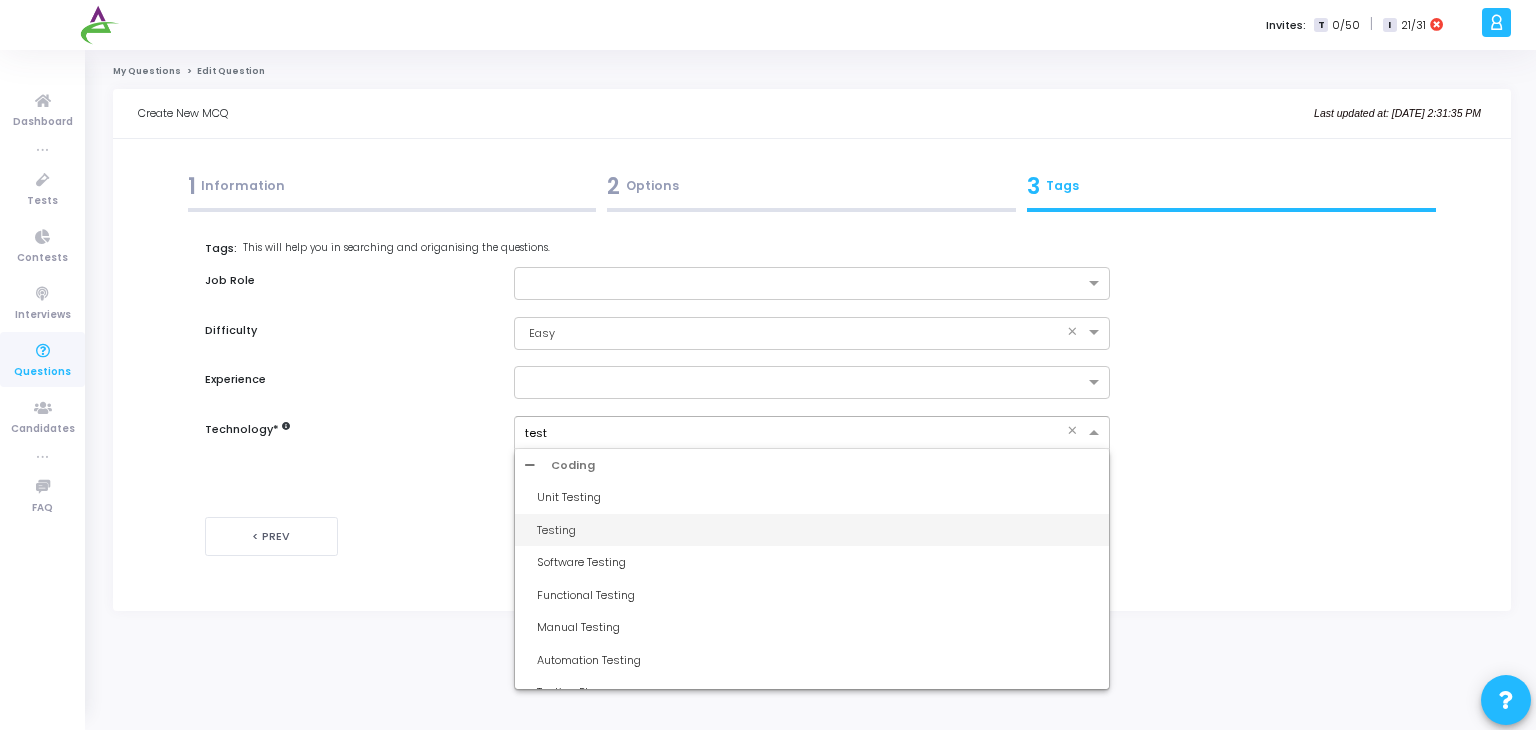 click on "Testing" at bounding box center [818, 530] 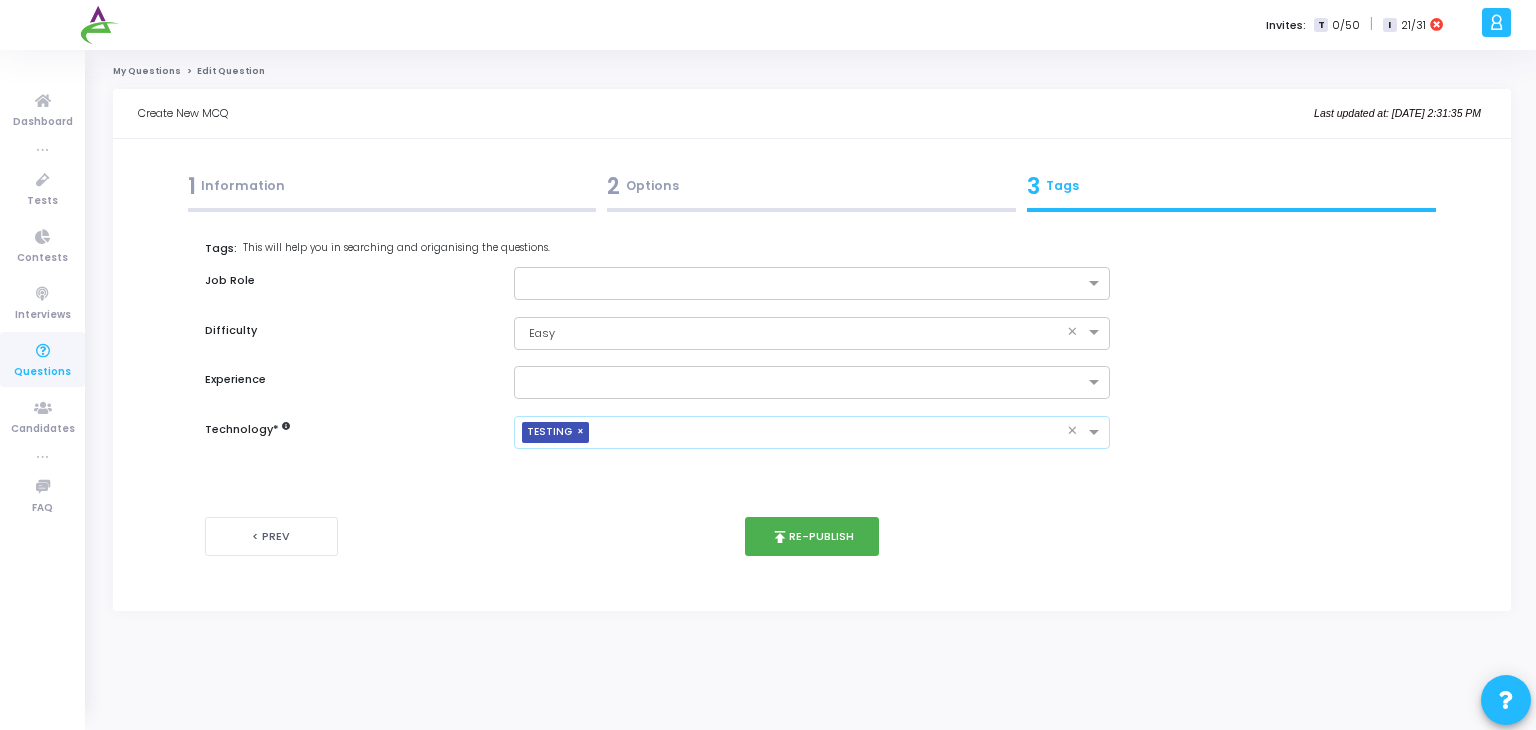 click on "< Prev  publish  Re-publish   Next >" at bounding box center [811, 536] 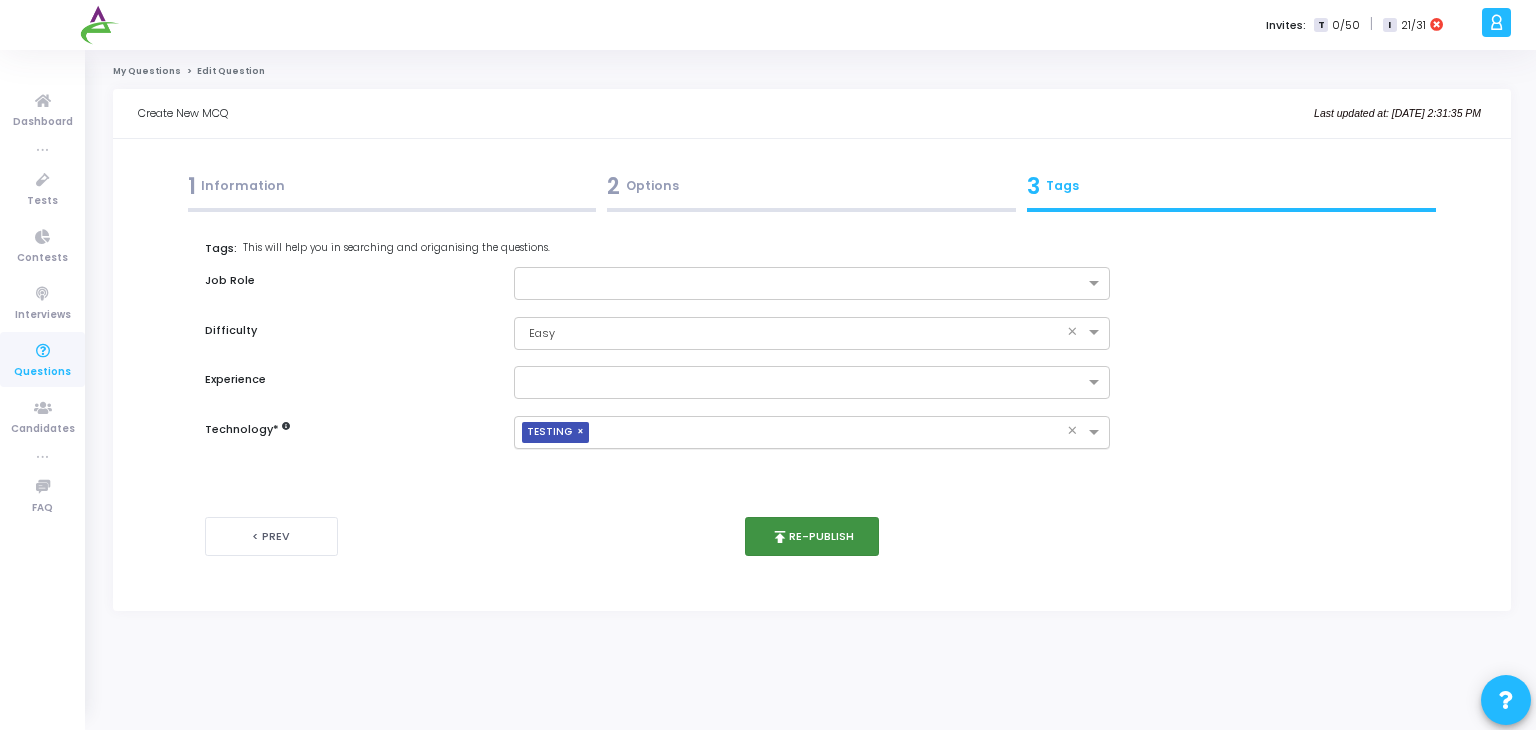 click on "publish  Re-publish" at bounding box center [812, 536] 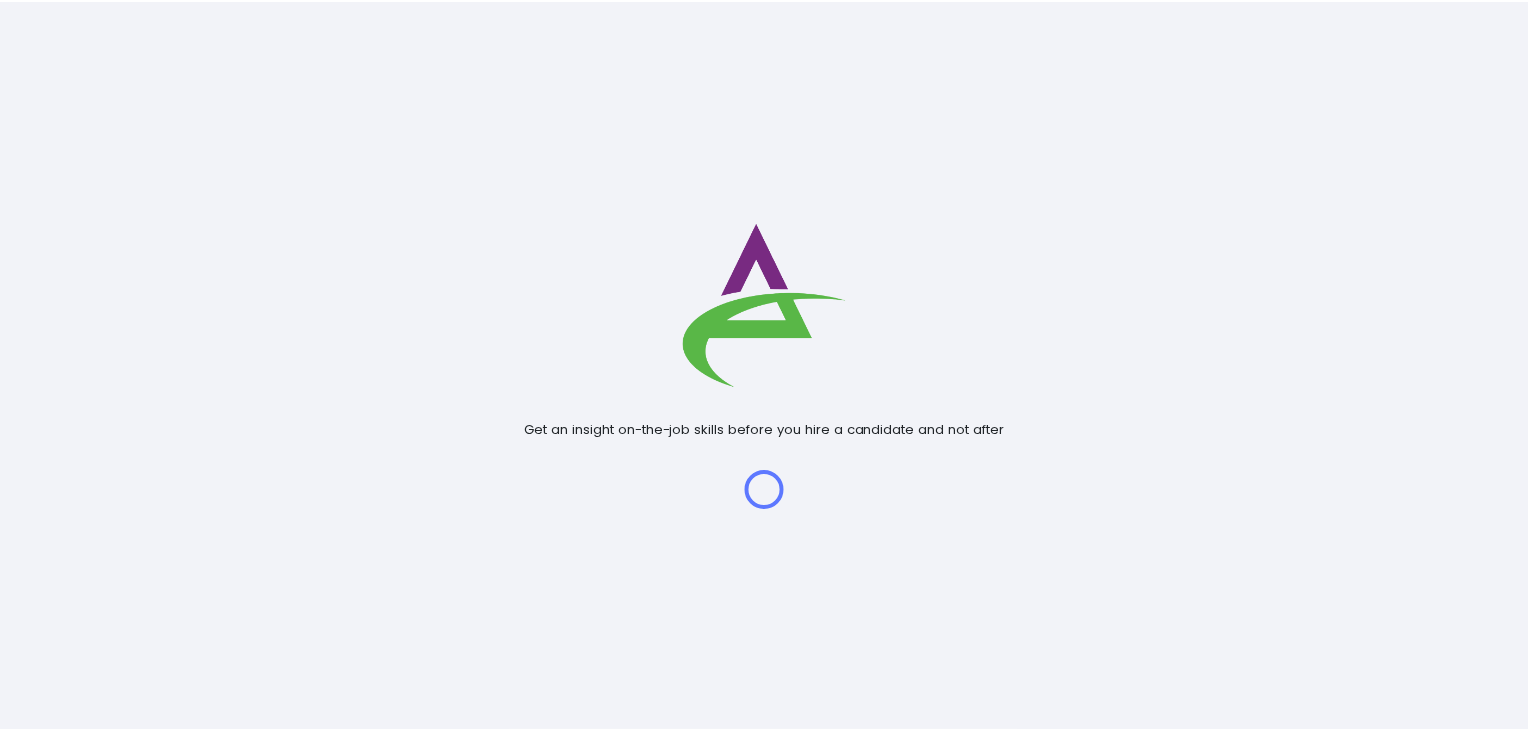 scroll, scrollTop: 0, scrollLeft: 0, axis: both 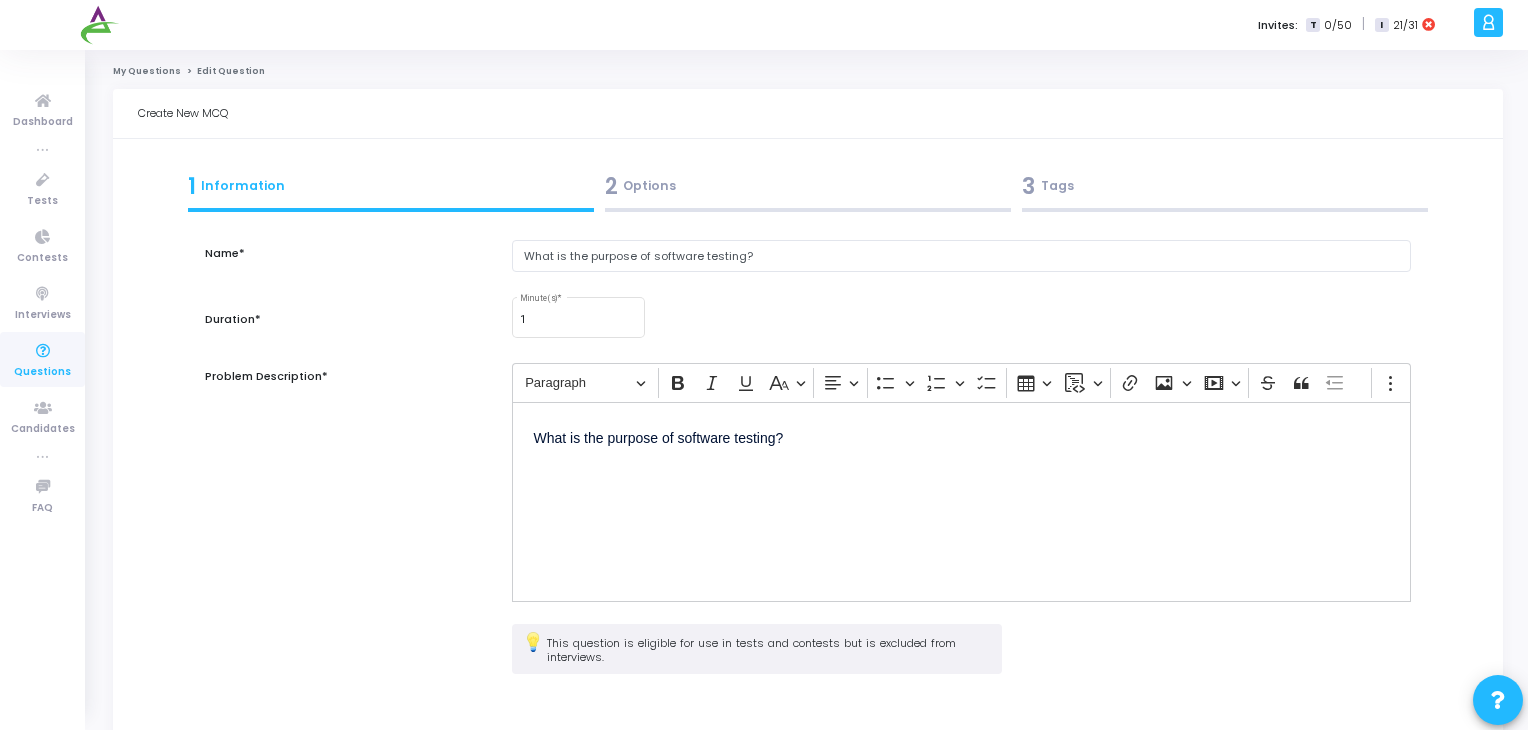 click on "3  Tags" at bounding box center (1225, 186) 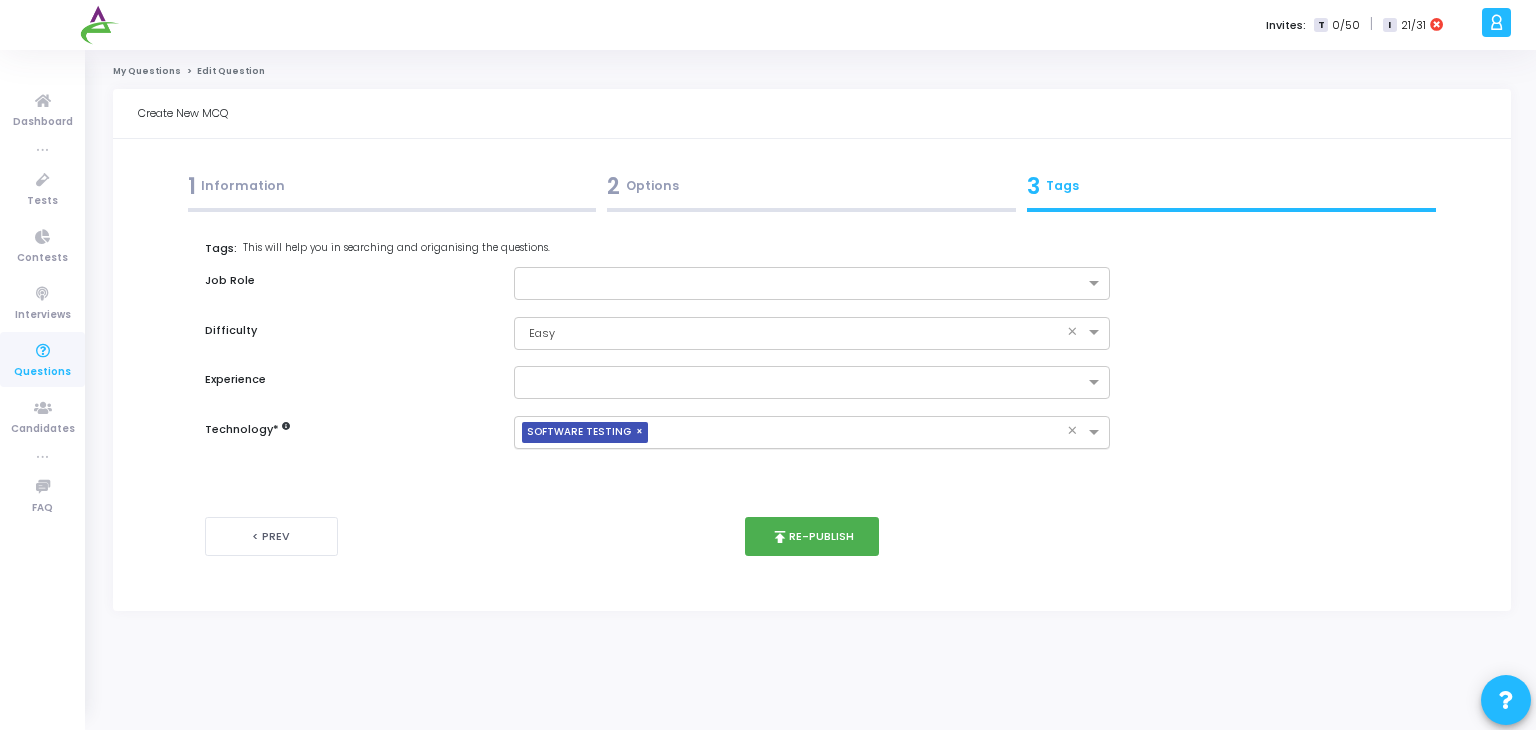 click on "×" at bounding box center (642, 432) 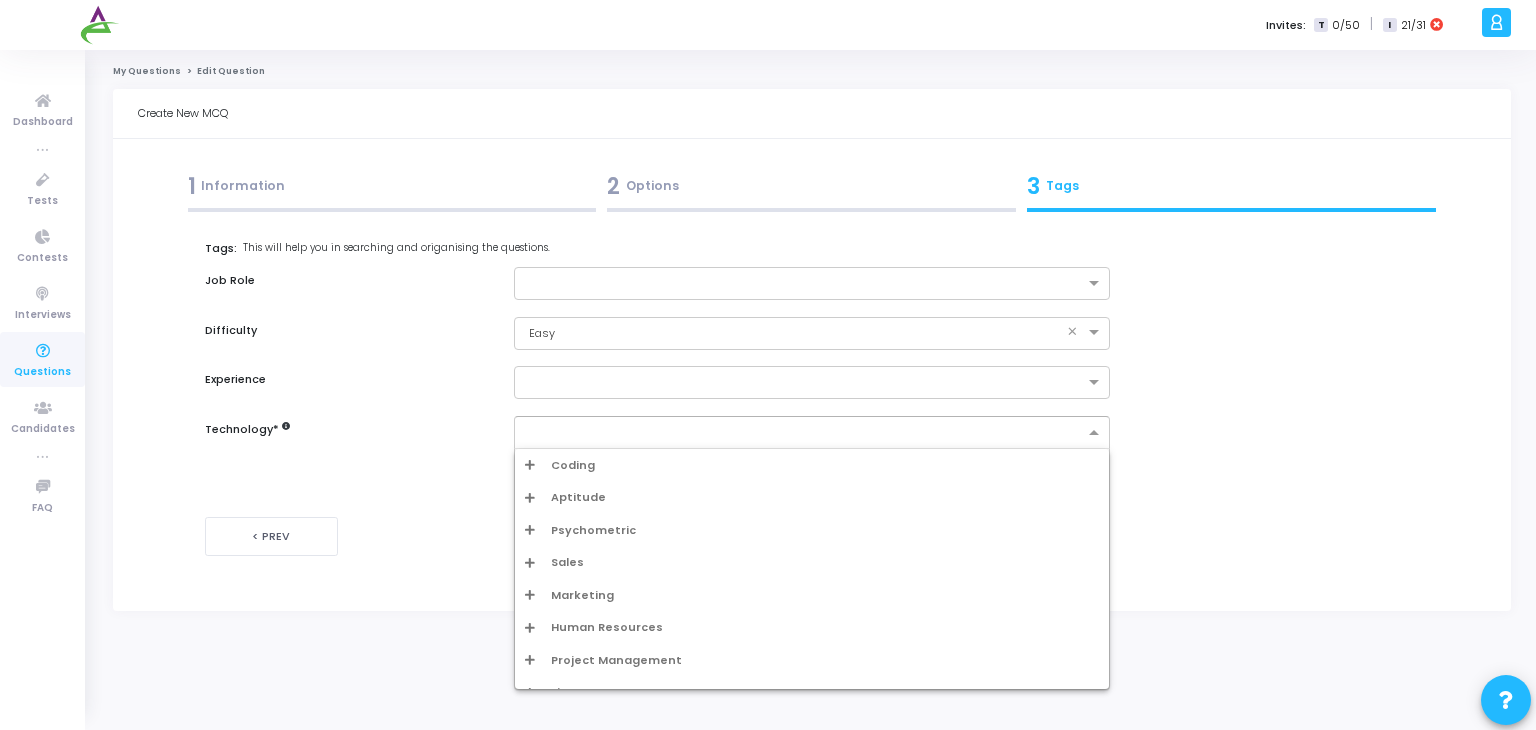 click at bounding box center (805, 433) 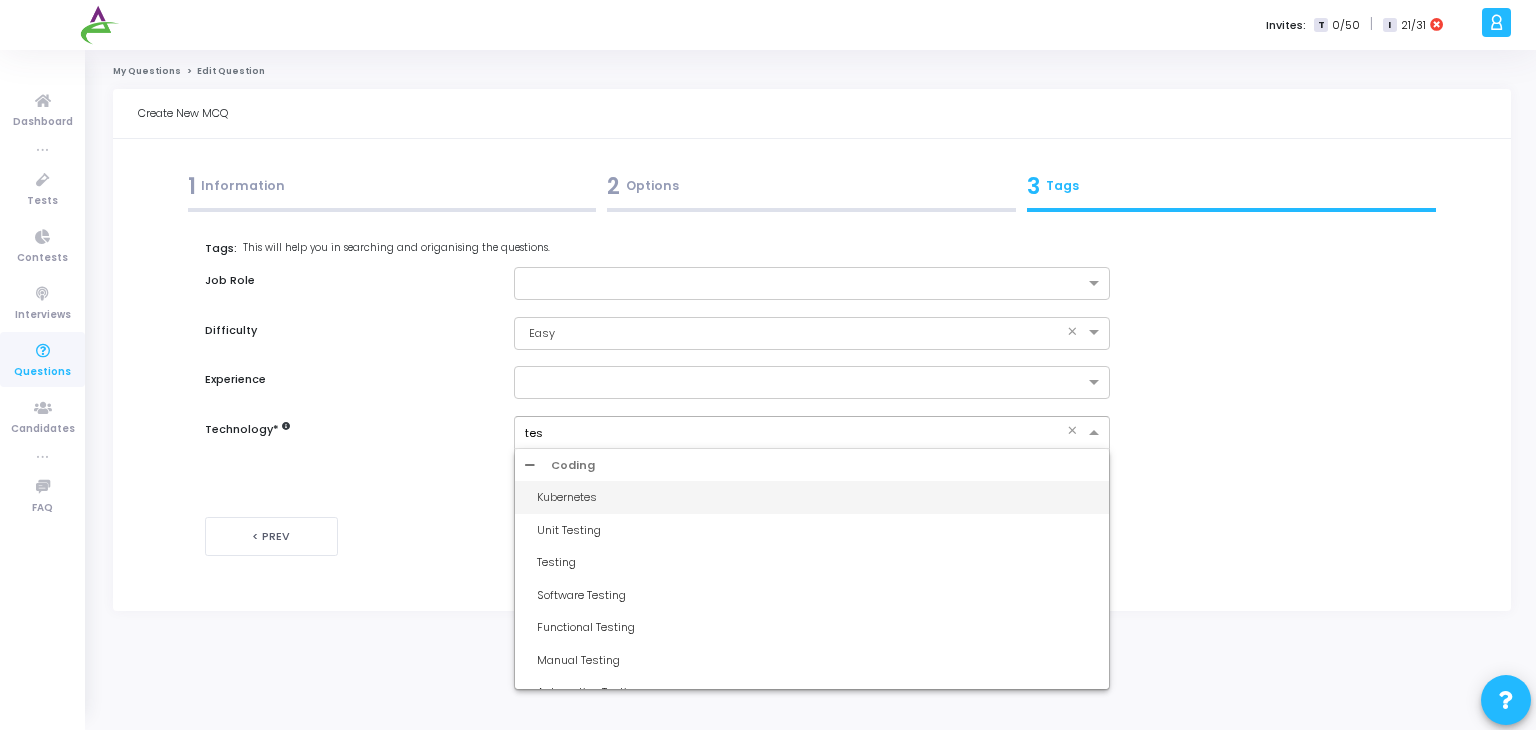 type on "test" 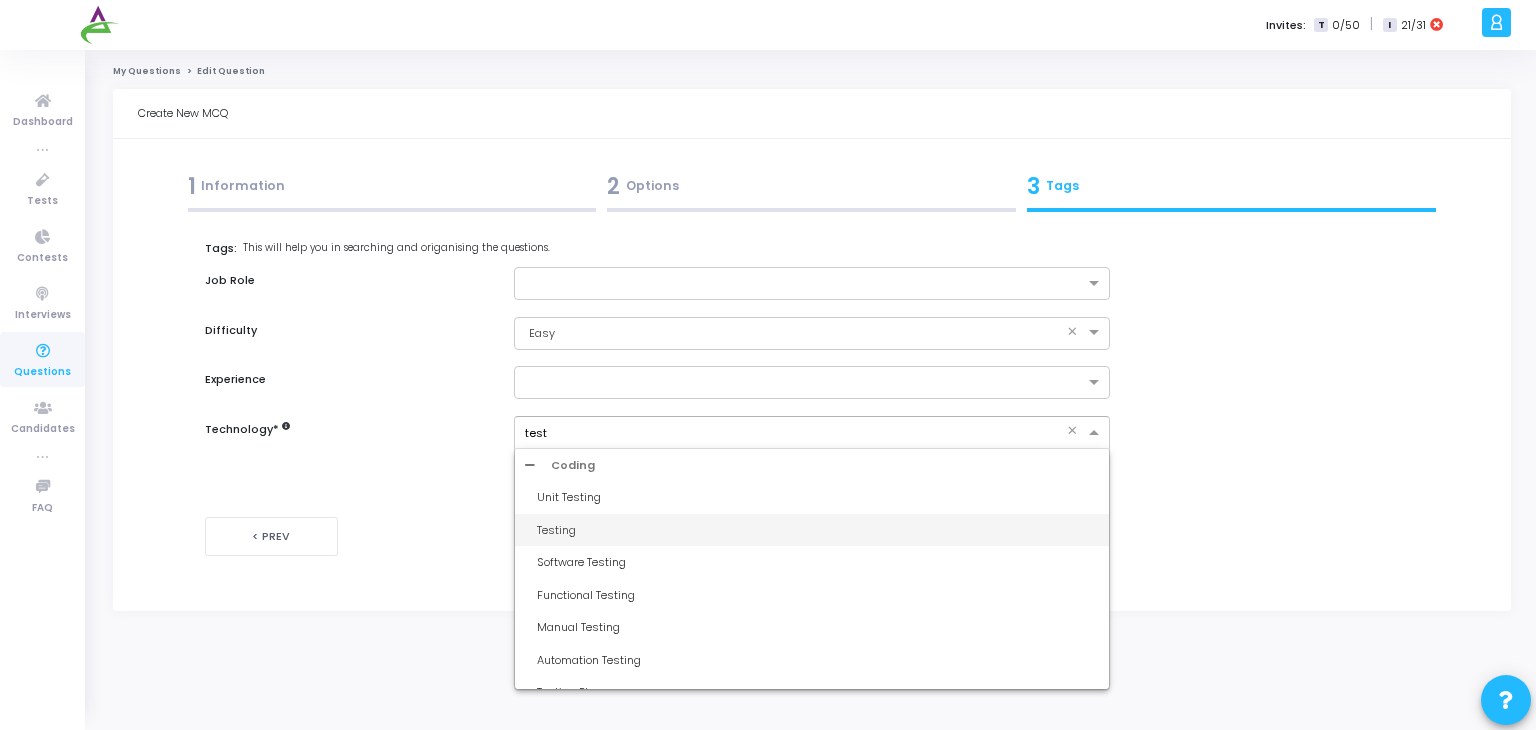 click on "Testing" at bounding box center [818, 530] 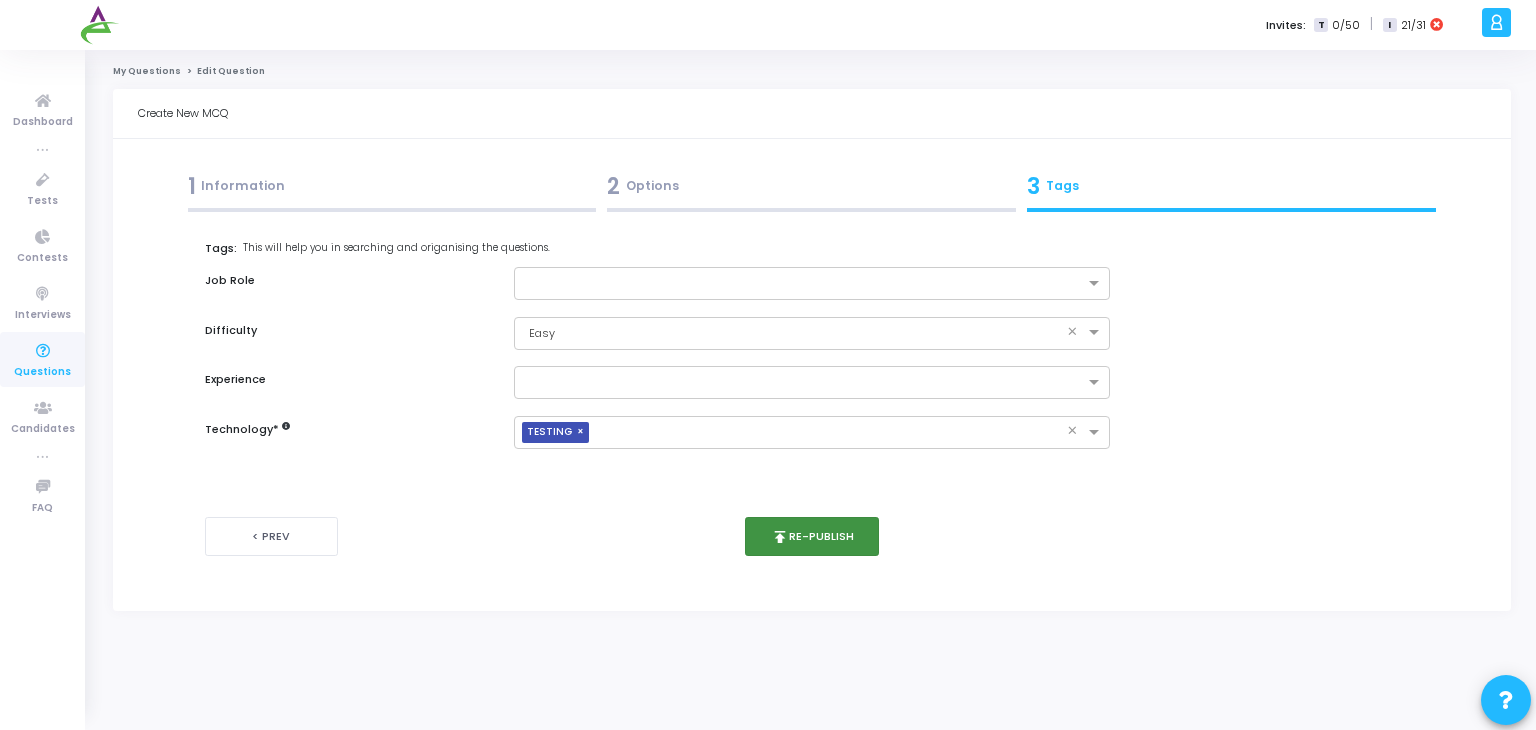 click on "publish  Re-publish" at bounding box center [812, 536] 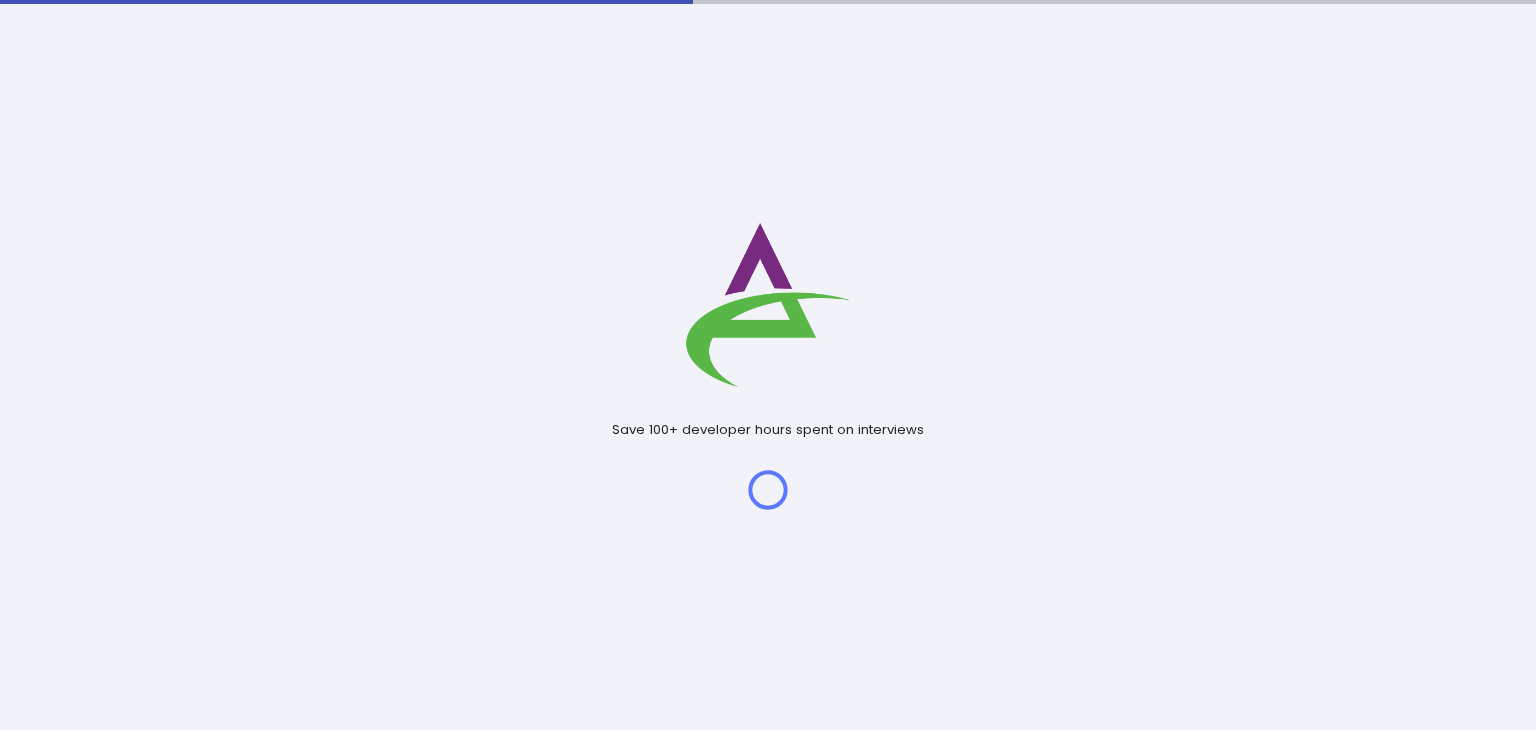 scroll, scrollTop: 0, scrollLeft: 0, axis: both 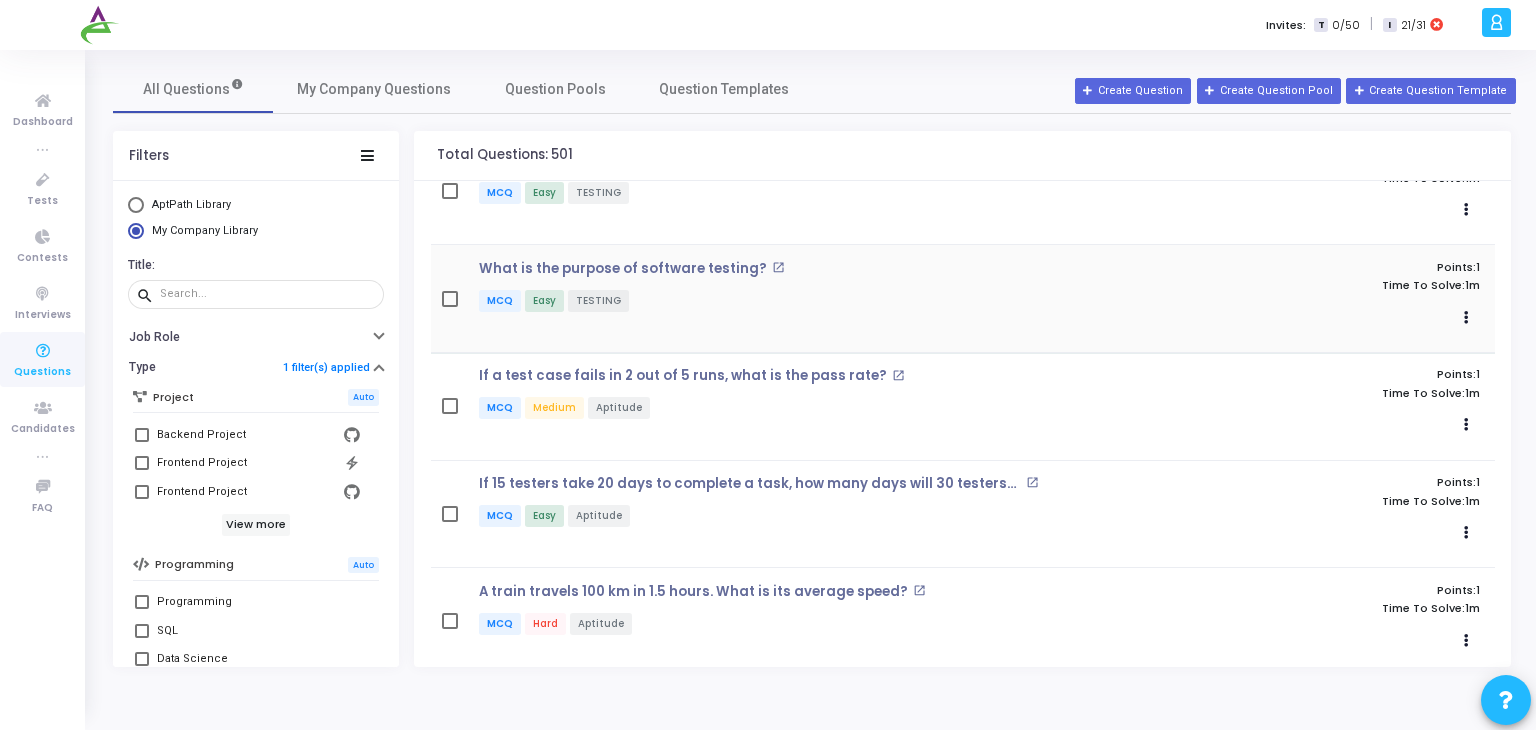 click on "What is the purpose of software testing? open_in_new   MCQ   Easy   TESTING" at bounding box center [809, 299] 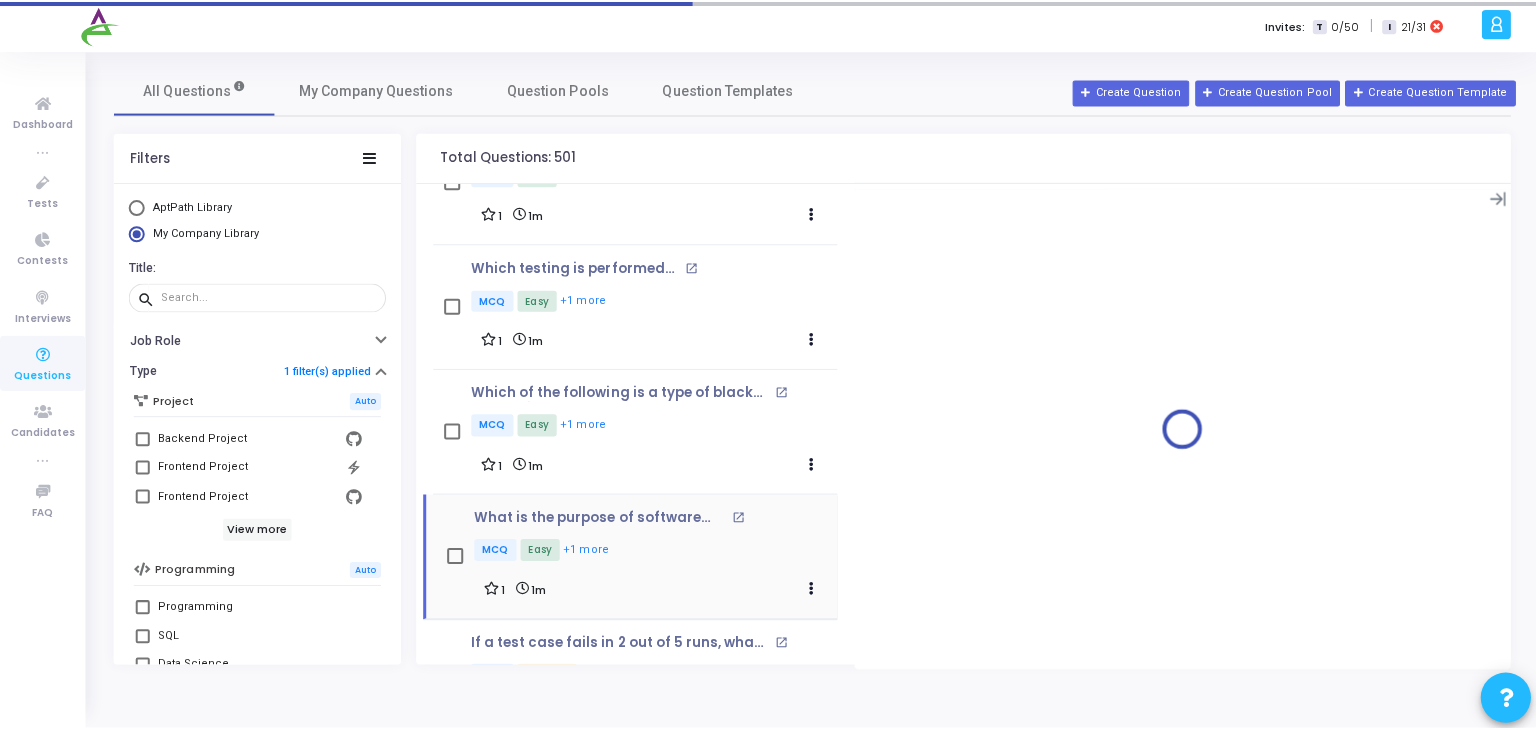 scroll, scrollTop: 1791, scrollLeft: 0, axis: vertical 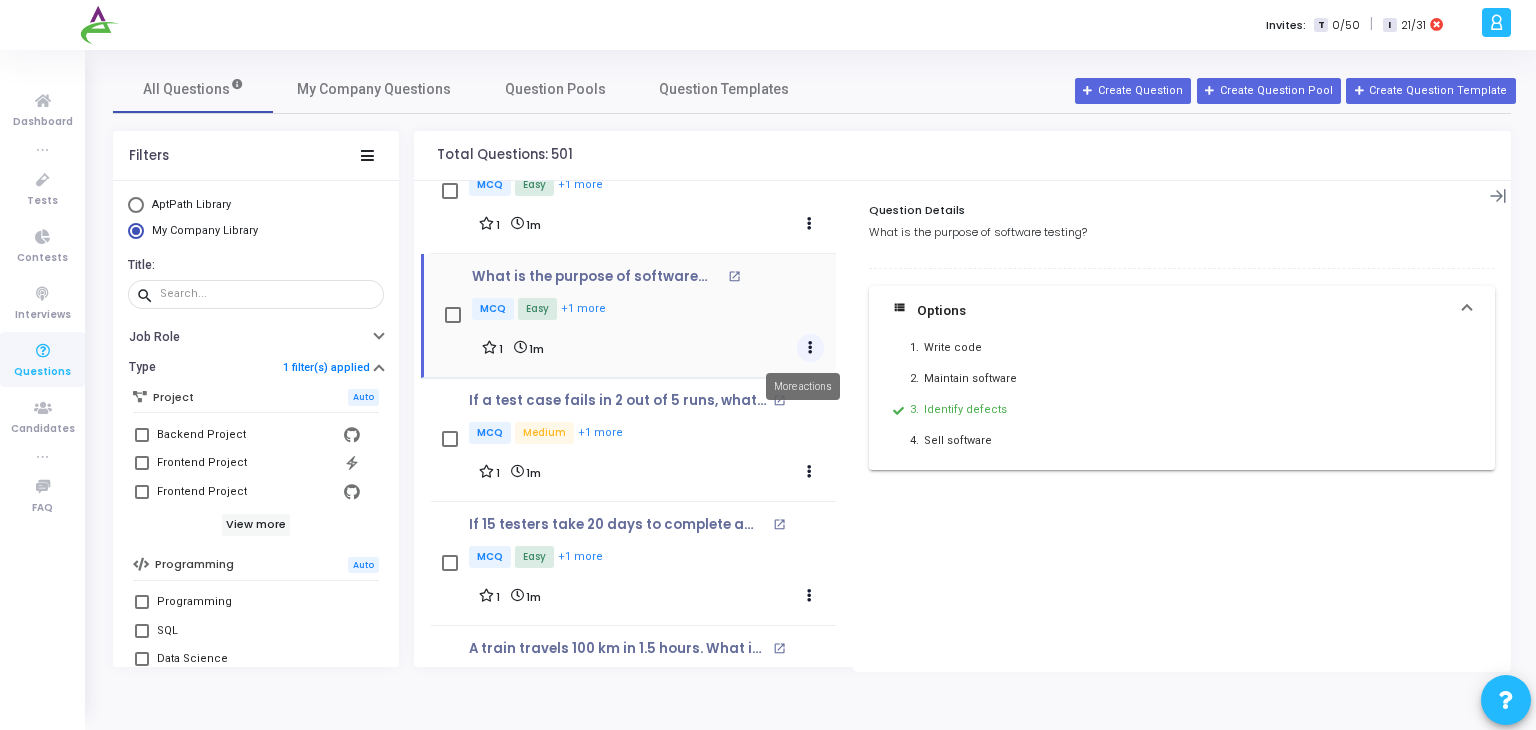 click at bounding box center [811, 348] 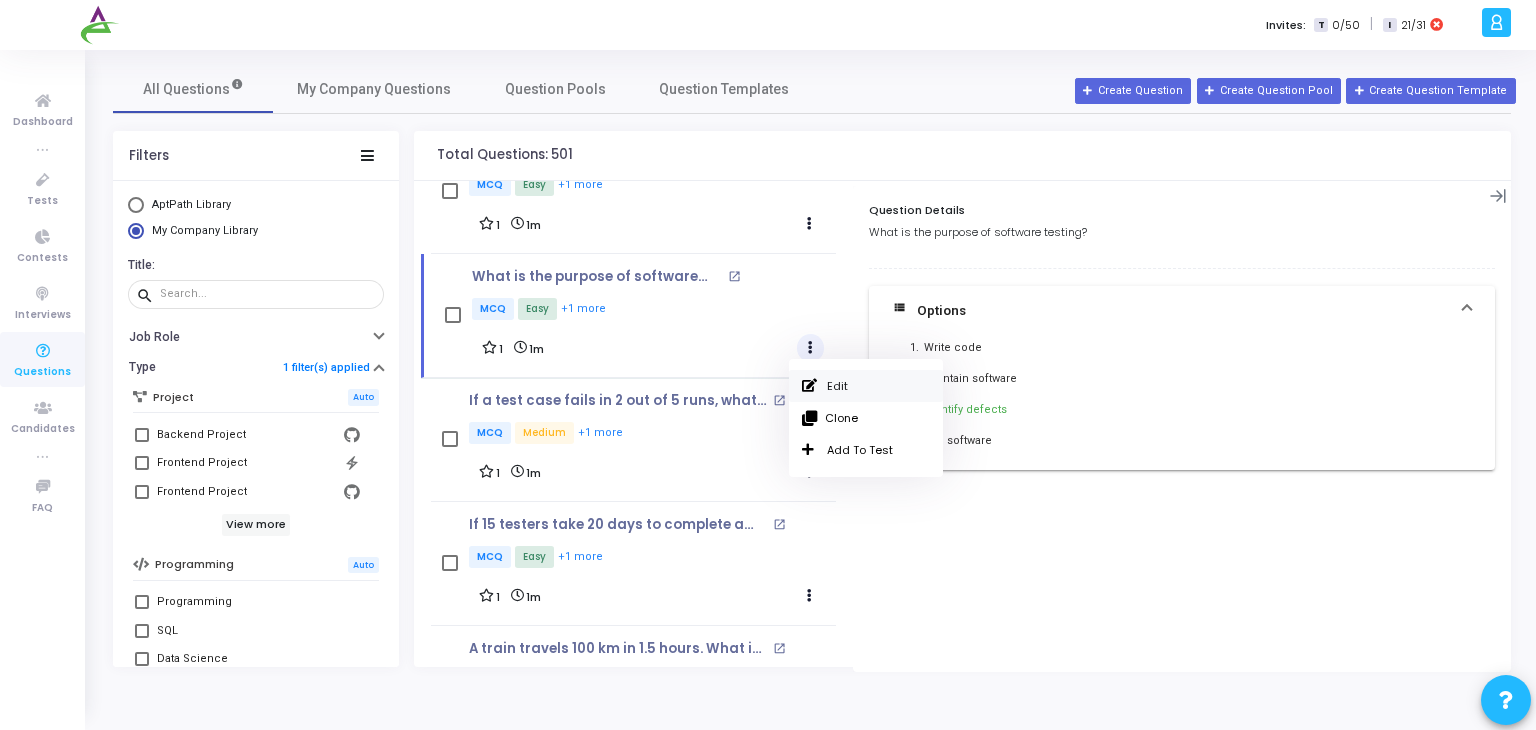click on "Edit" at bounding box center (866, 386) 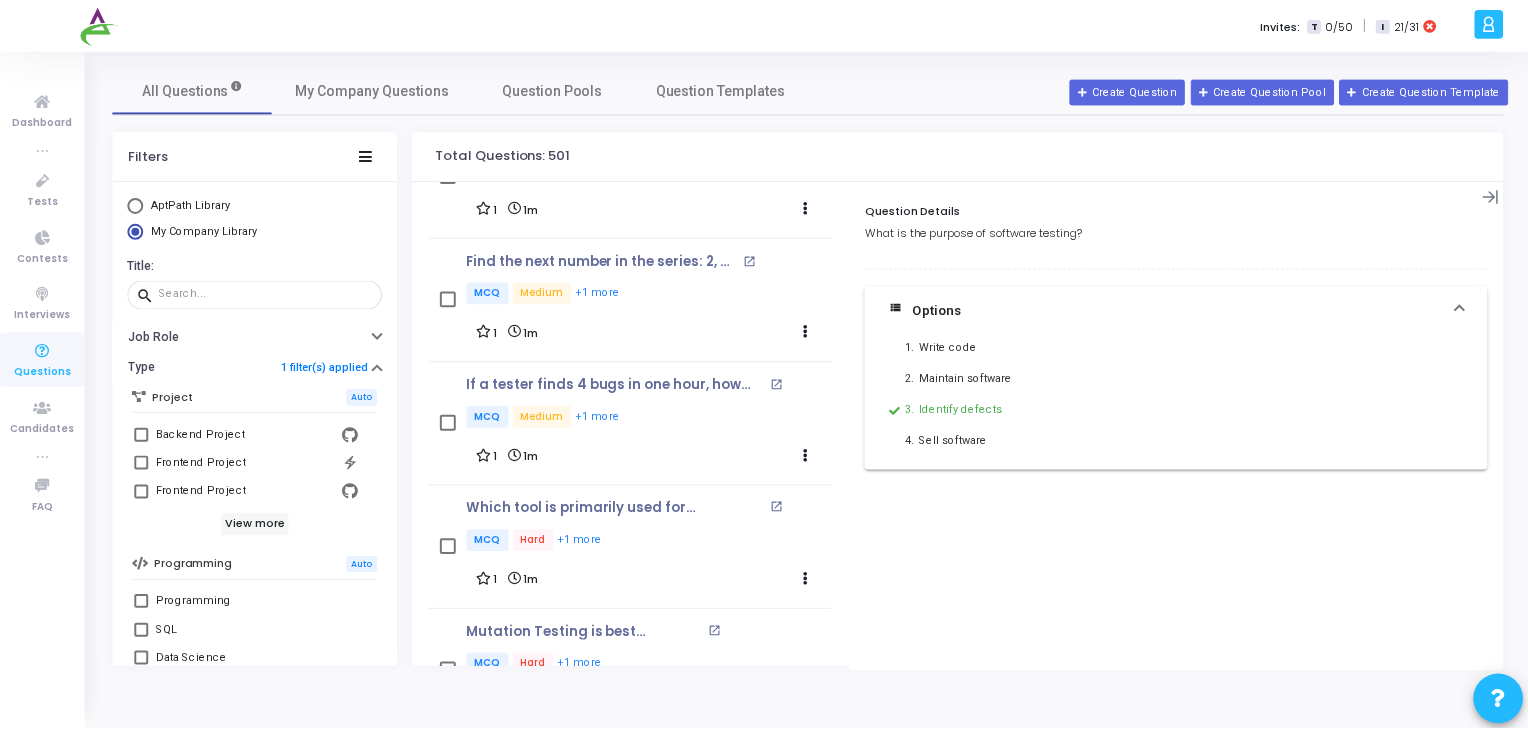 scroll, scrollTop: 2316, scrollLeft: 0, axis: vertical 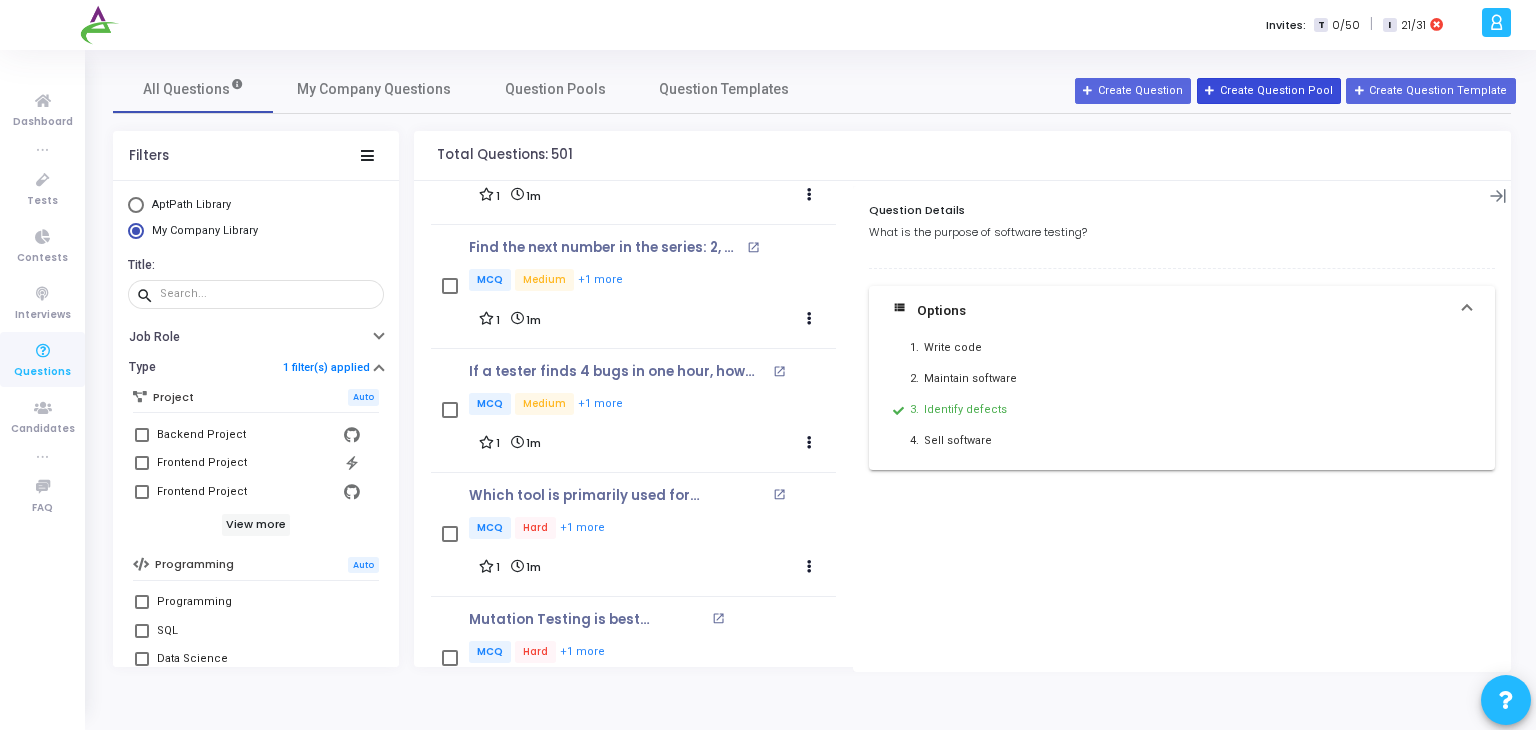 click on "Create Question Pool" at bounding box center [1269, 91] 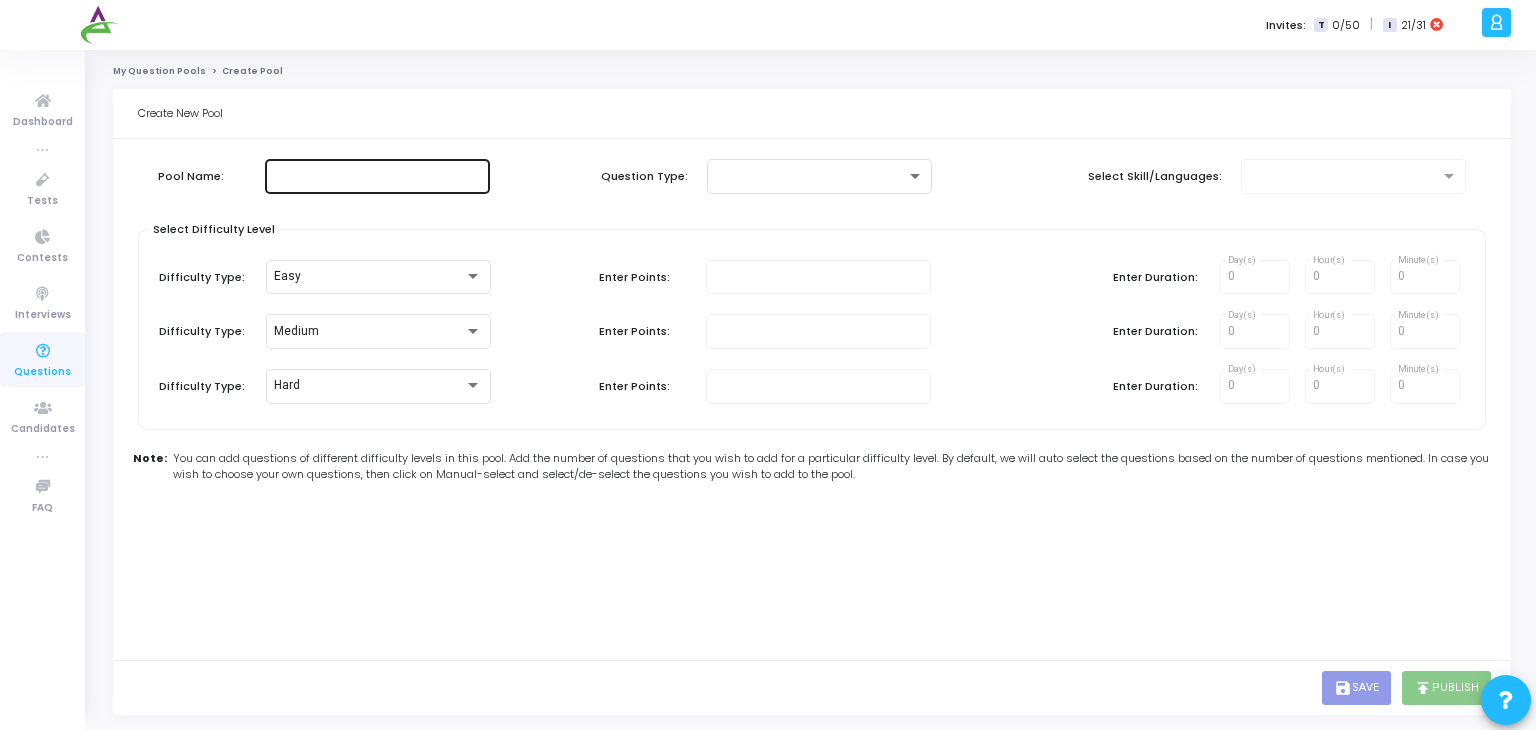 click at bounding box center (377, 176) 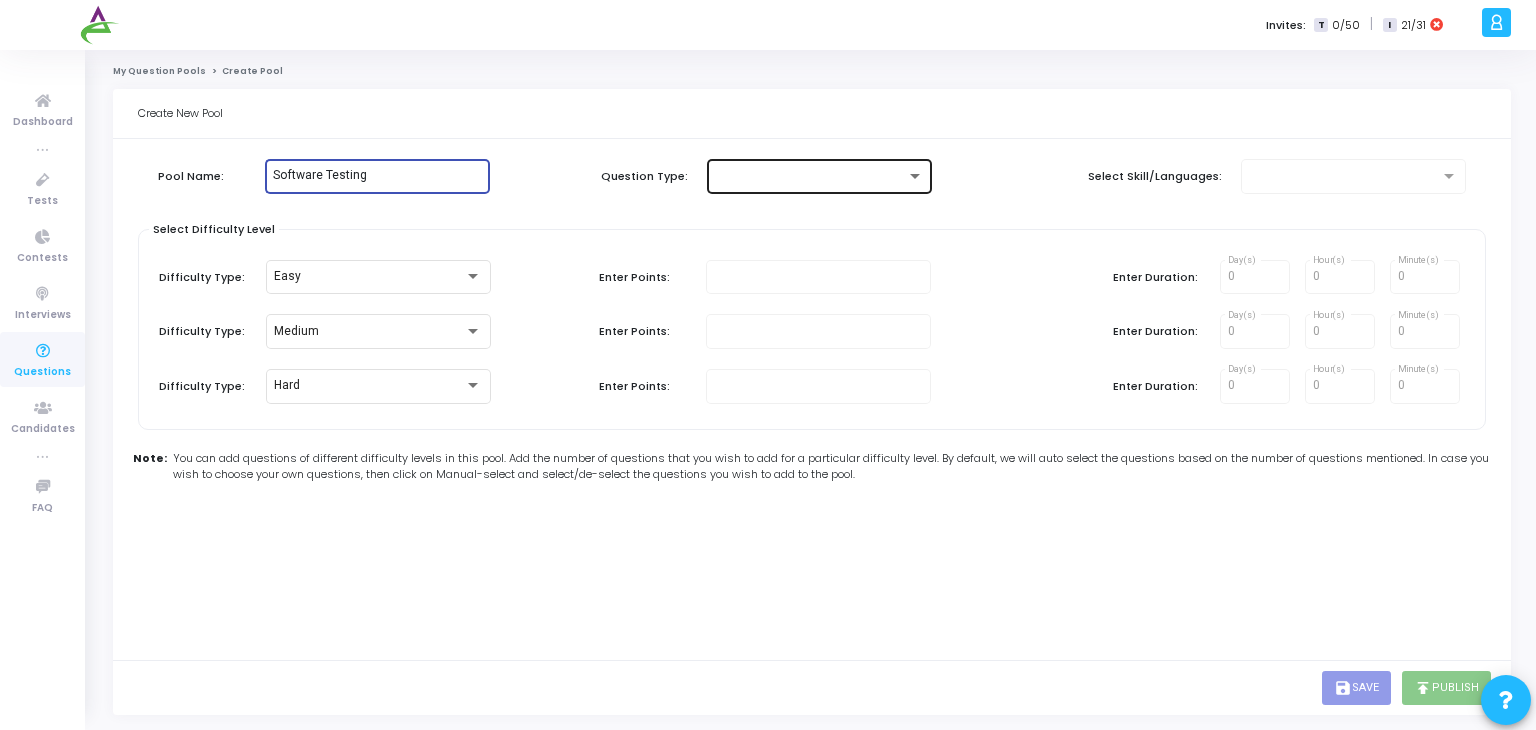 type on "Software Testing" 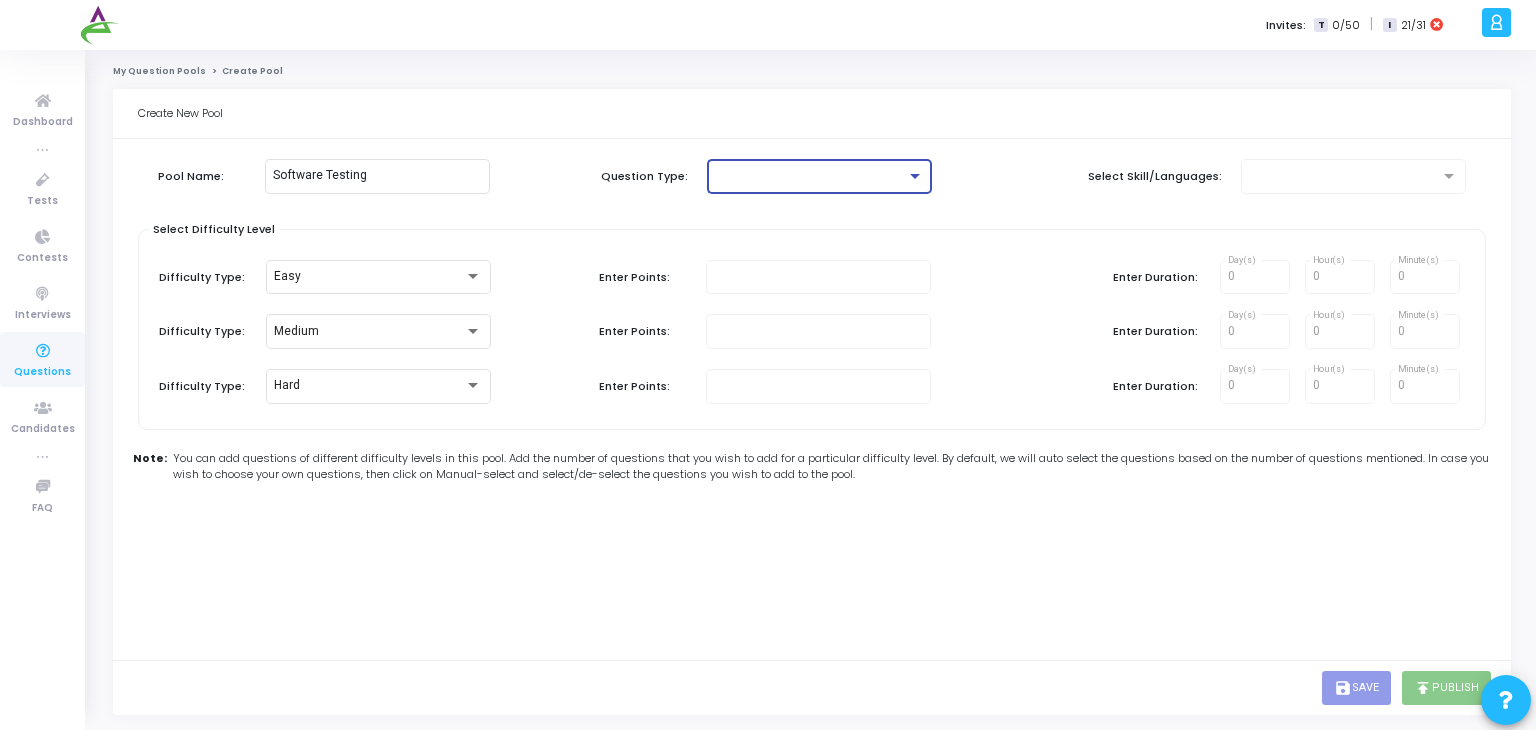 click at bounding box center (810, 176) 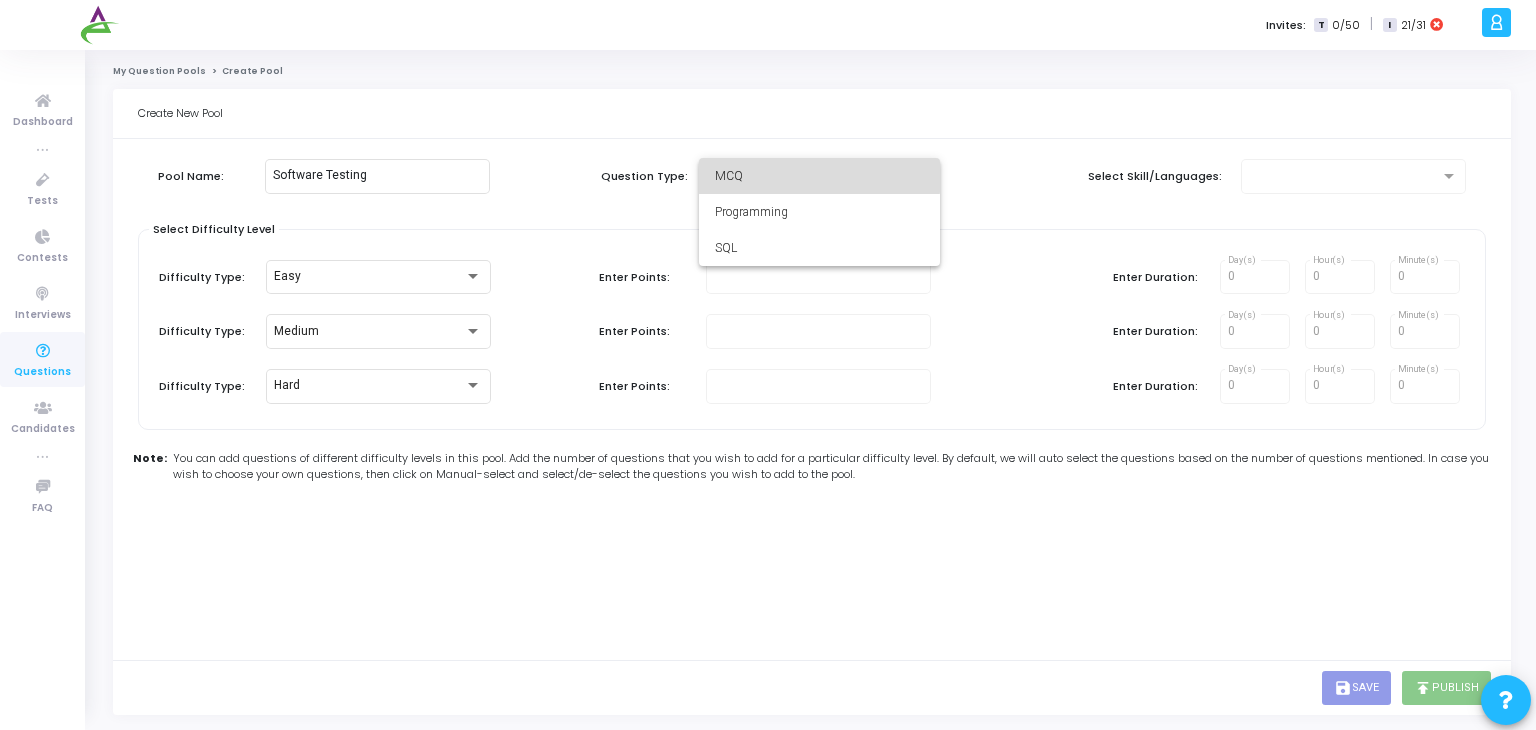 click on "MCQ" at bounding box center (819, 176) 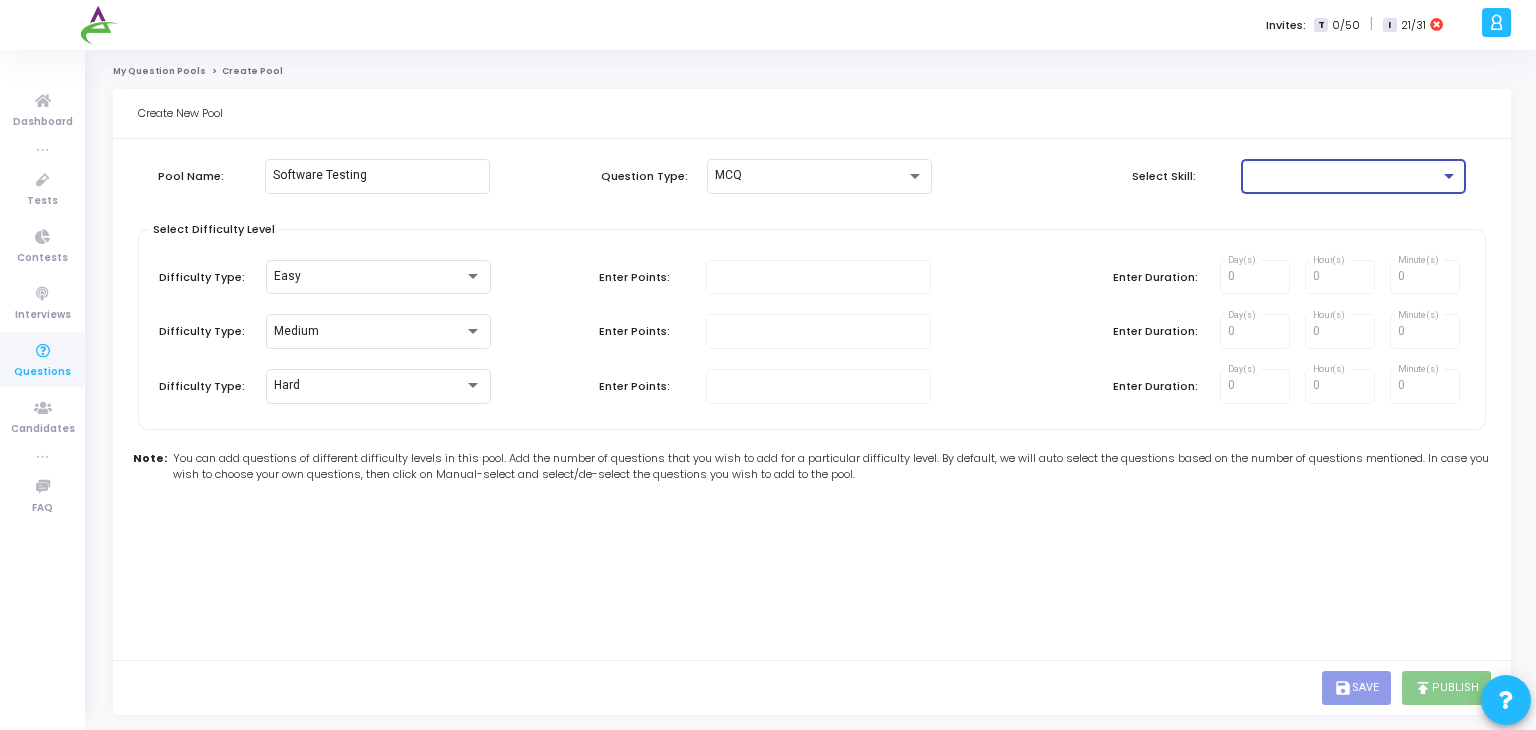 click at bounding box center (1344, 176) 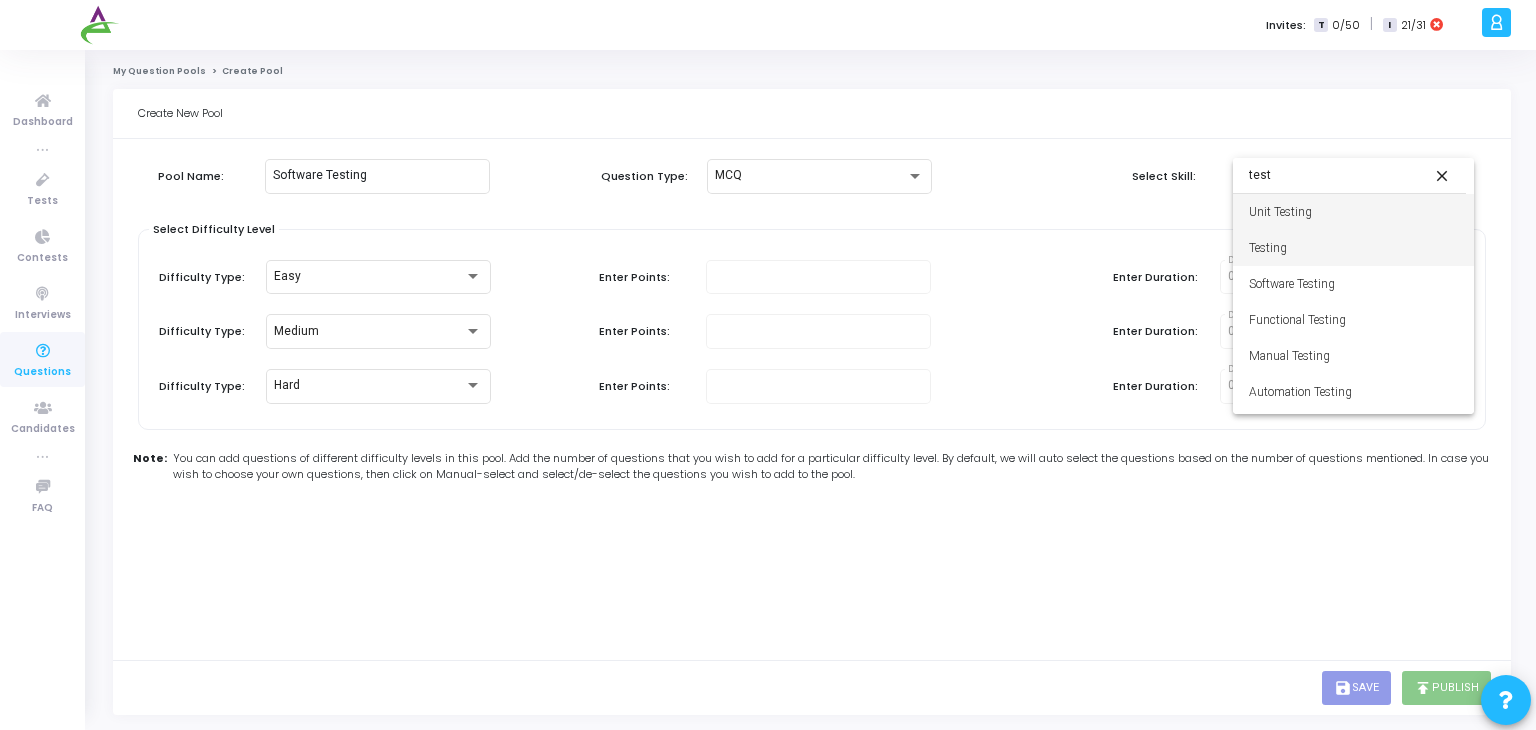 type on "test" 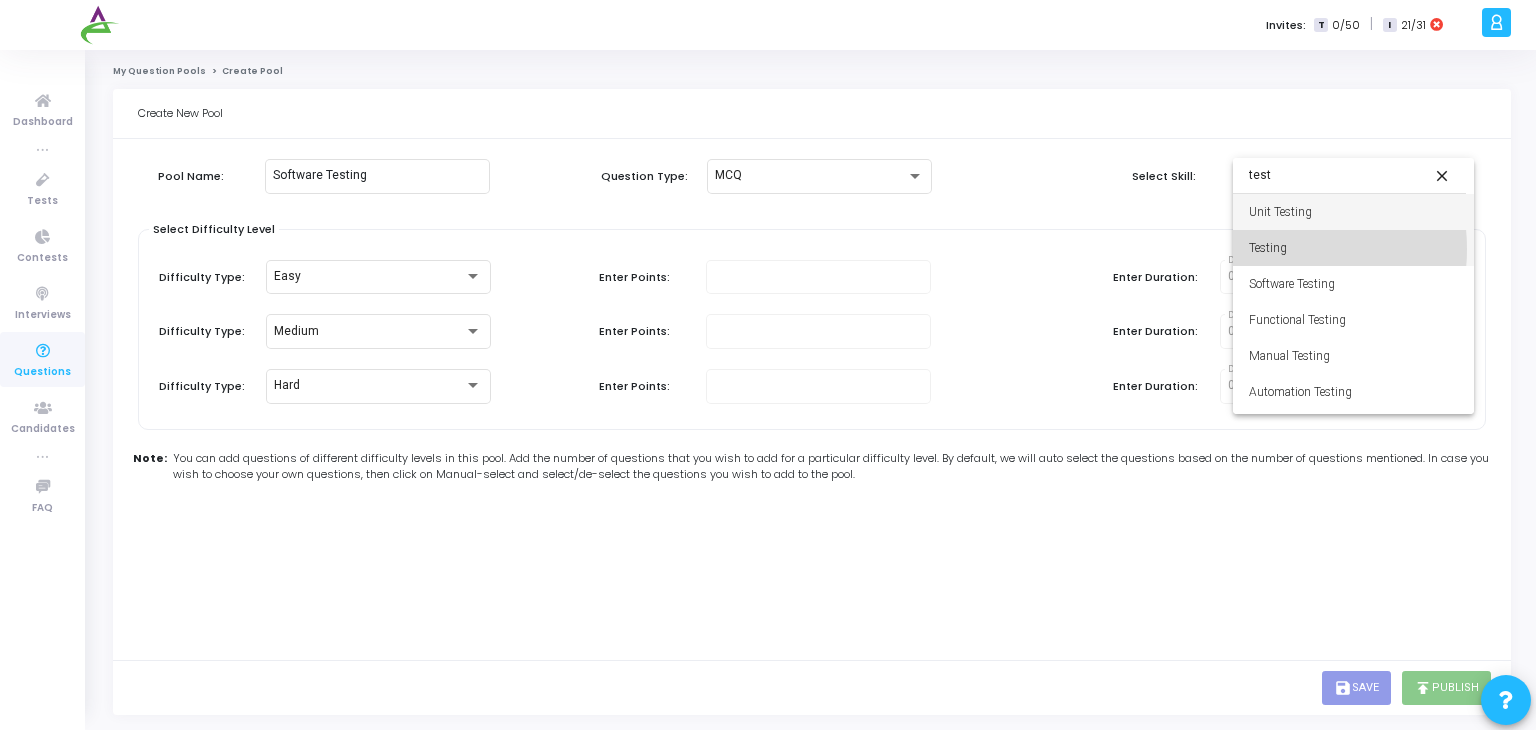click on "Testing" at bounding box center [1353, 248] 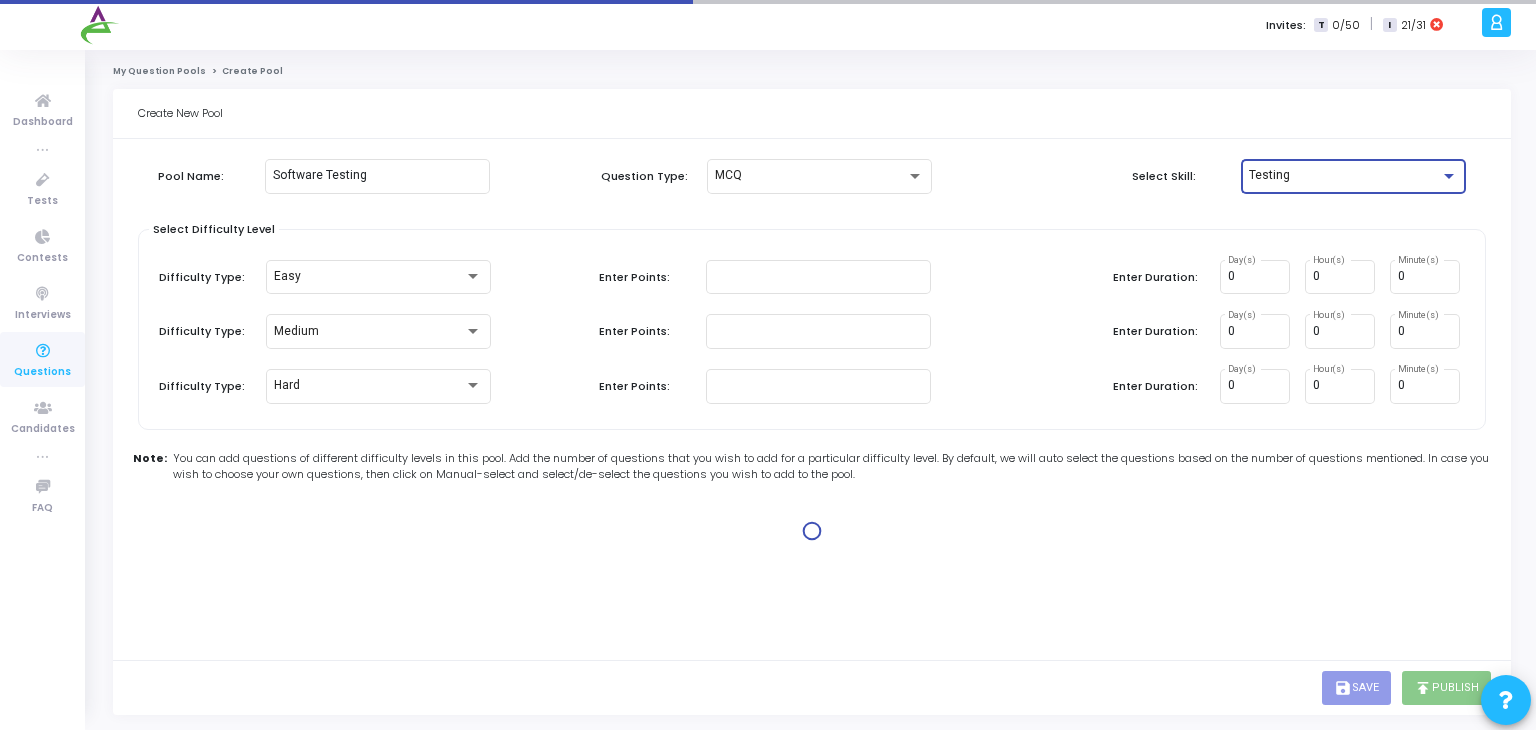 type on "1" 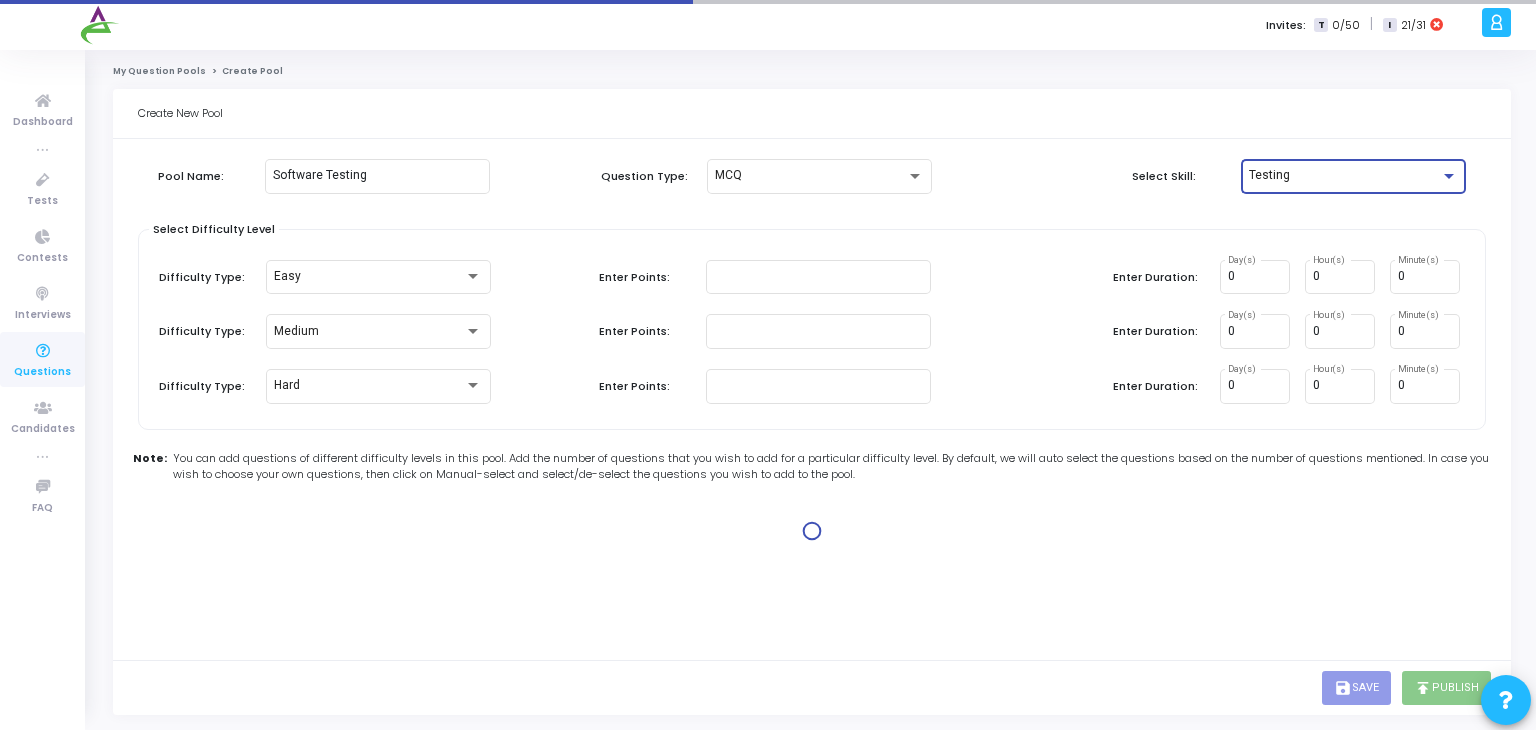 type on "1" 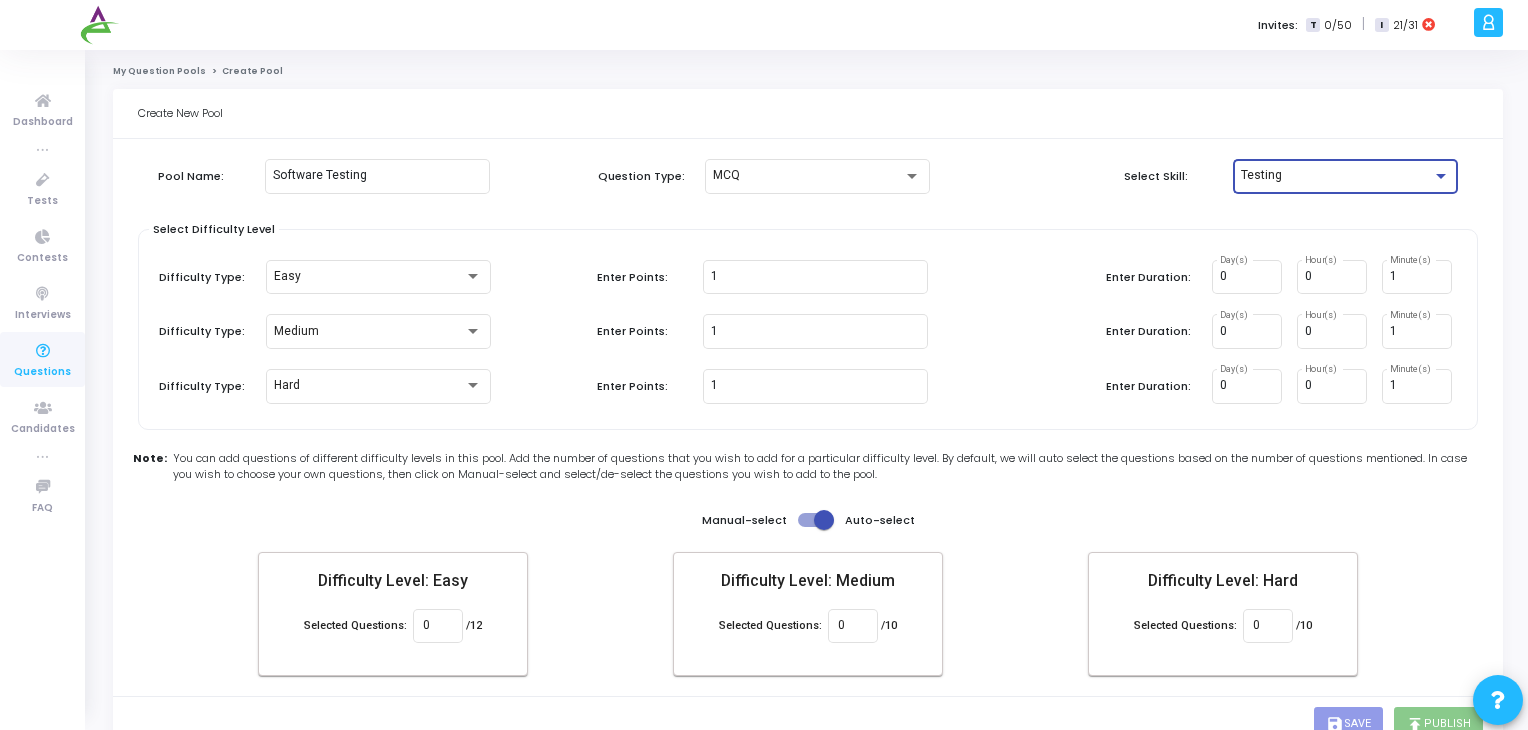 scroll, scrollTop: 33, scrollLeft: 0, axis: vertical 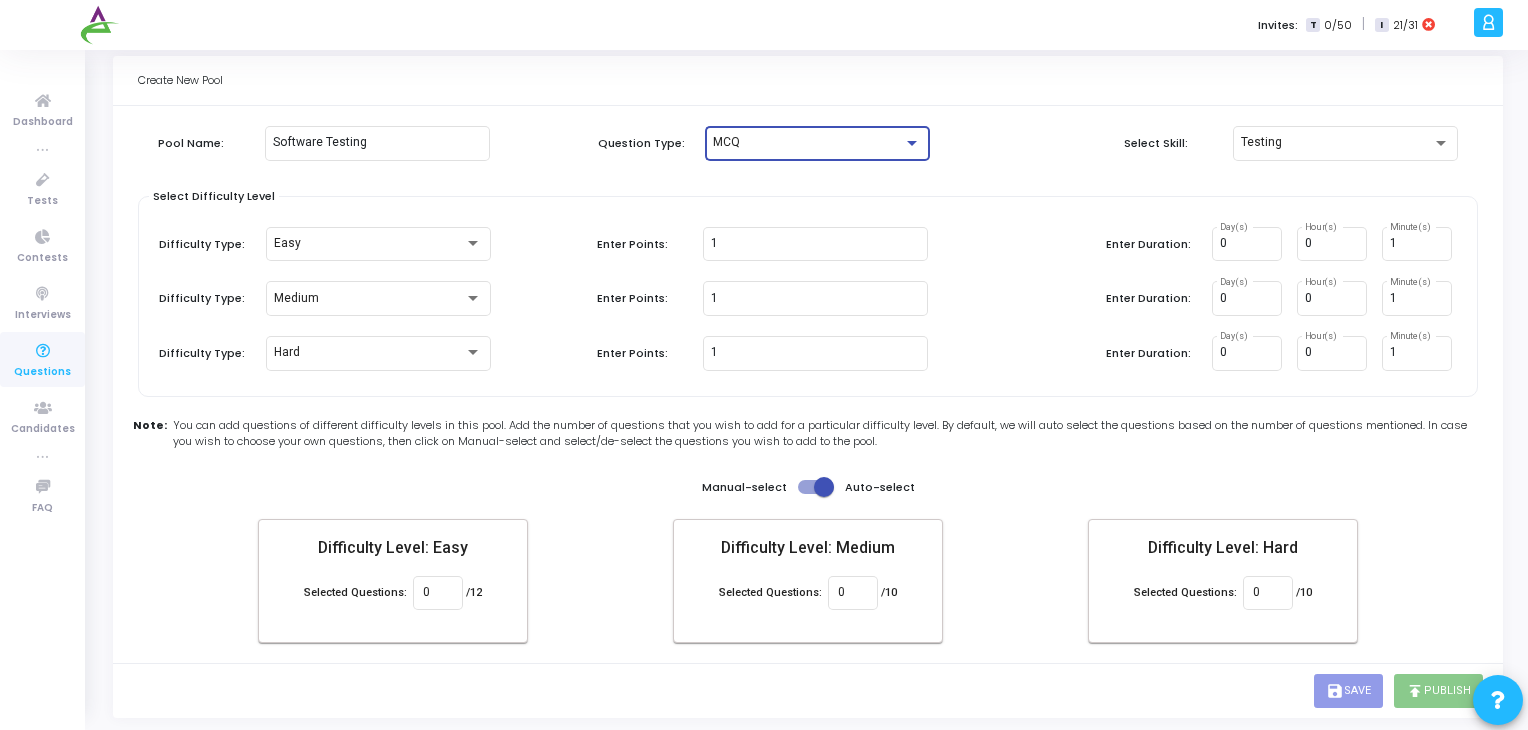 click on "MCQ" at bounding box center [808, 143] 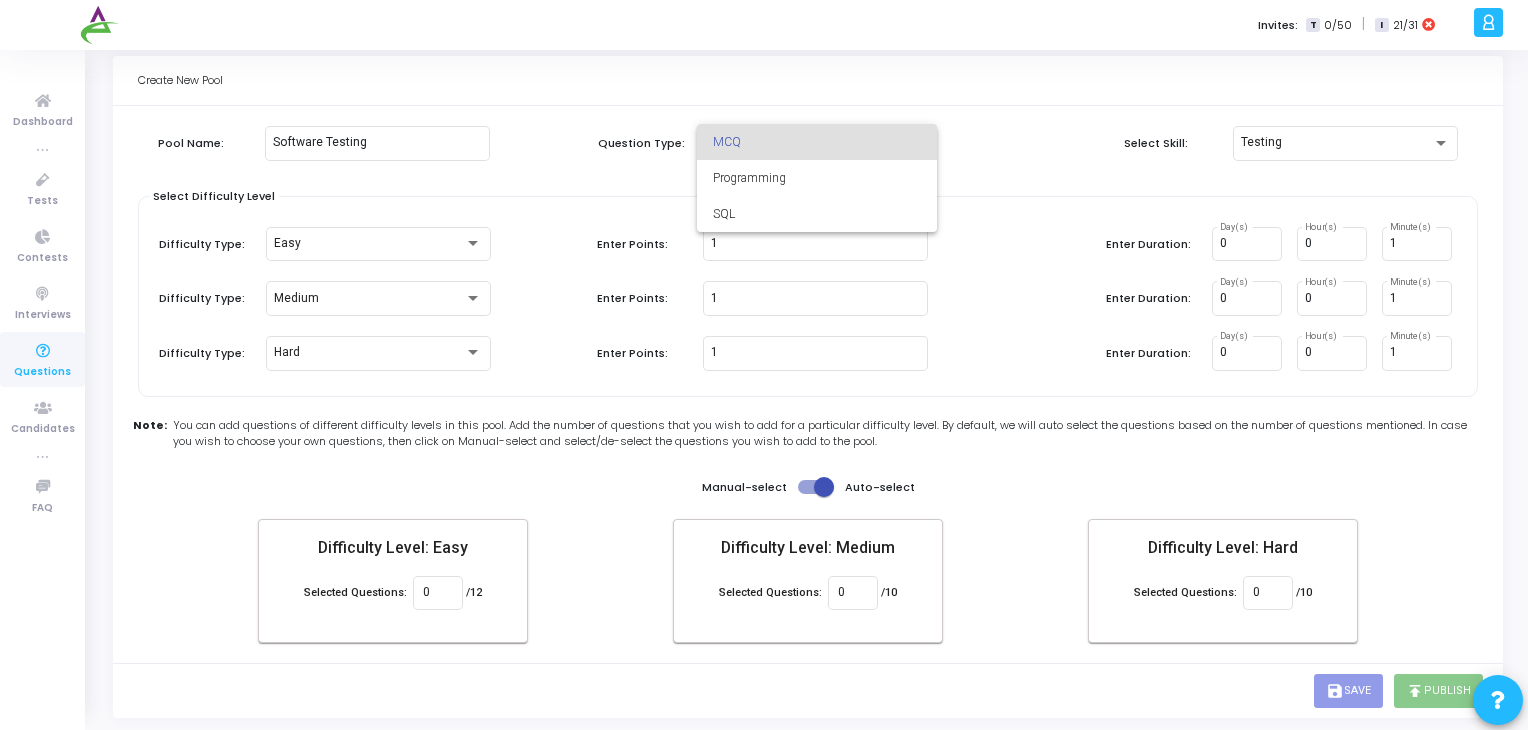 click at bounding box center (764, 365) 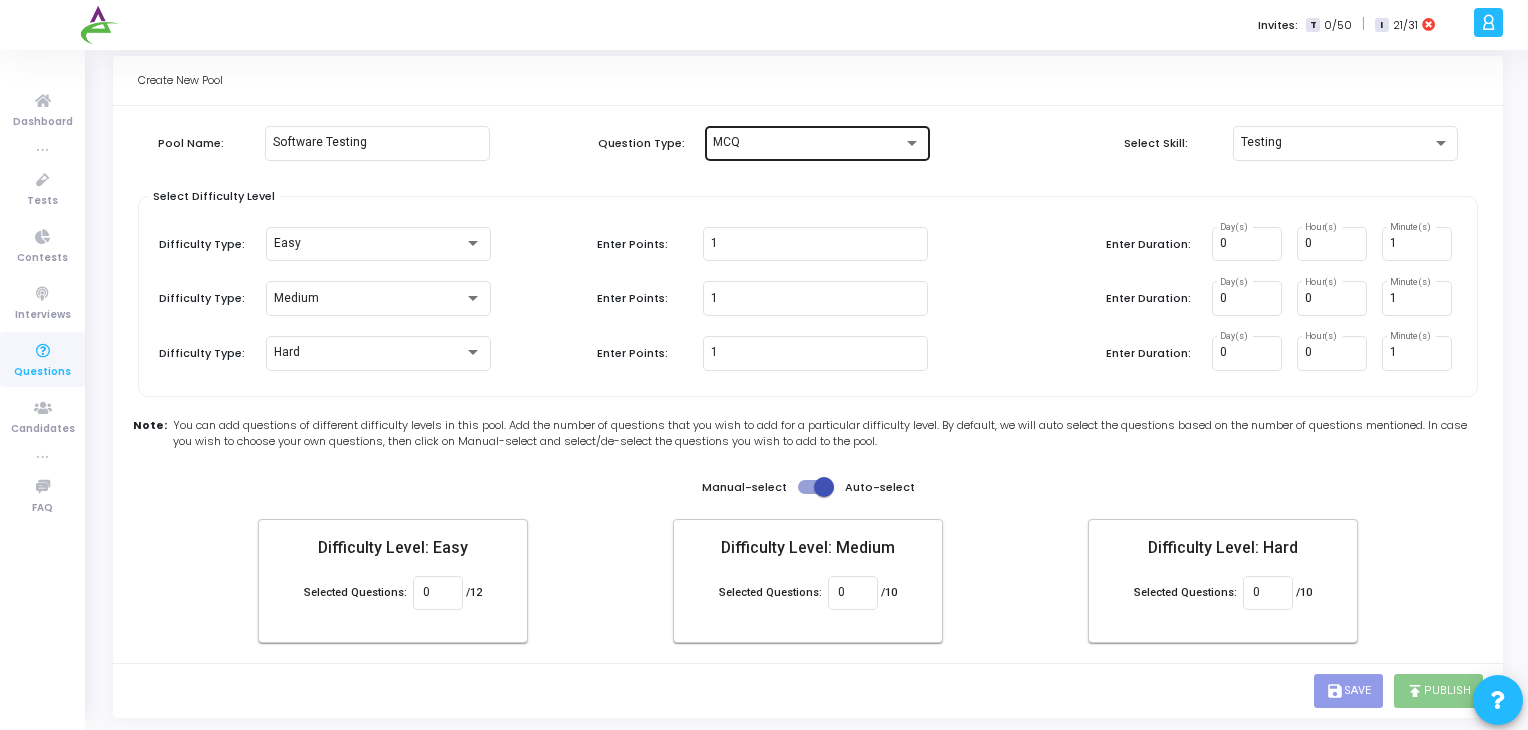 click on "MCQ" 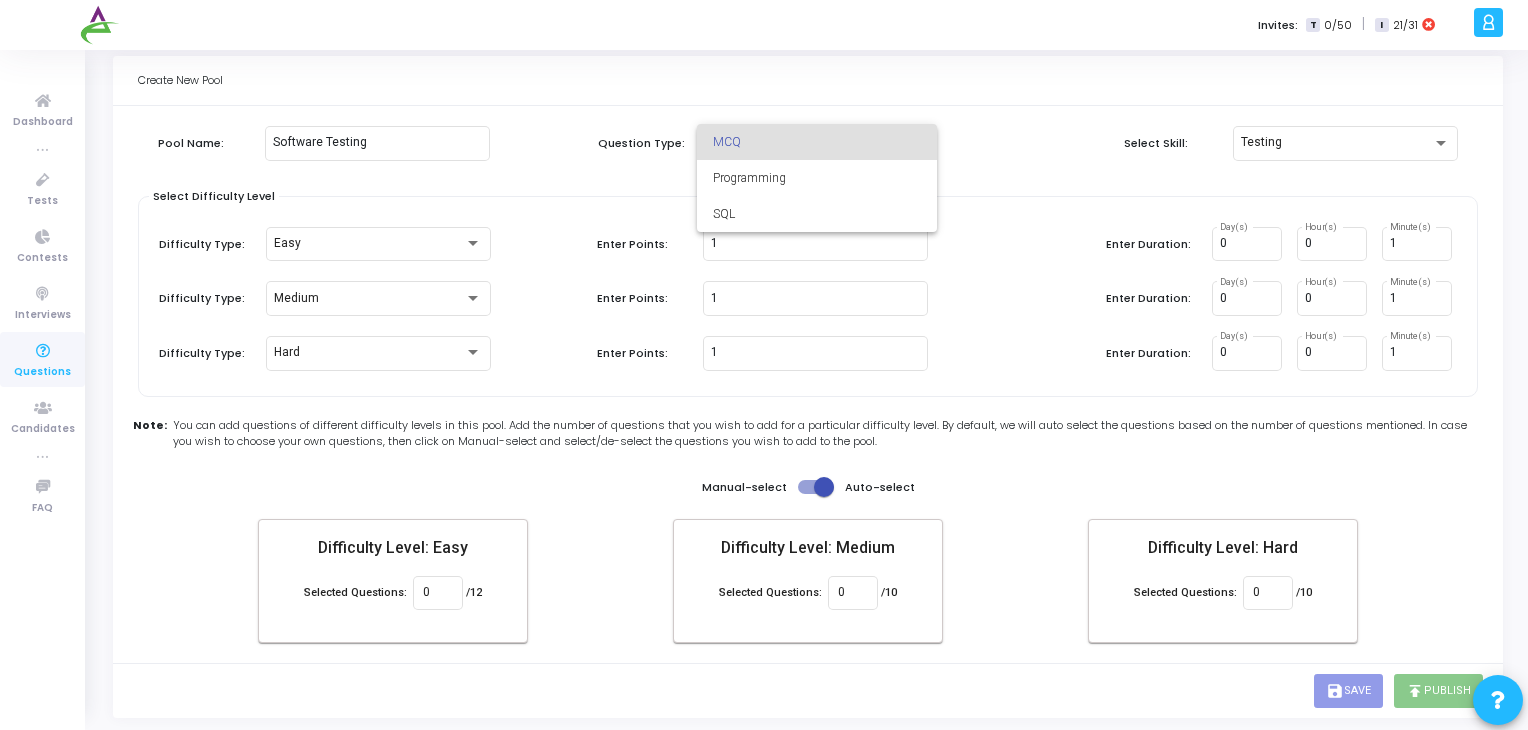 click at bounding box center (764, 365) 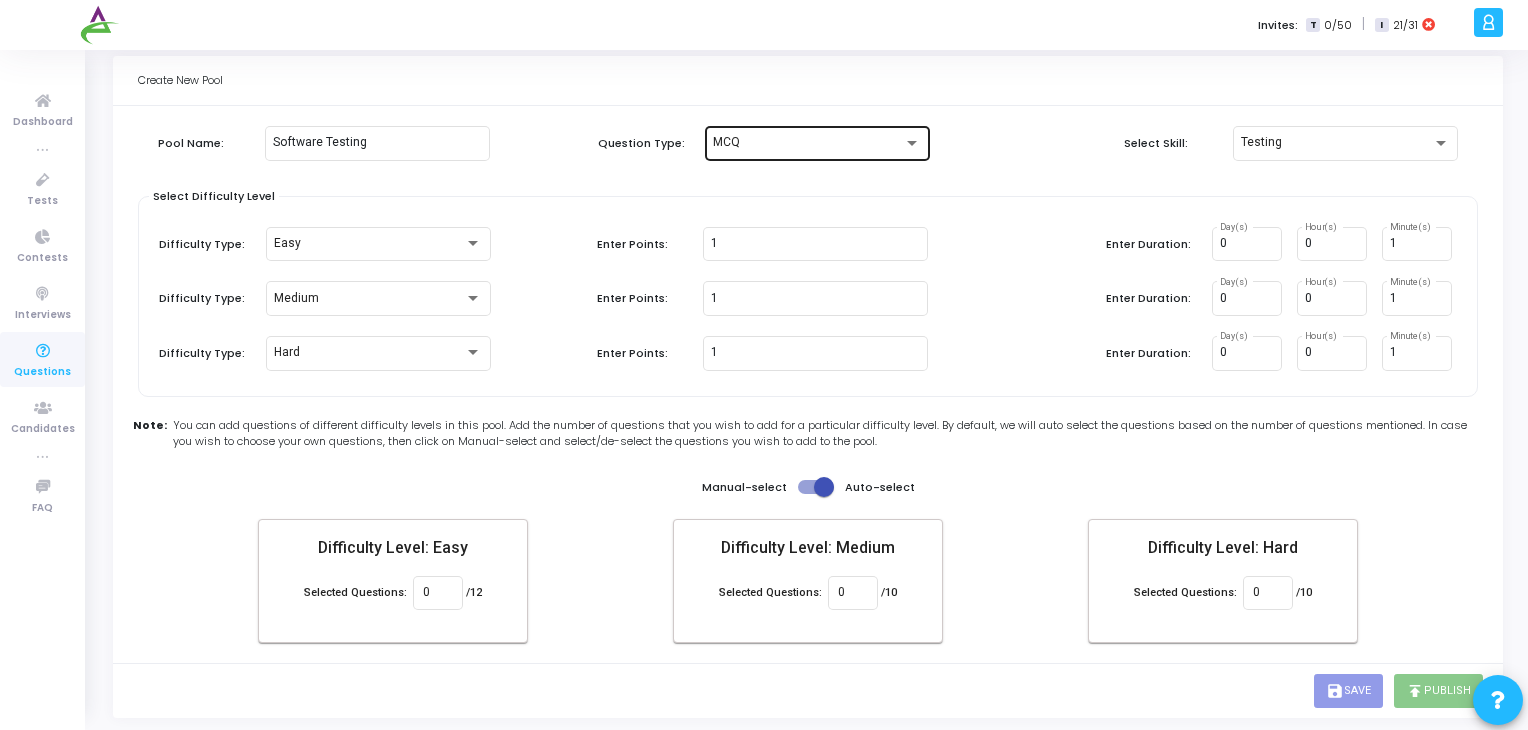click on "MCQ" 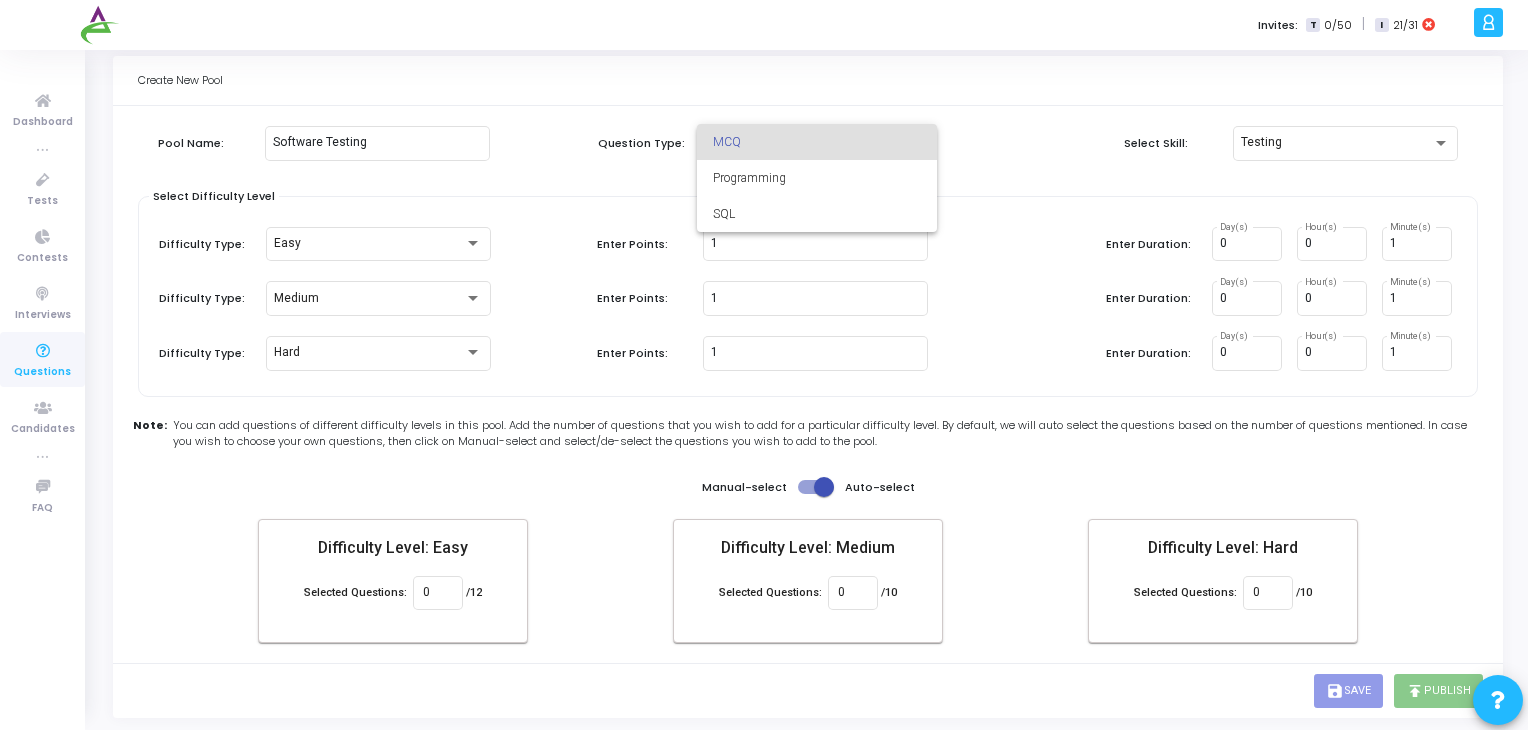 click at bounding box center [764, 365] 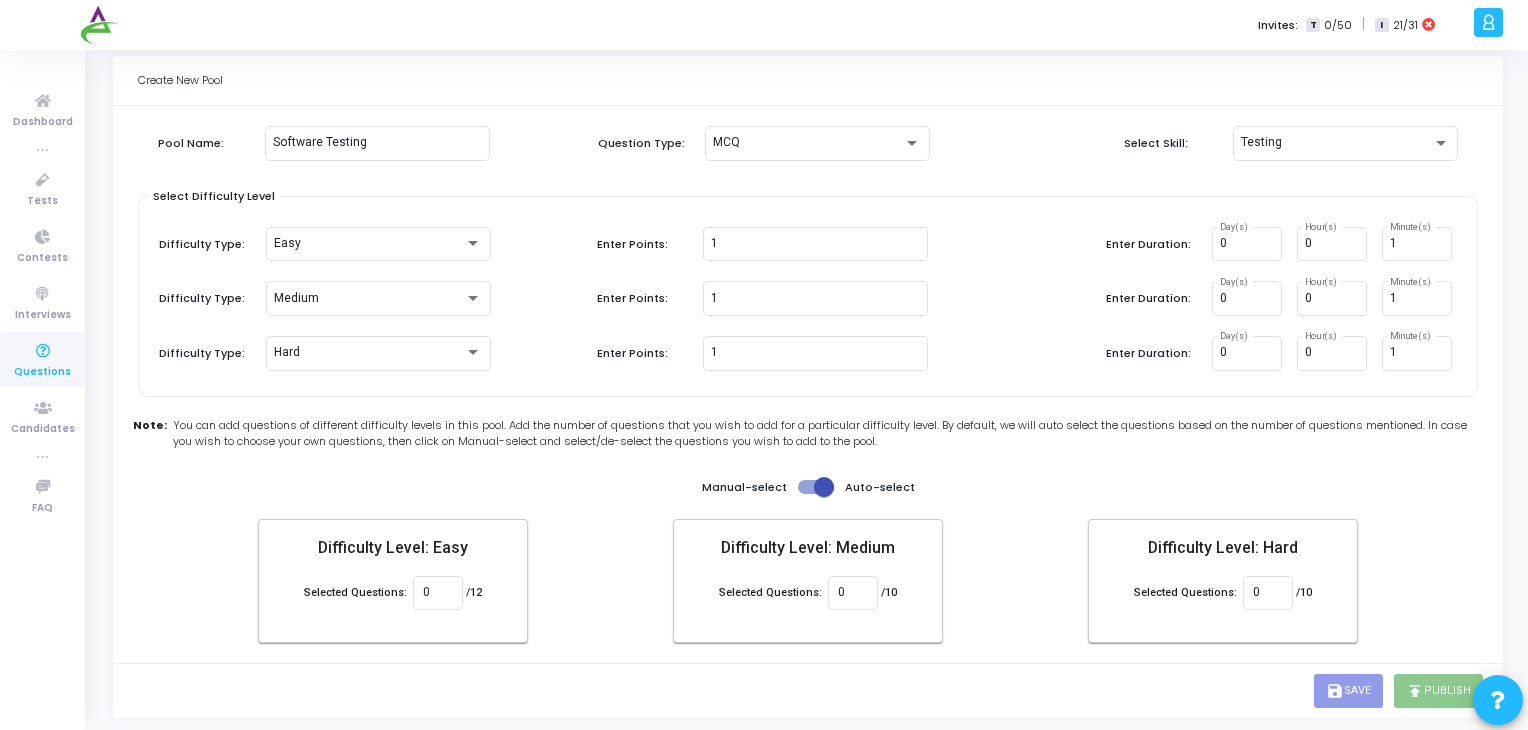 click on "Manual-select   Auto-select" 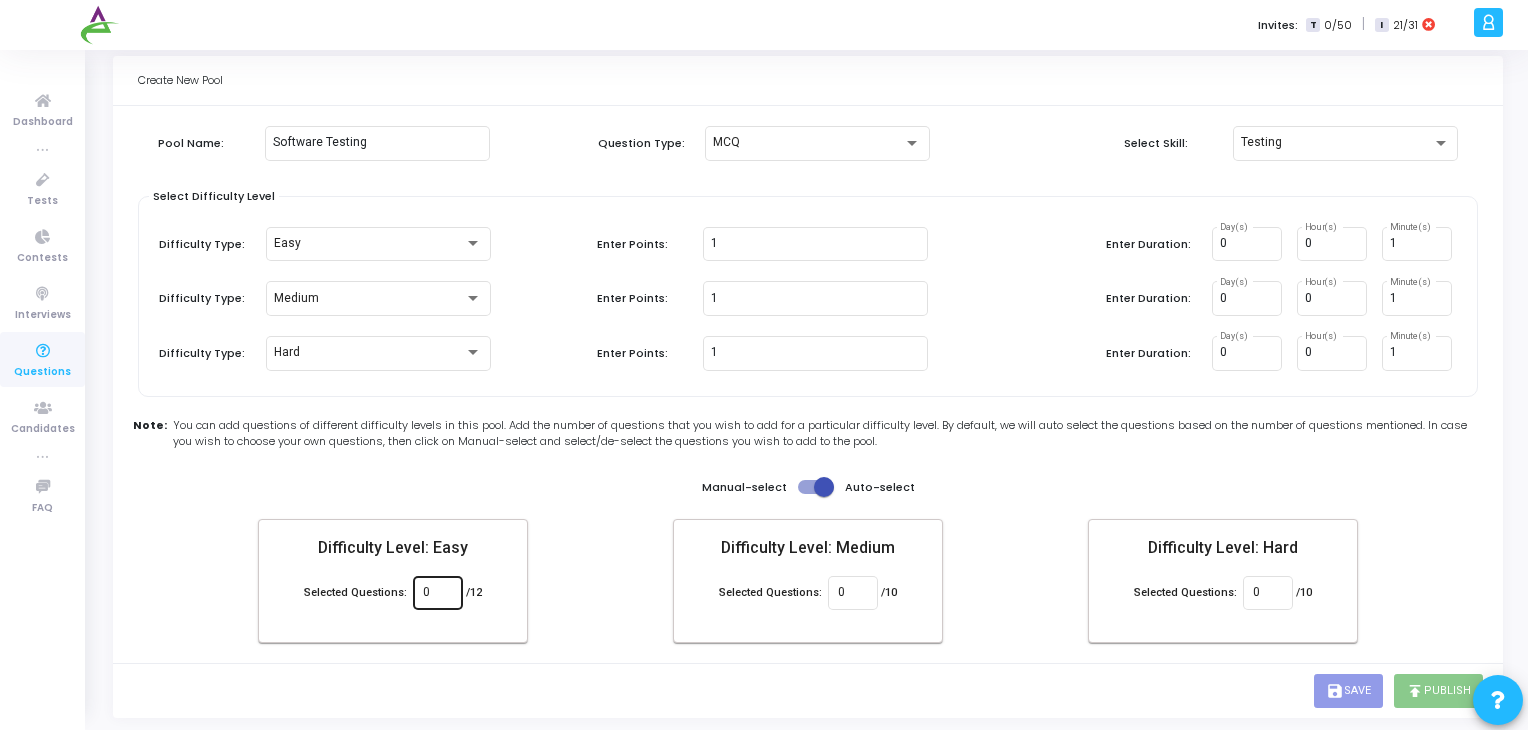 click on "0" at bounding box center [437, 593] 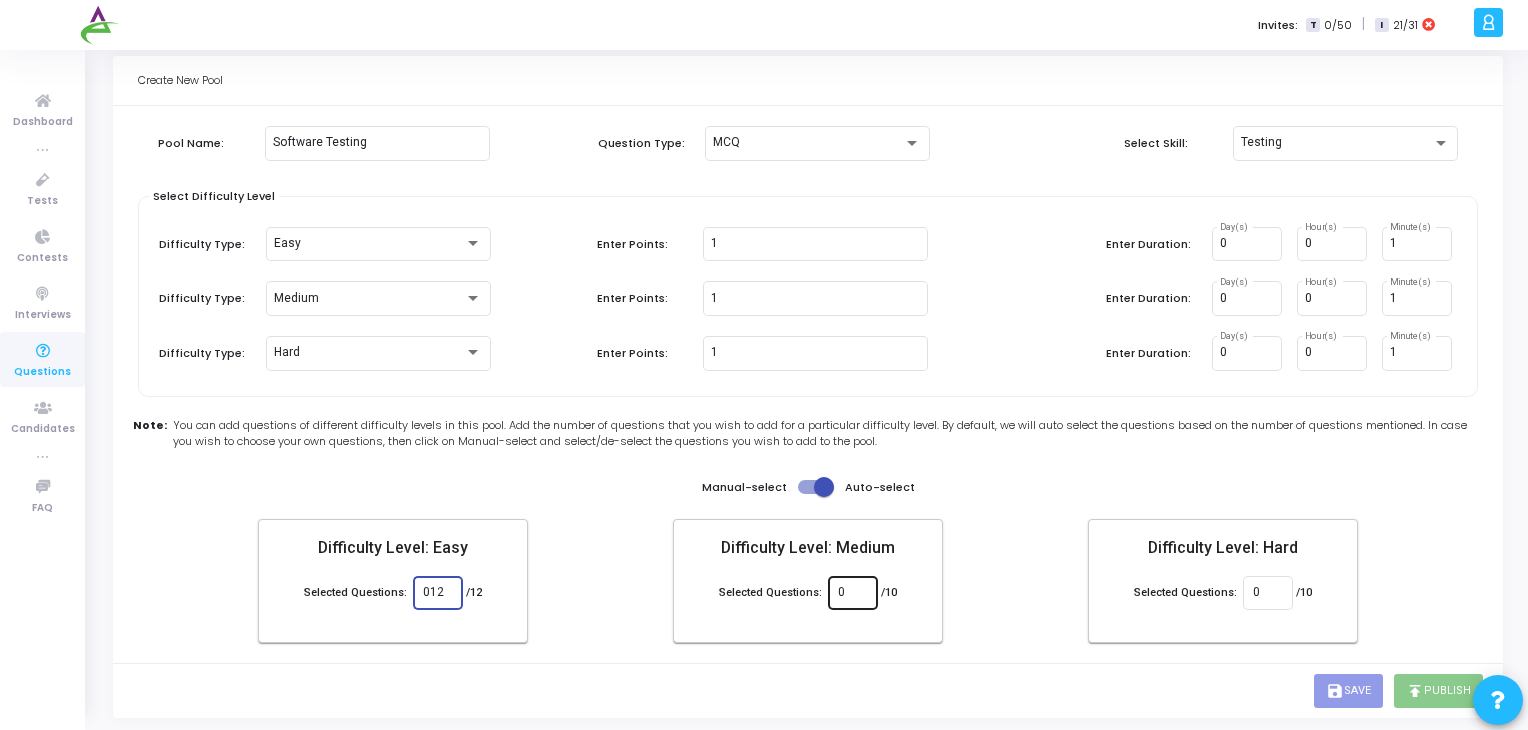 type on "012" 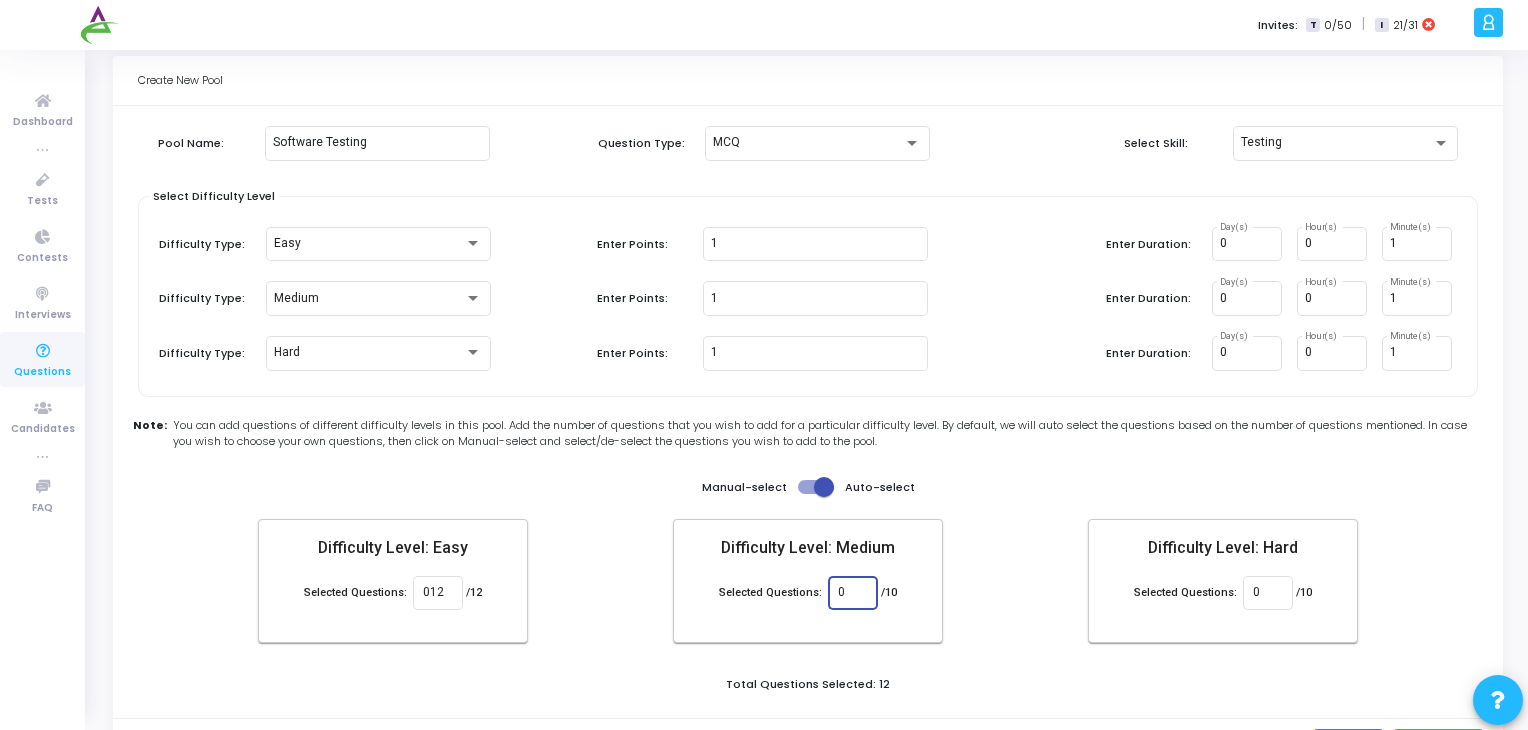 click on "0" at bounding box center (852, 593) 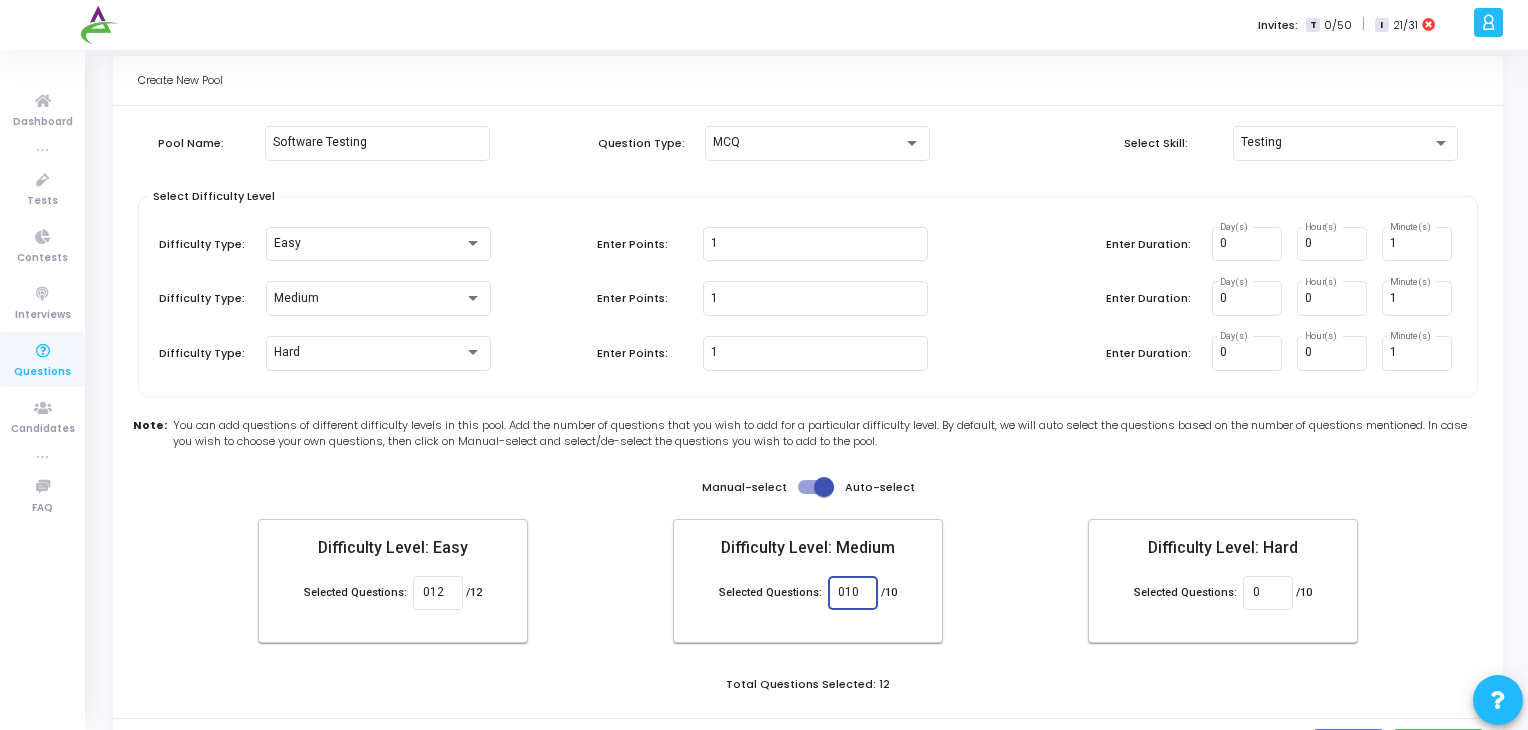scroll, scrollTop: 88, scrollLeft: 0, axis: vertical 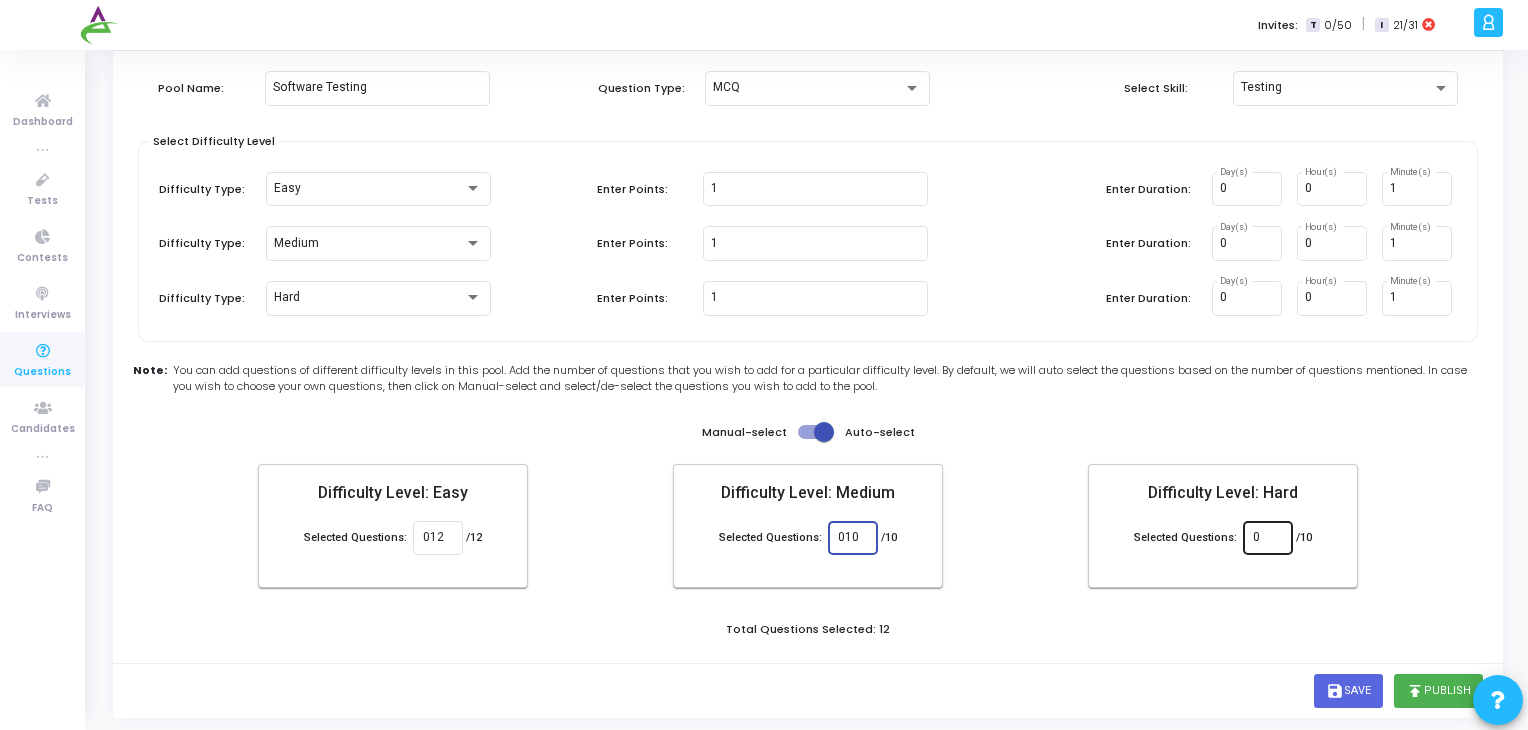 type on "010" 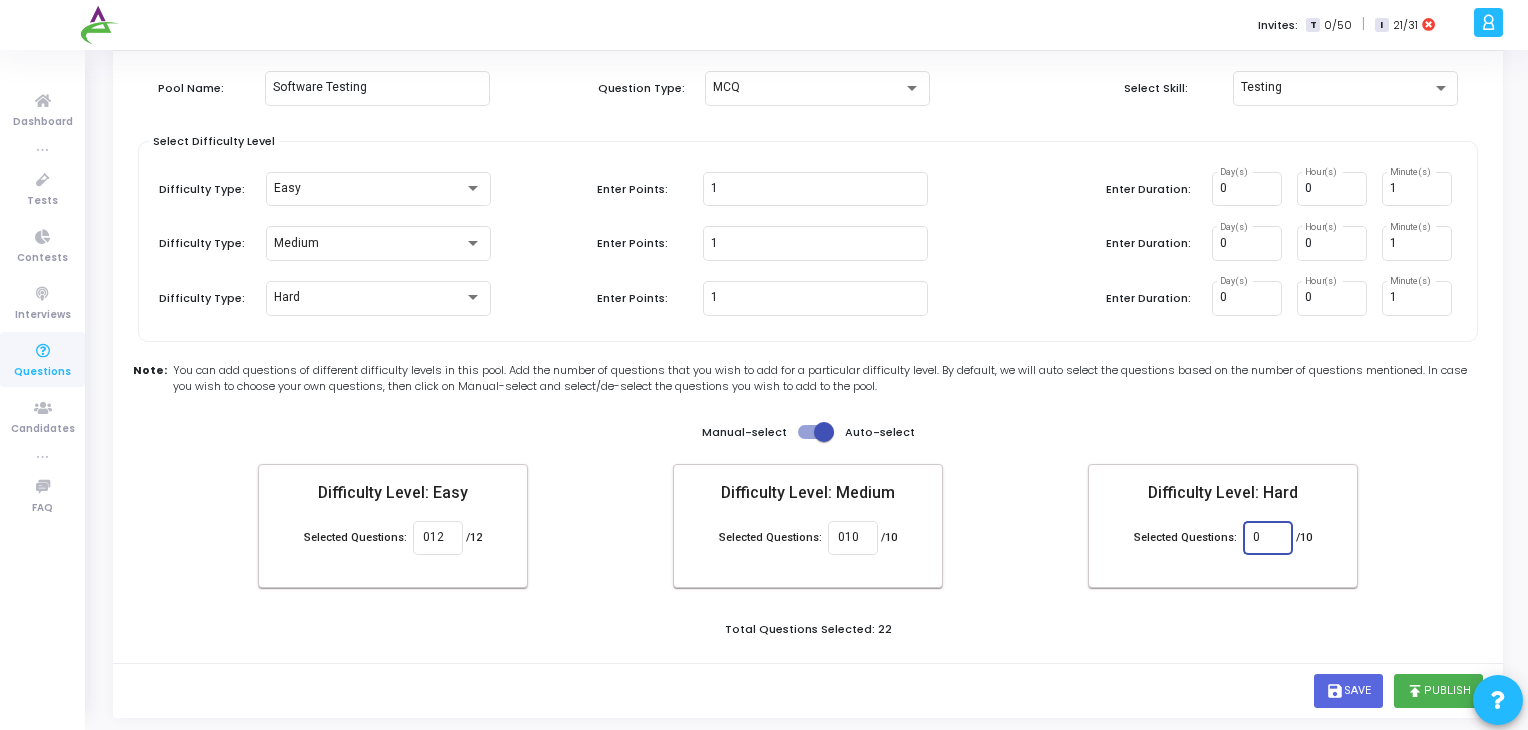 click on "0" at bounding box center (1267, 538) 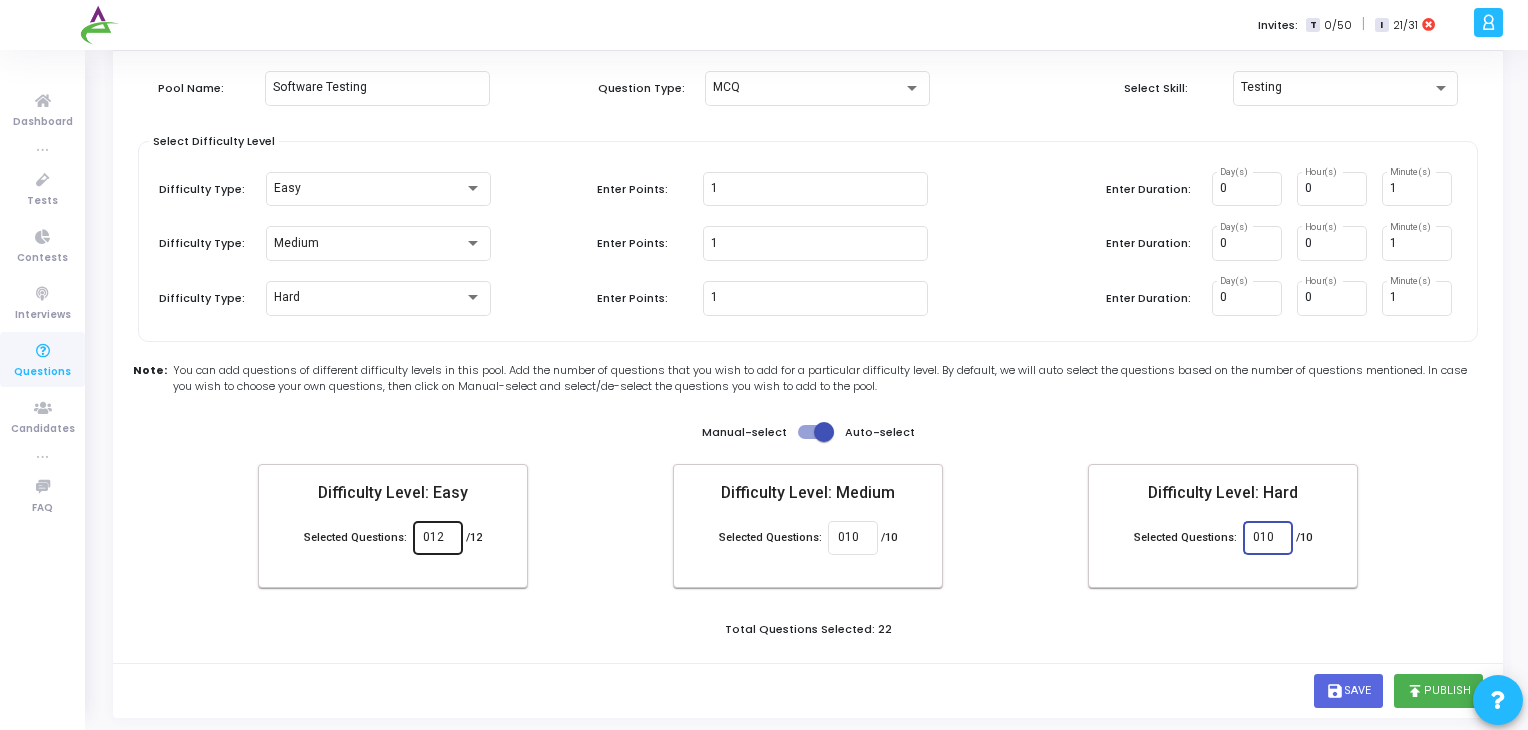 type on "010" 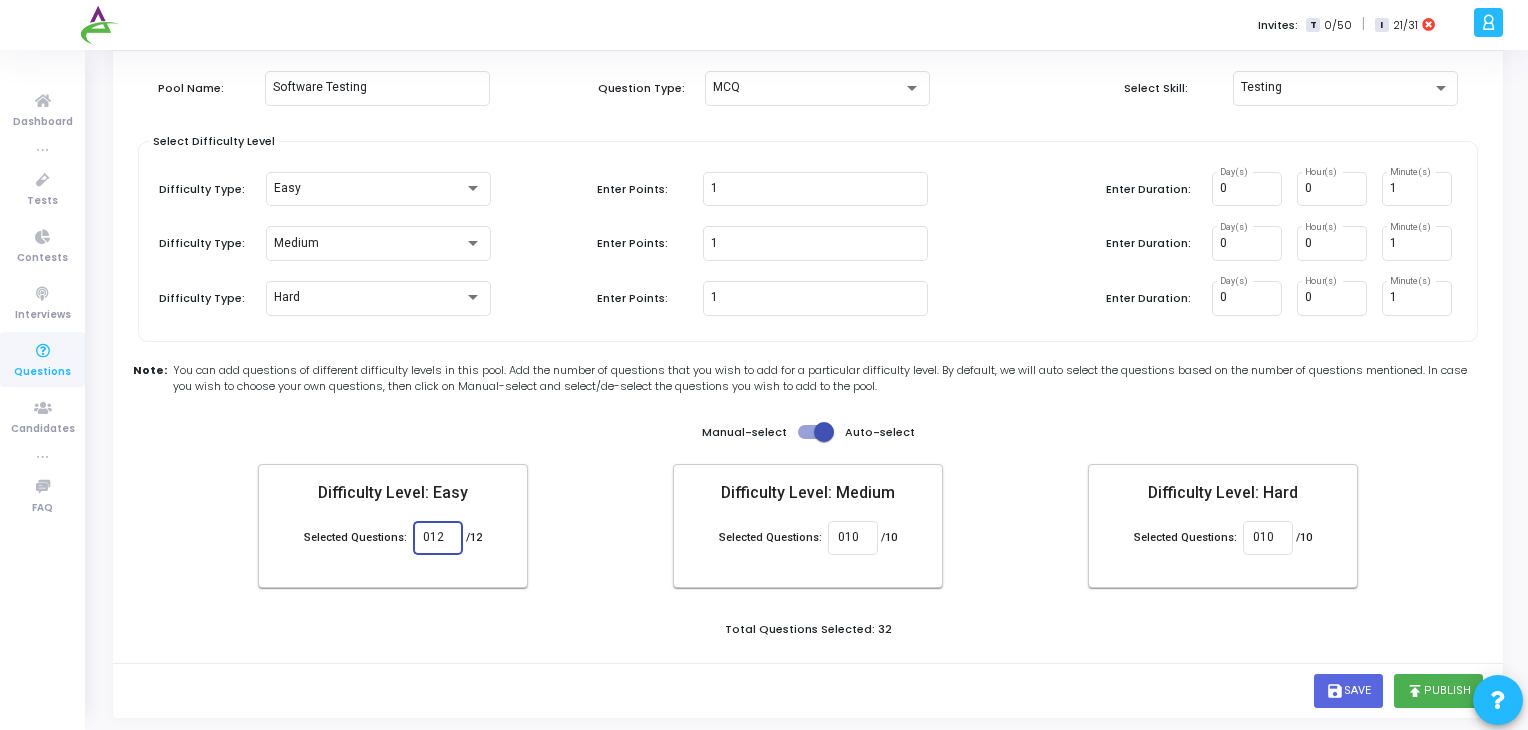 click on "012" at bounding box center [437, 538] 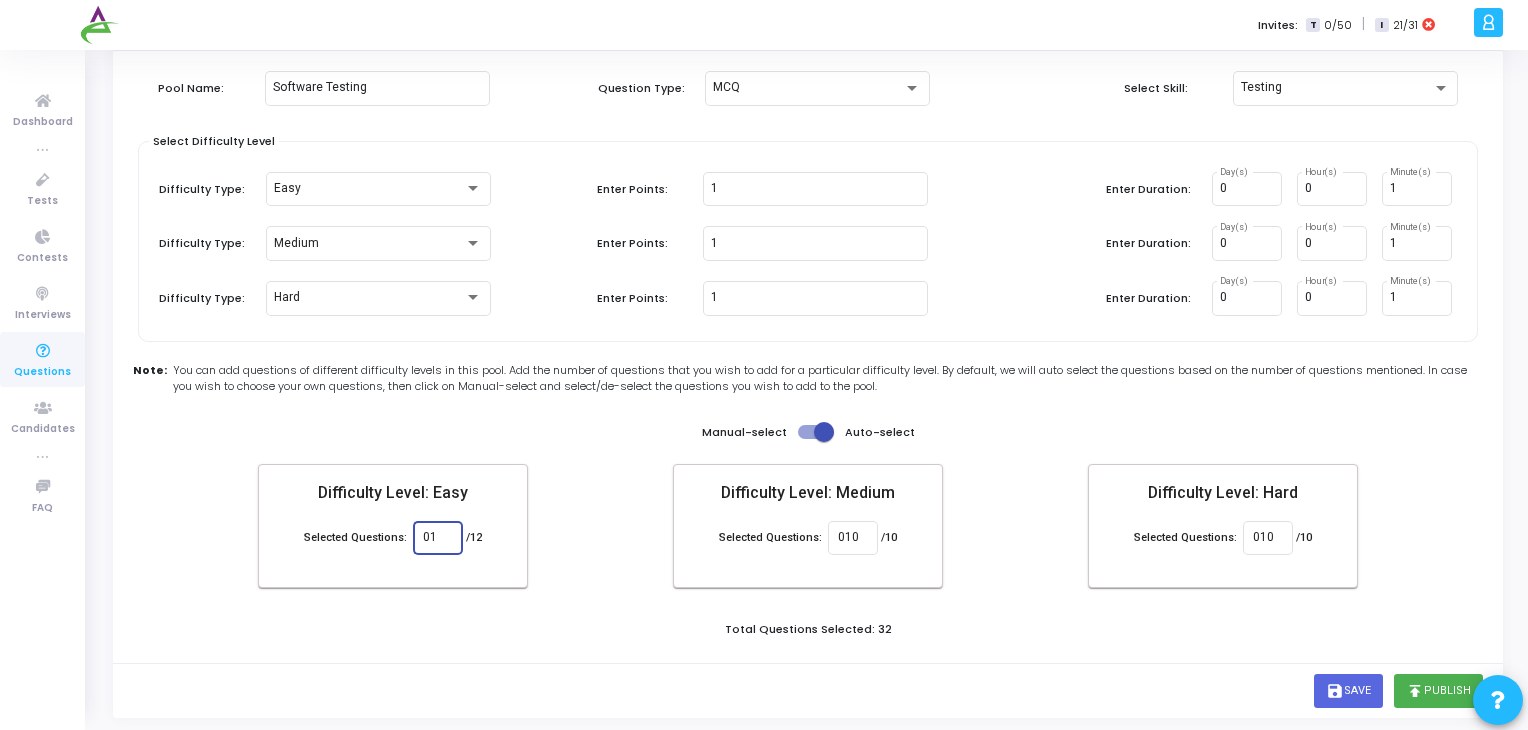 type on "0" 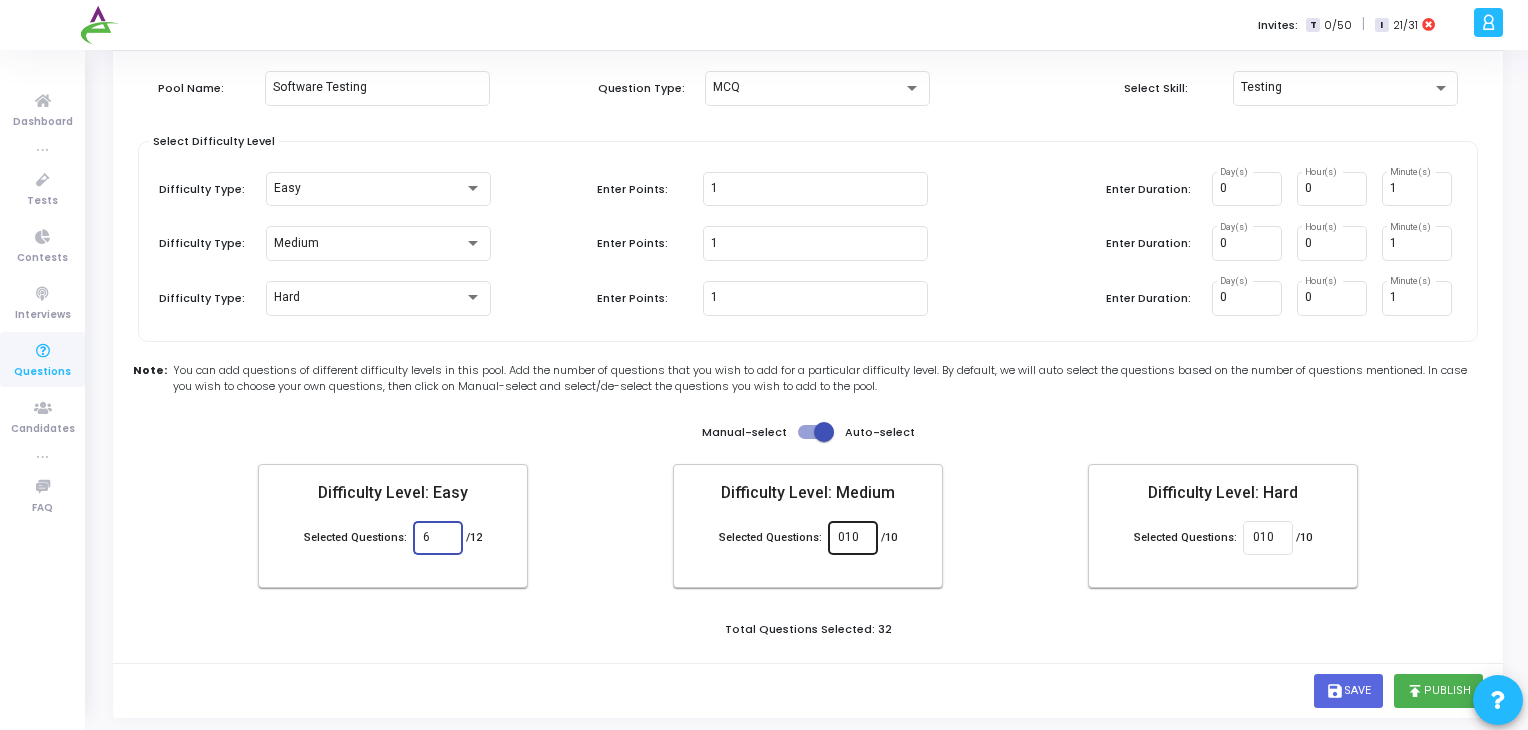 type on "6" 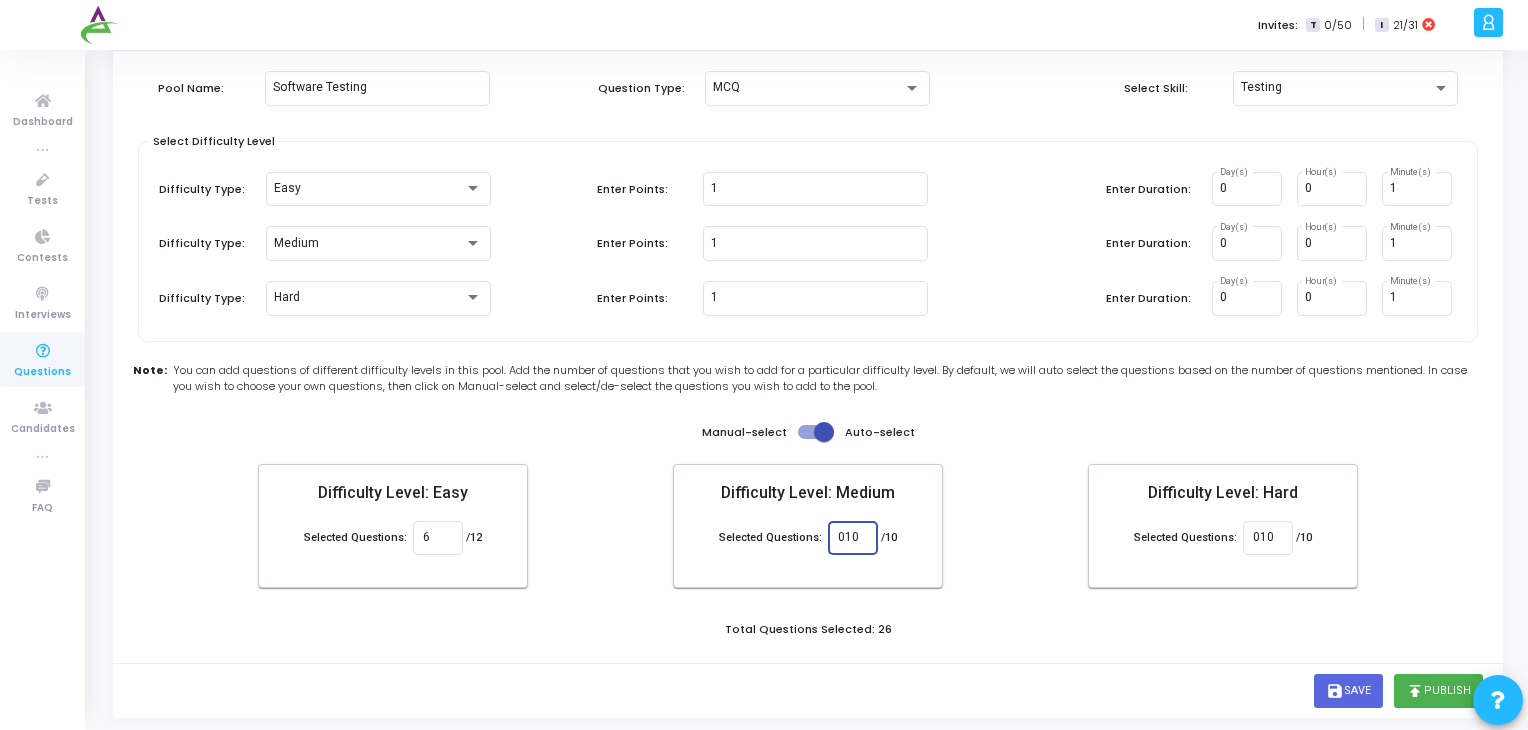 click on "010" at bounding box center [852, 538] 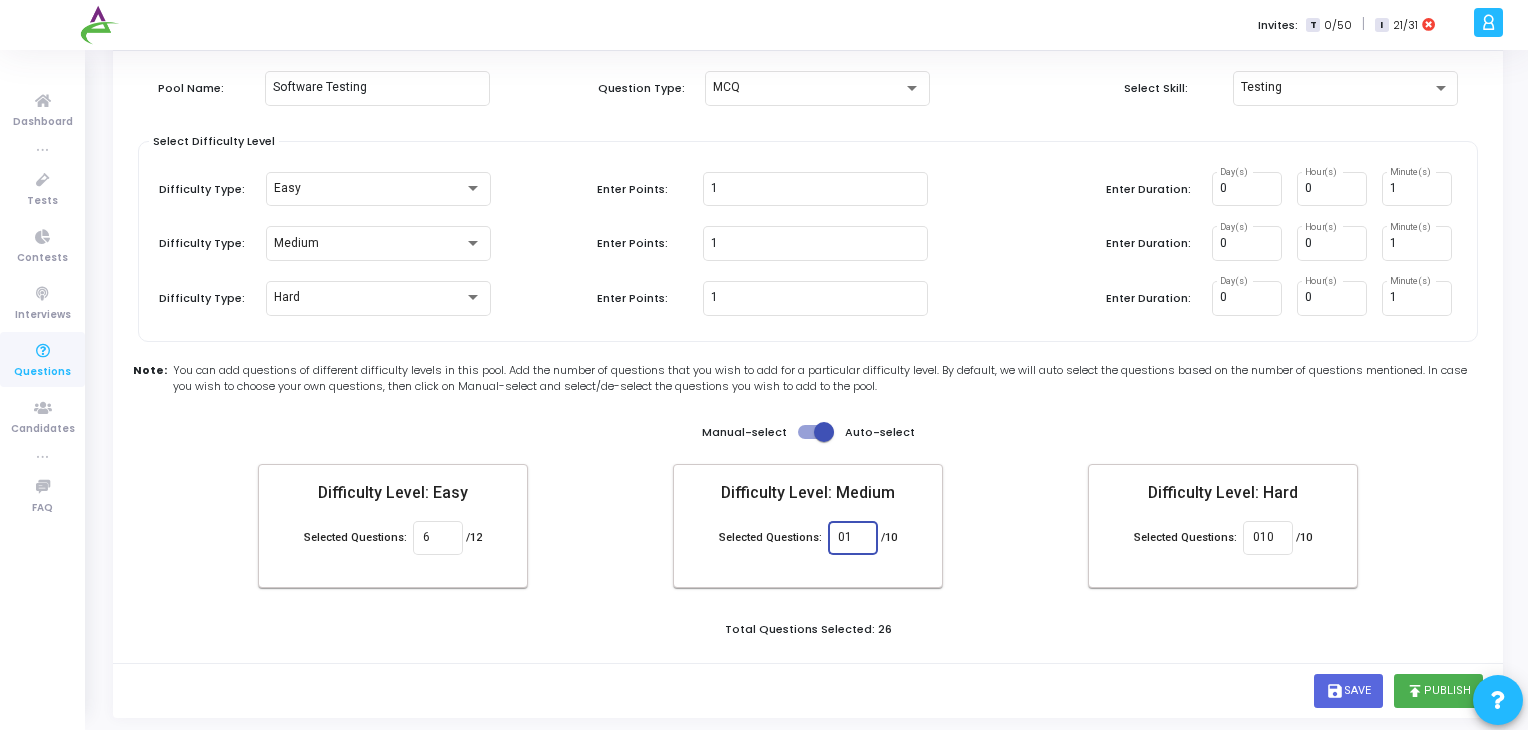 type on "0" 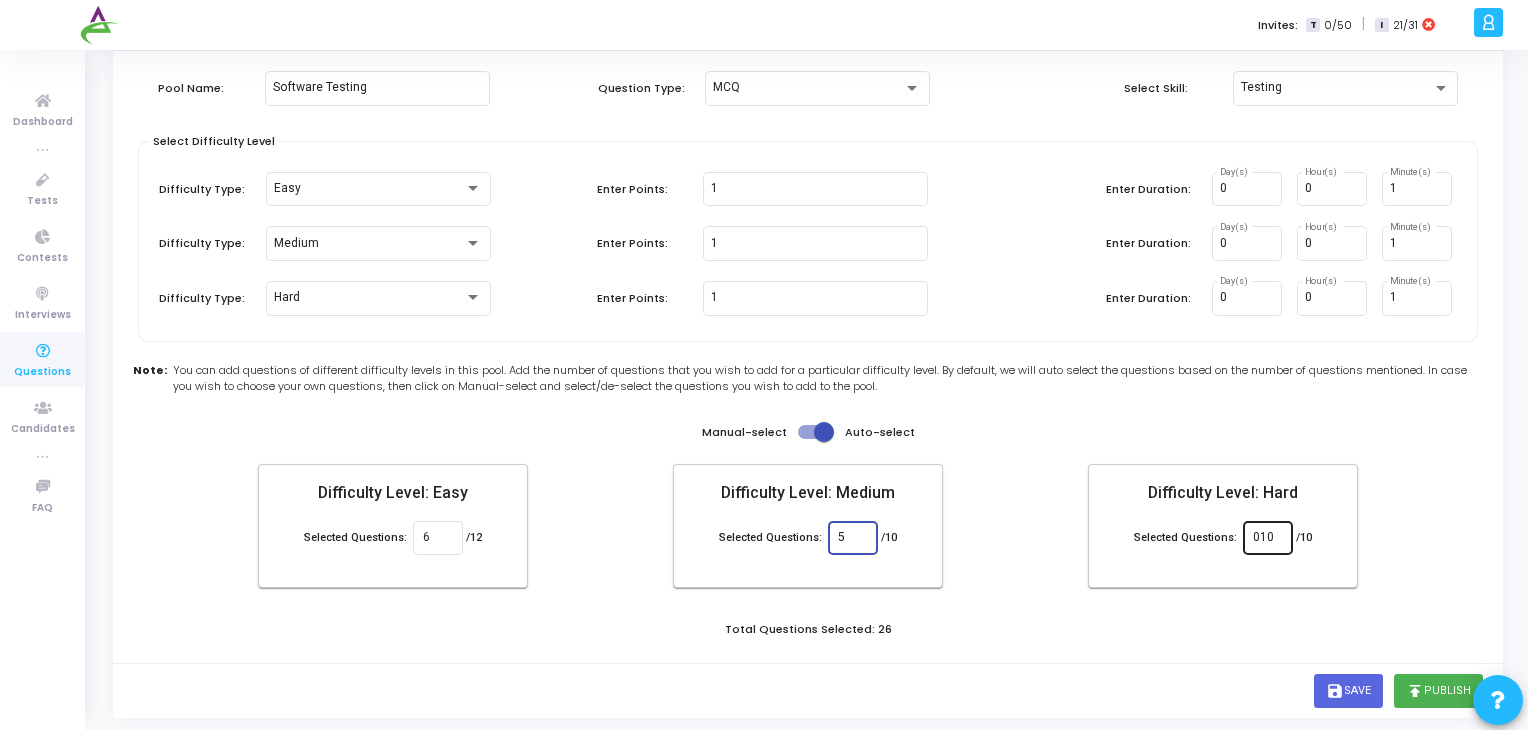 type on "5" 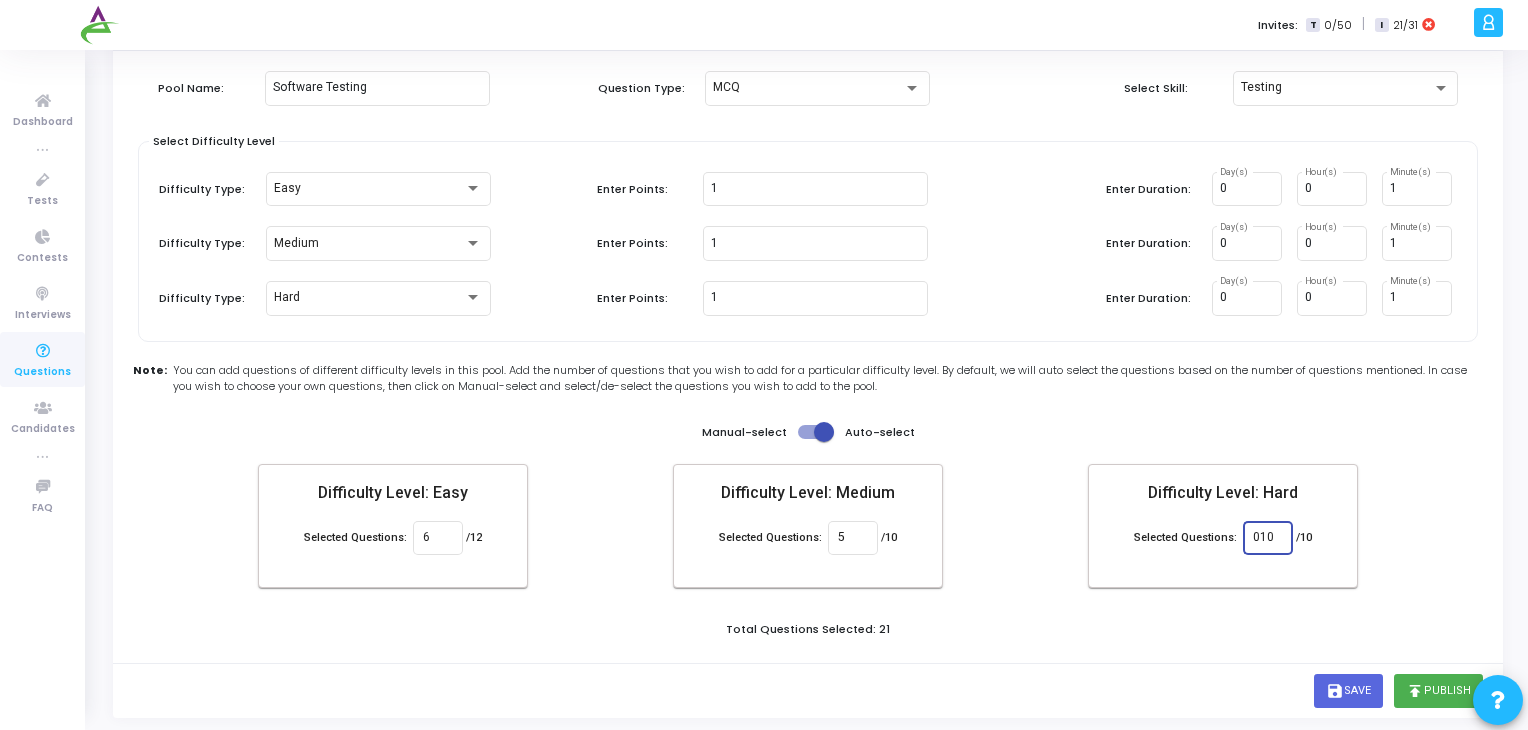 click on "010" at bounding box center (1267, 538) 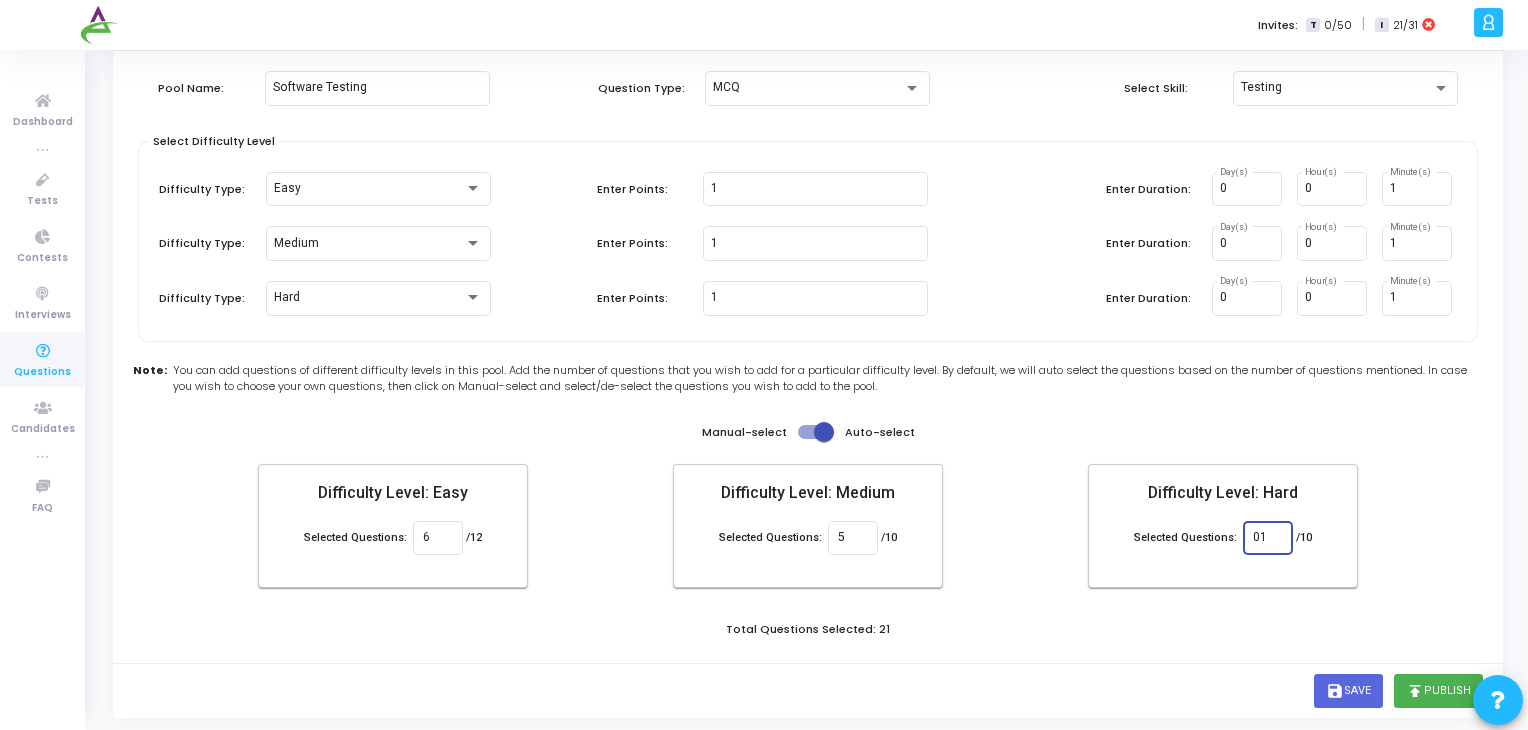 type on "0" 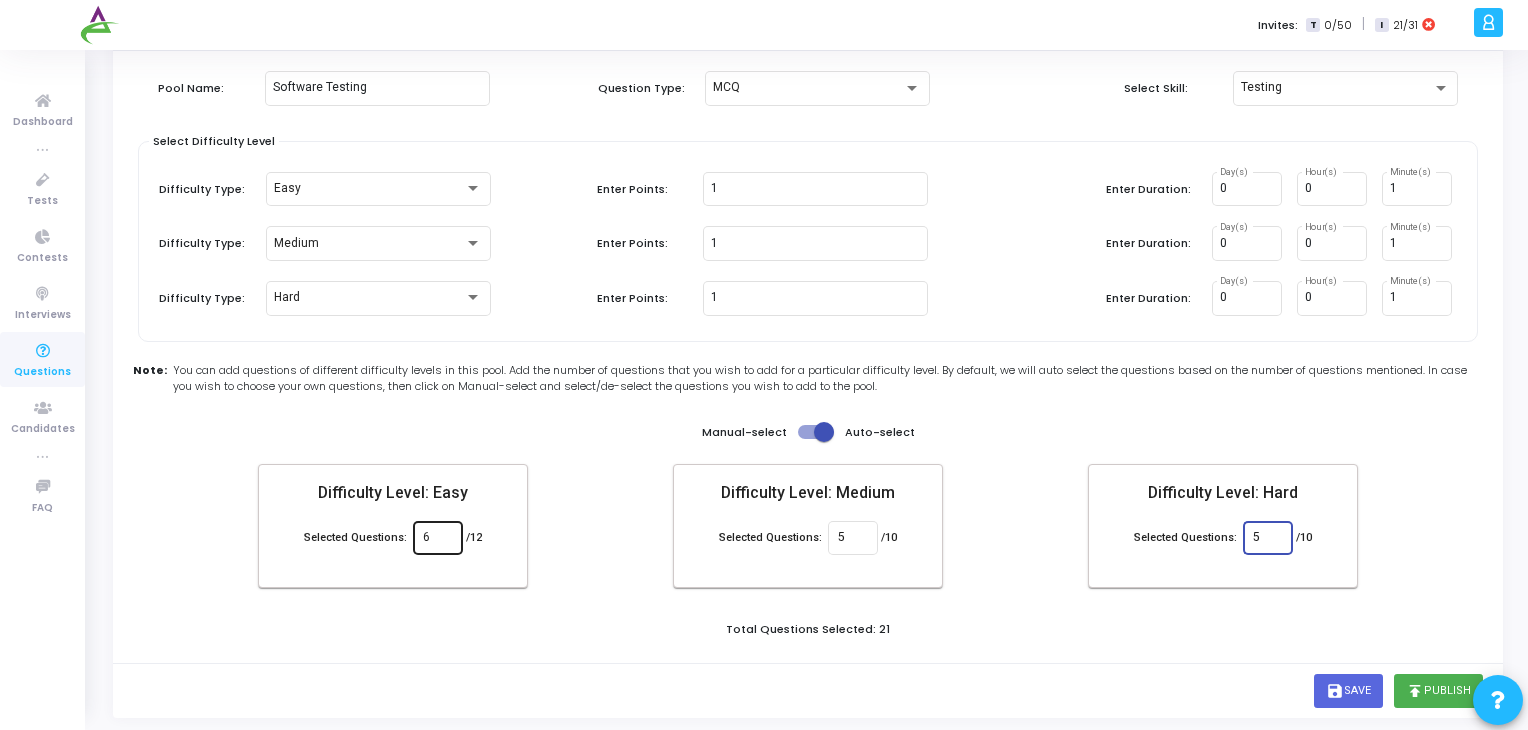 type on "5" 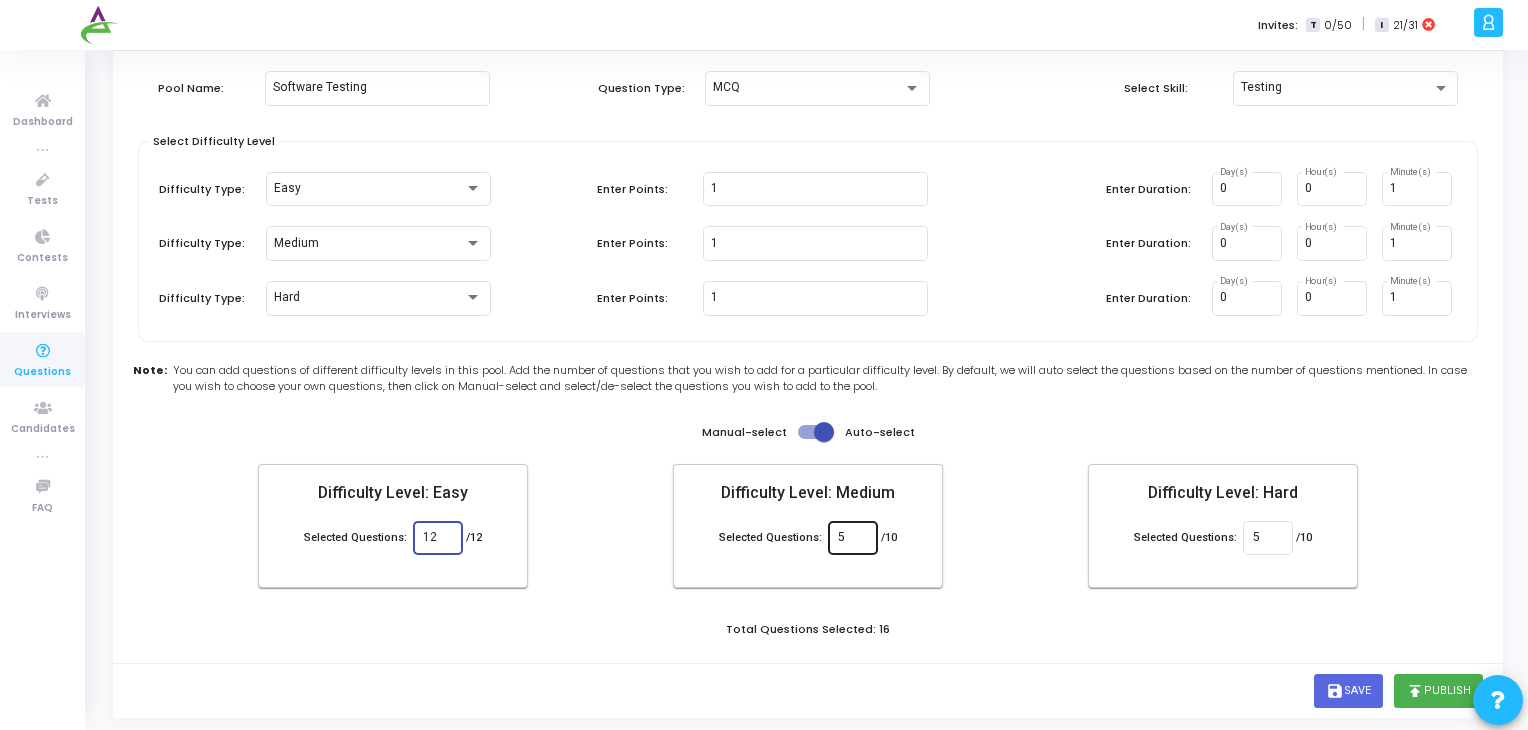 type on "12" 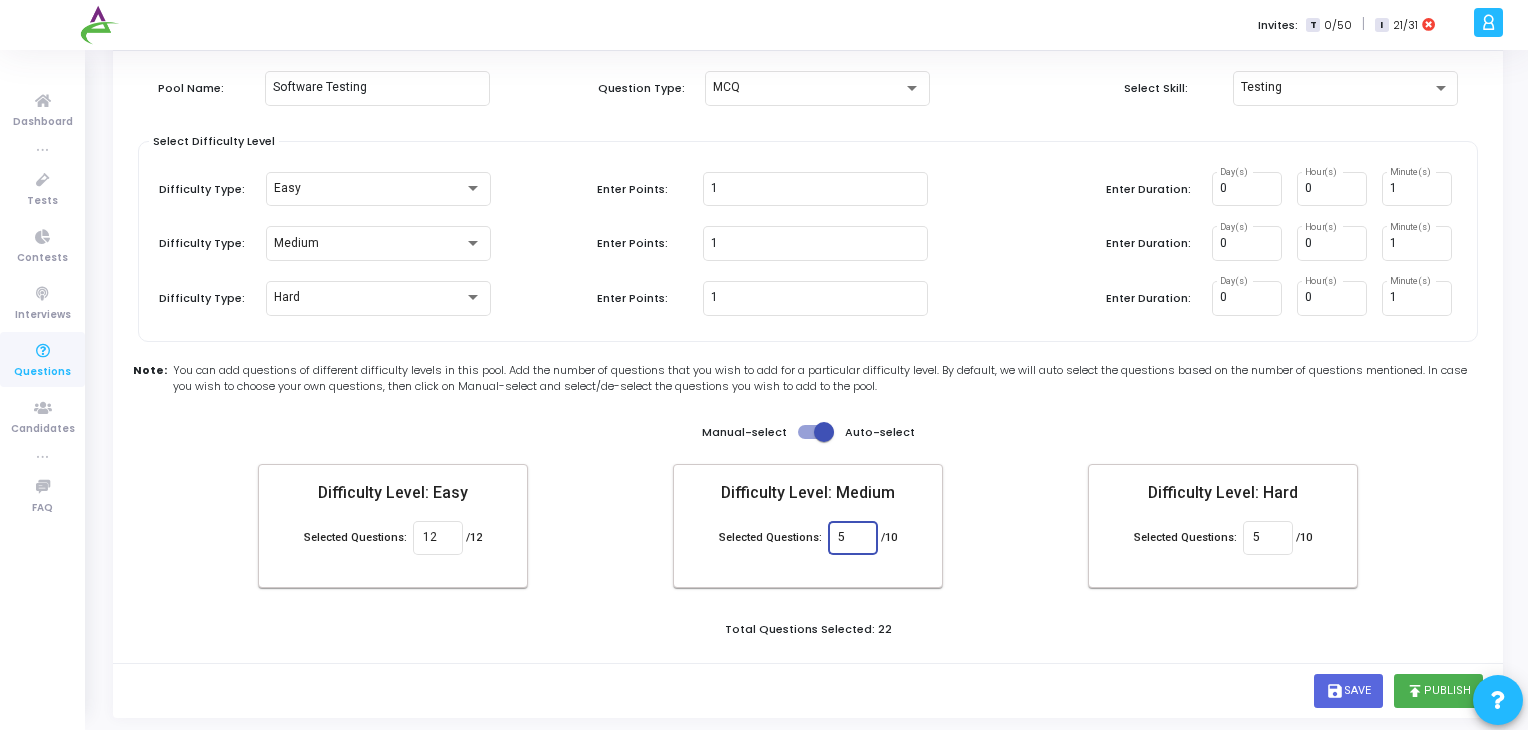 click on "5" at bounding box center (852, 538) 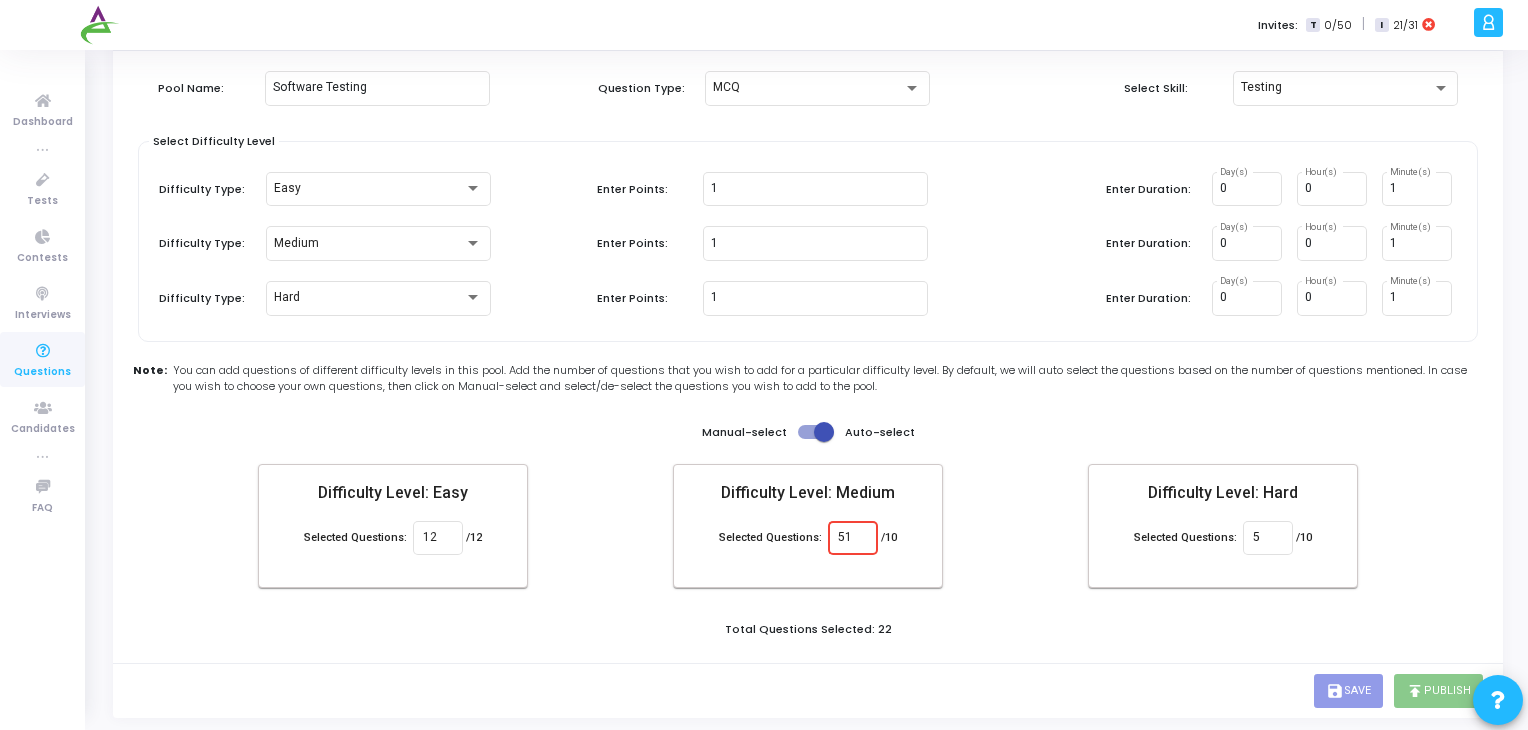 type on "5" 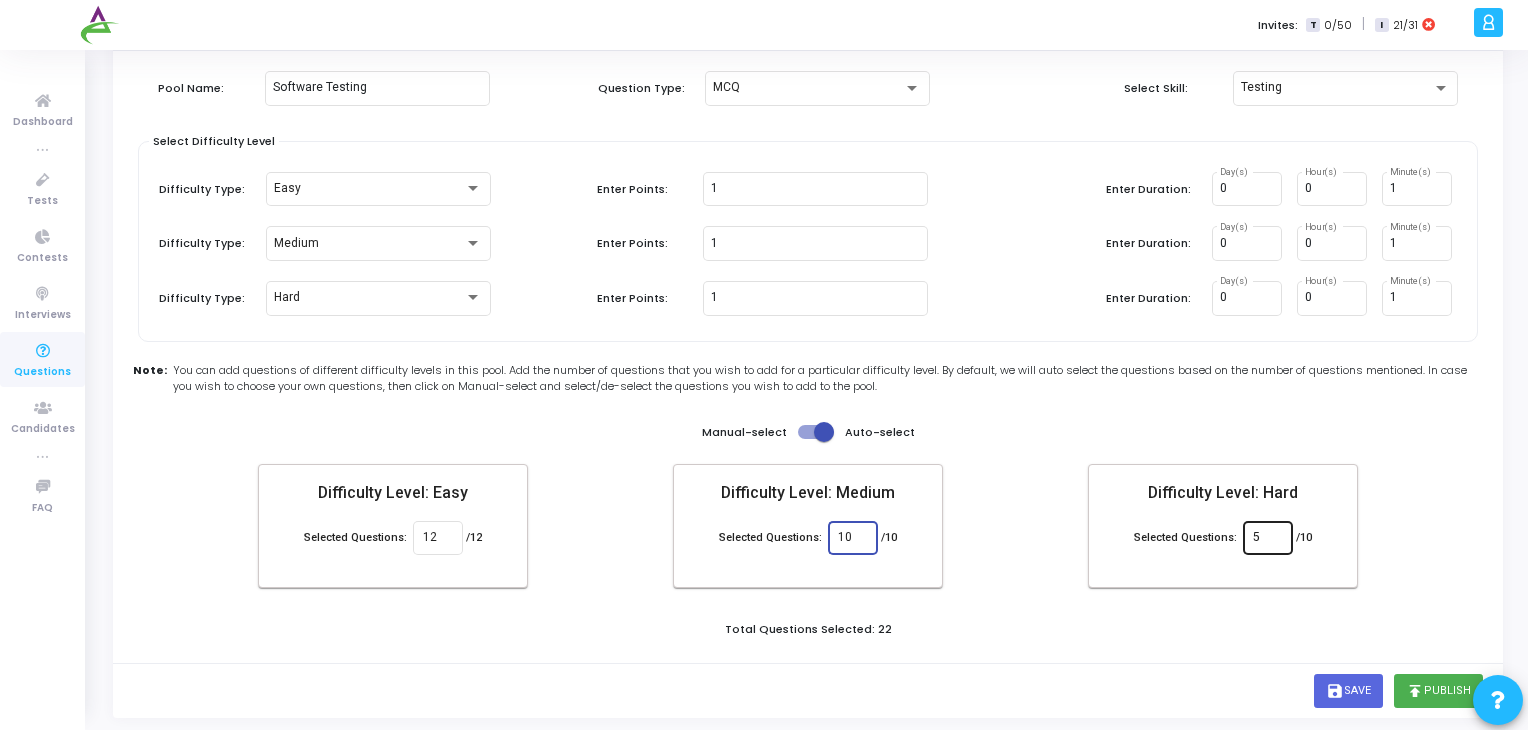 type on "10" 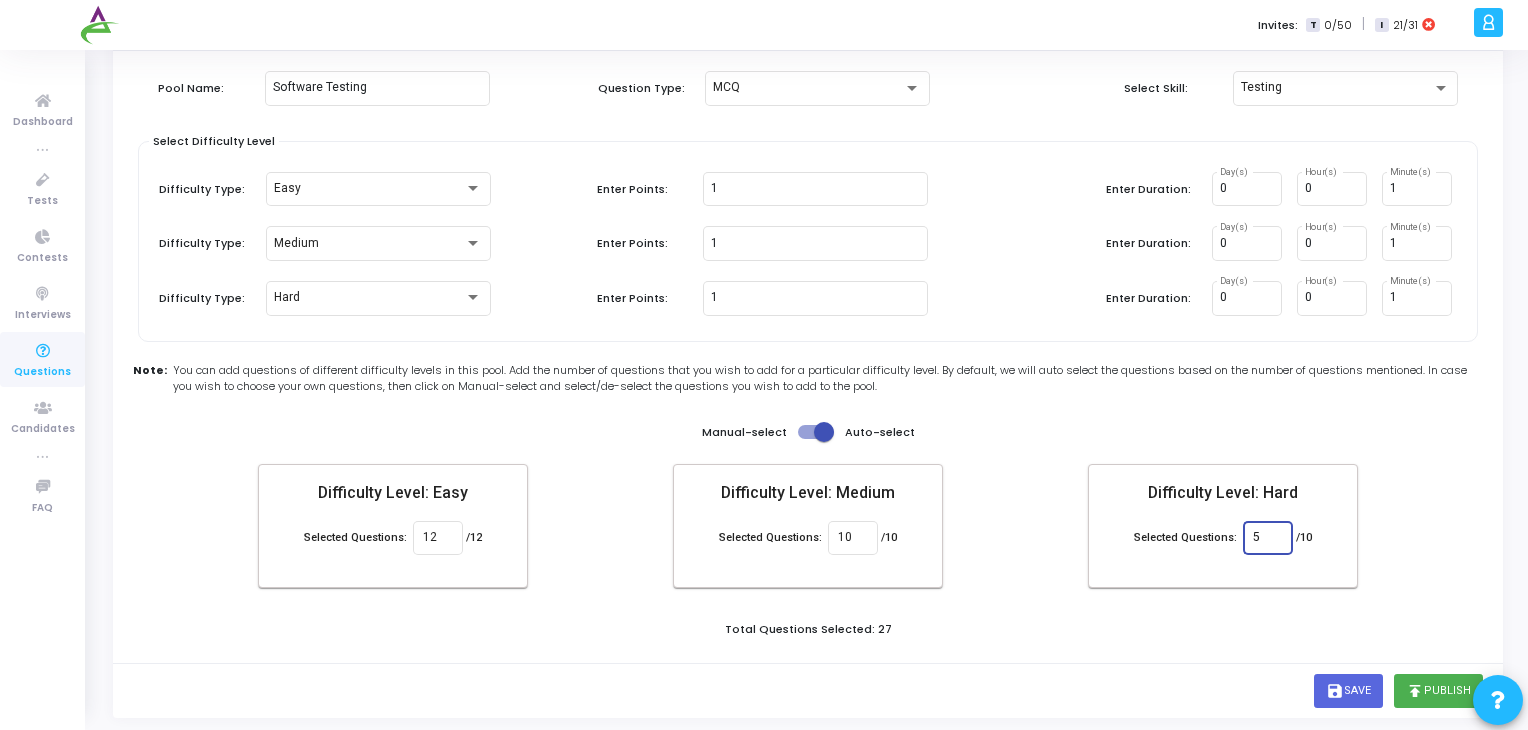 click on "5" at bounding box center [1267, 538] 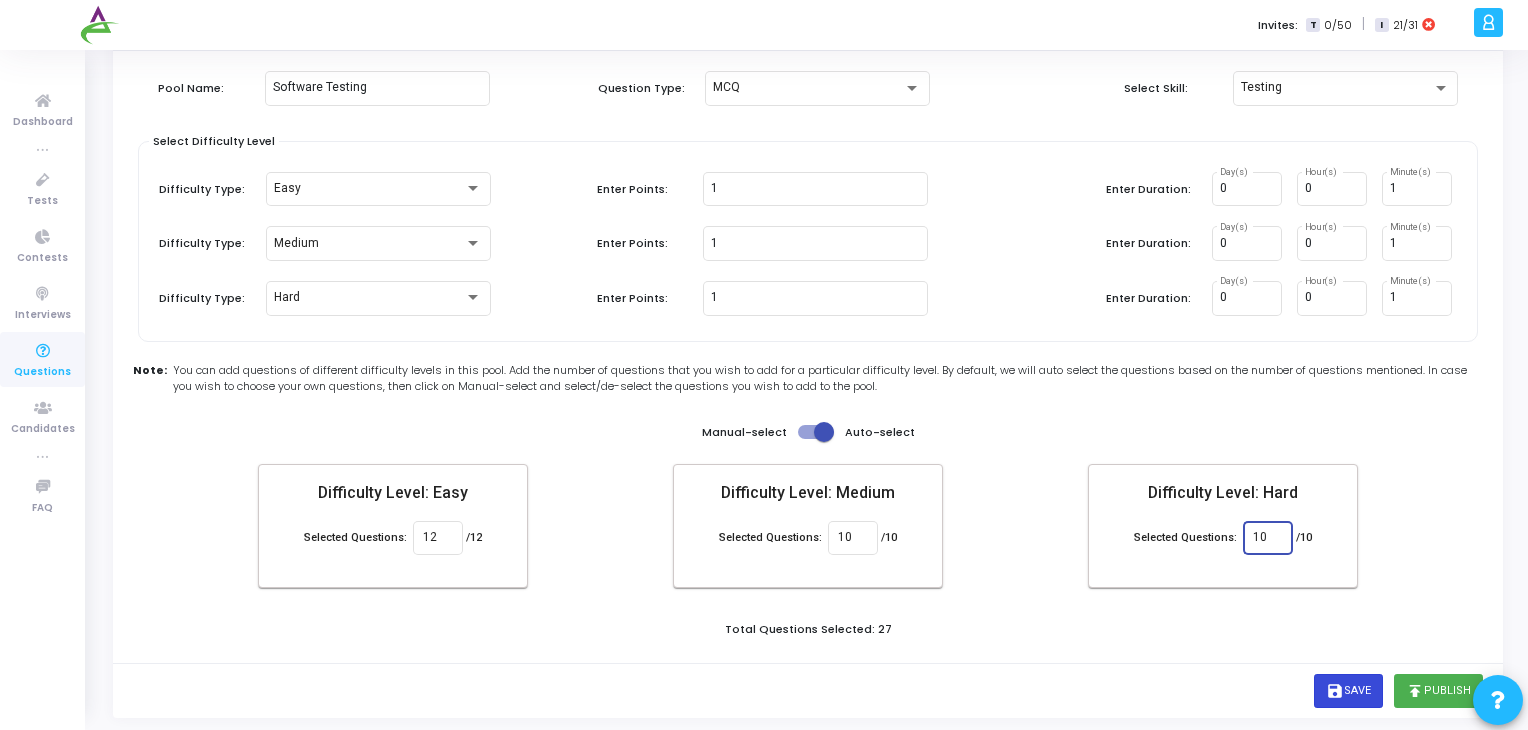 type on "10" 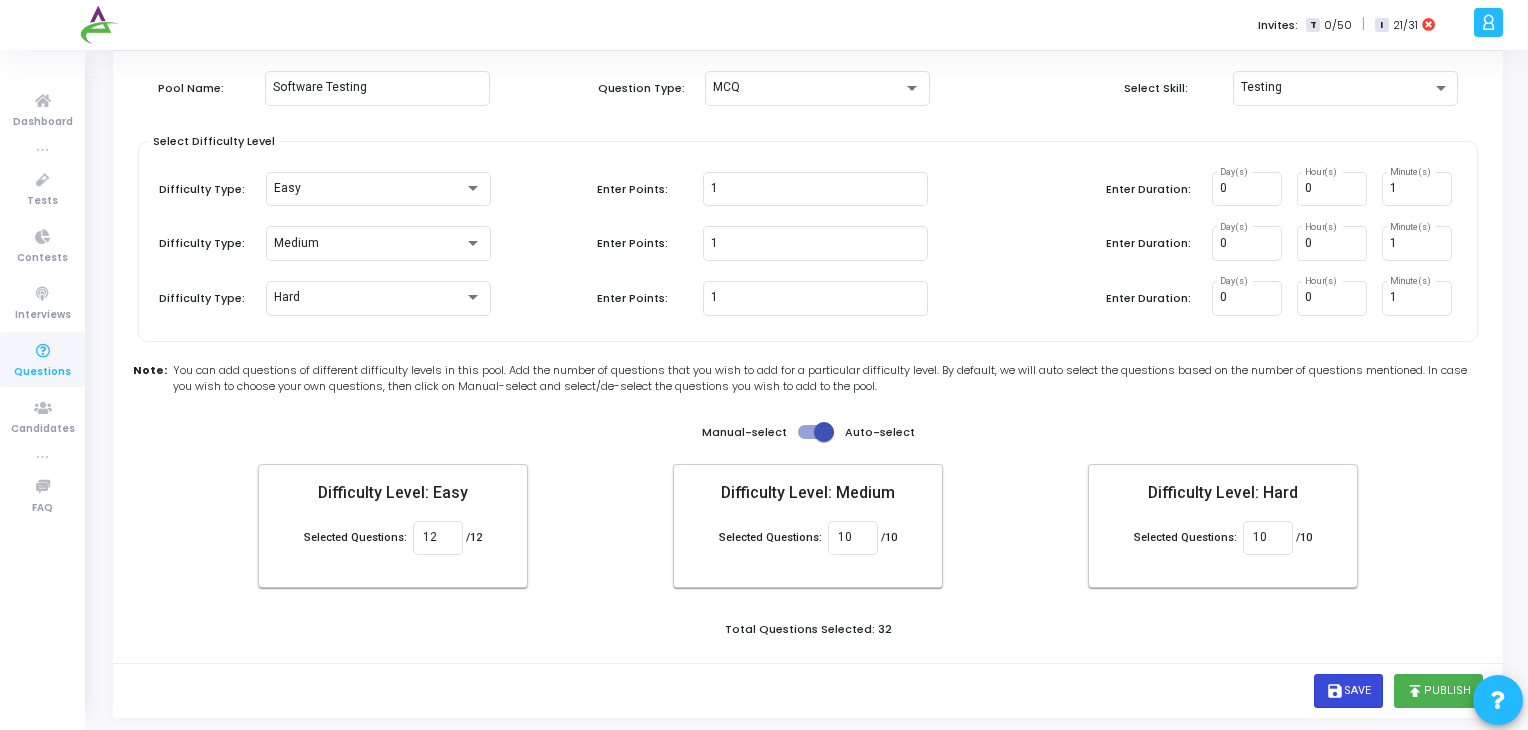 click on "save" 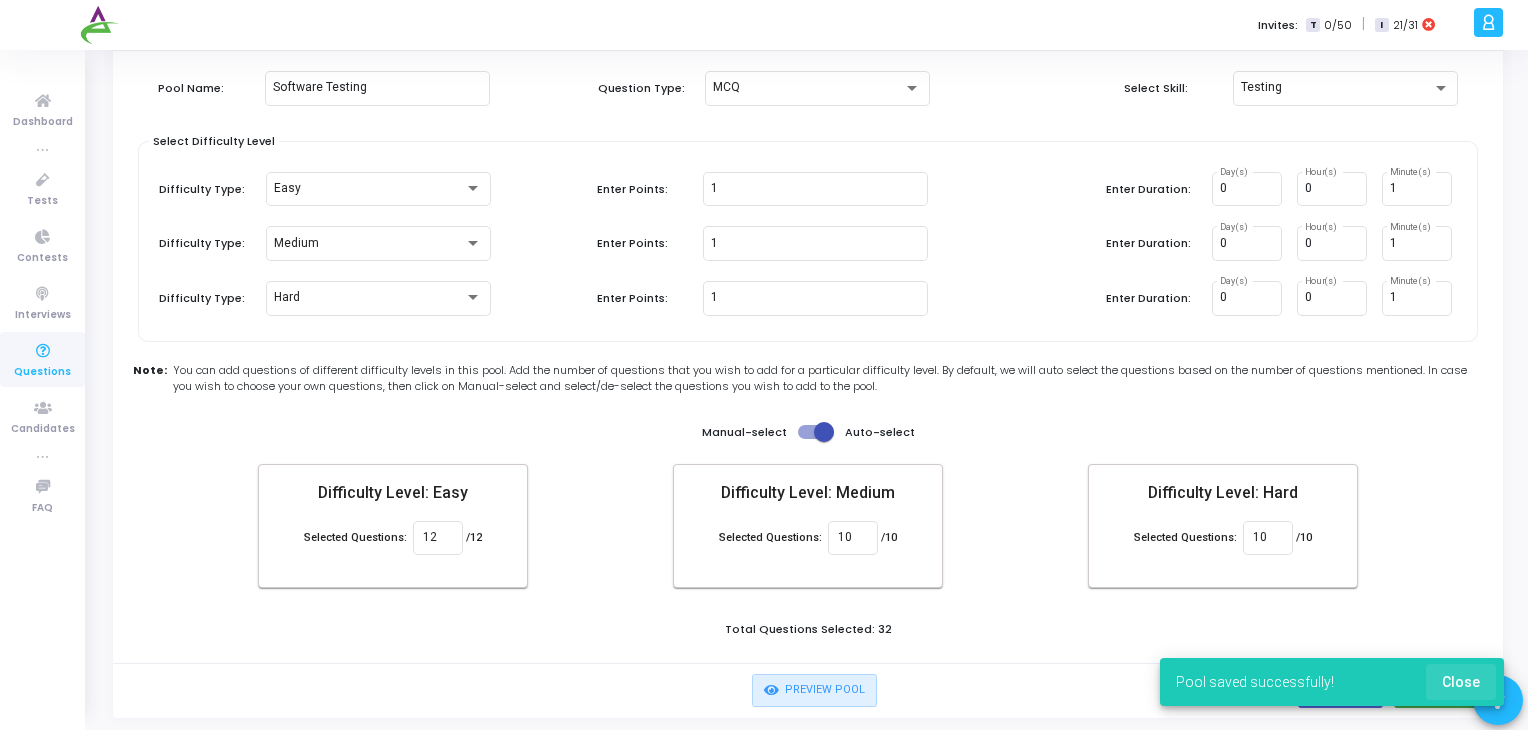 click on "Close" at bounding box center (1461, 682) 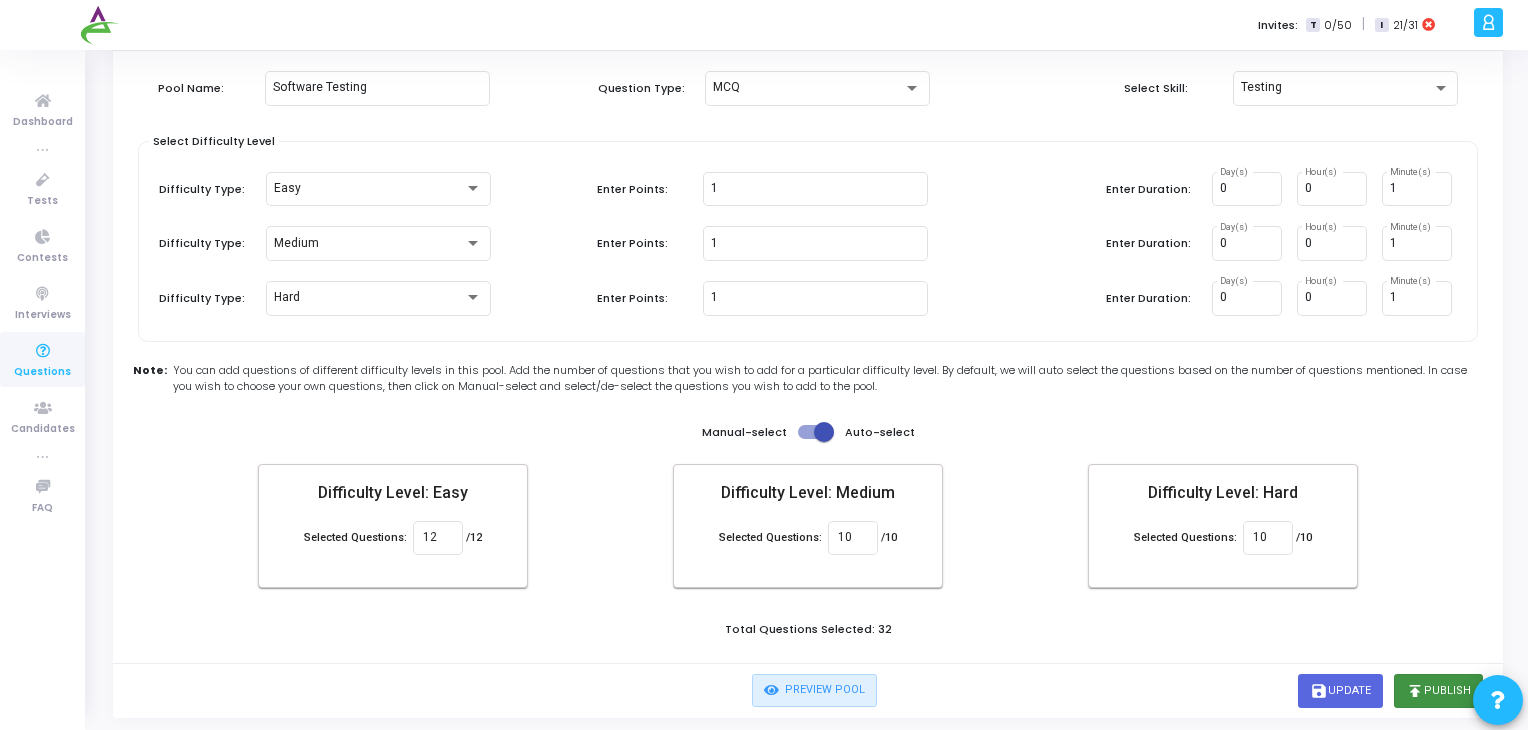 click on "publish  Publish" 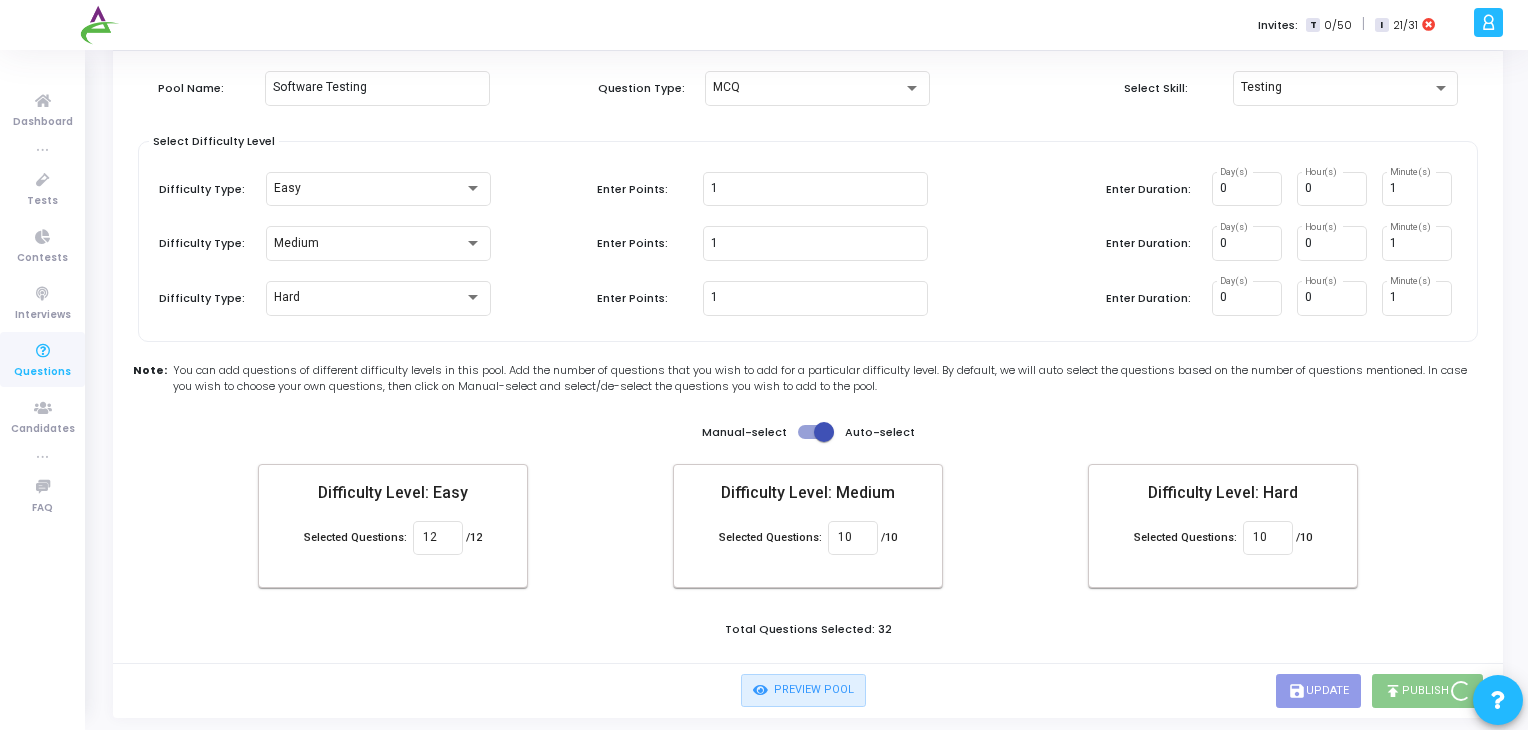 scroll, scrollTop: 0, scrollLeft: 0, axis: both 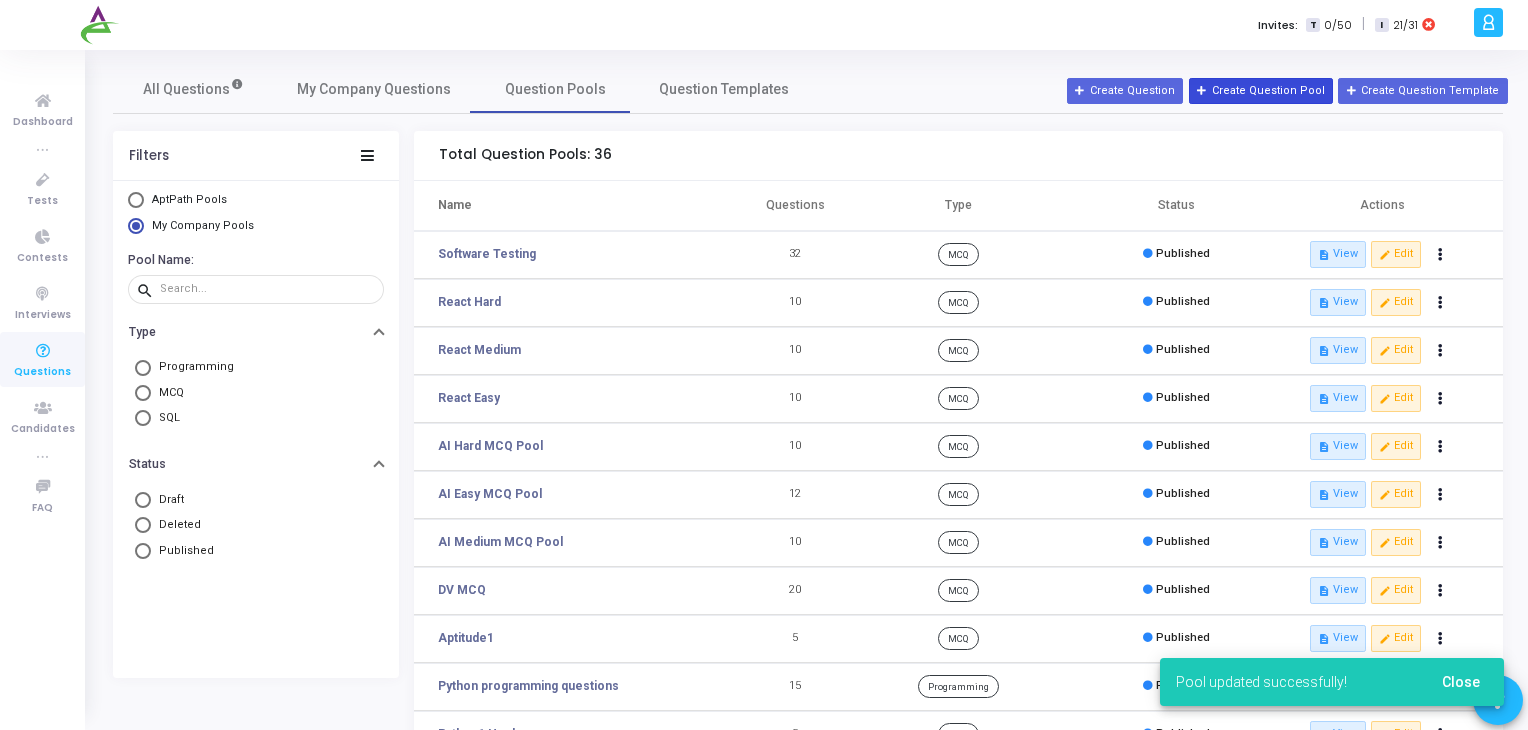 click on "Create Question Pool" at bounding box center (1261, 91) 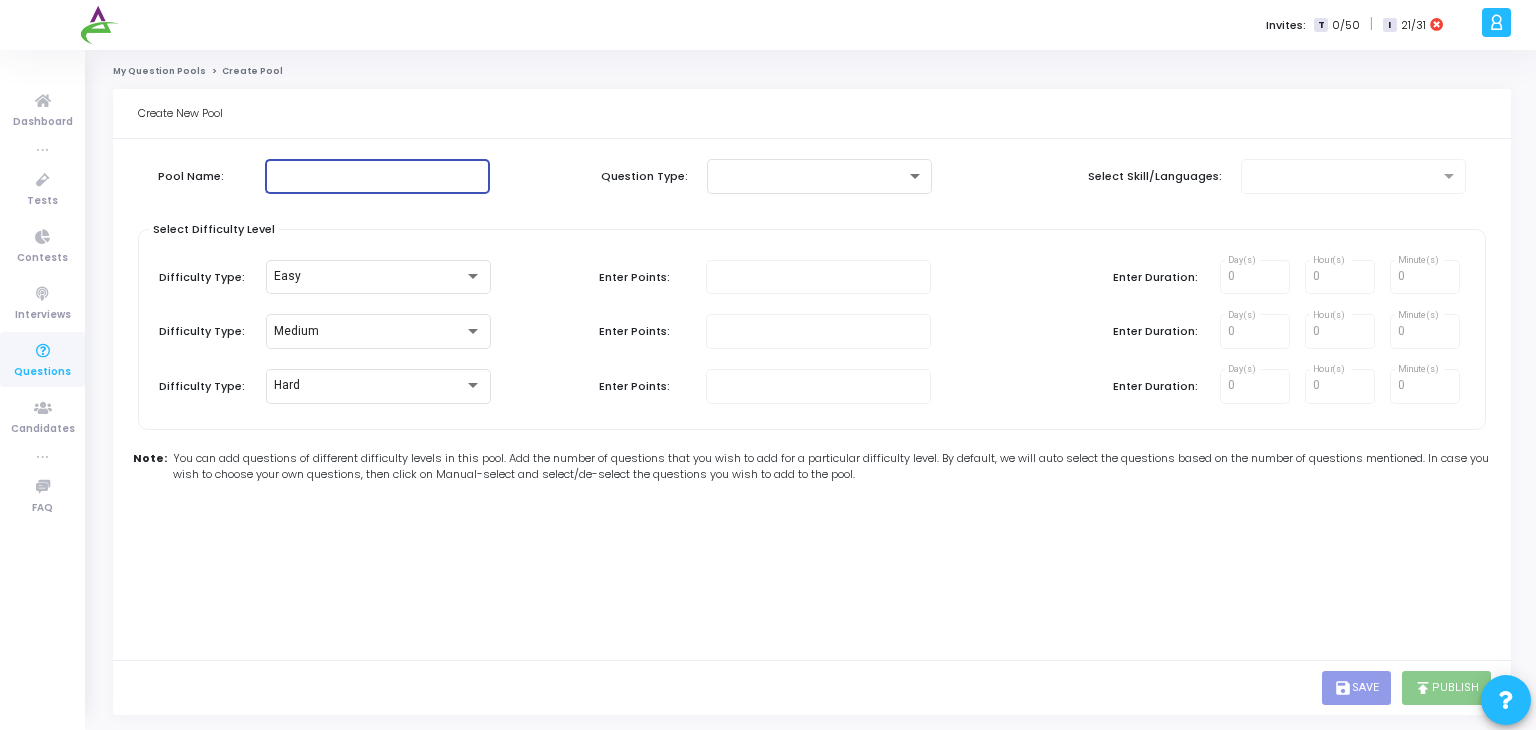 click at bounding box center [377, 176] 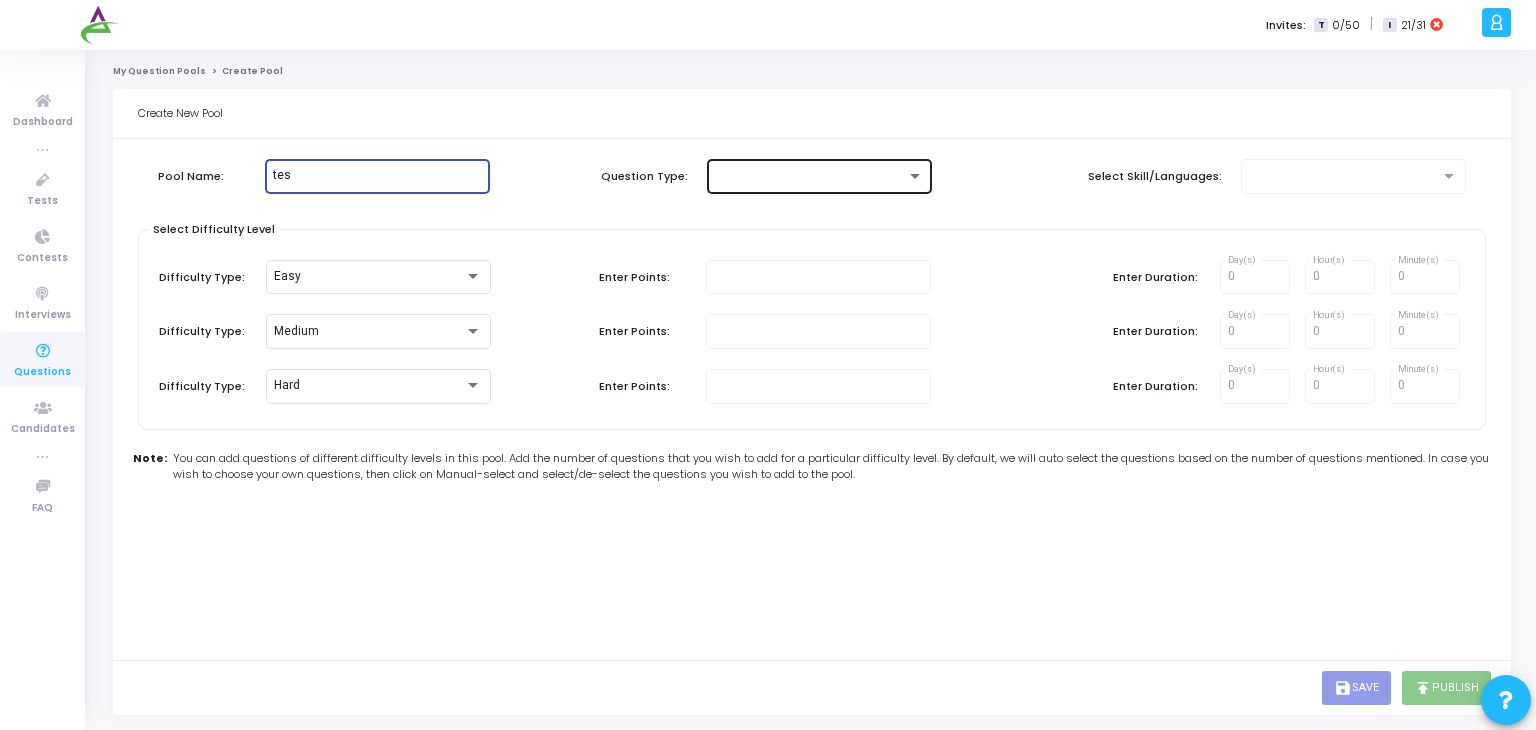 type on "tes" 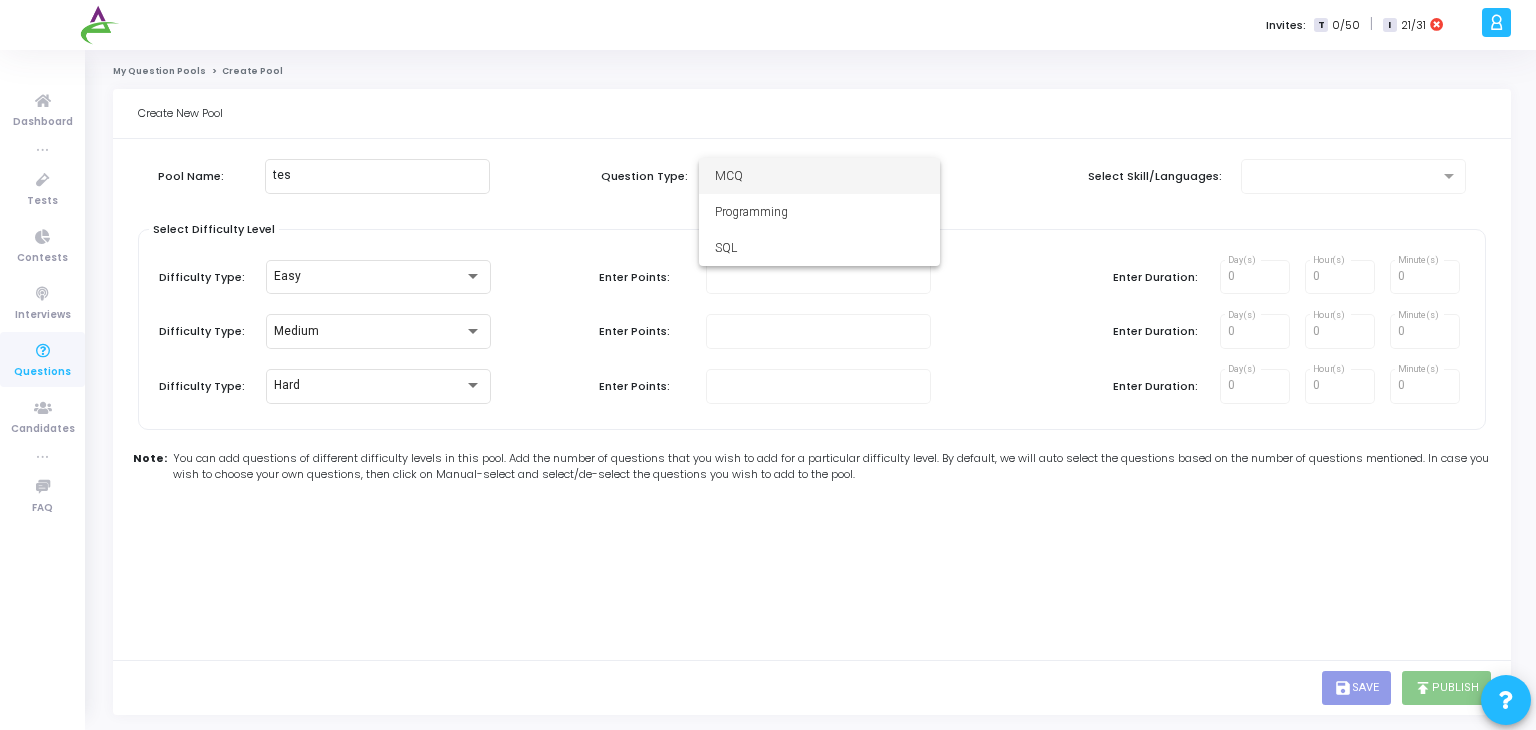 click at bounding box center (768, 365) 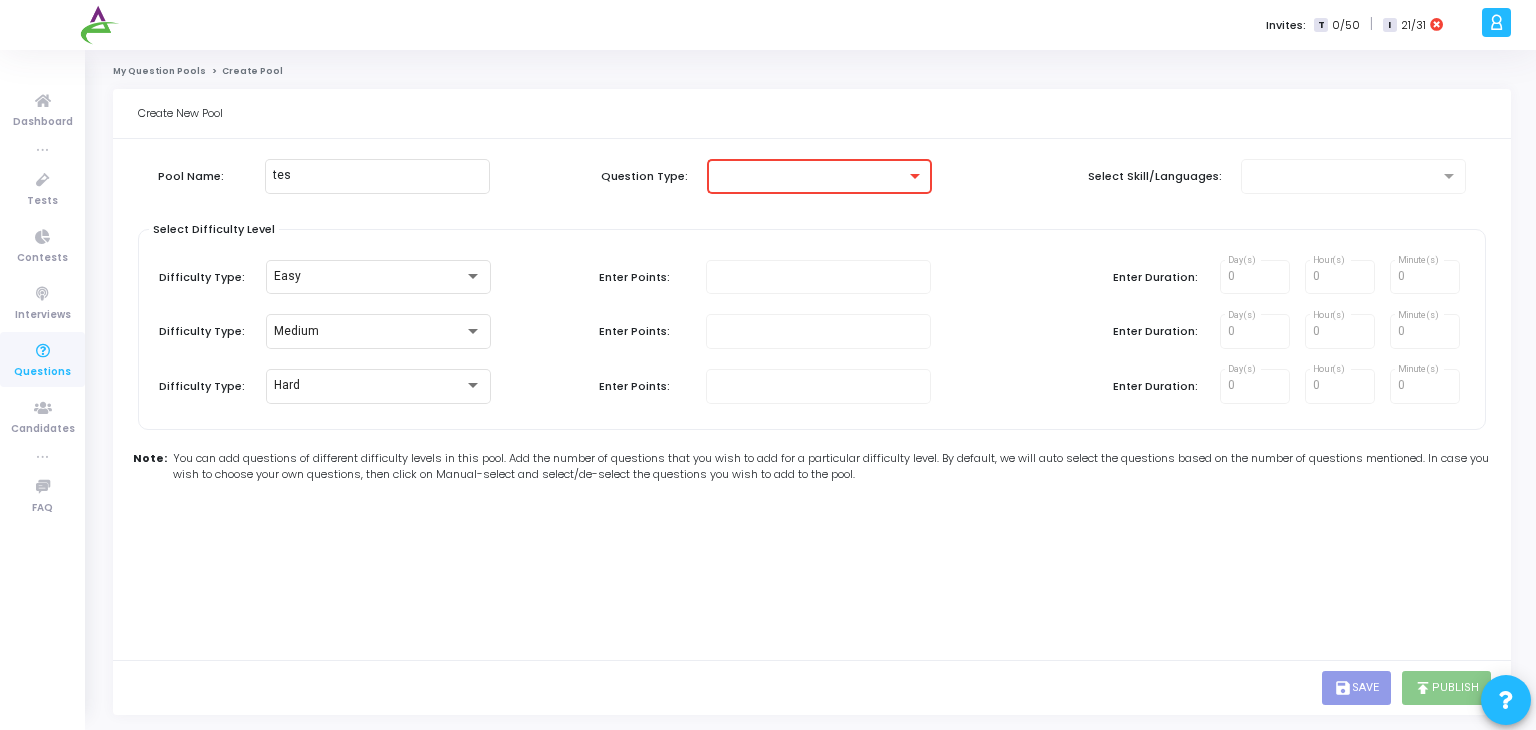 click at bounding box center [810, 176] 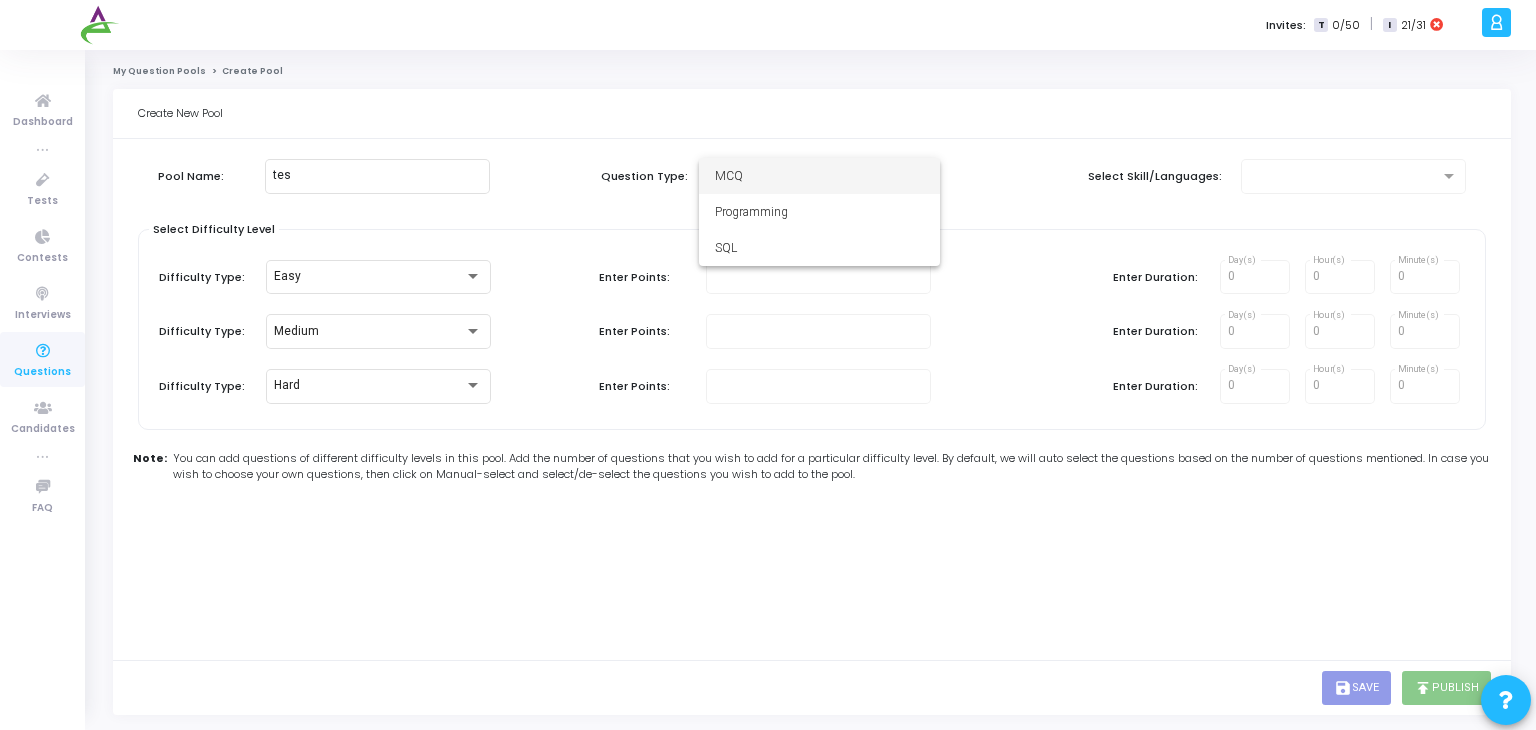 click at bounding box center (768, 365) 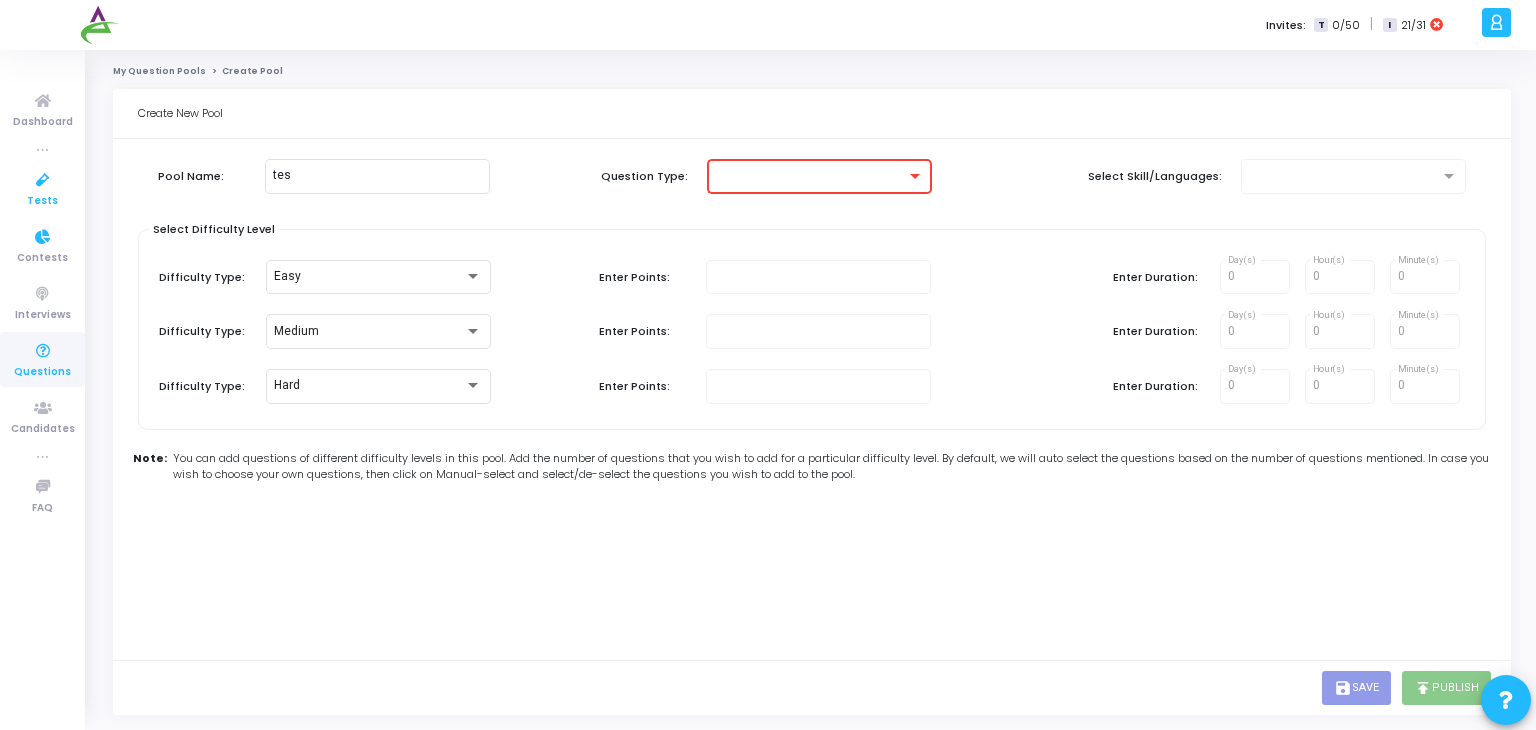 click at bounding box center (43, 180) 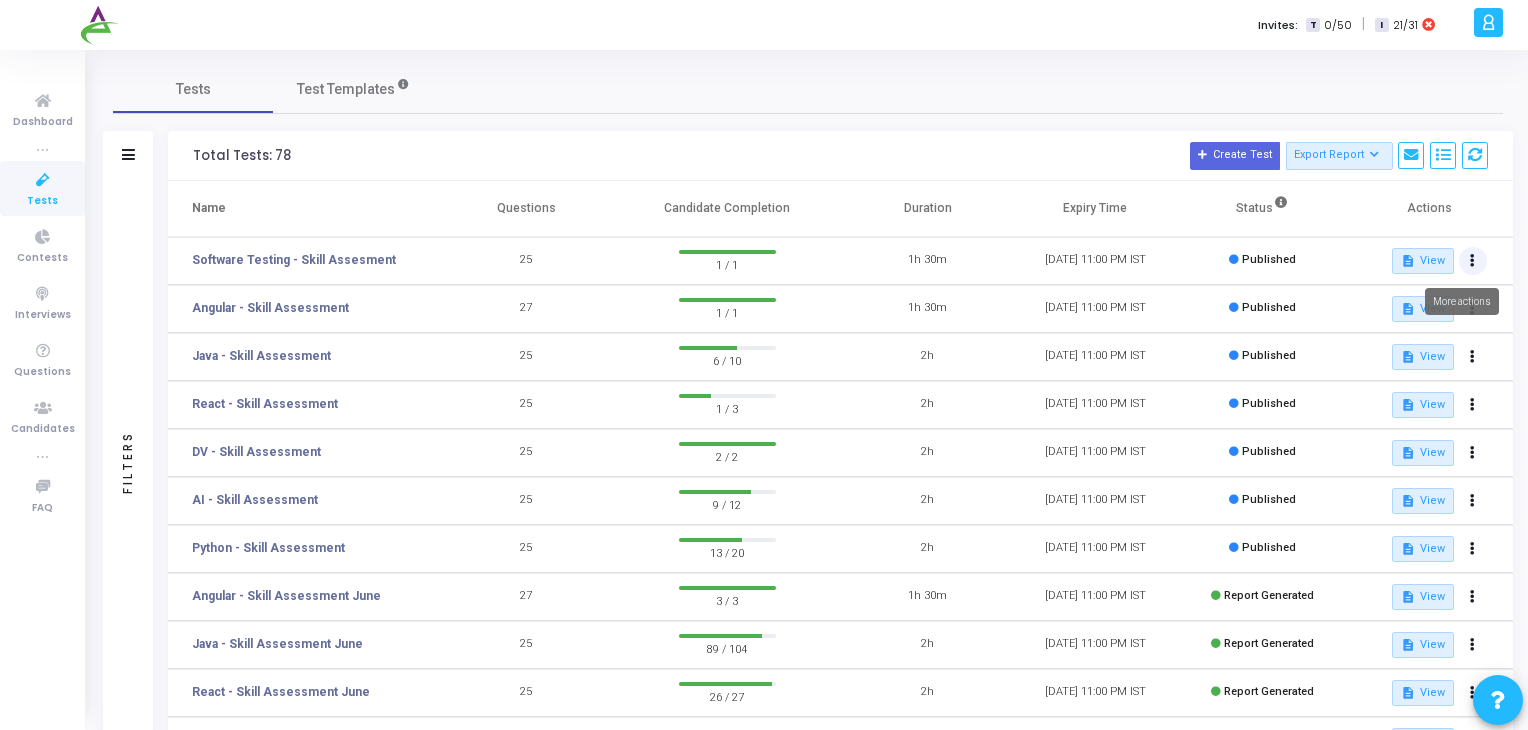 click at bounding box center (1473, 261) 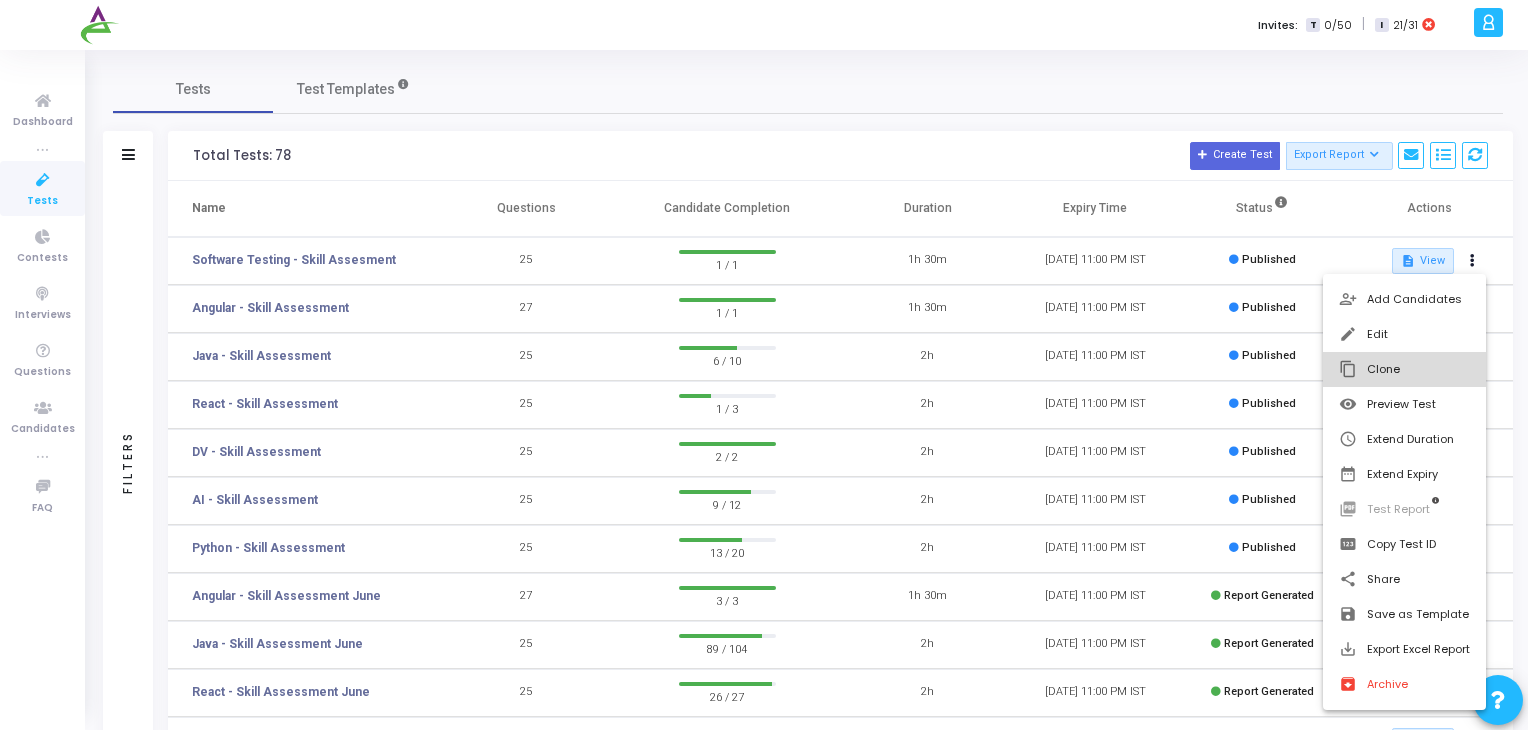 click on "content_copy  Clone" at bounding box center [1404, 369] 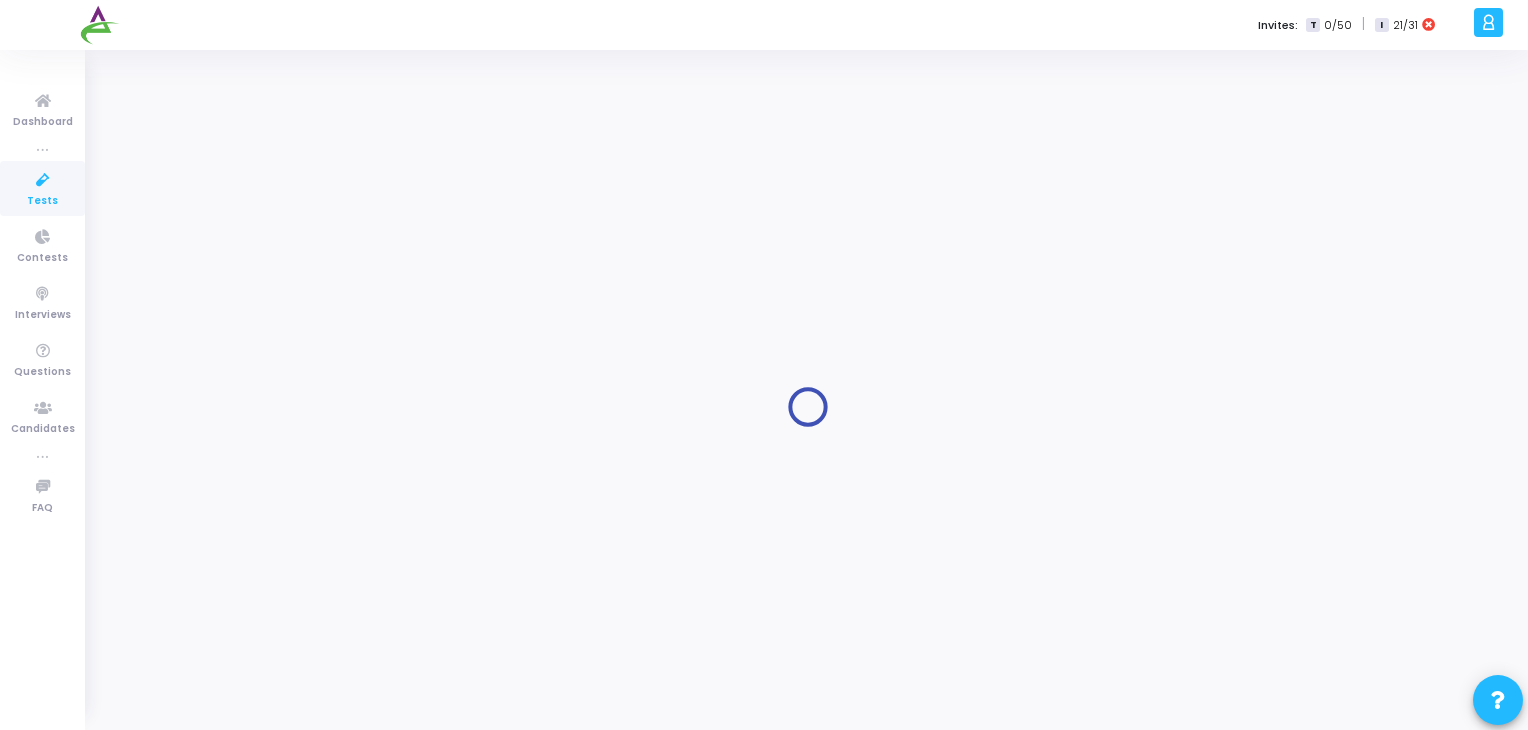type on "Software Testing - Skill Assesment" 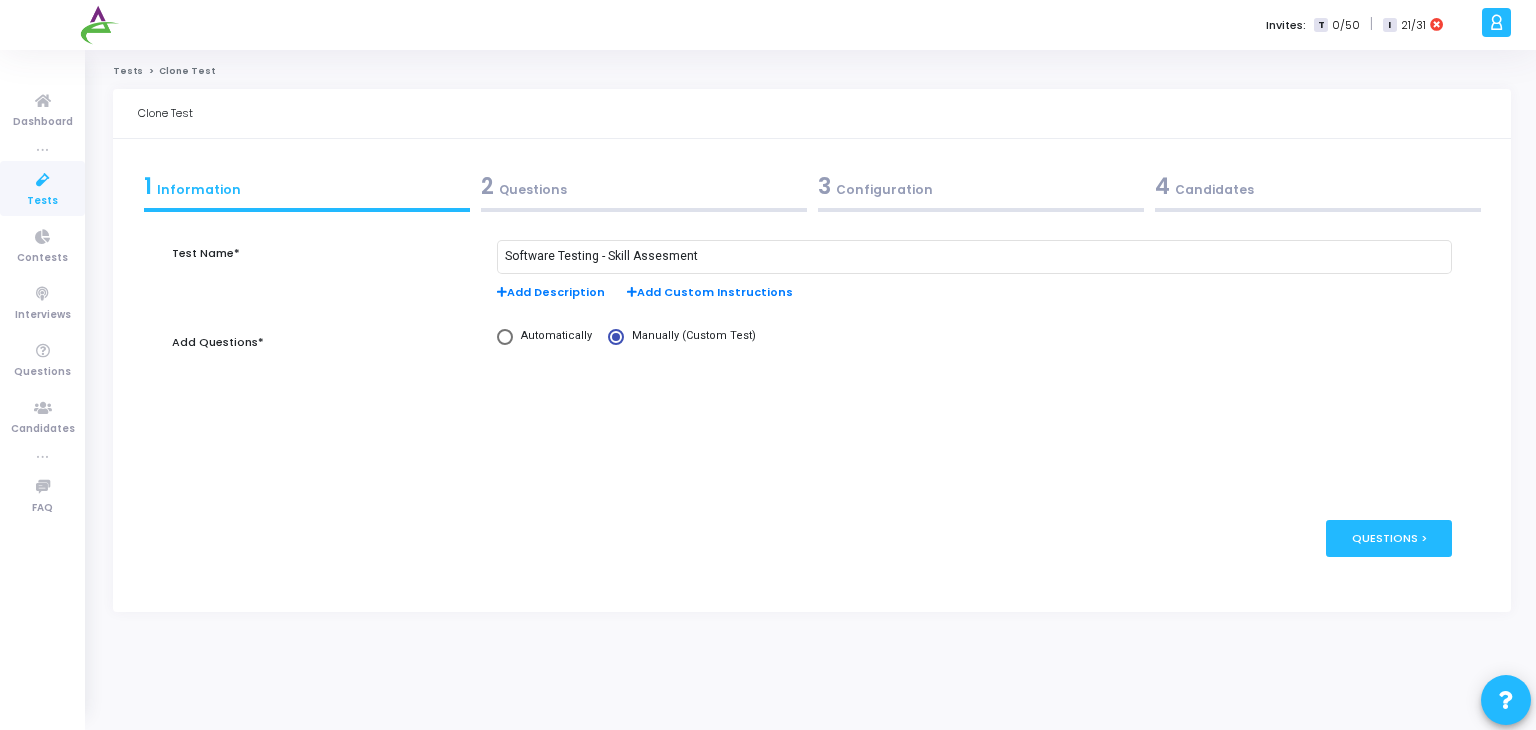 click on "3  Configuration" at bounding box center [981, 186] 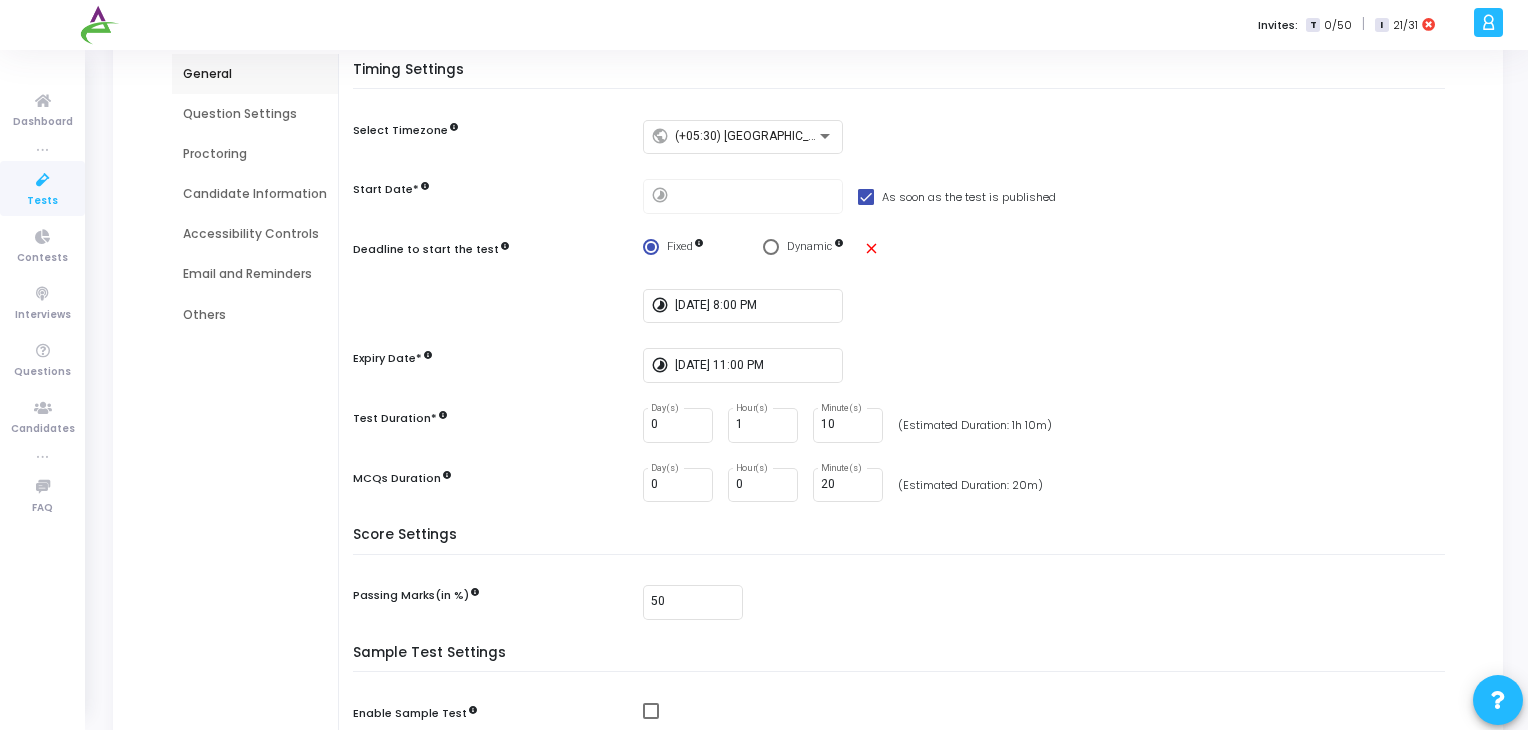 scroll, scrollTop: 184, scrollLeft: 0, axis: vertical 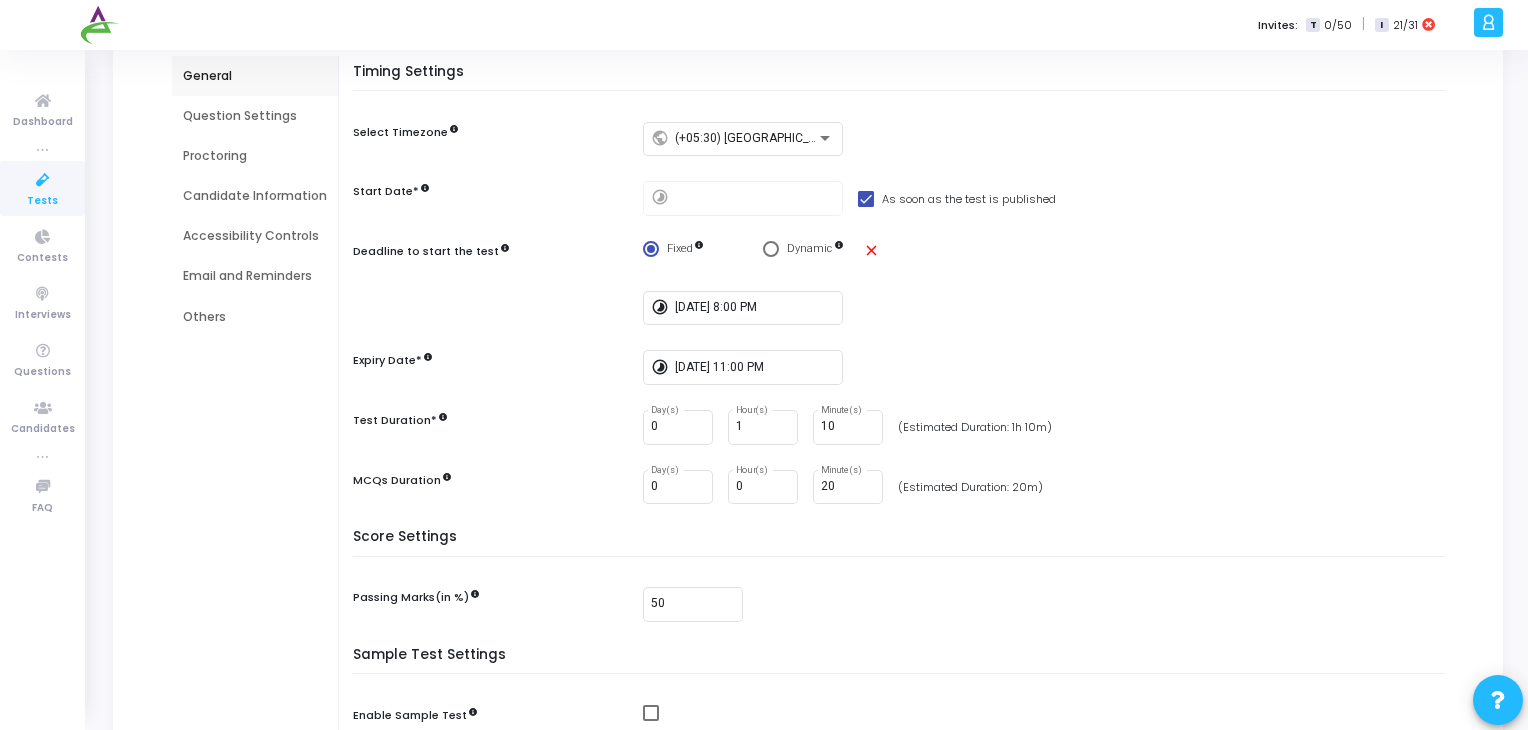 click on "Question Settings" at bounding box center (255, 116) 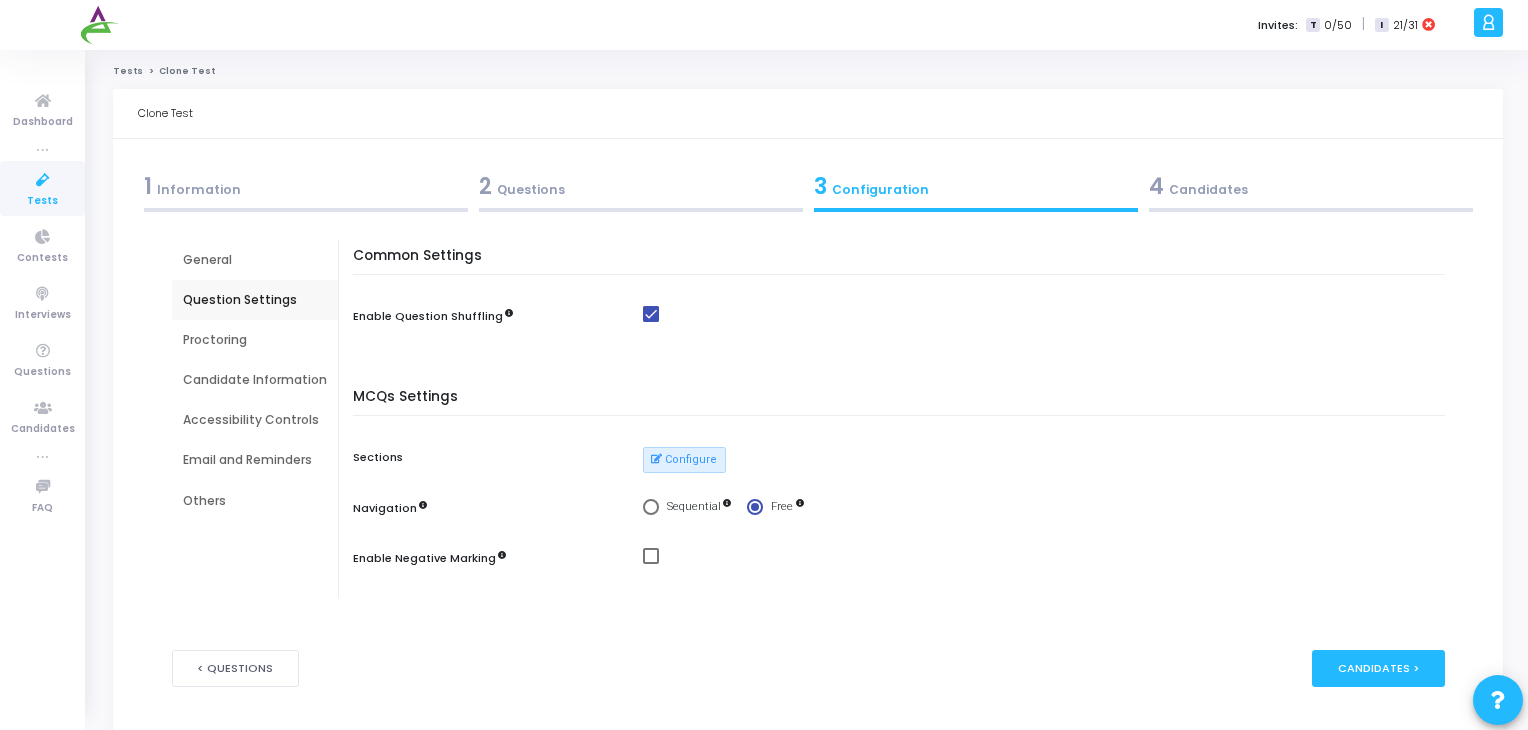 scroll, scrollTop: 46, scrollLeft: 0, axis: vertical 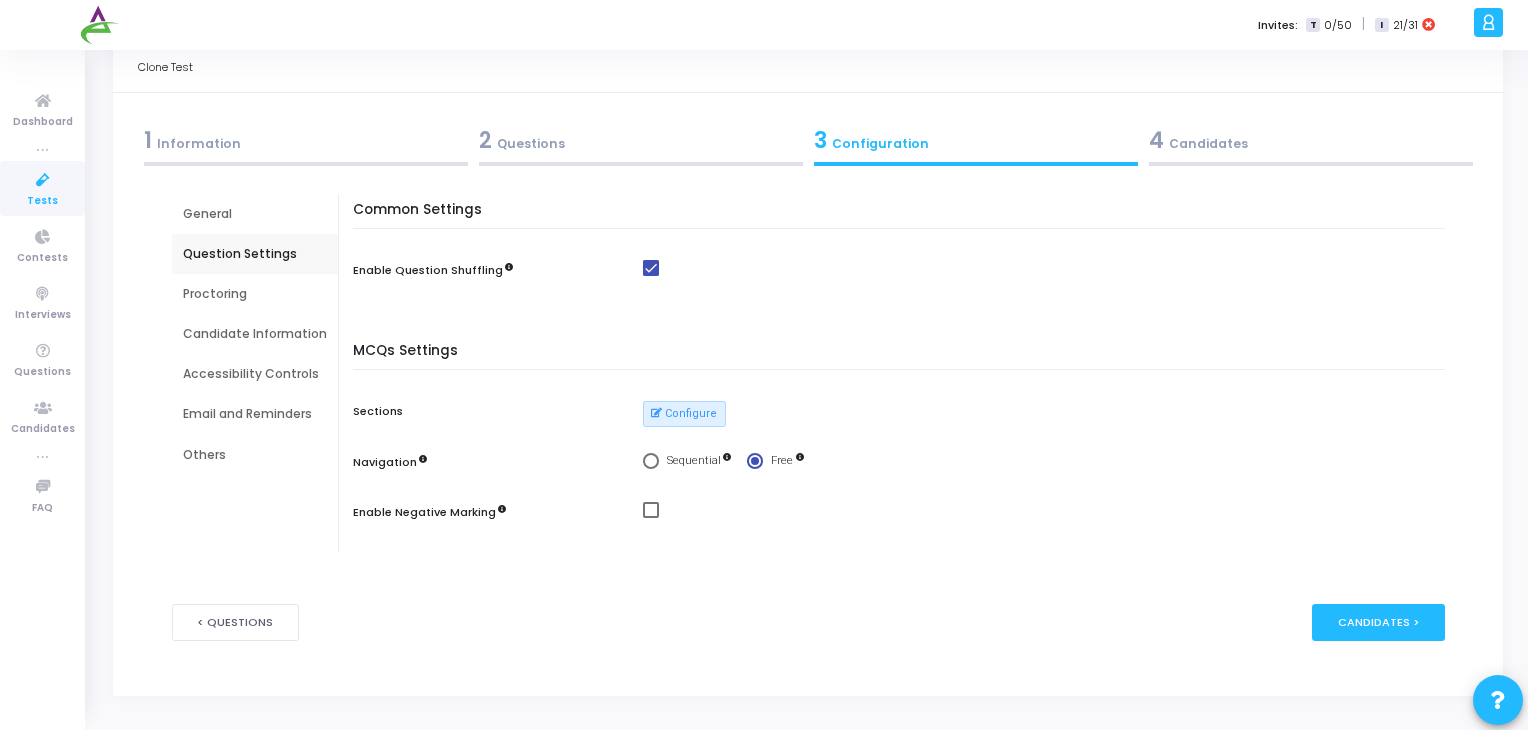 click on "Proctoring" at bounding box center (255, 294) 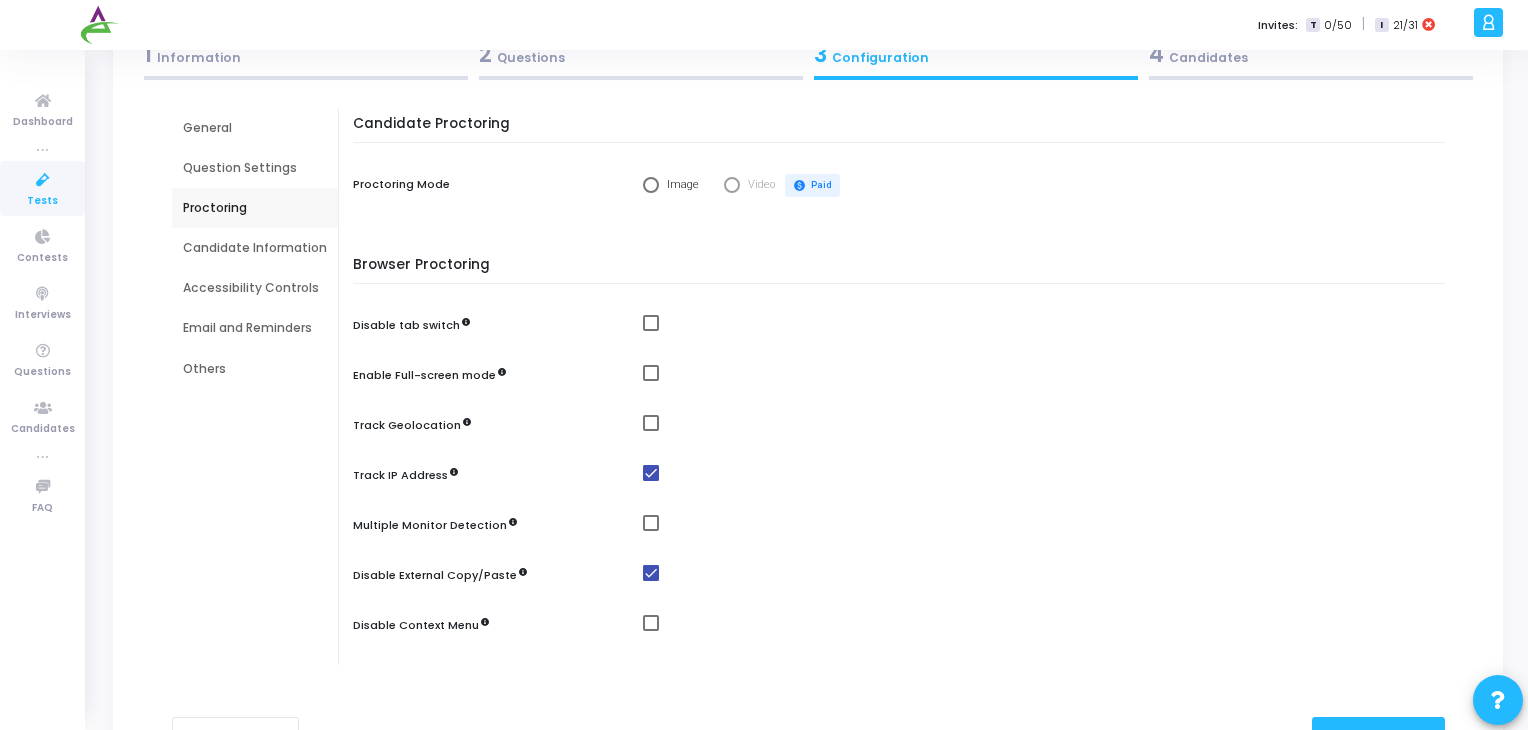 scroll, scrollTop: 210, scrollLeft: 0, axis: vertical 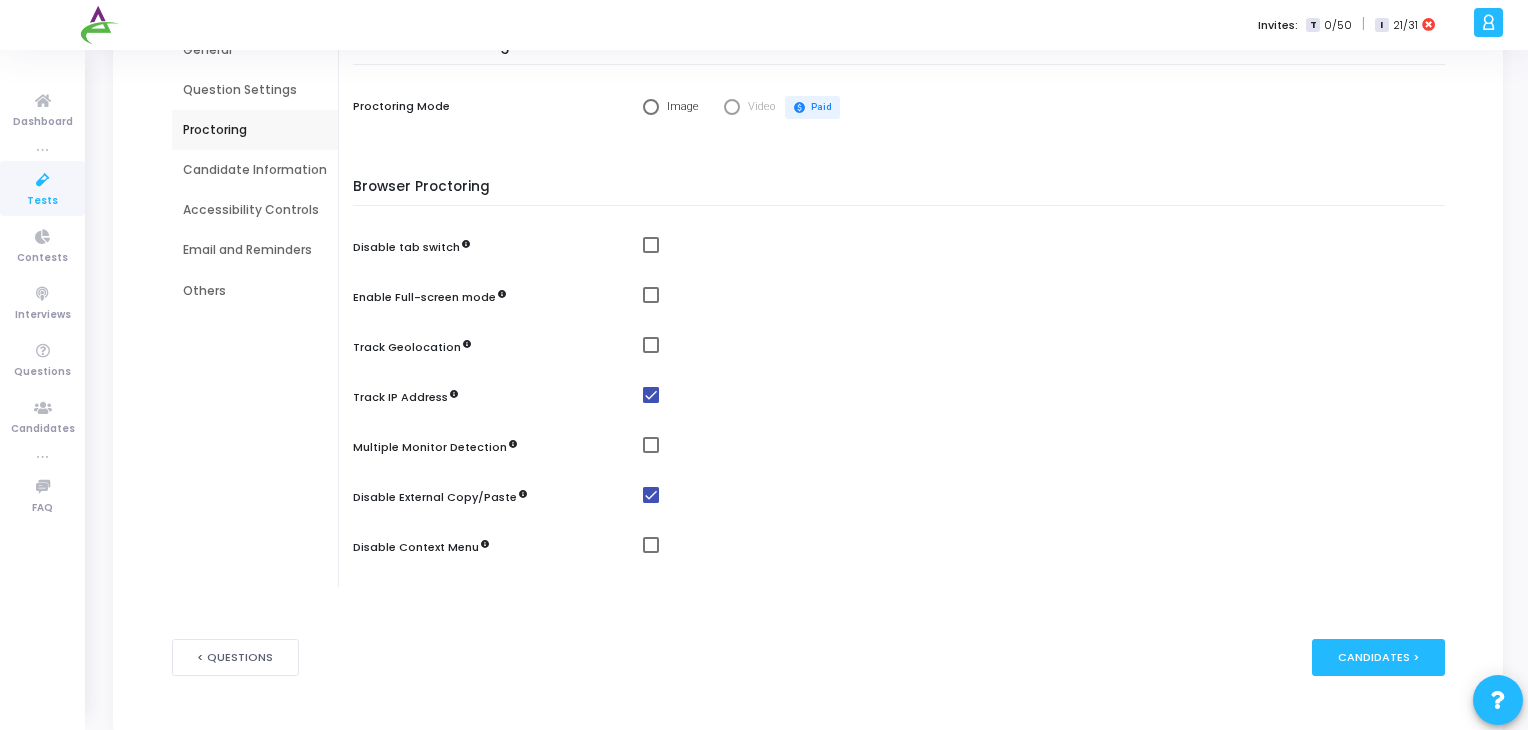 click on "Accessibility Controls" at bounding box center (255, 210) 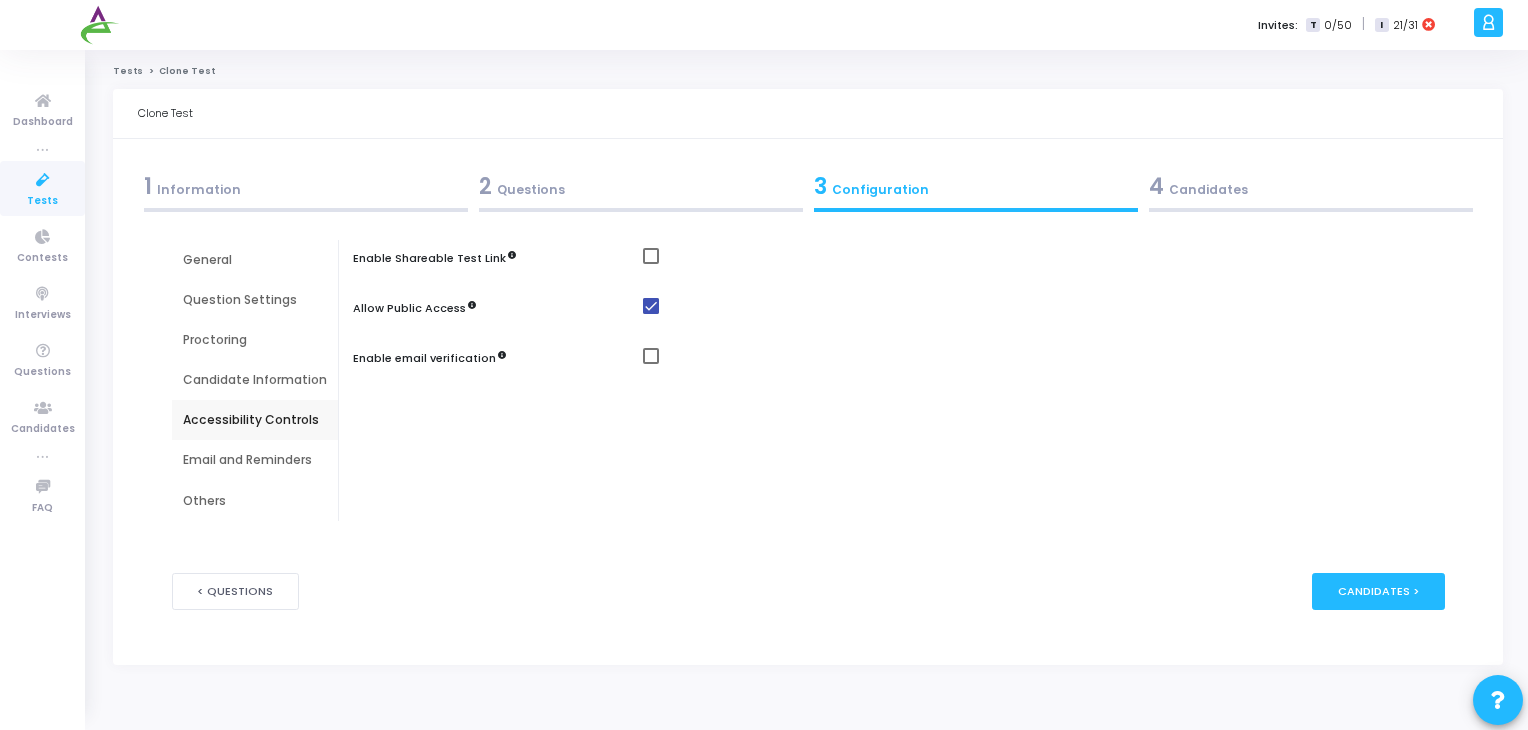 scroll, scrollTop: 0, scrollLeft: 0, axis: both 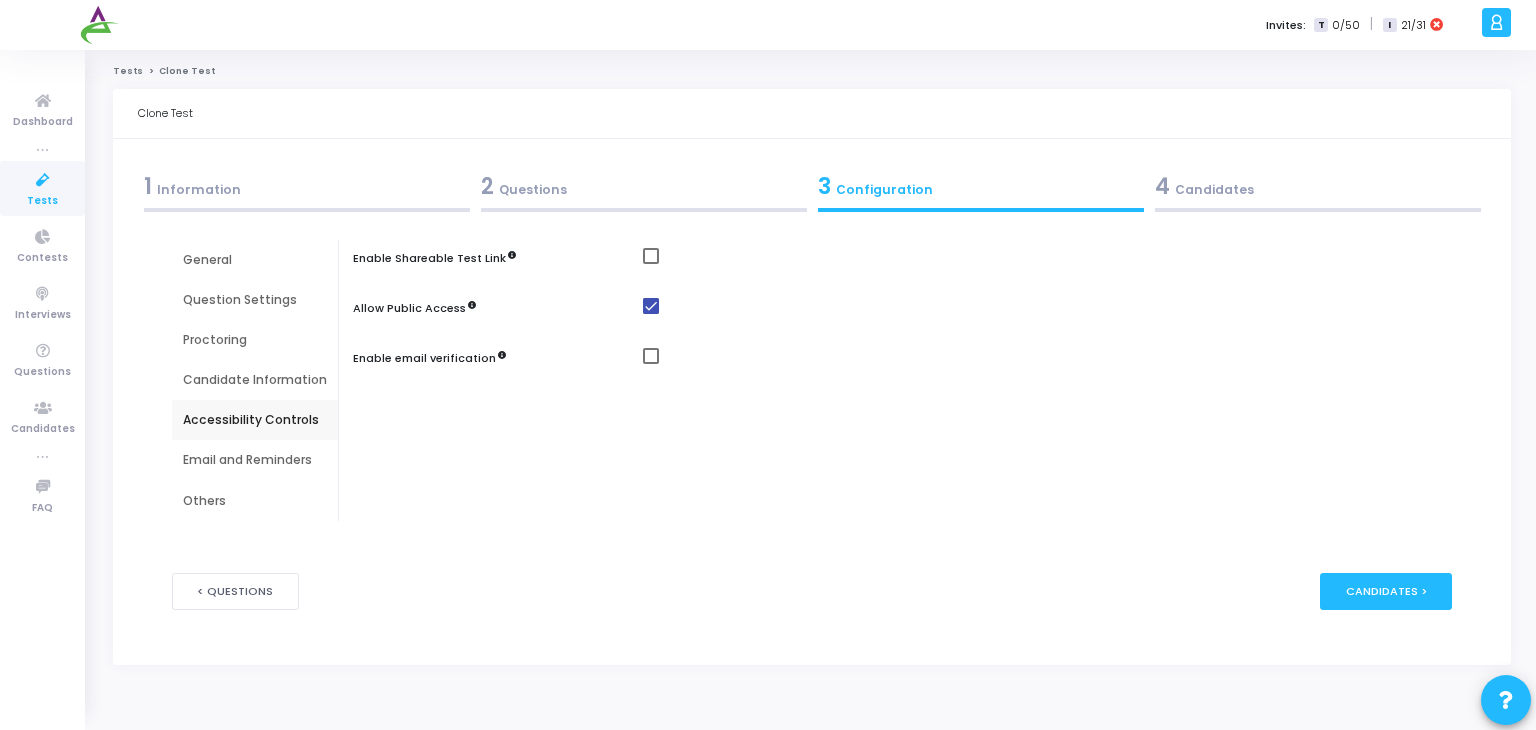 click on "Email and Reminders" at bounding box center [255, 460] 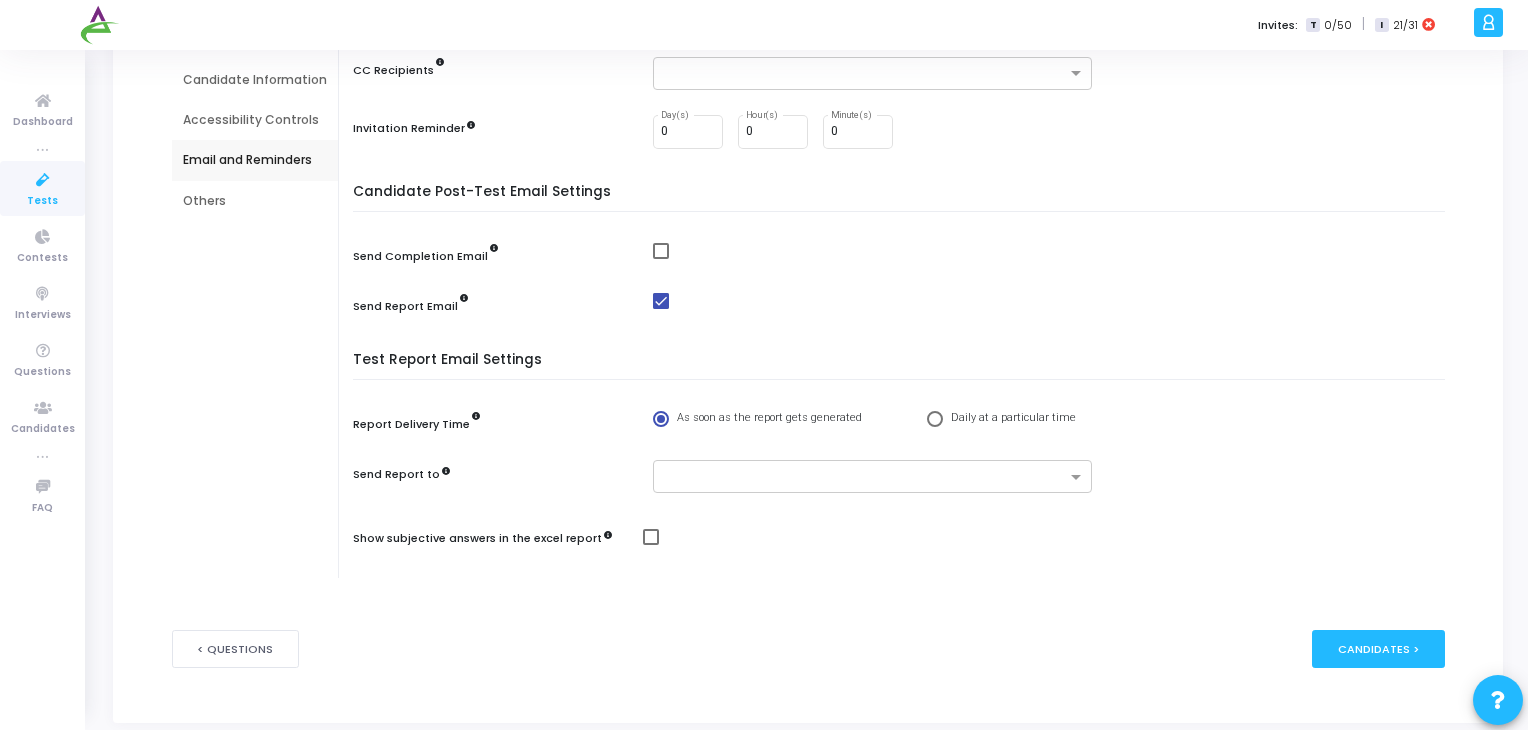 scroll, scrollTop: 0, scrollLeft: 0, axis: both 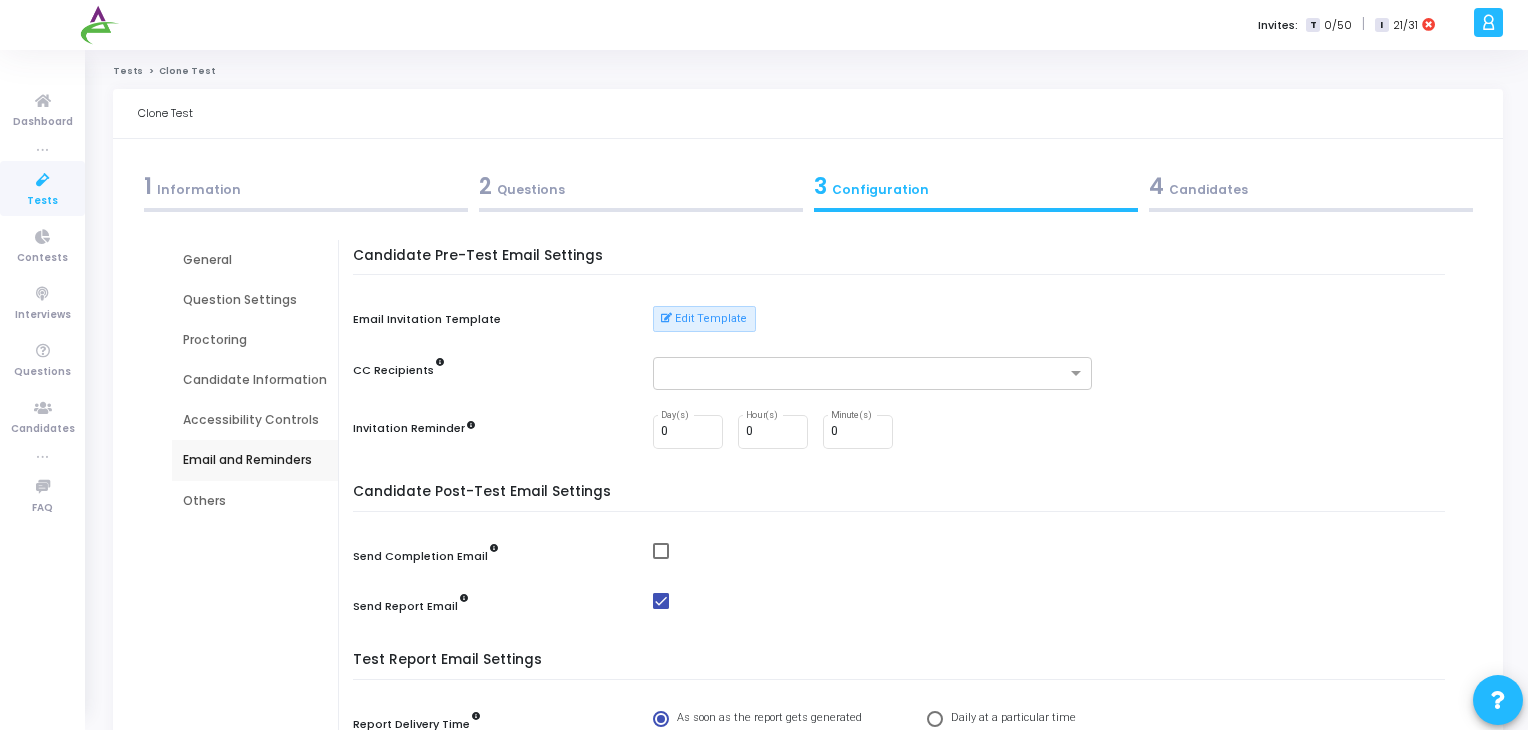click on "General" at bounding box center (255, 260) 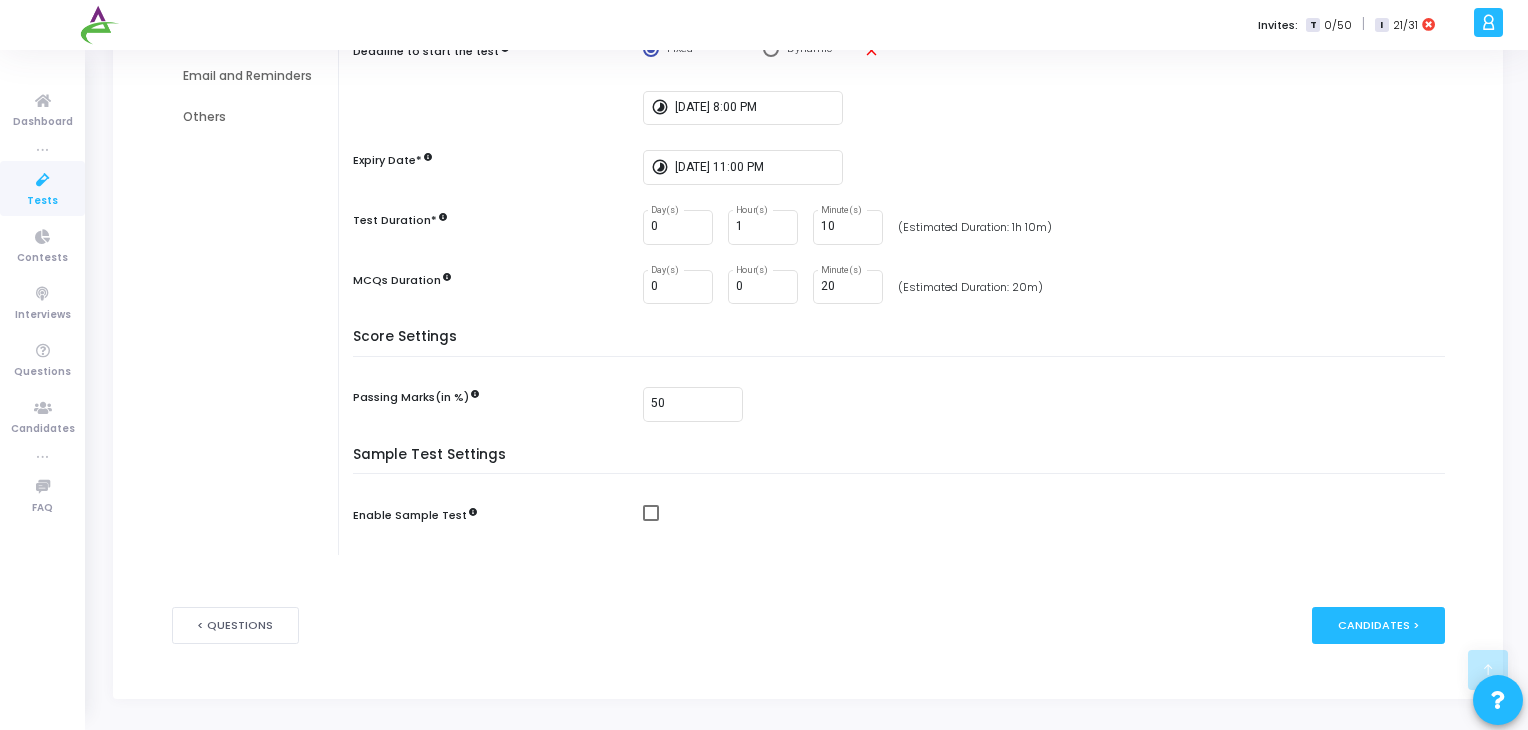 scroll, scrollTop: 0, scrollLeft: 0, axis: both 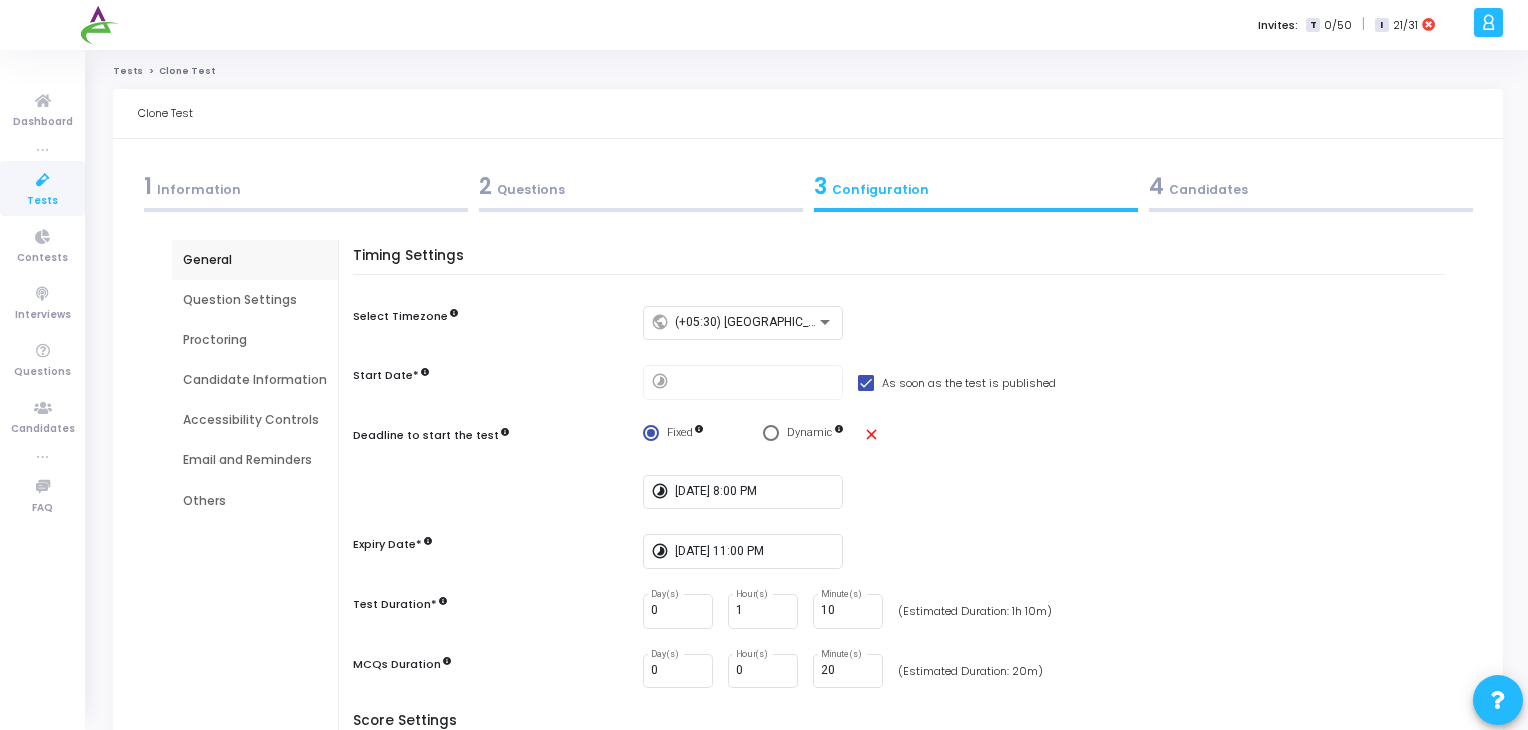 click on "1  Information" at bounding box center [306, 186] 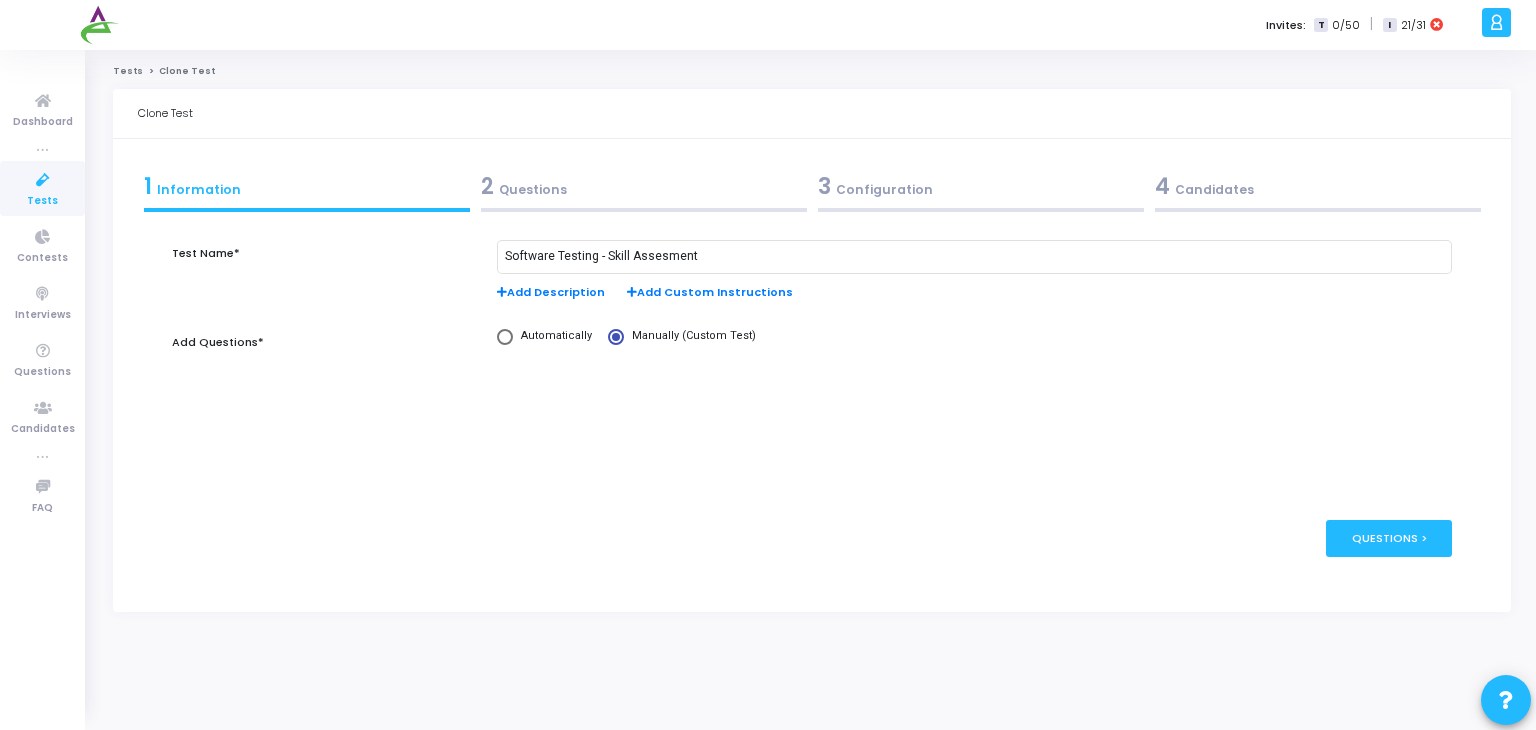 click on "2  Questions" at bounding box center (644, 186) 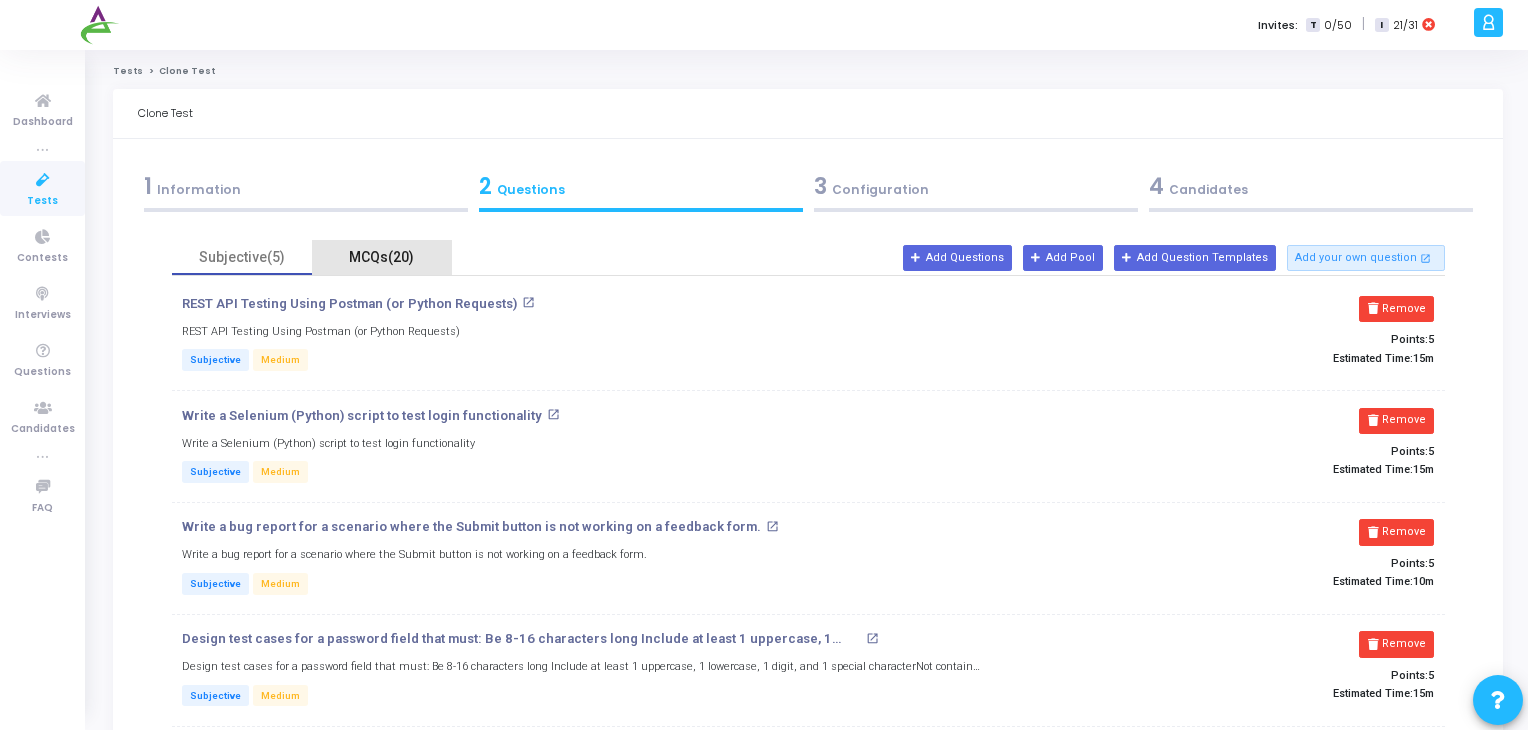 click on "MCQs(20)" at bounding box center (382, 257) 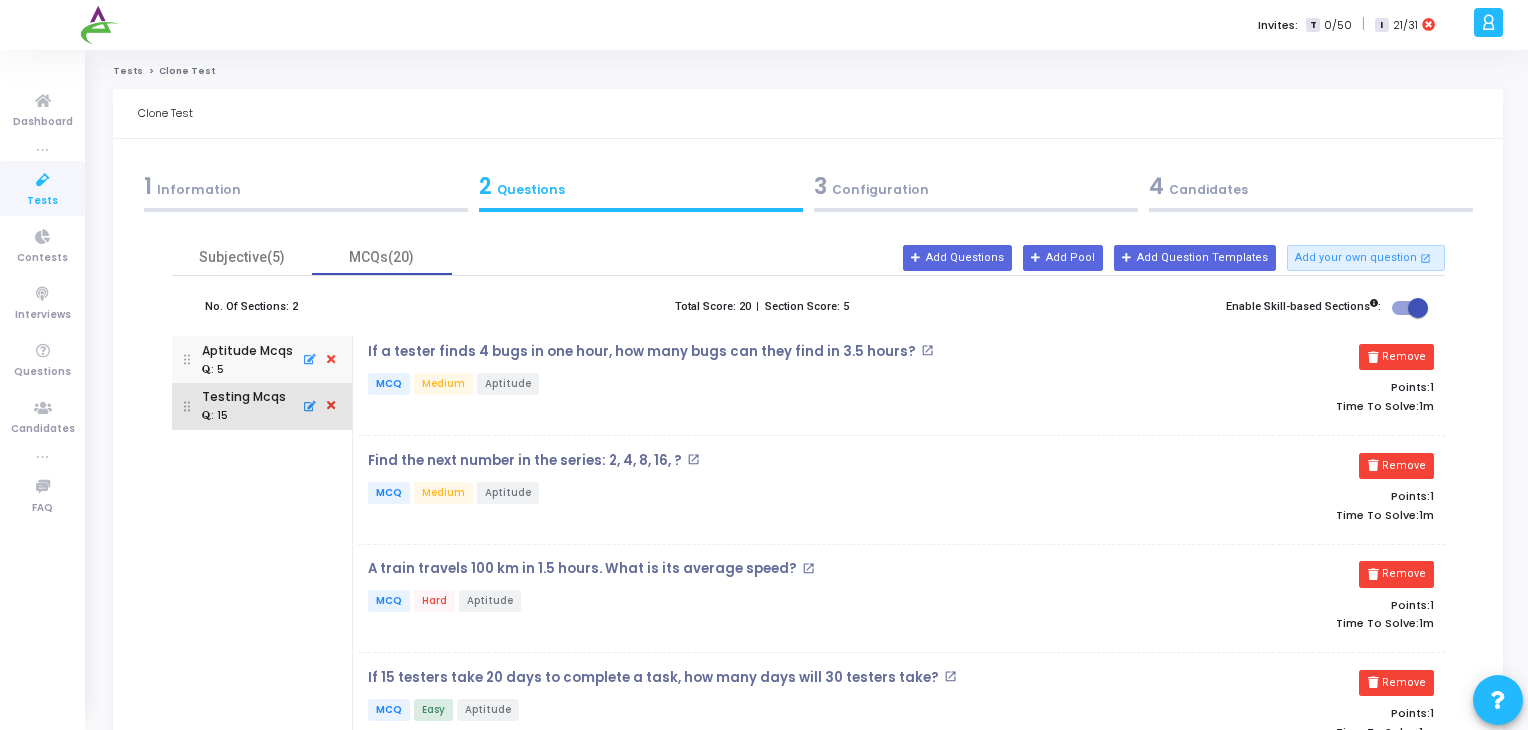 click at bounding box center [331, 406] 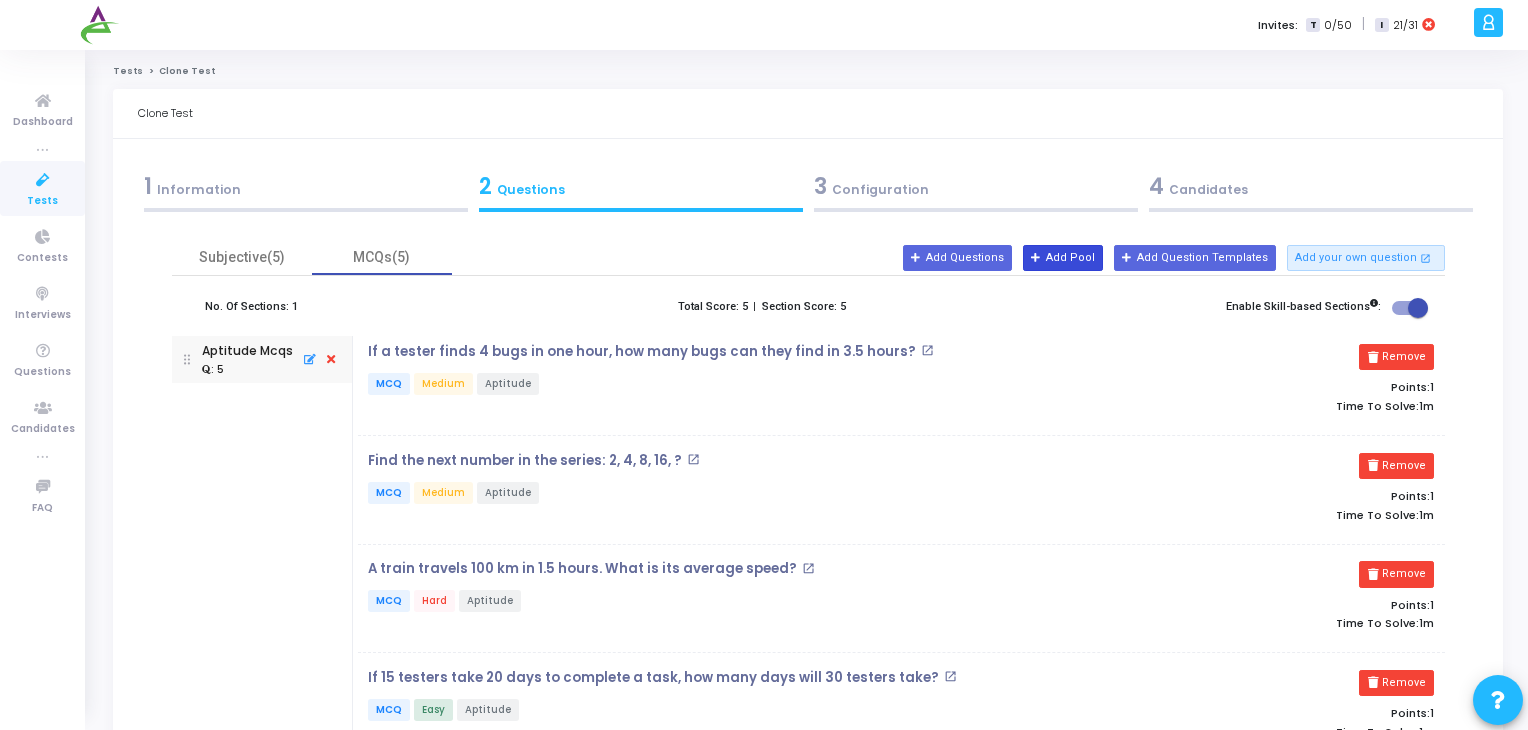 click on "Add Pool" at bounding box center (1063, 258) 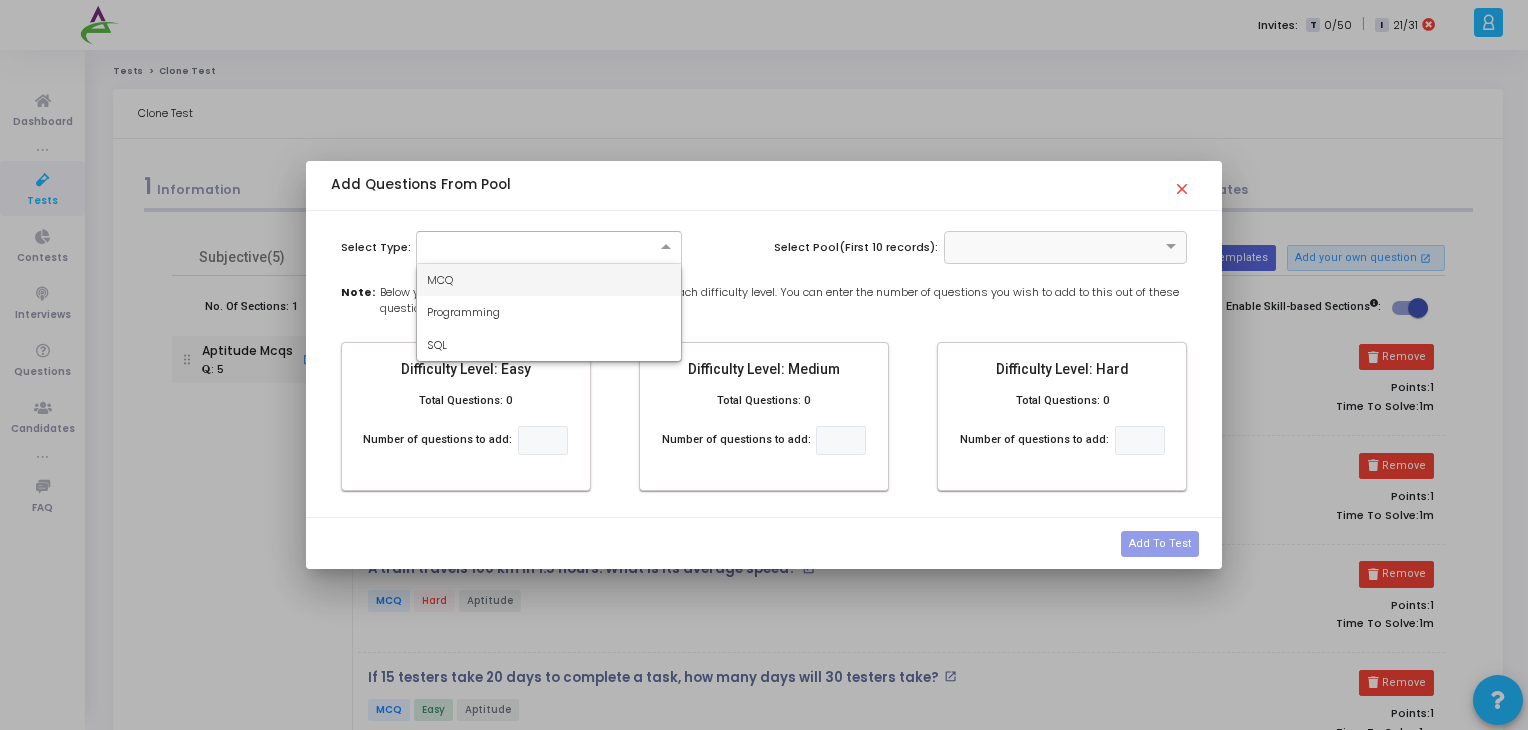 click at bounding box center [549, 247] 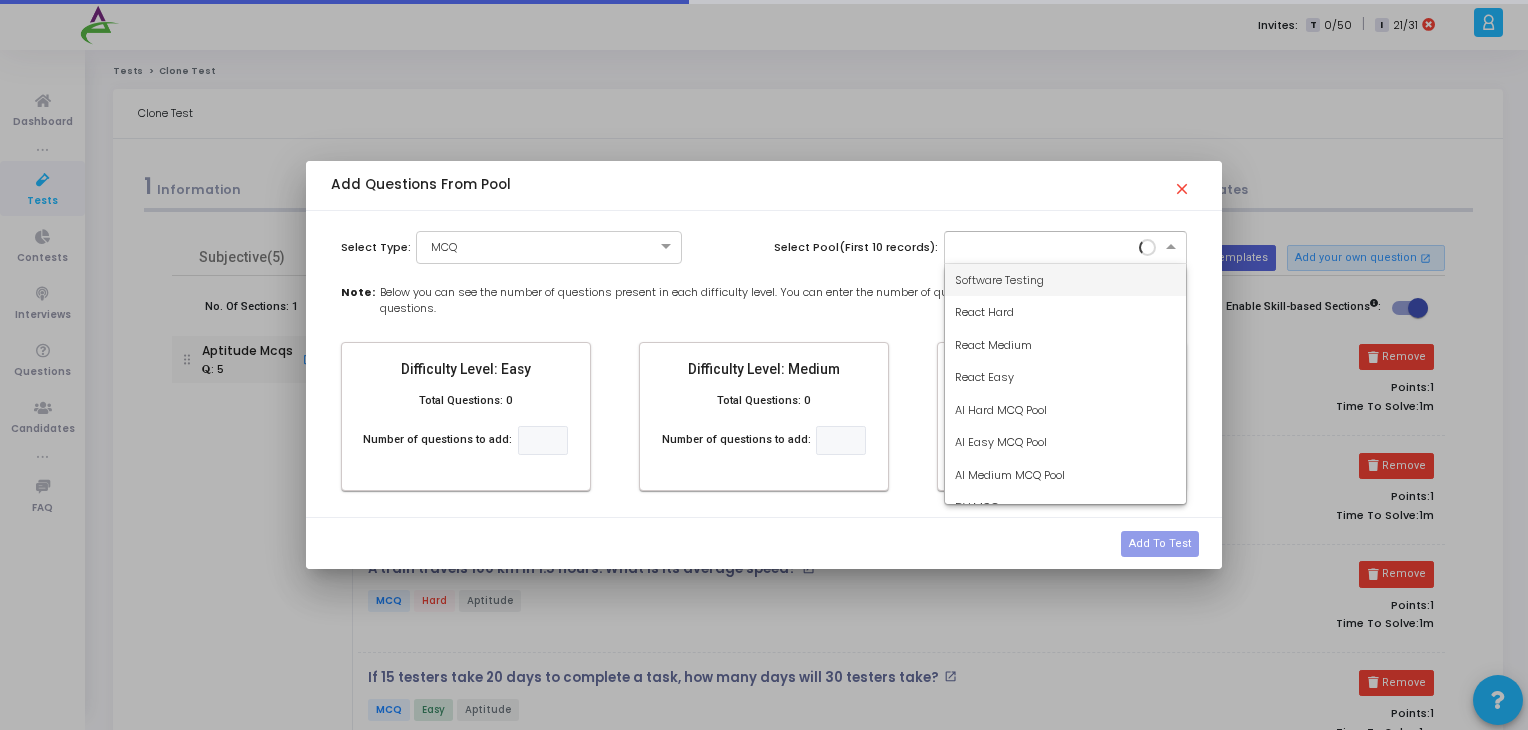click at bounding box center [1046, 245] 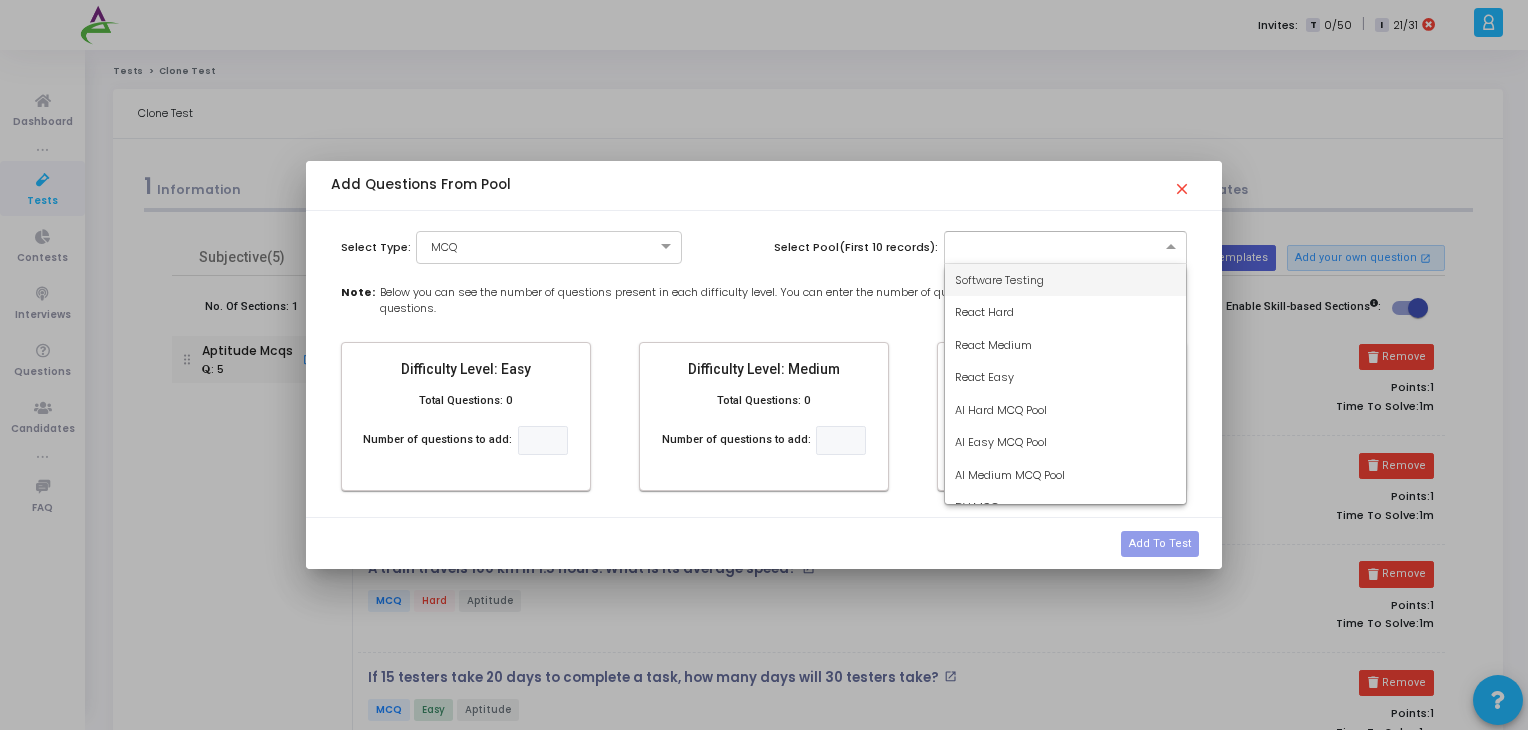 click on "Software Testing" at bounding box center [999, 280] 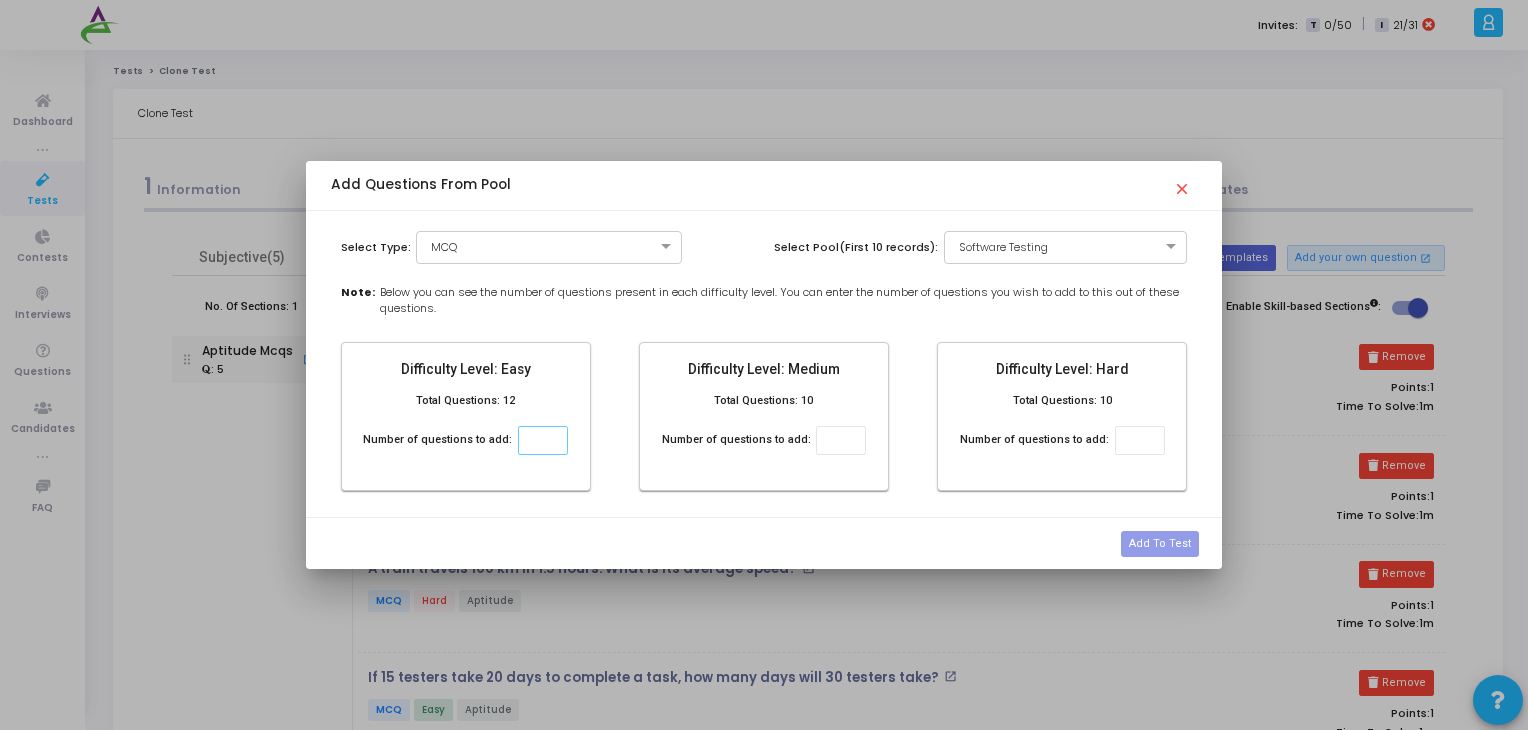 click 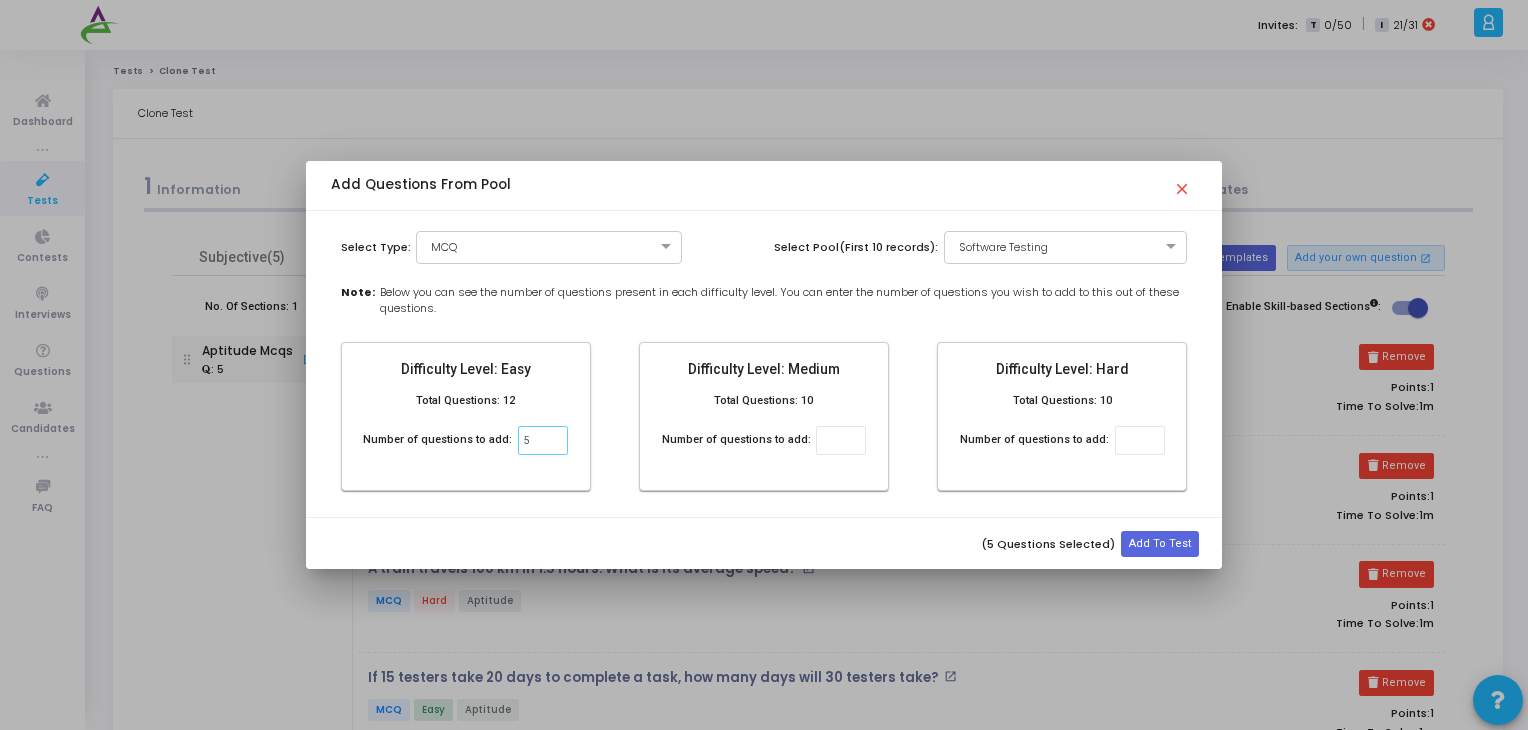 type on "5" 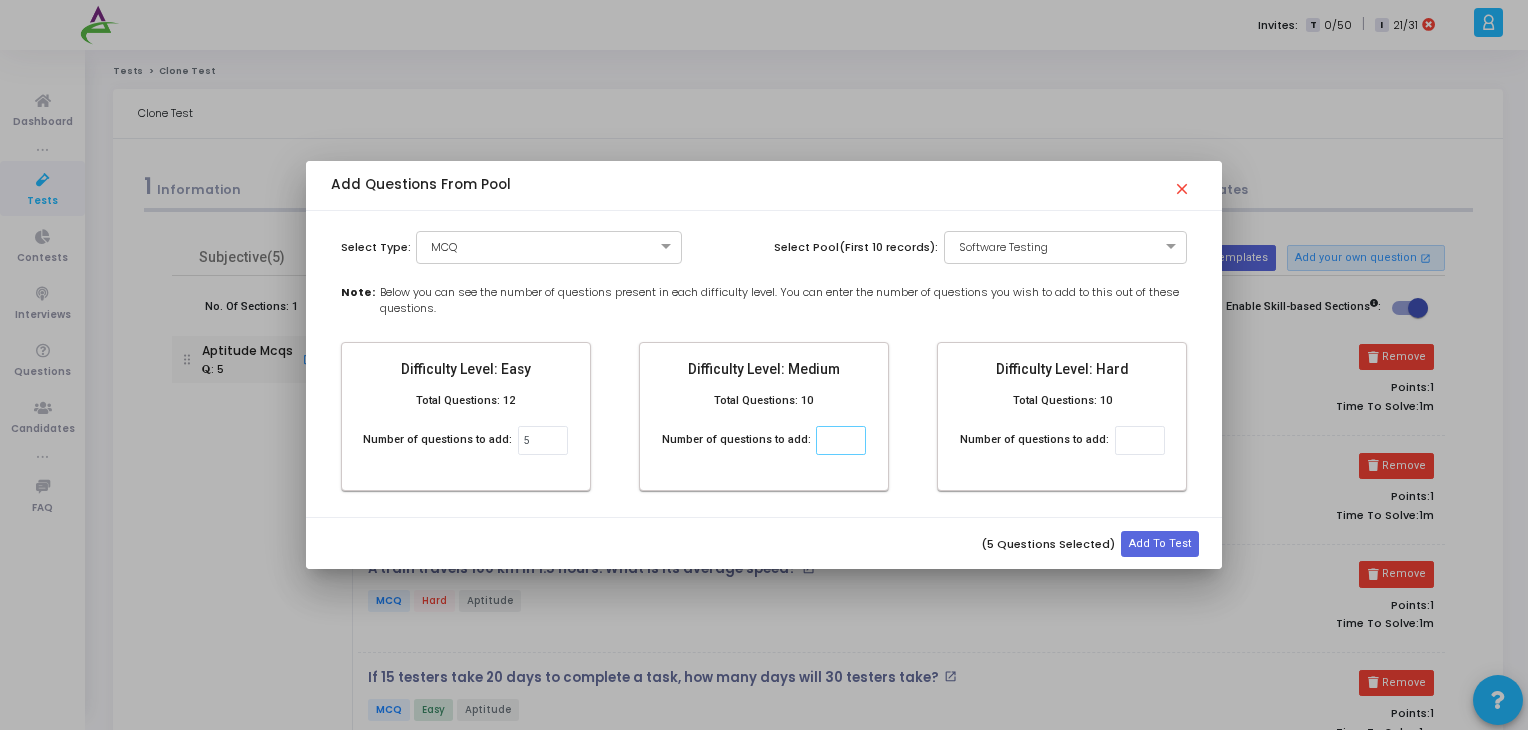 click 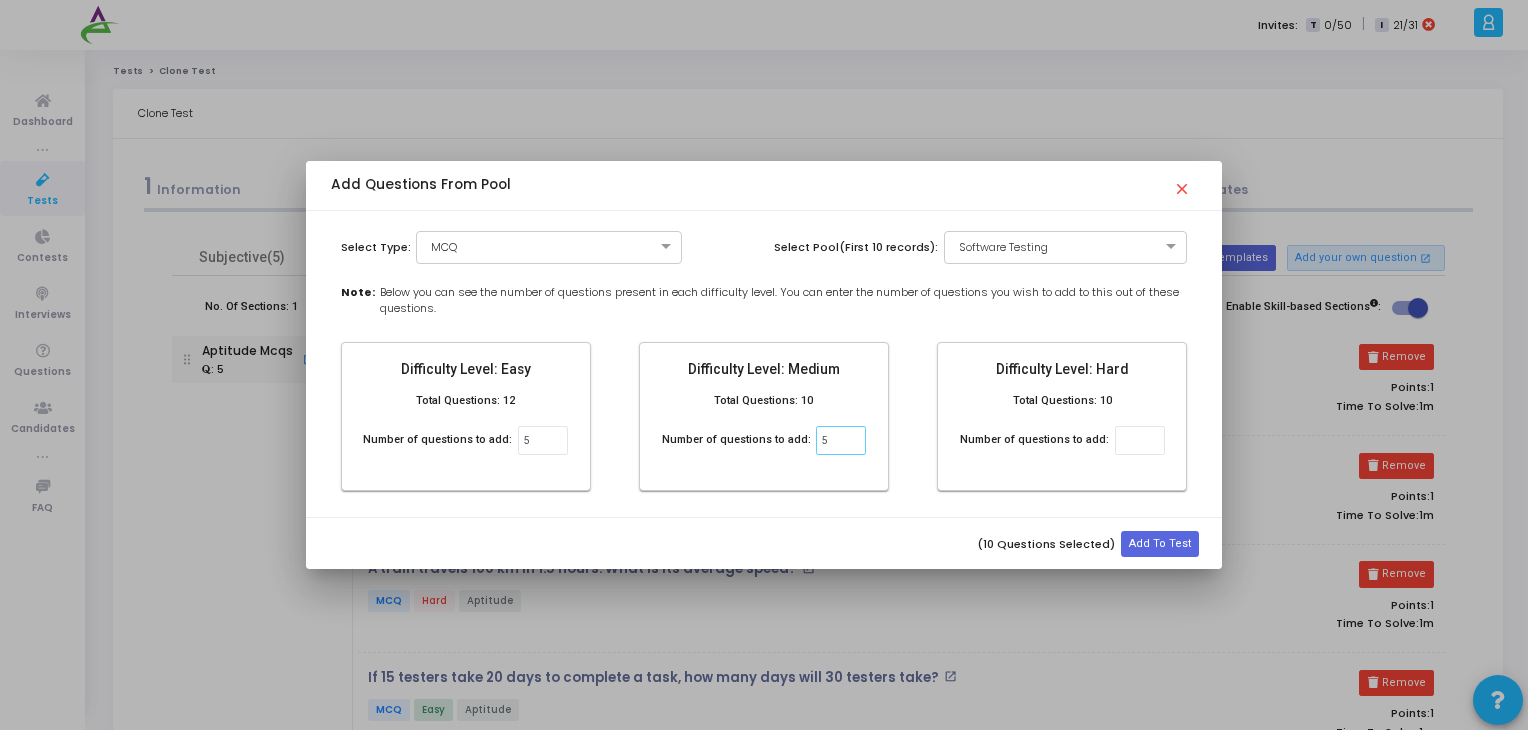 type on "5" 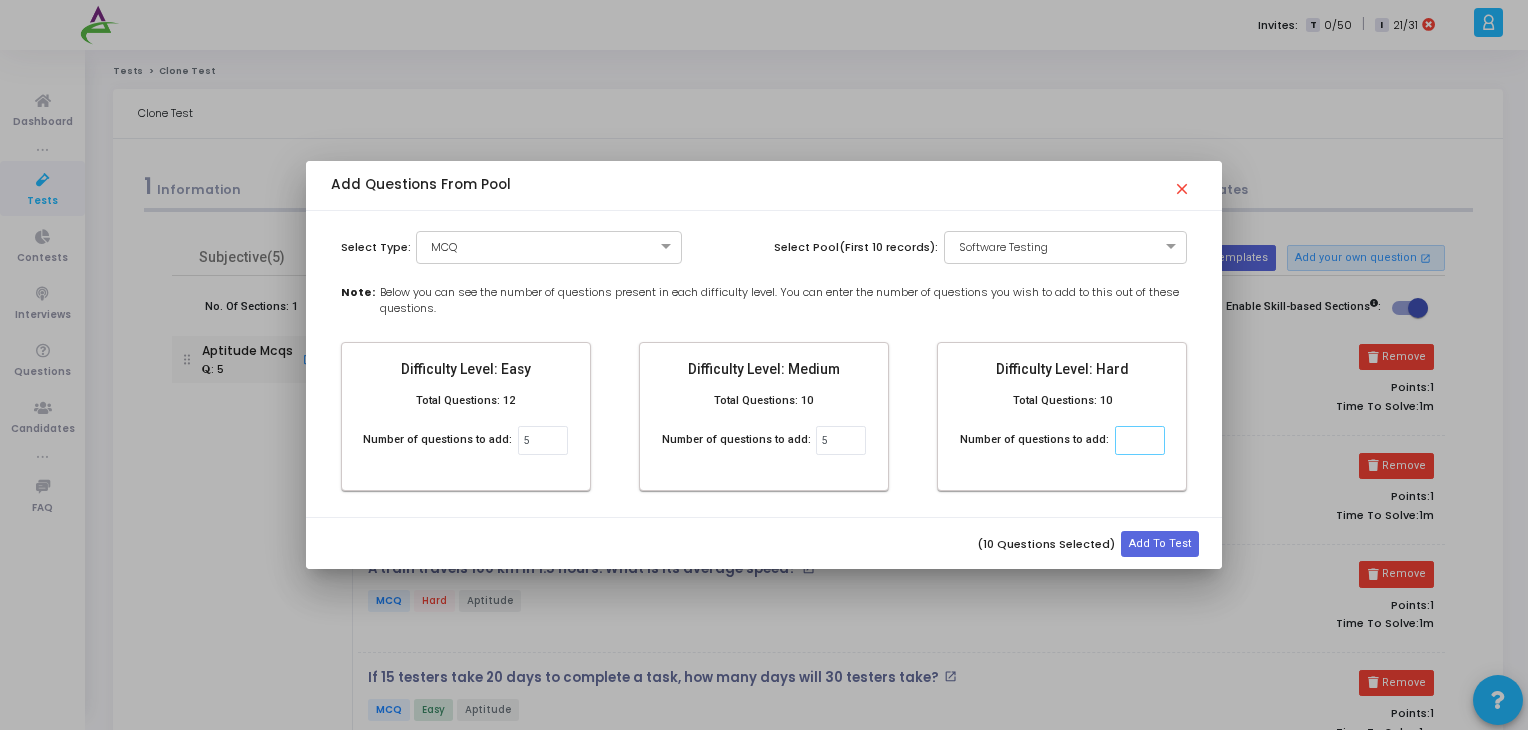 click 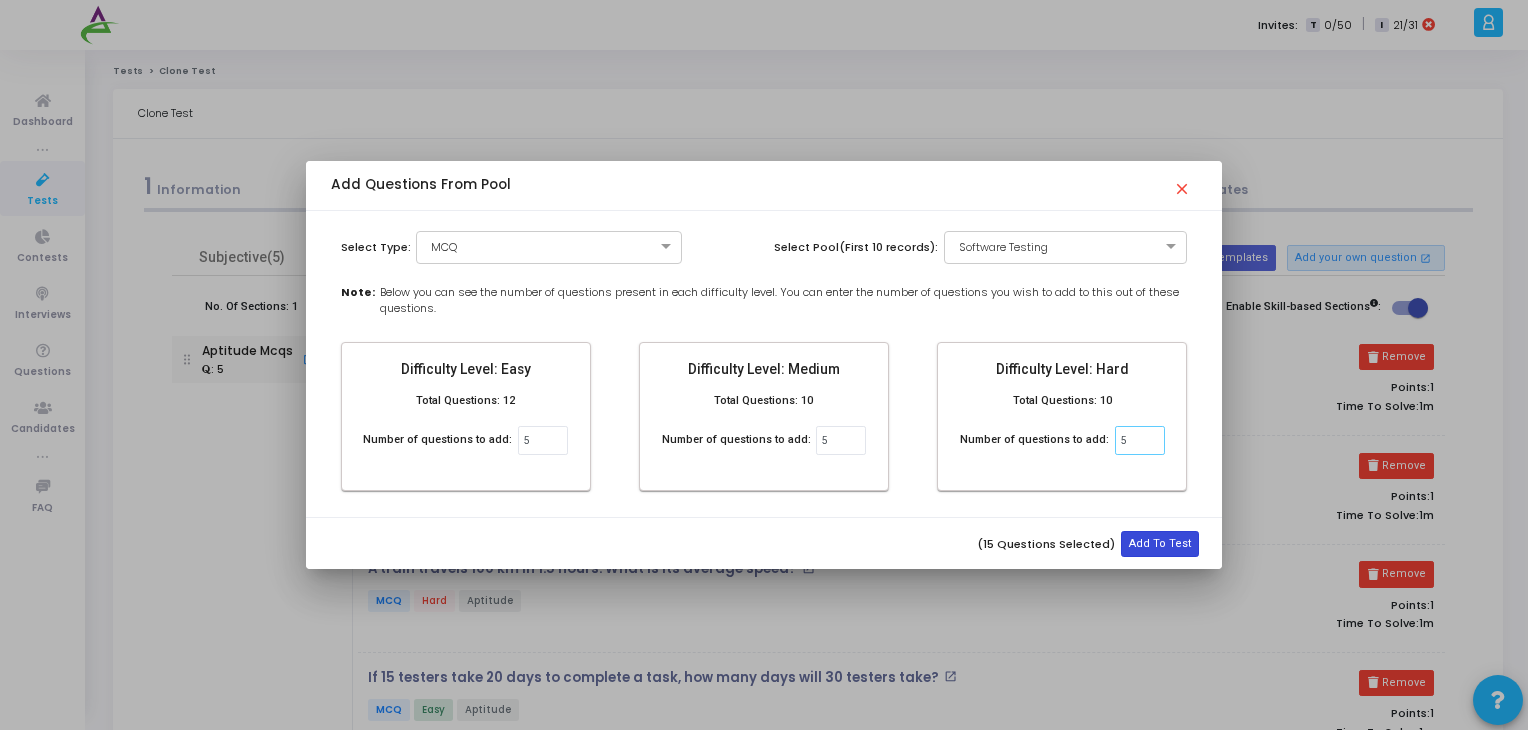 type on "5" 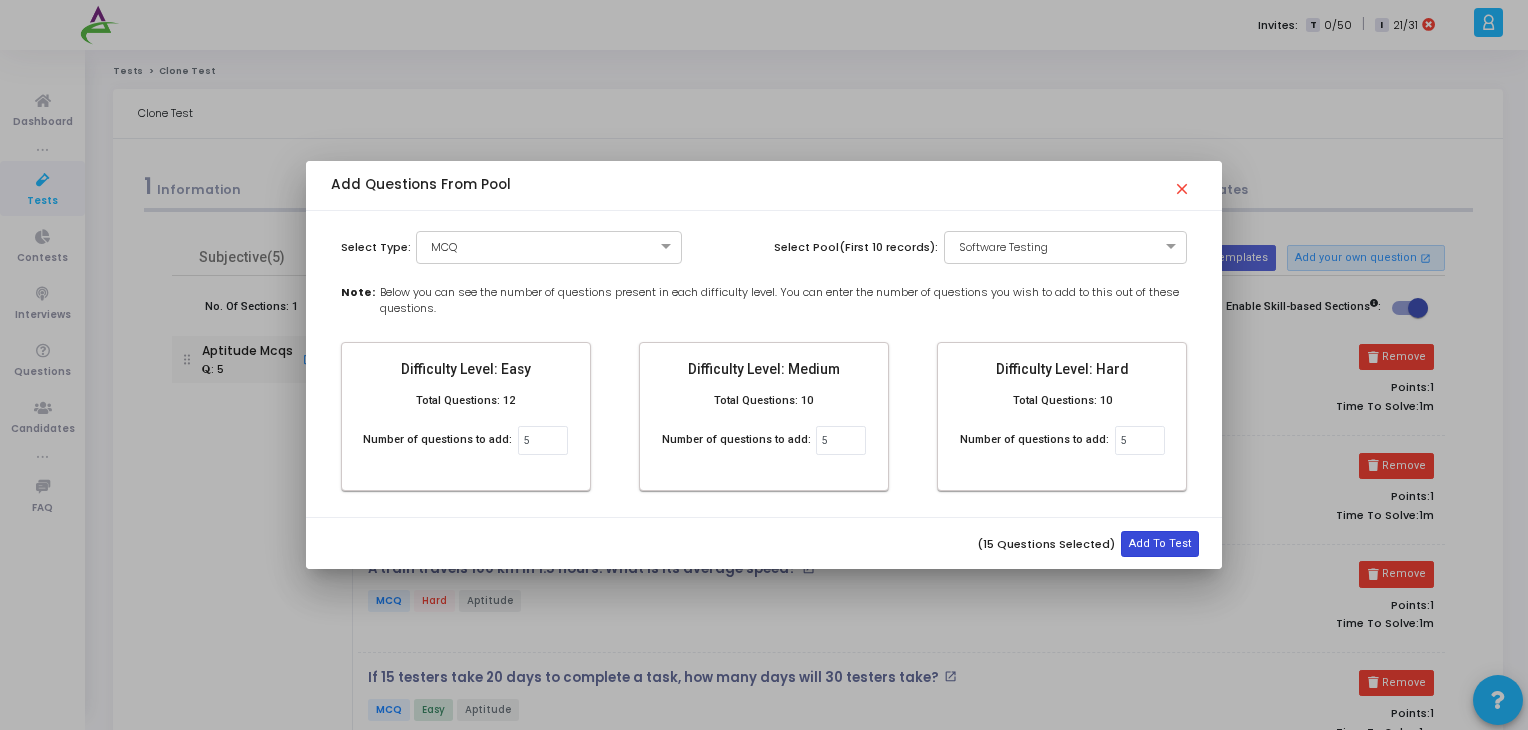 click on "Add To Test" at bounding box center (1160, 544) 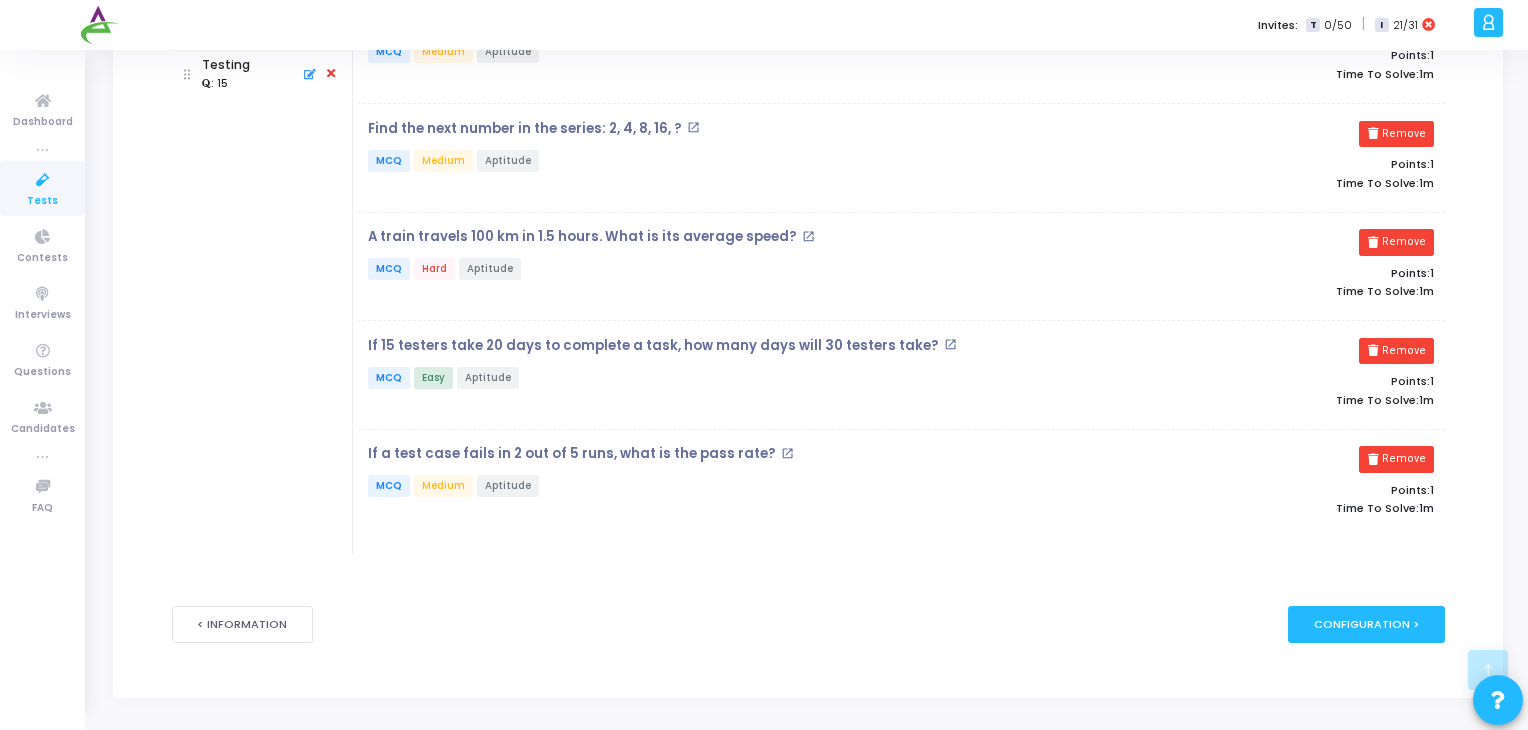 scroll, scrollTop: 0, scrollLeft: 0, axis: both 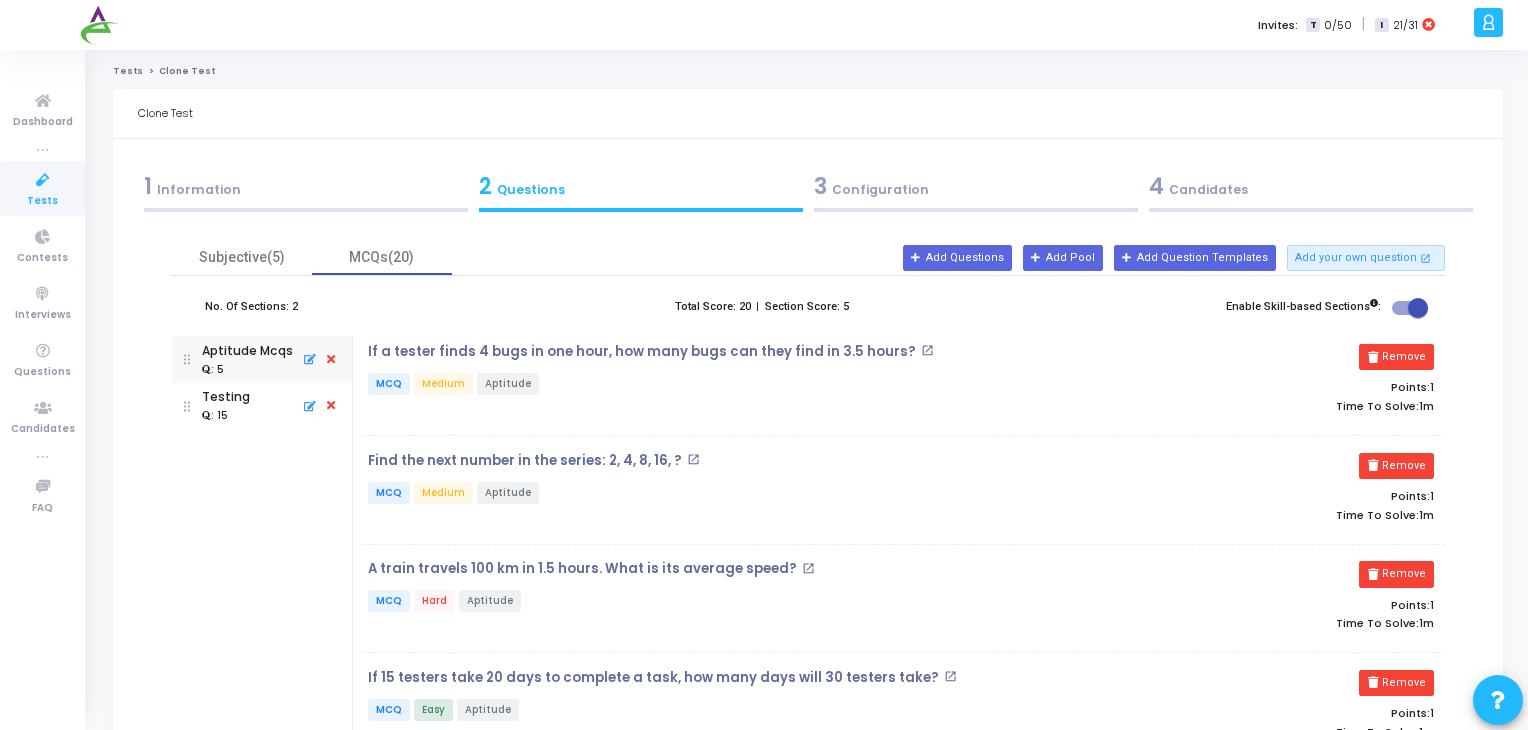 click on "3  Configuration" at bounding box center [976, 186] 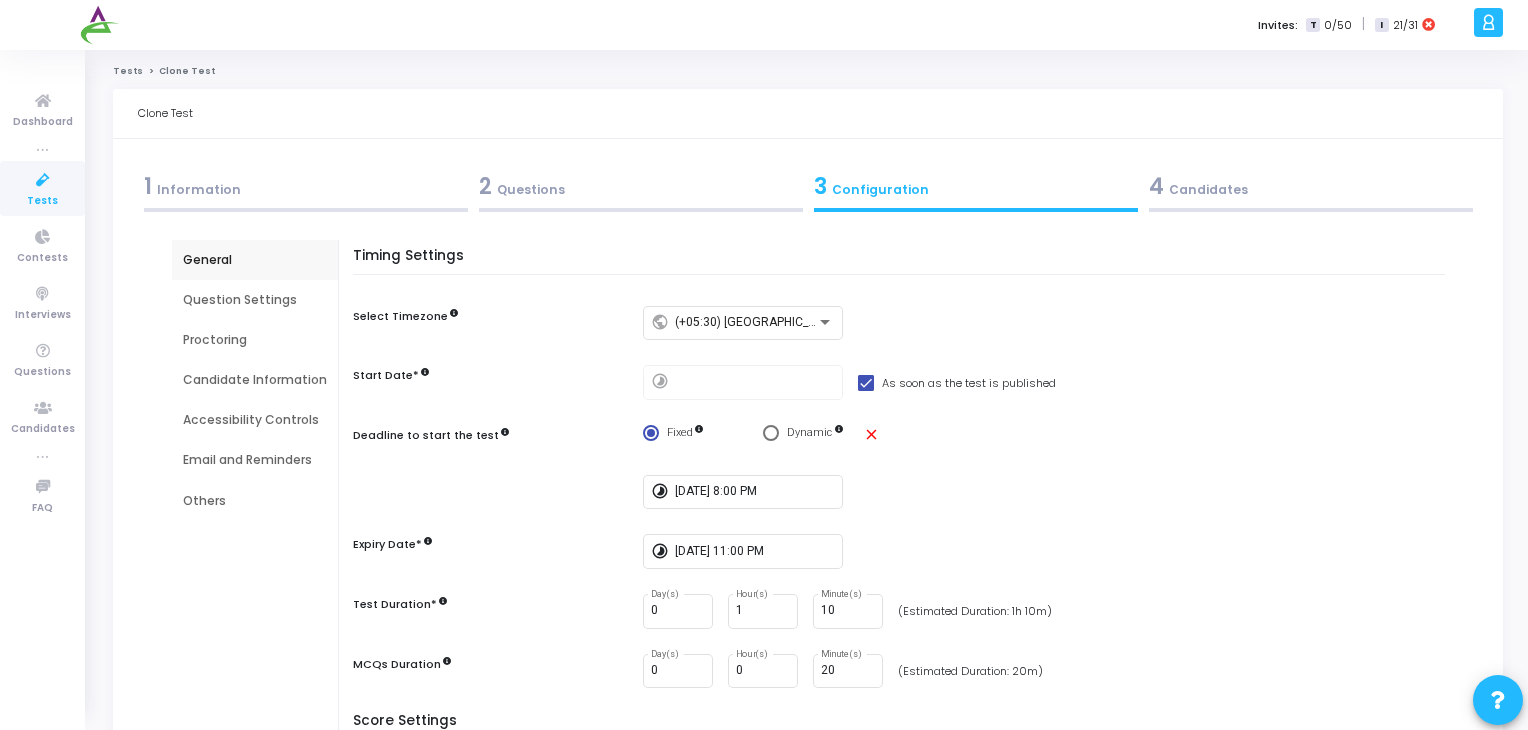 scroll, scrollTop: 0, scrollLeft: 0, axis: both 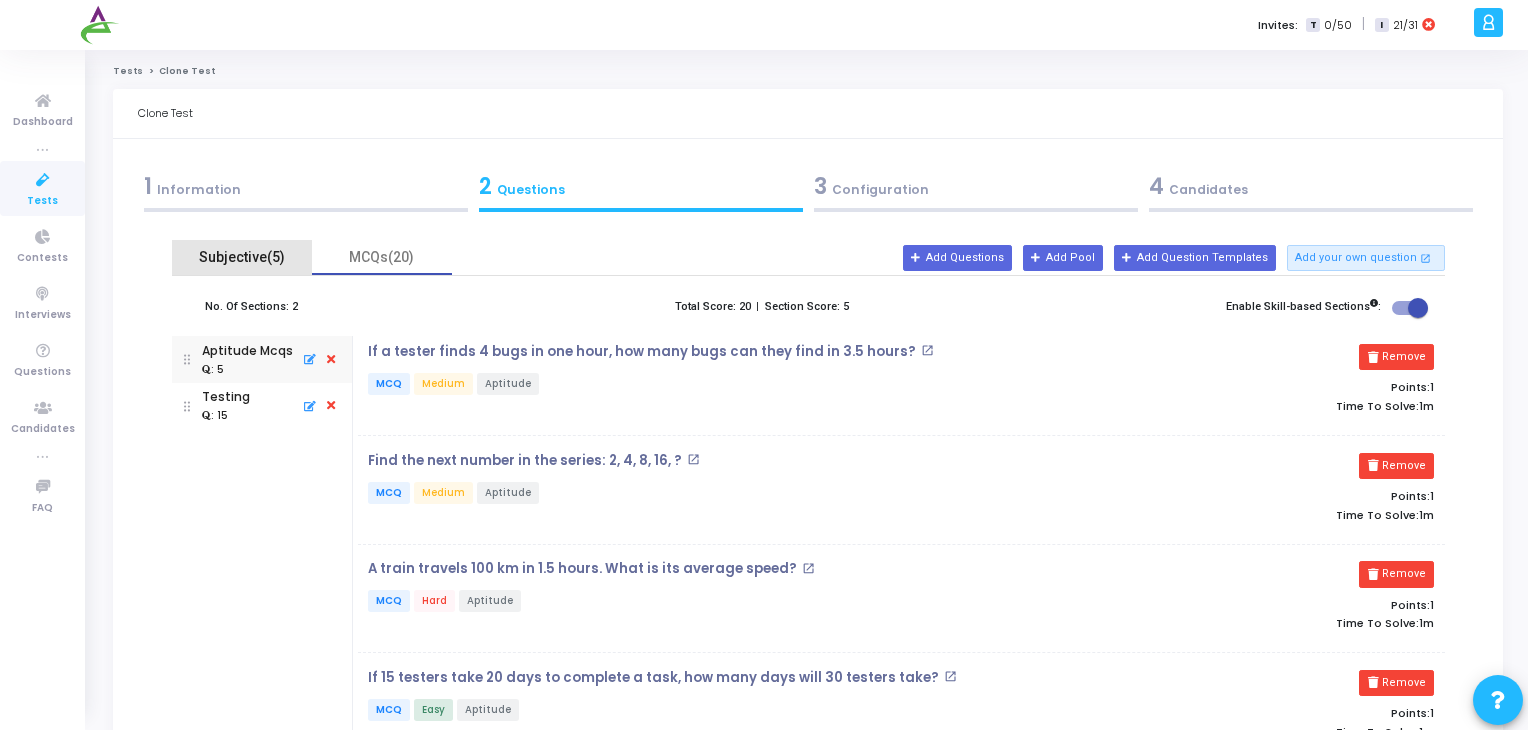 click on "Subjective(5)" at bounding box center [242, 257] 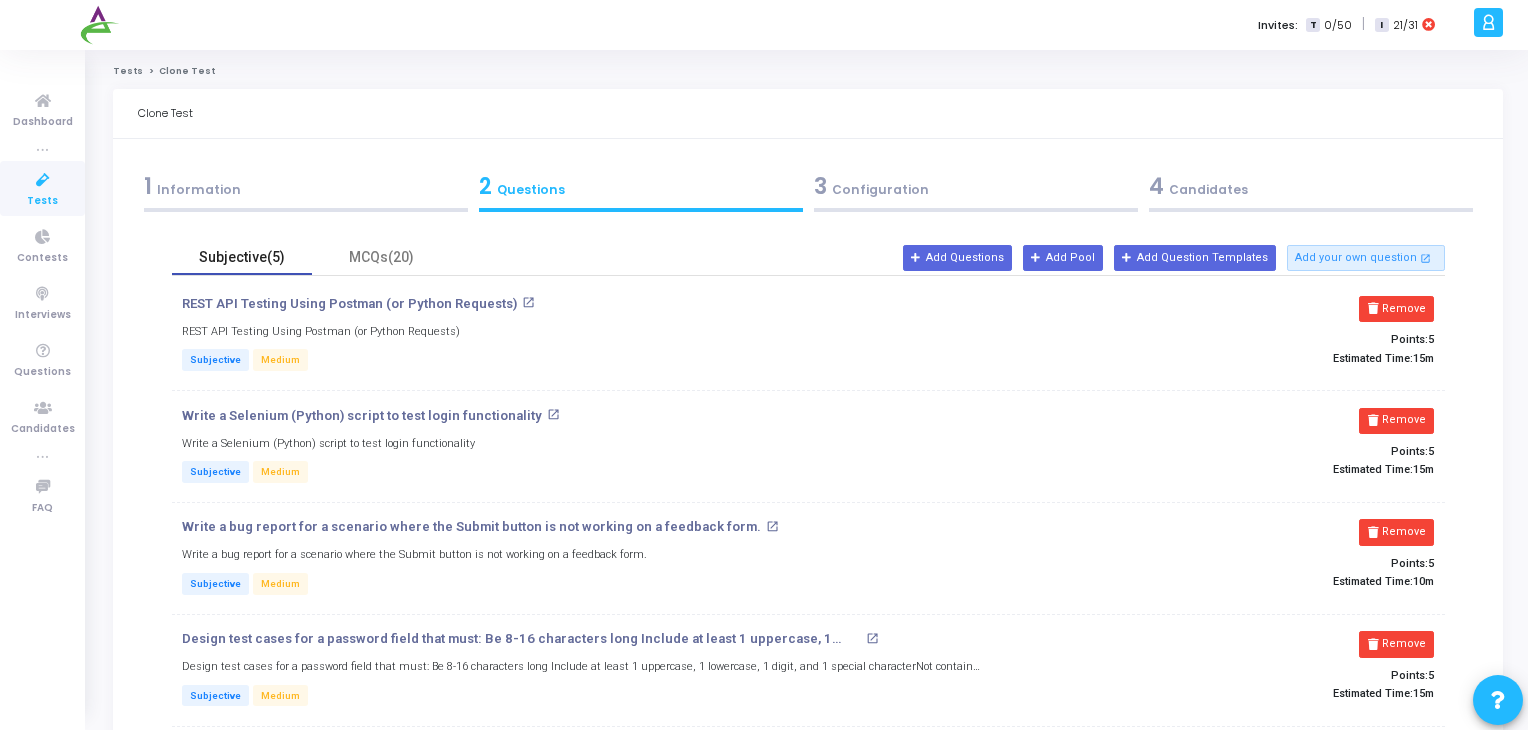 scroll, scrollTop: 0, scrollLeft: 0, axis: both 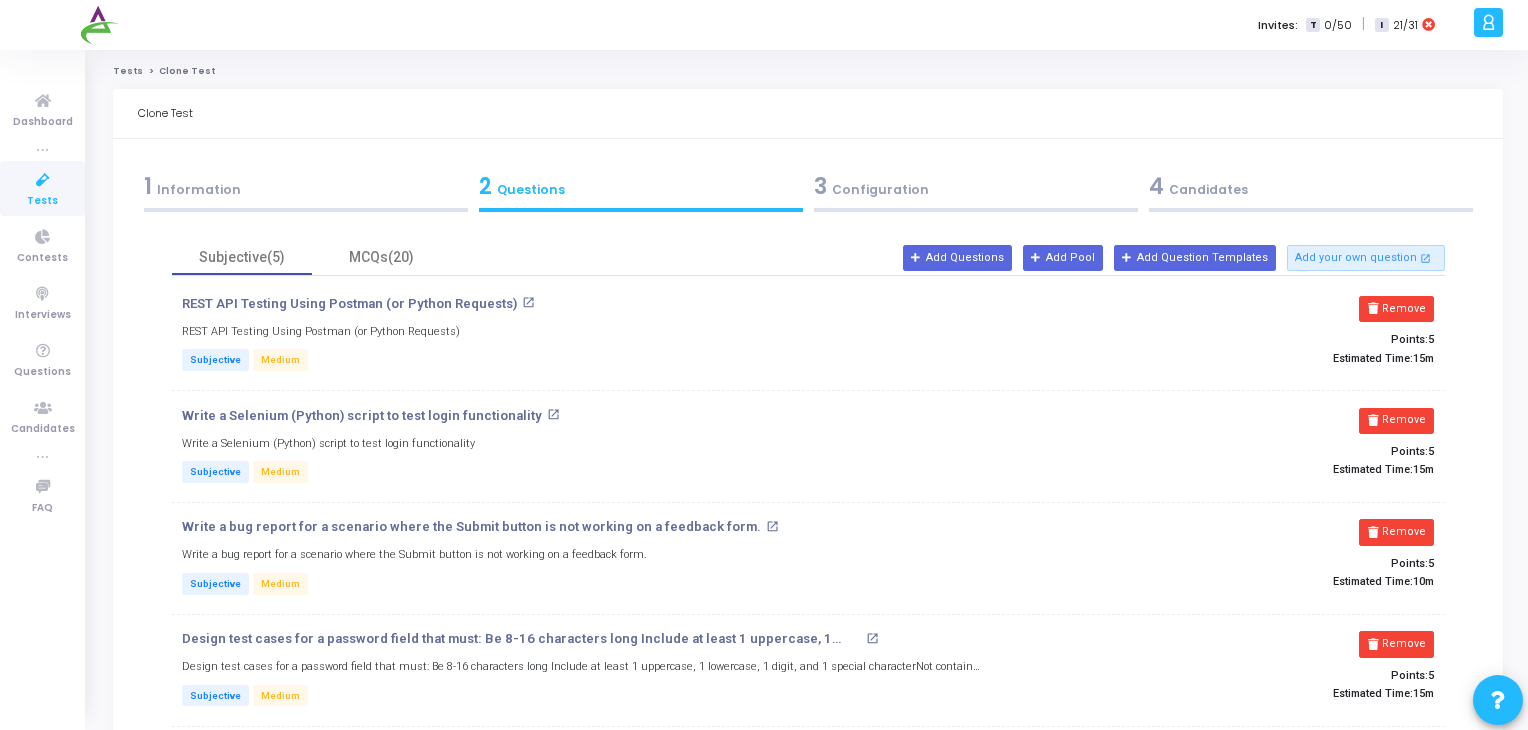 click at bounding box center (976, 210) 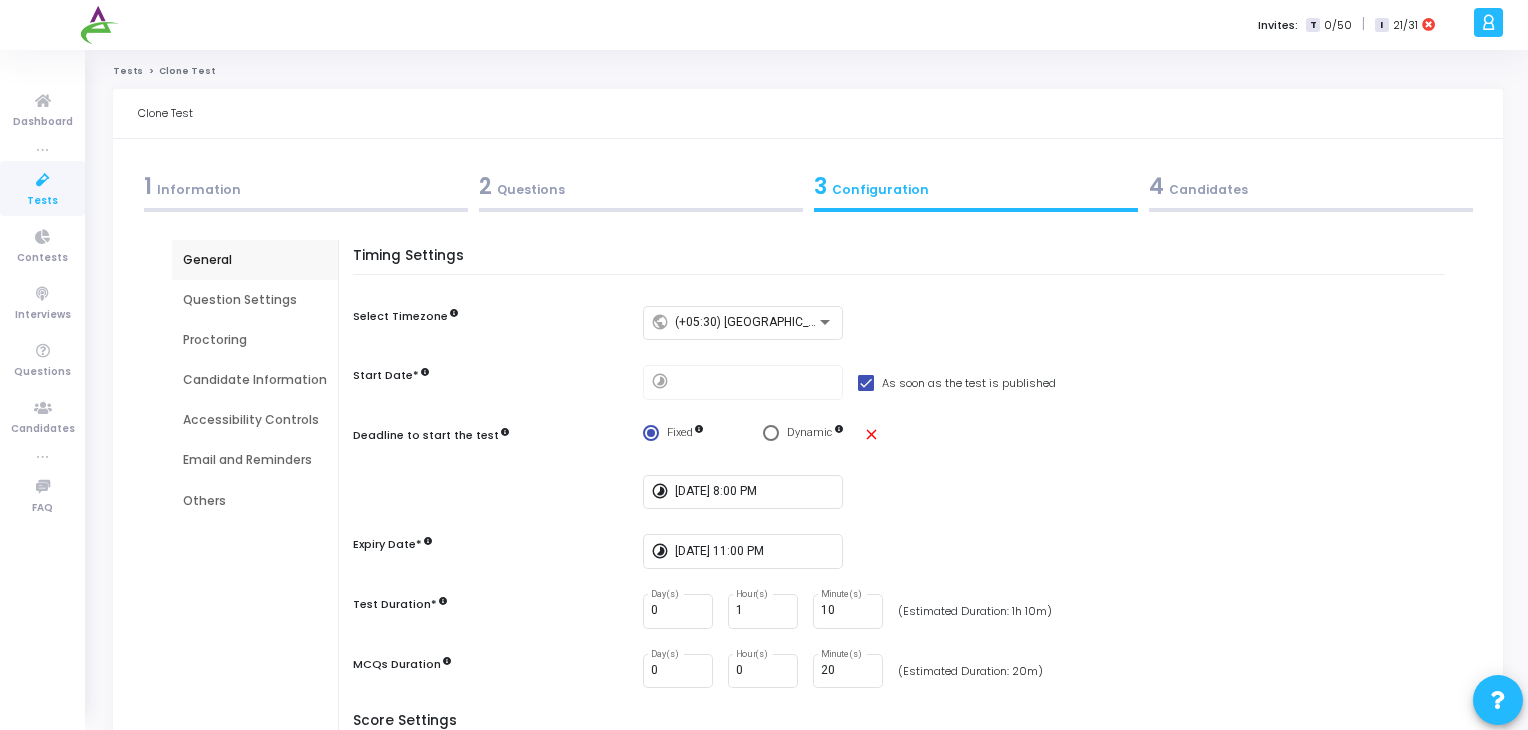 scroll, scrollTop: 0, scrollLeft: 0, axis: both 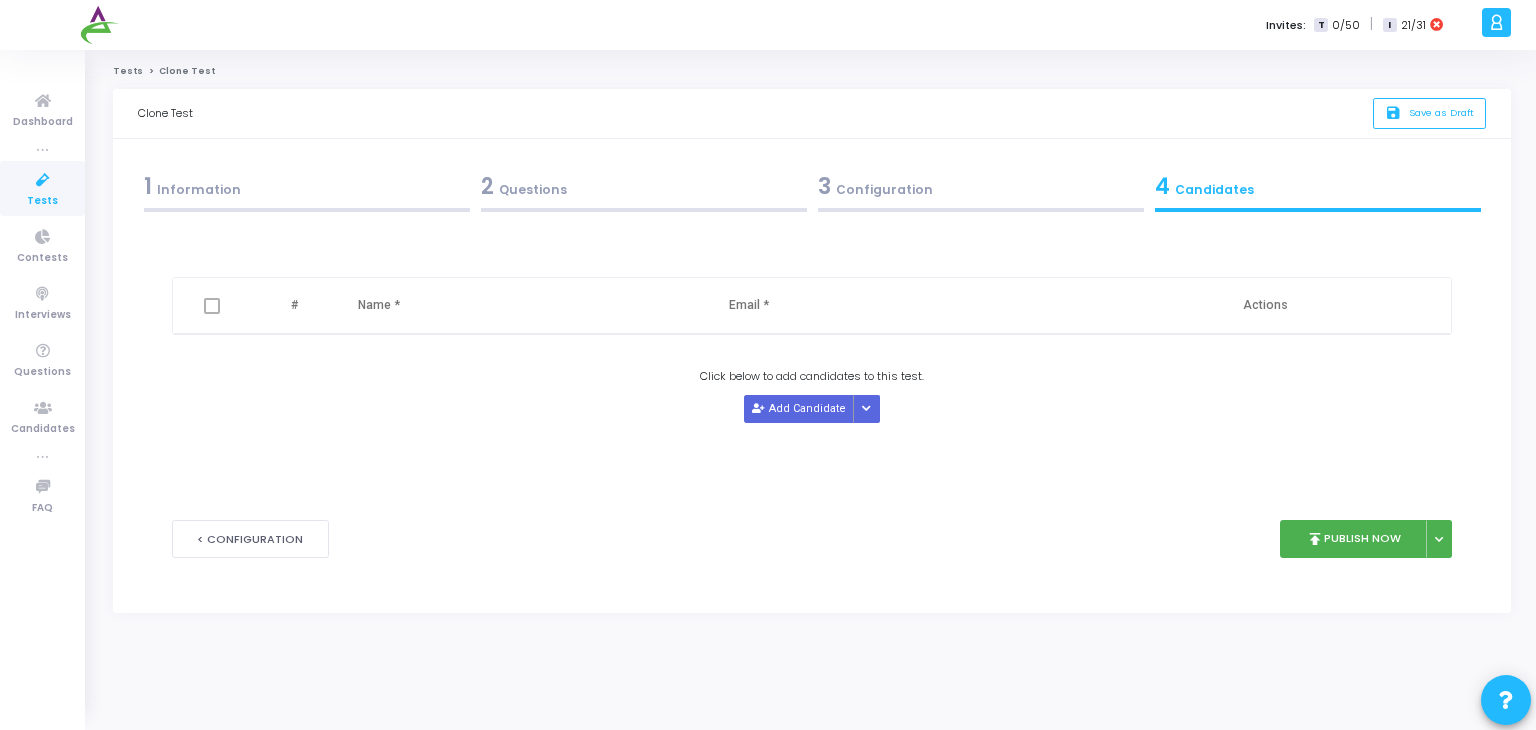 click on "3  Configuration" at bounding box center (981, 186) 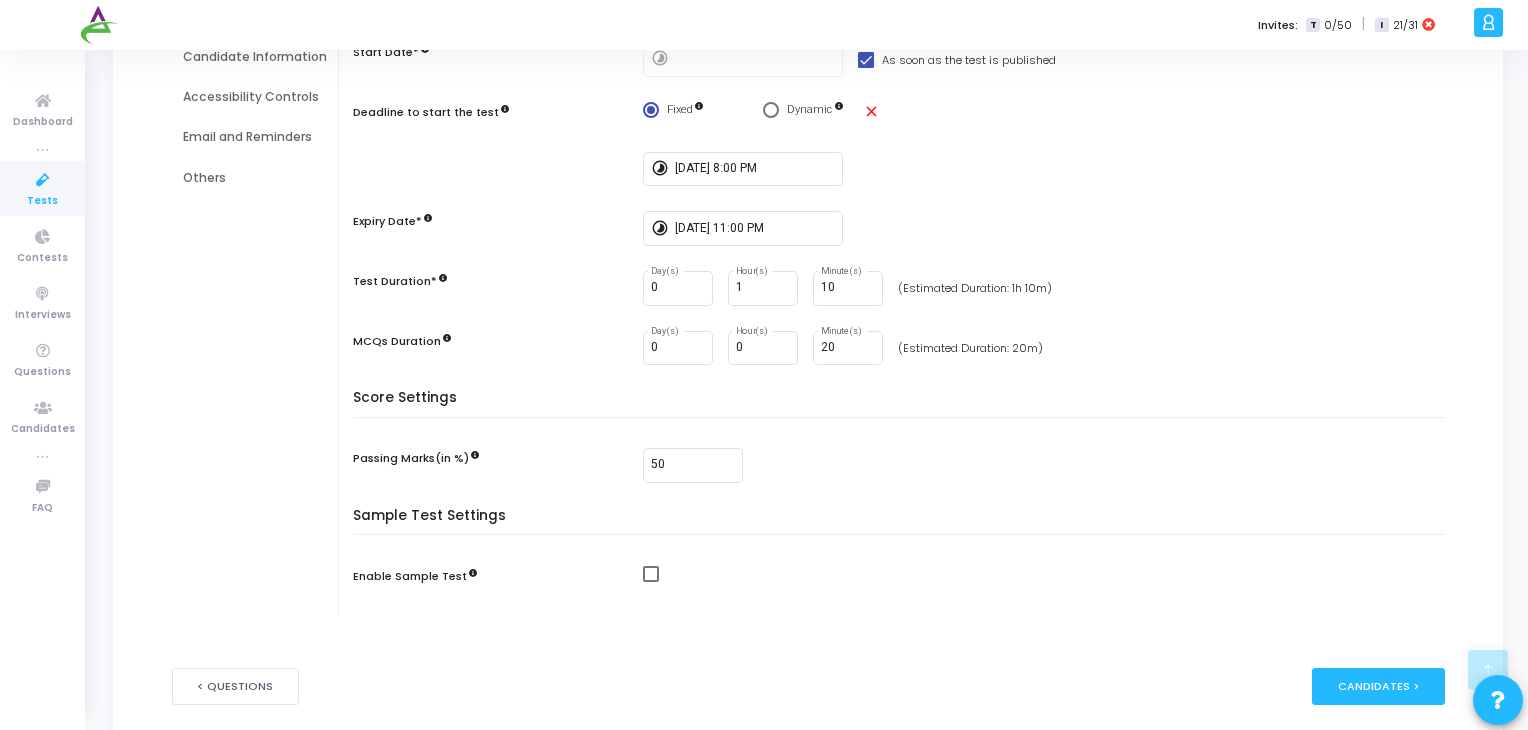 scroll, scrollTop: 384, scrollLeft: 0, axis: vertical 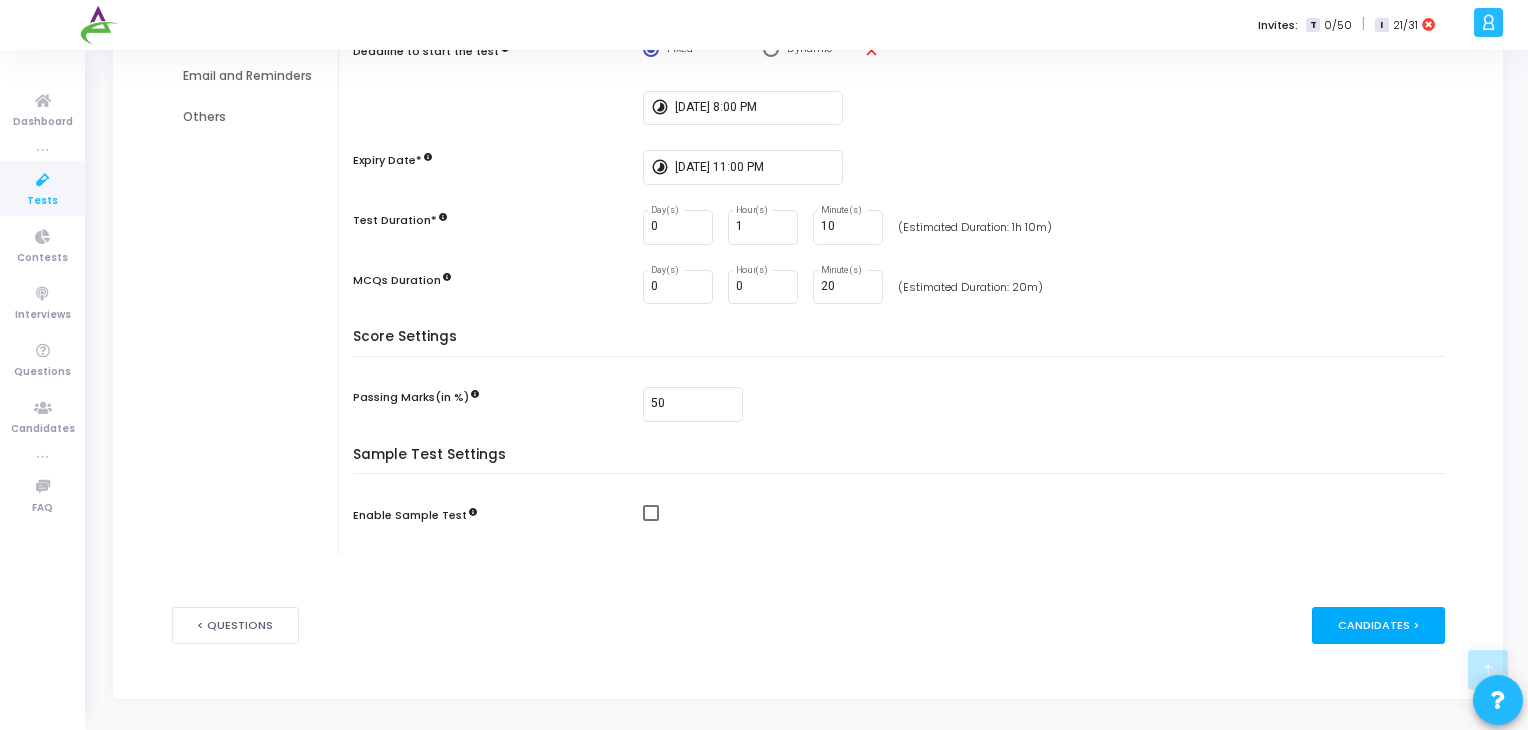 click on "Candidates >" at bounding box center (1378, 625) 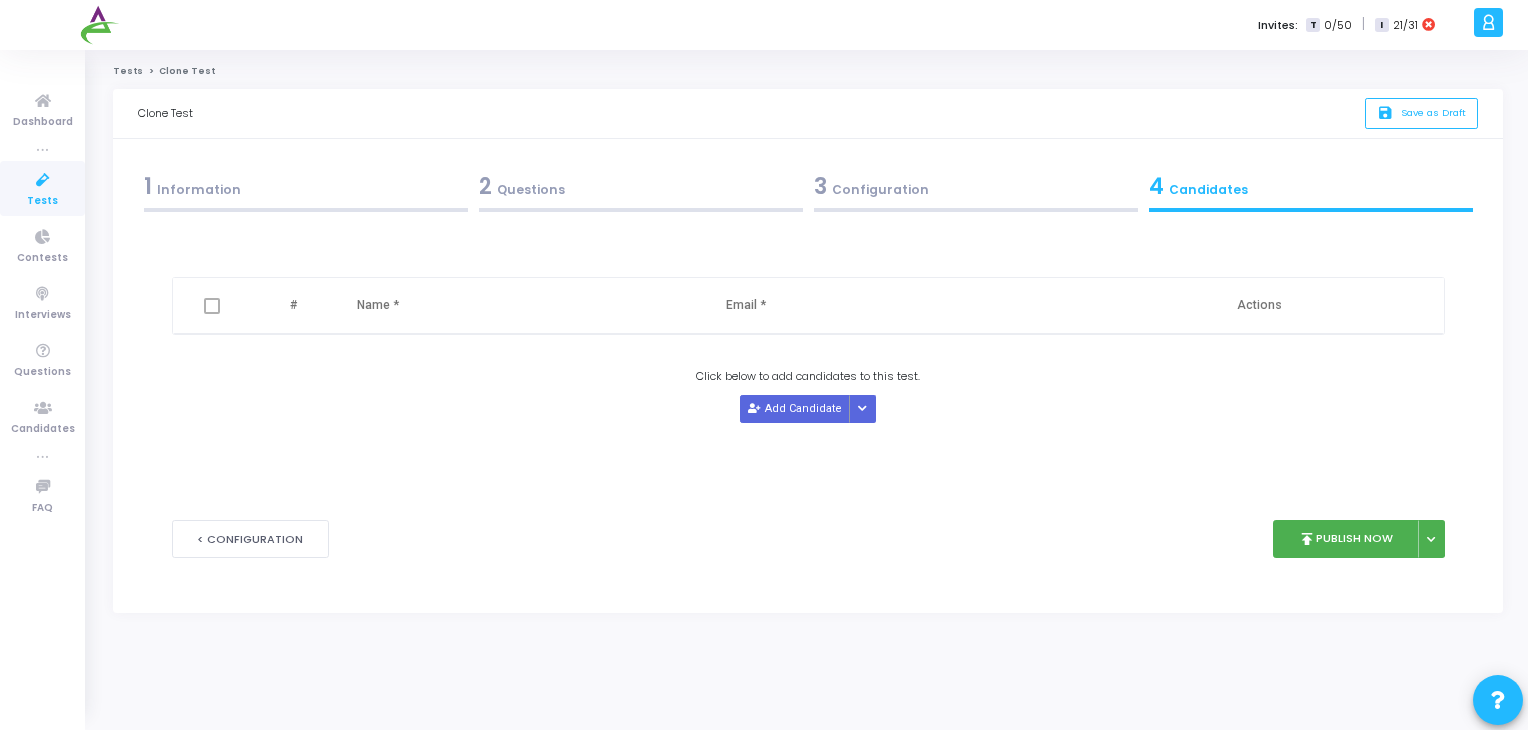 scroll, scrollTop: 0, scrollLeft: 0, axis: both 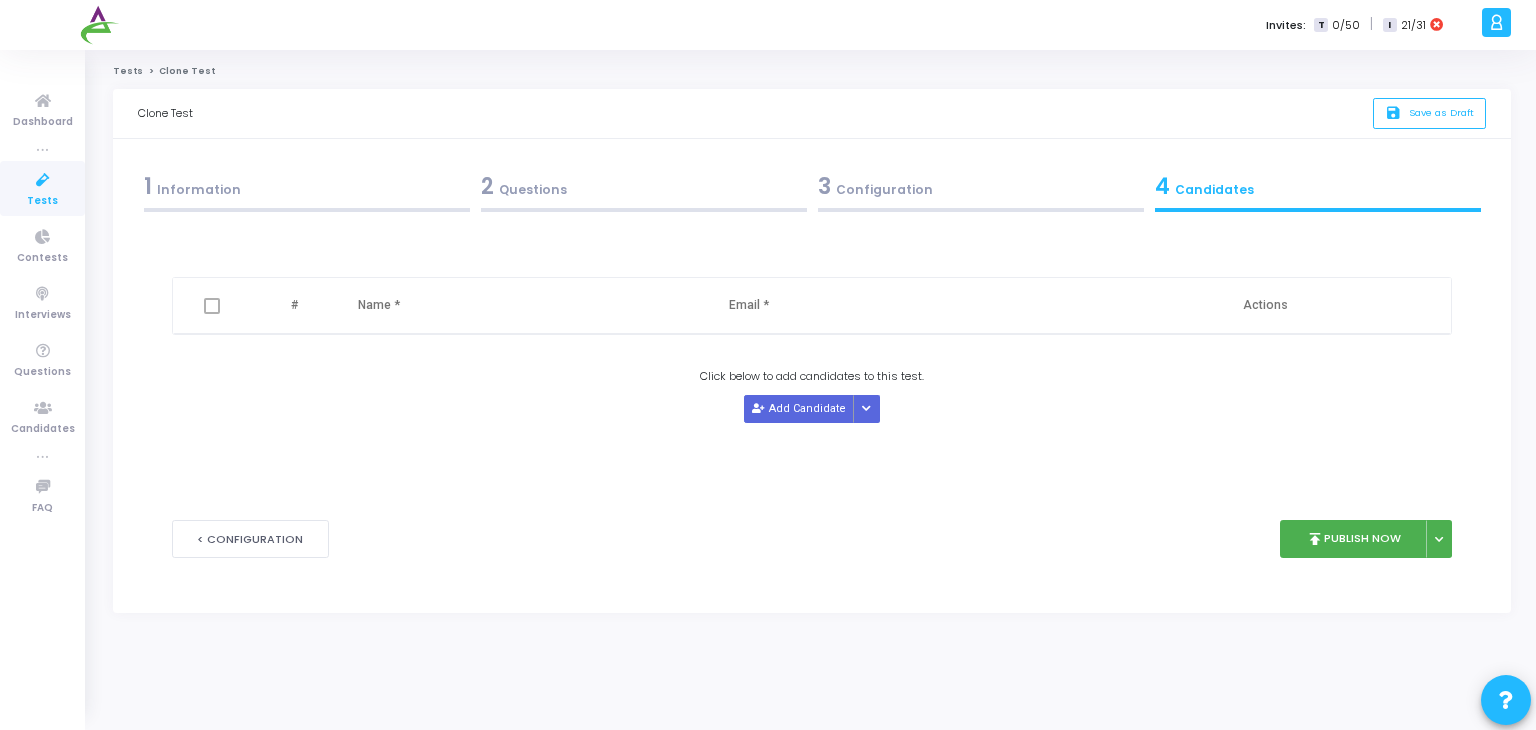 click on "3" at bounding box center [824, 186] 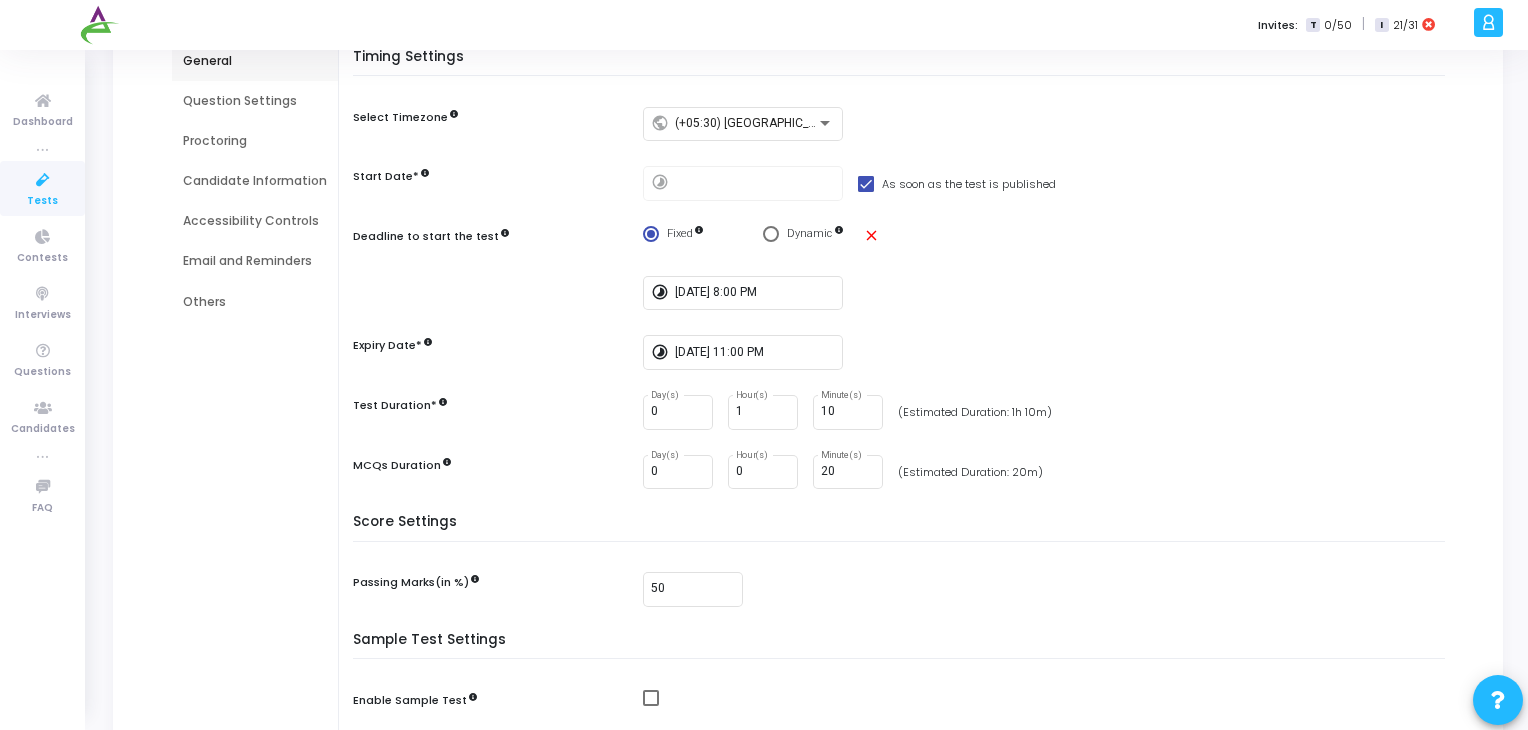 scroll, scrollTop: 192, scrollLeft: 0, axis: vertical 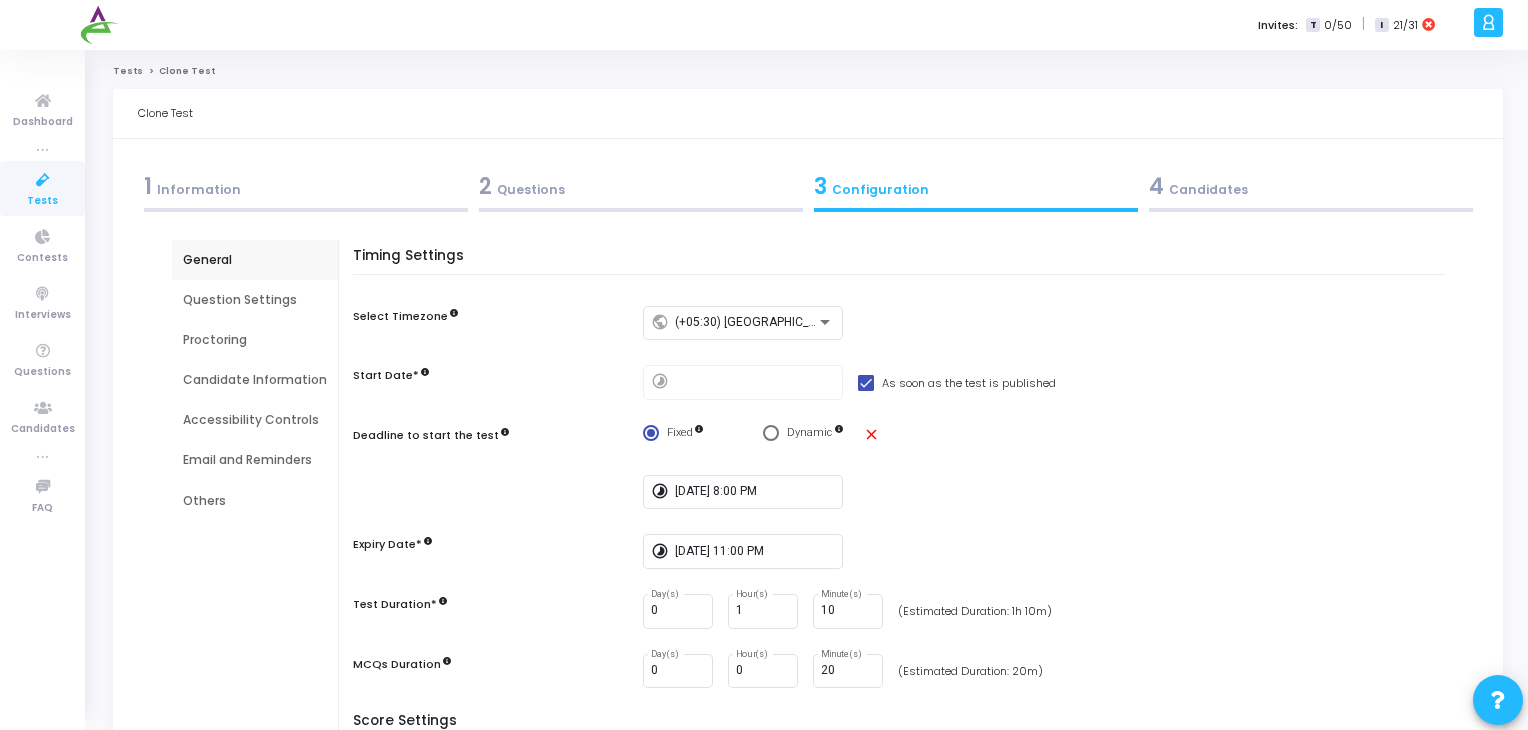 click on "4  Candidates" at bounding box center [1311, 186] 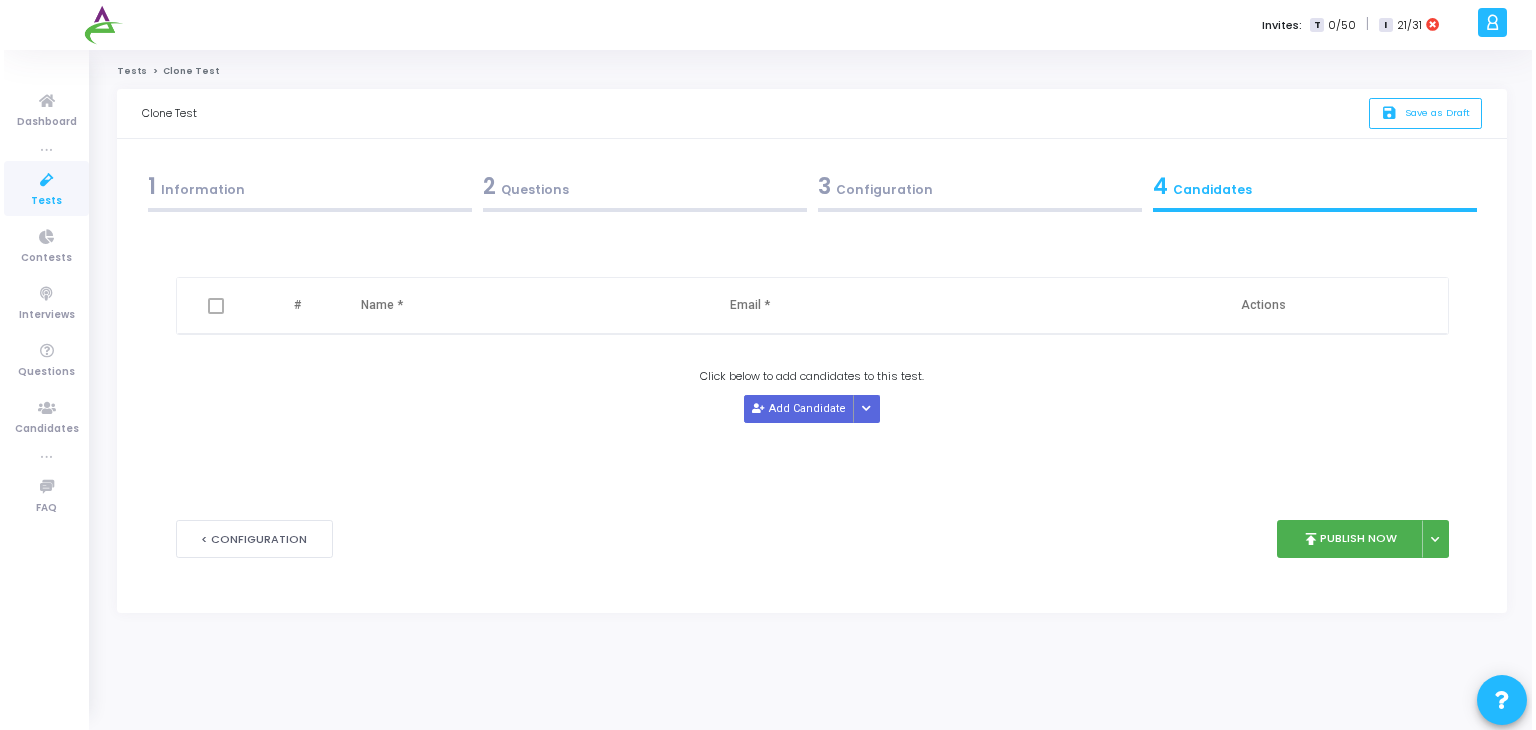 scroll, scrollTop: 0, scrollLeft: 0, axis: both 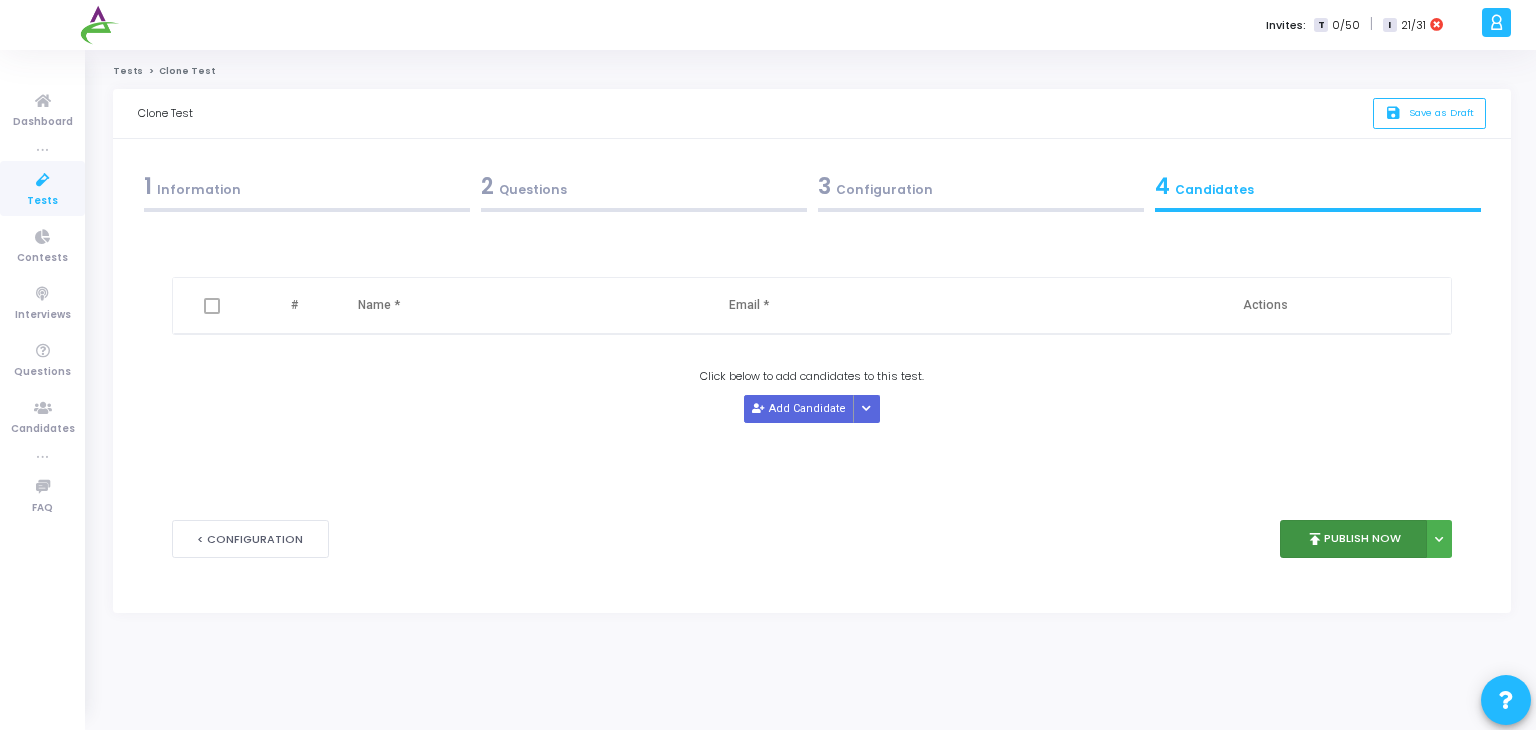 click on "publish  Publish Now" at bounding box center (1353, 539) 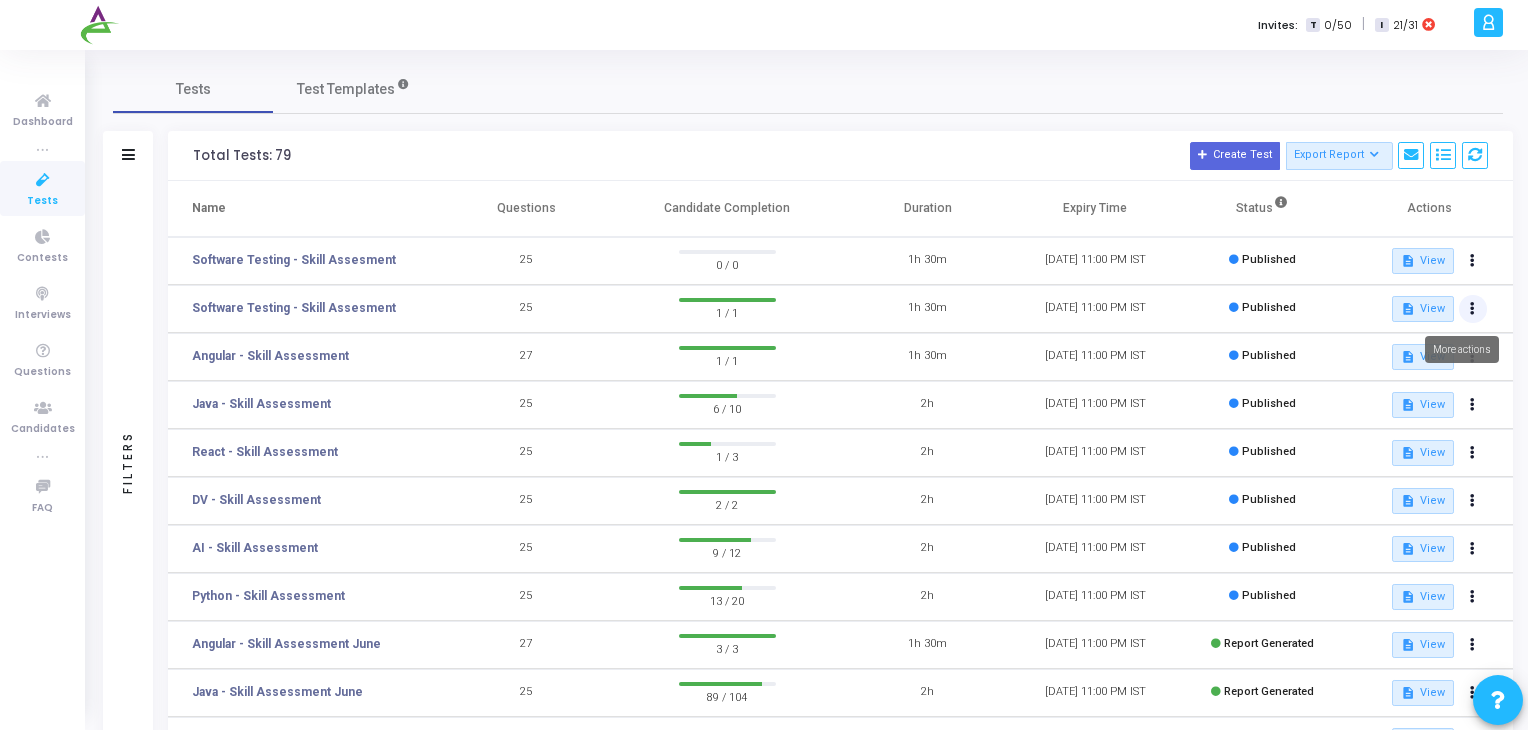 click 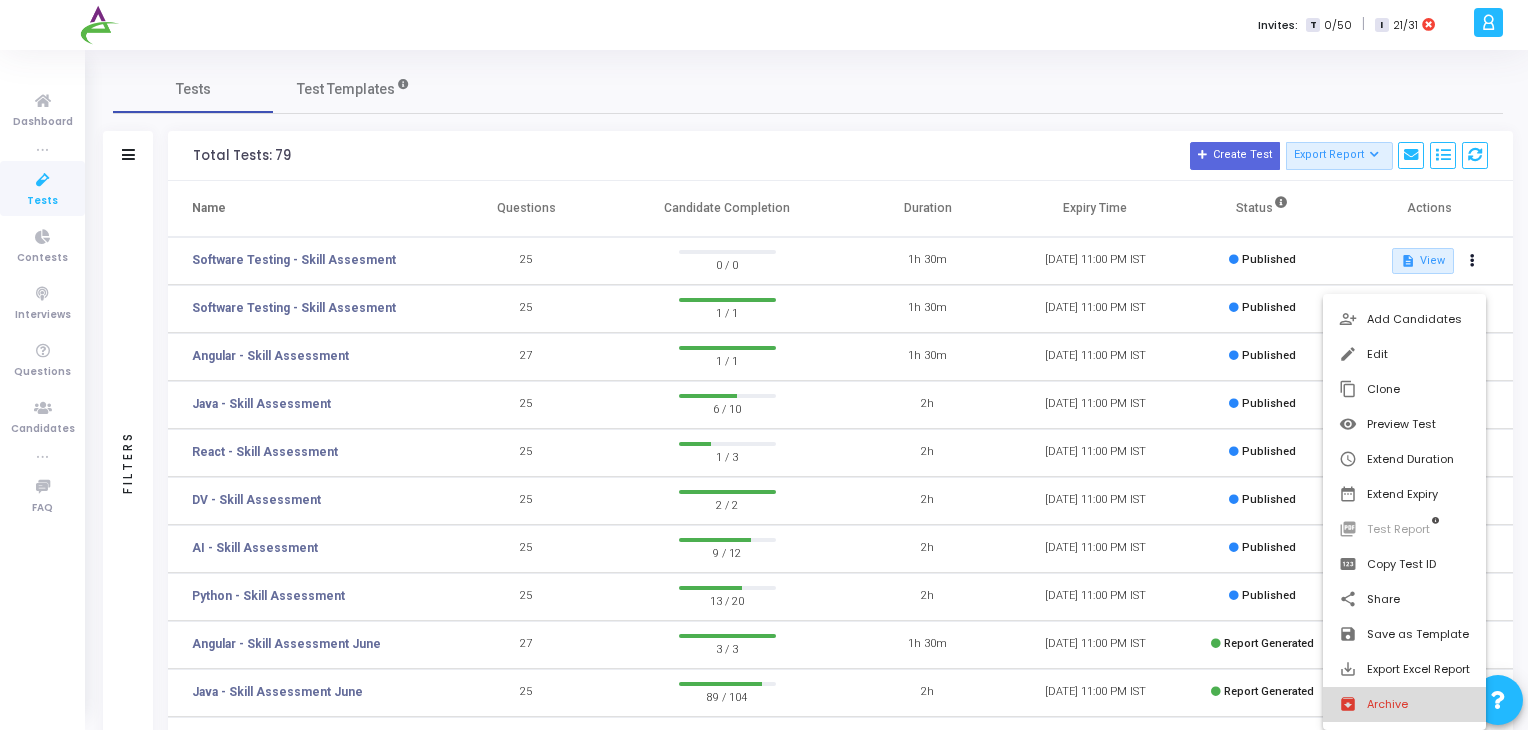 click on "archive  Archive" at bounding box center (1404, 704) 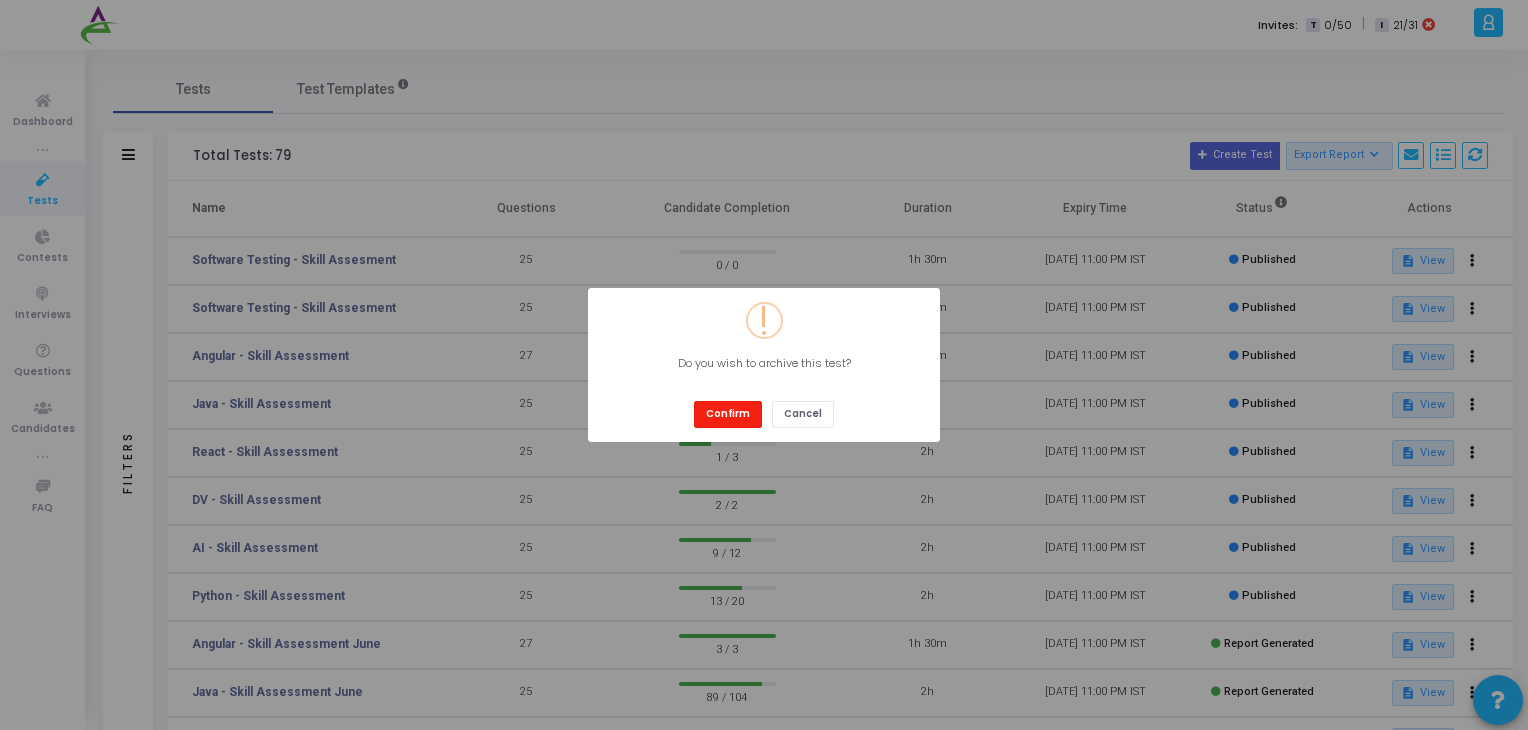 click on "Confirm" at bounding box center (728, 414) 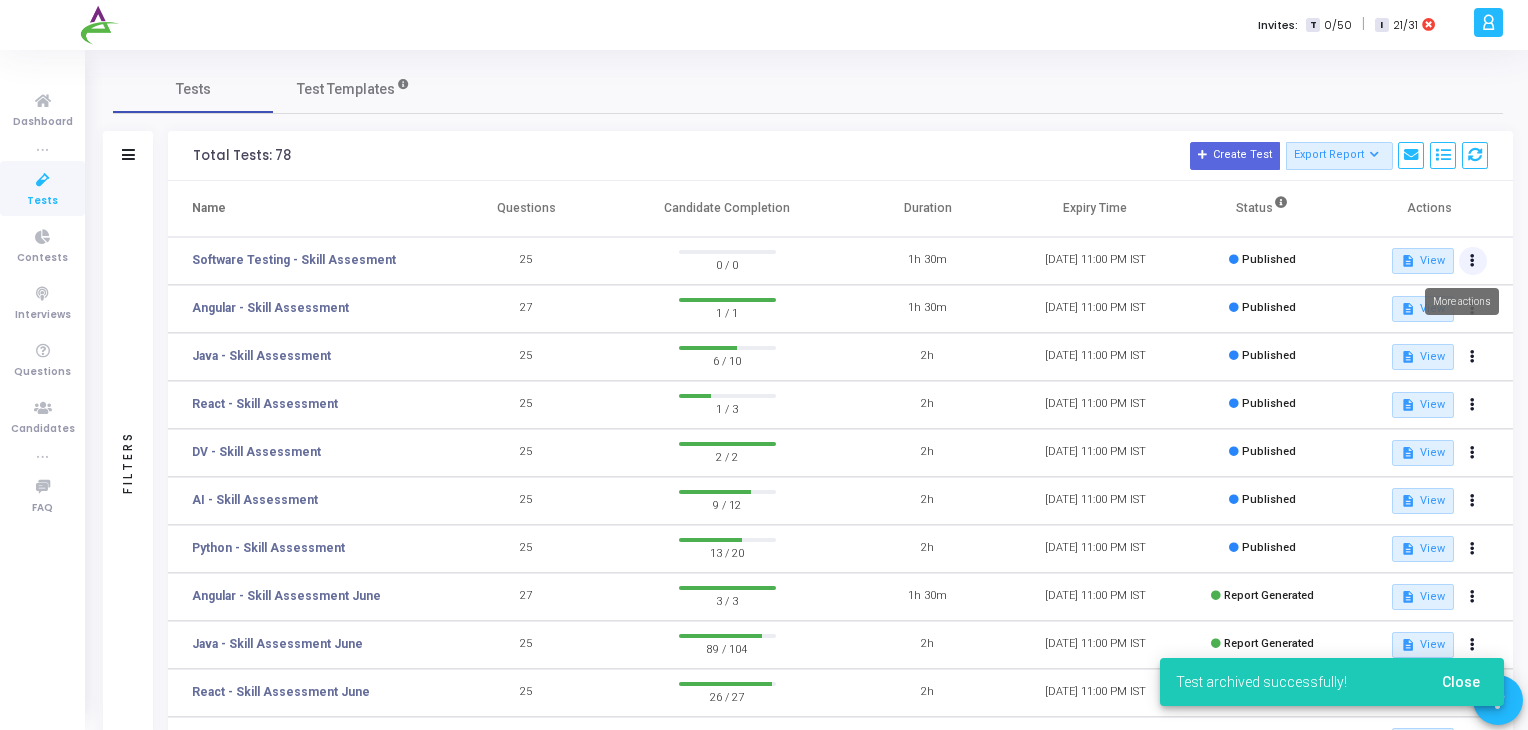 click at bounding box center [1473, 261] 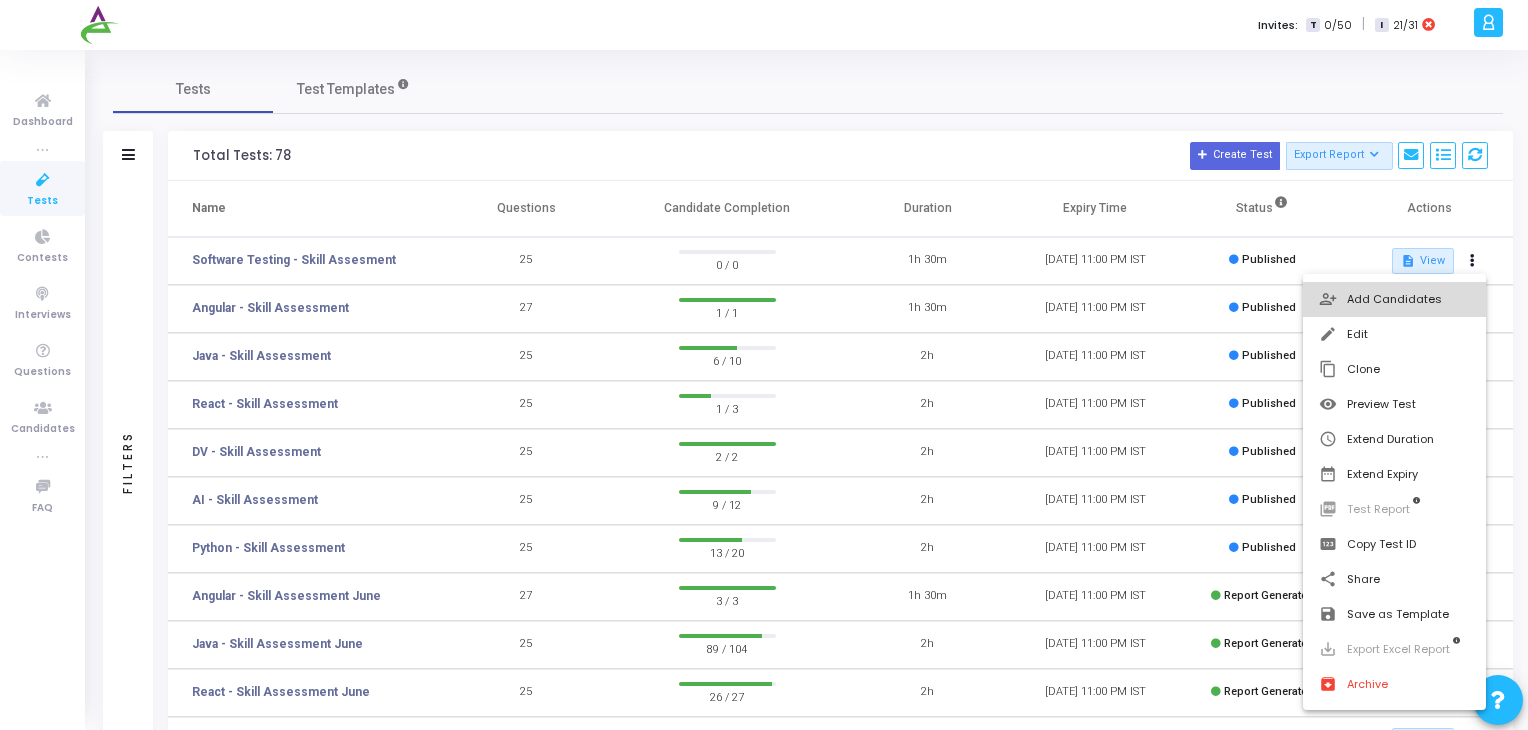 click on "person_add_alt  Add Candidates" at bounding box center (1394, 299) 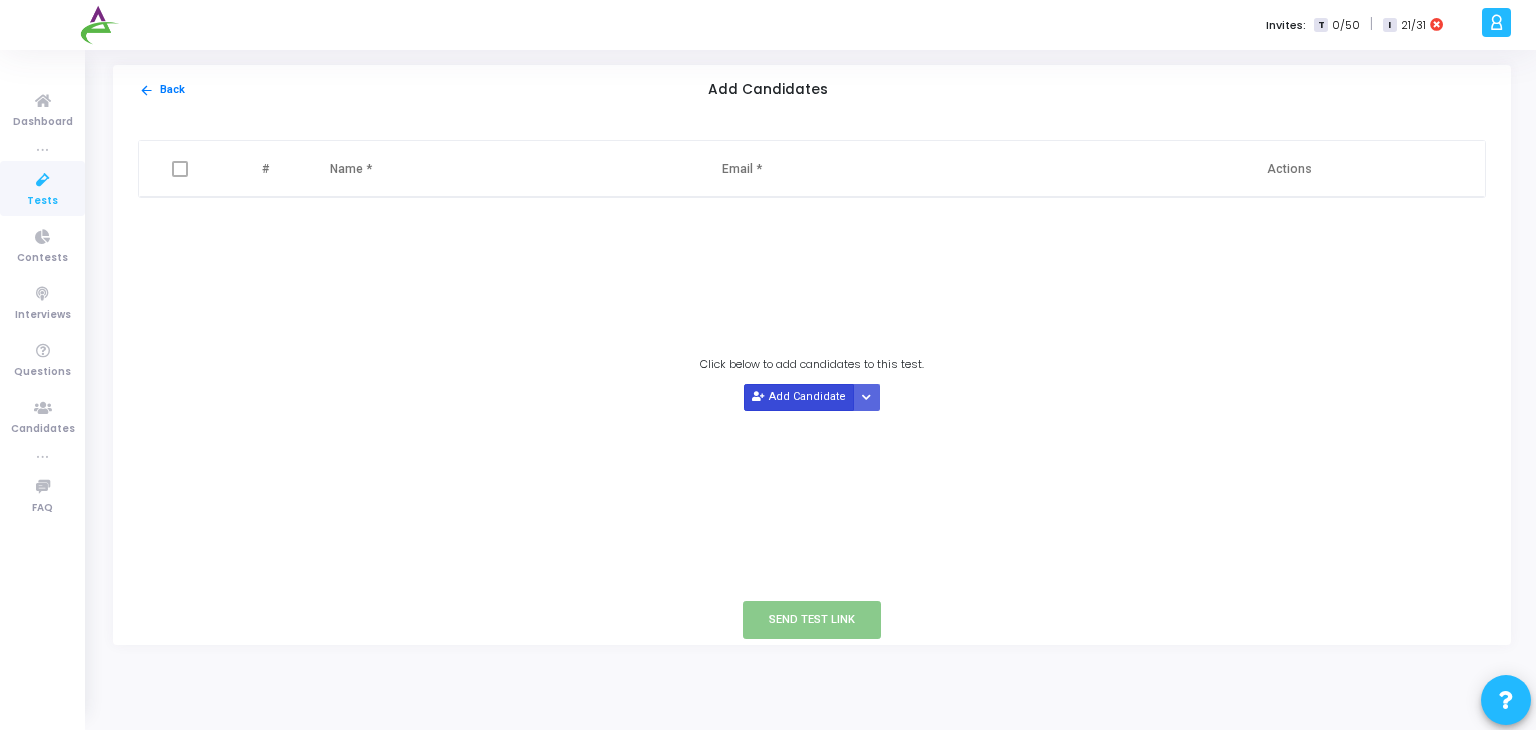 click on "Add Candidate" at bounding box center (799, 397) 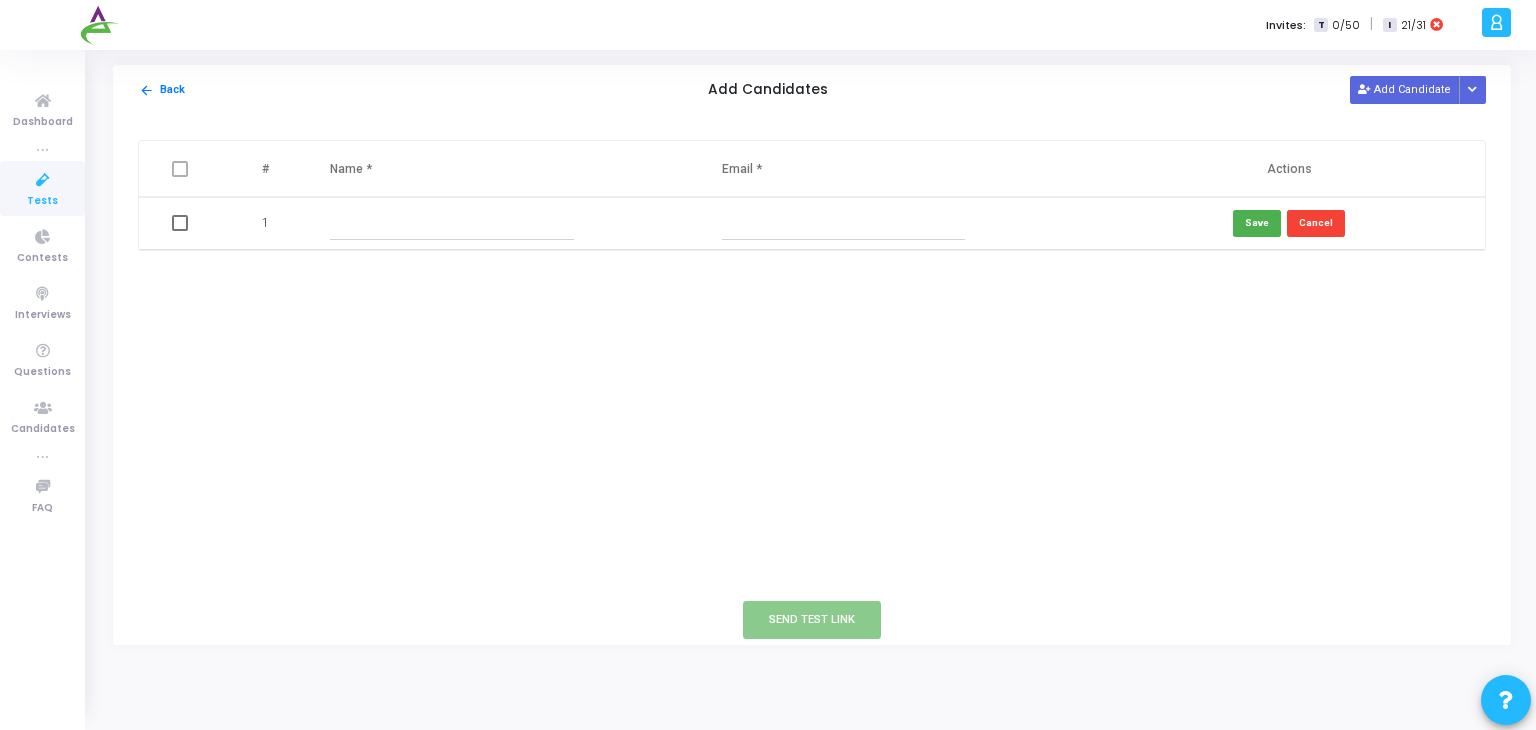 click at bounding box center (451, 223) 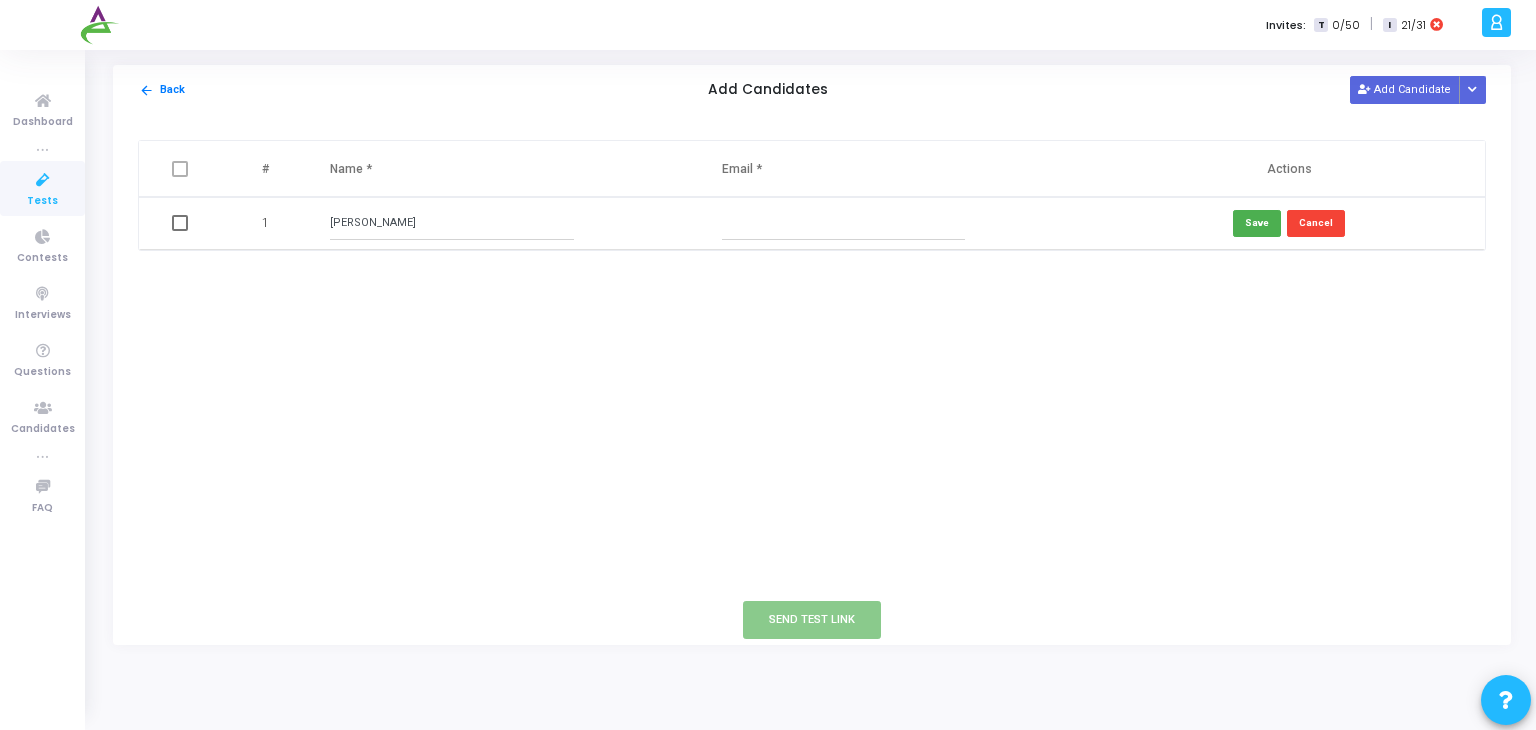 type on "[PERSON_NAME]" 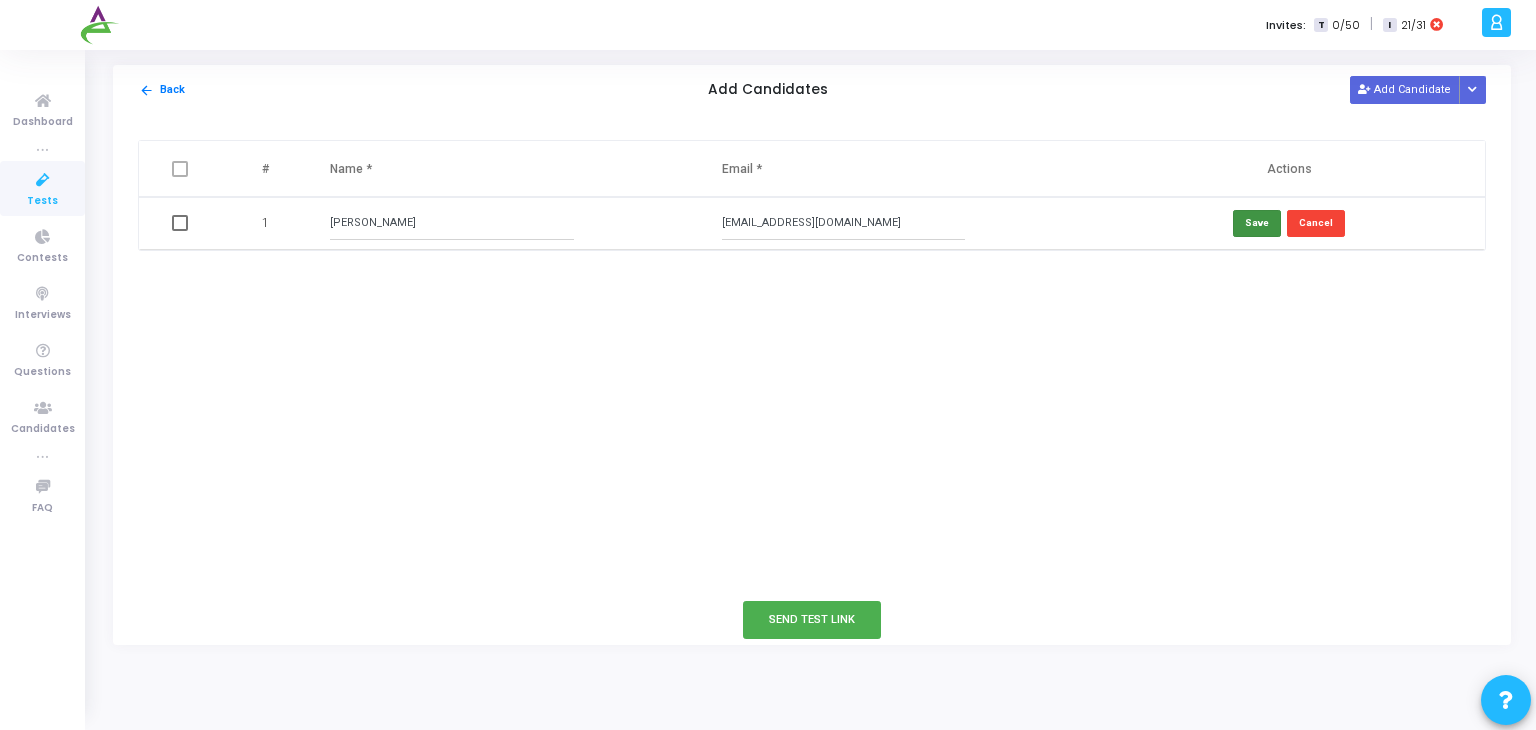 type on "[EMAIL_ADDRESS][DOMAIN_NAME]" 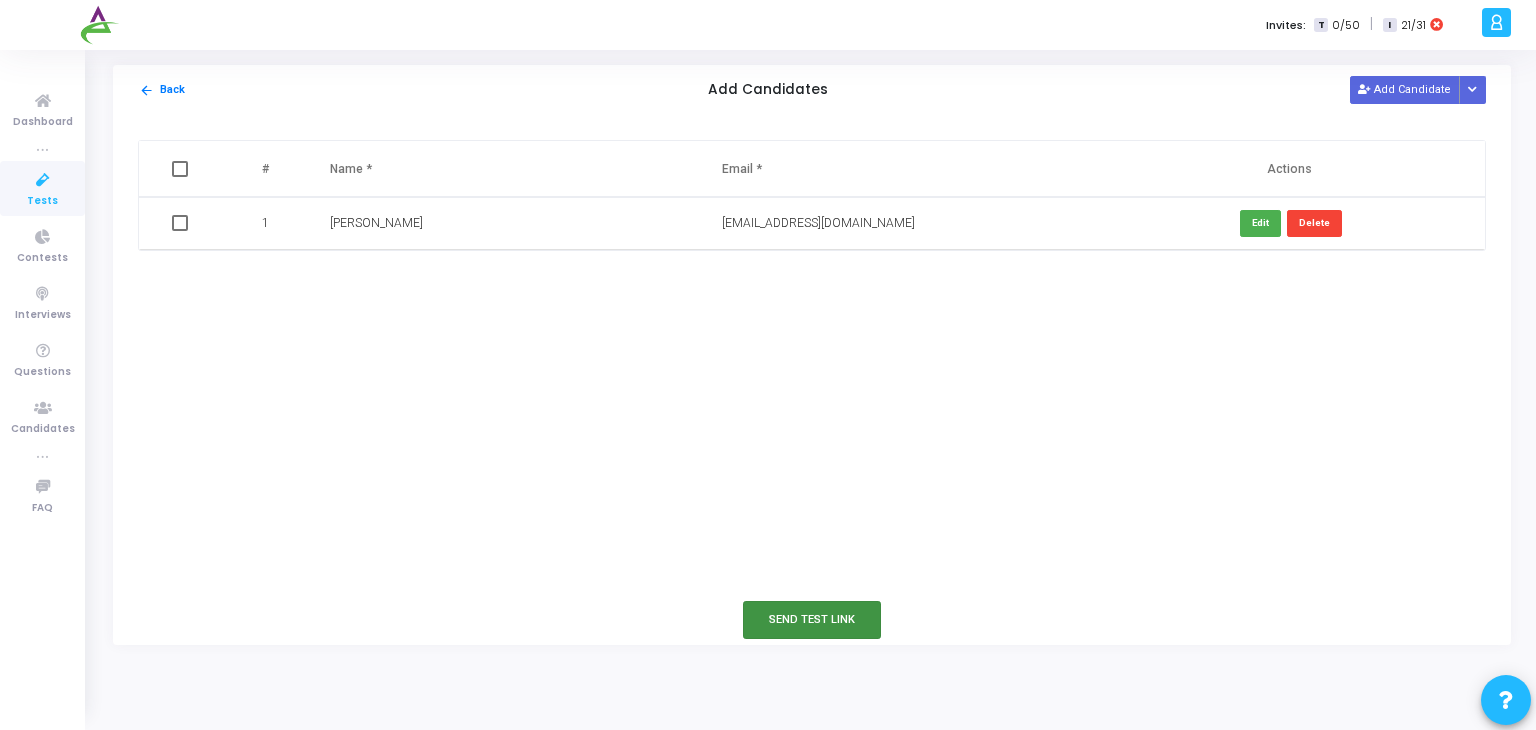 click on "Send Test Link" at bounding box center [812, 619] 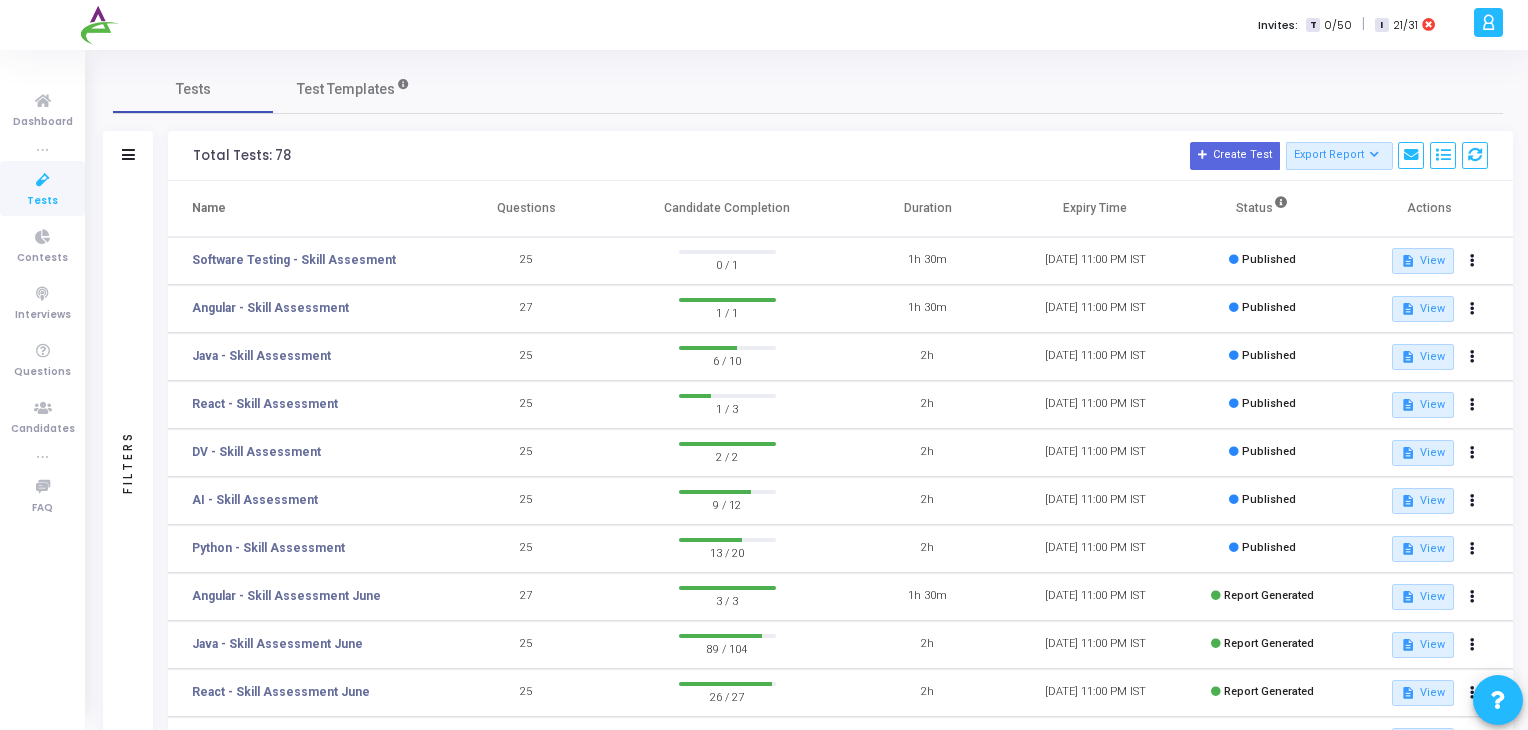 click on "Tests" at bounding box center [42, 201] 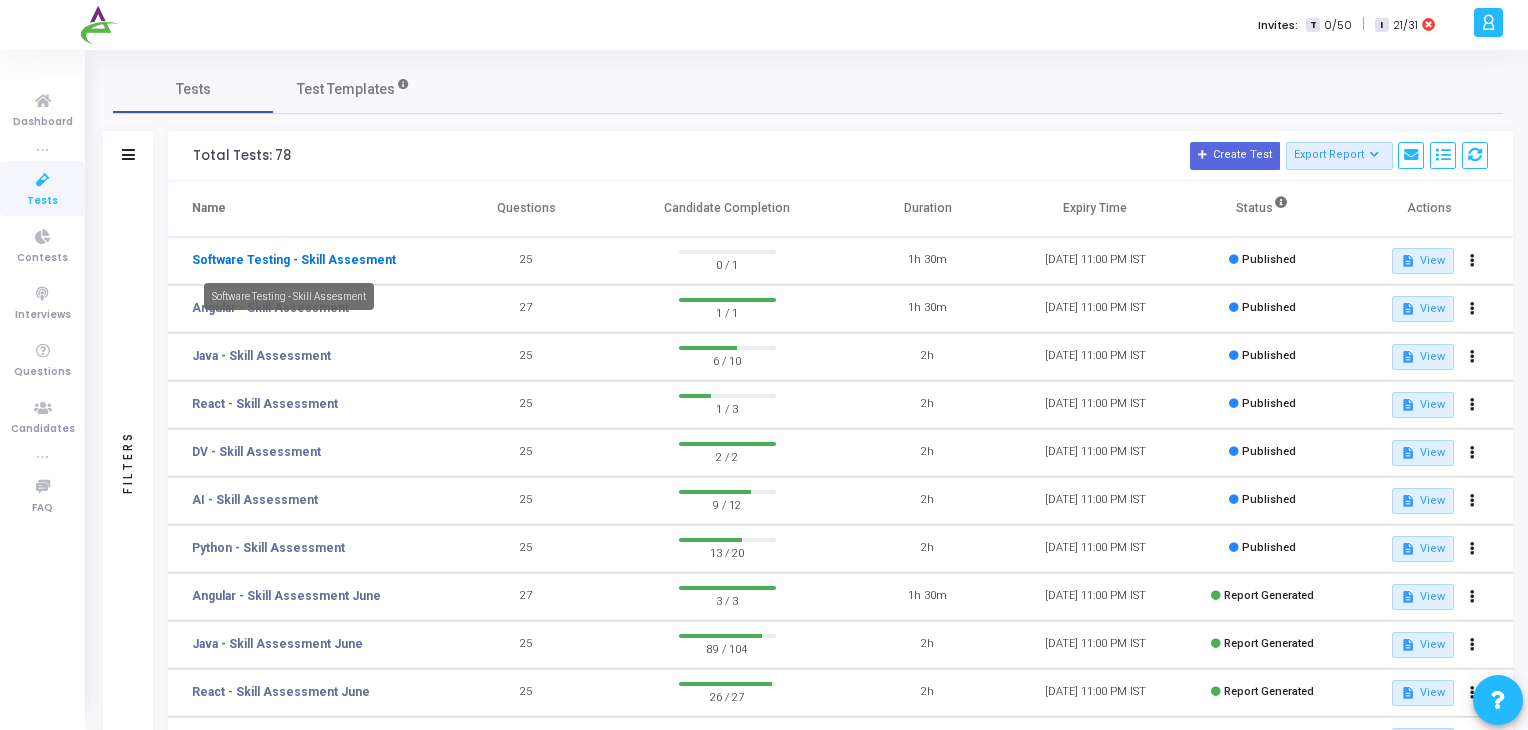 click on "Software Testing - Skill Assesment" at bounding box center (294, 260) 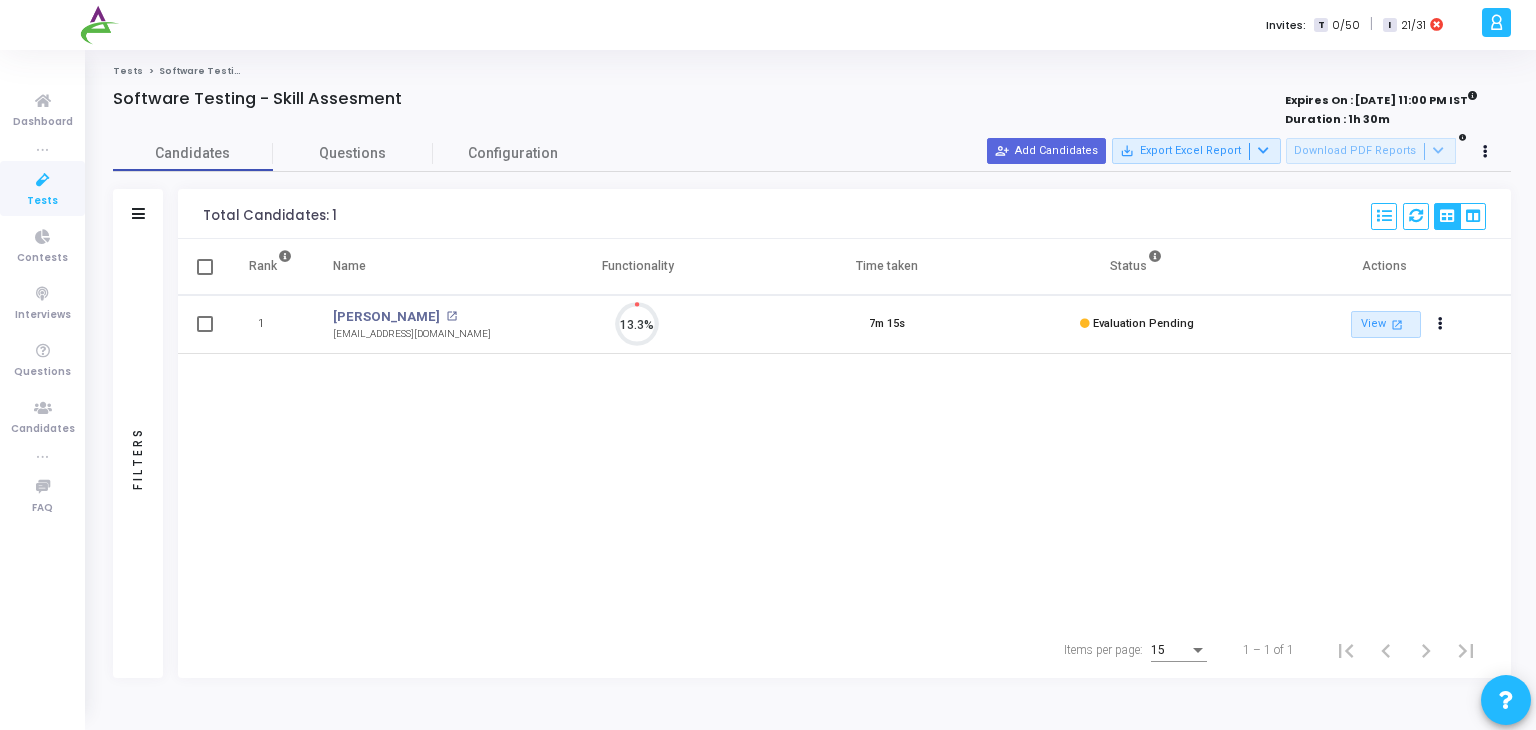 scroll, scrollTop: 8, scrollLeft: 8, axis: both 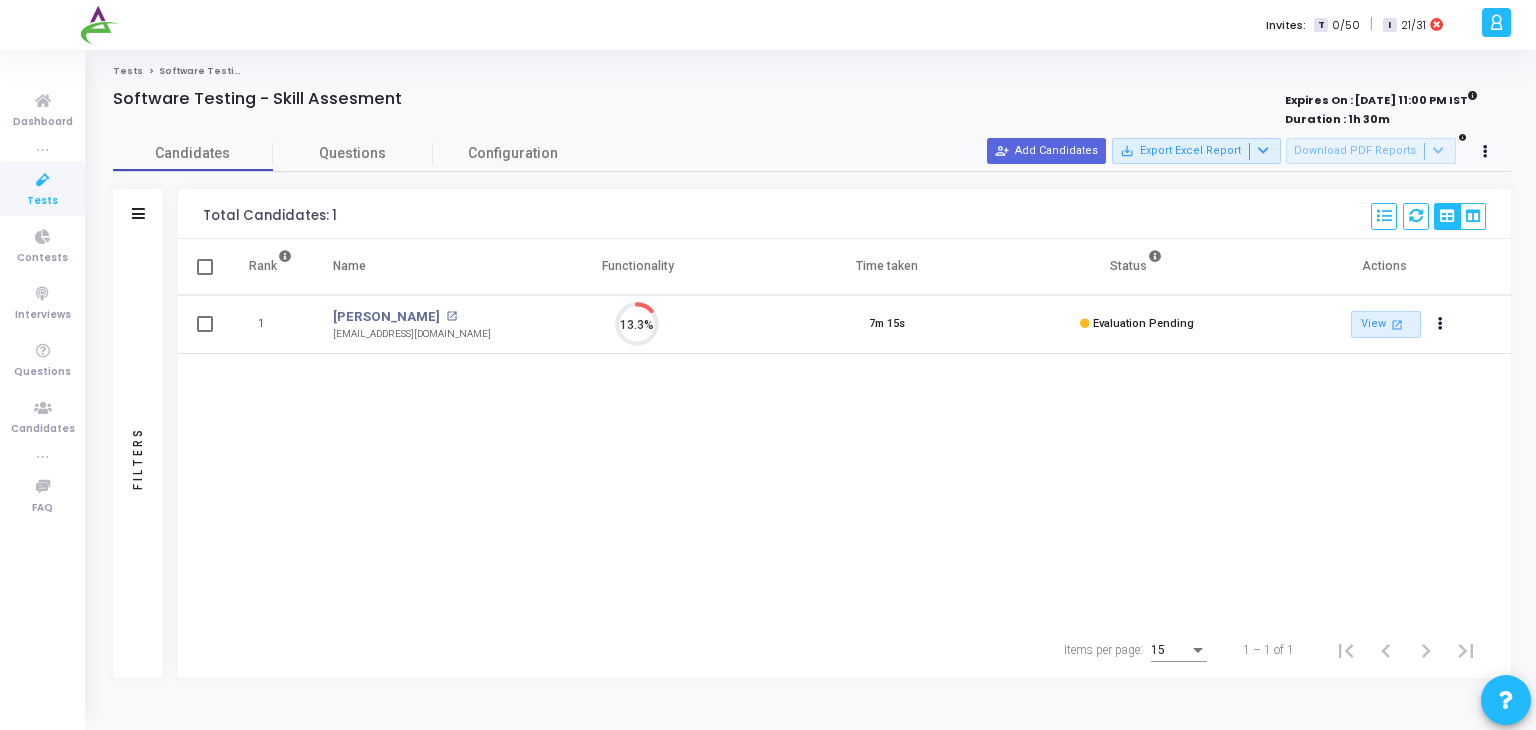 click on "Rank" at bounding box center [270, 267] 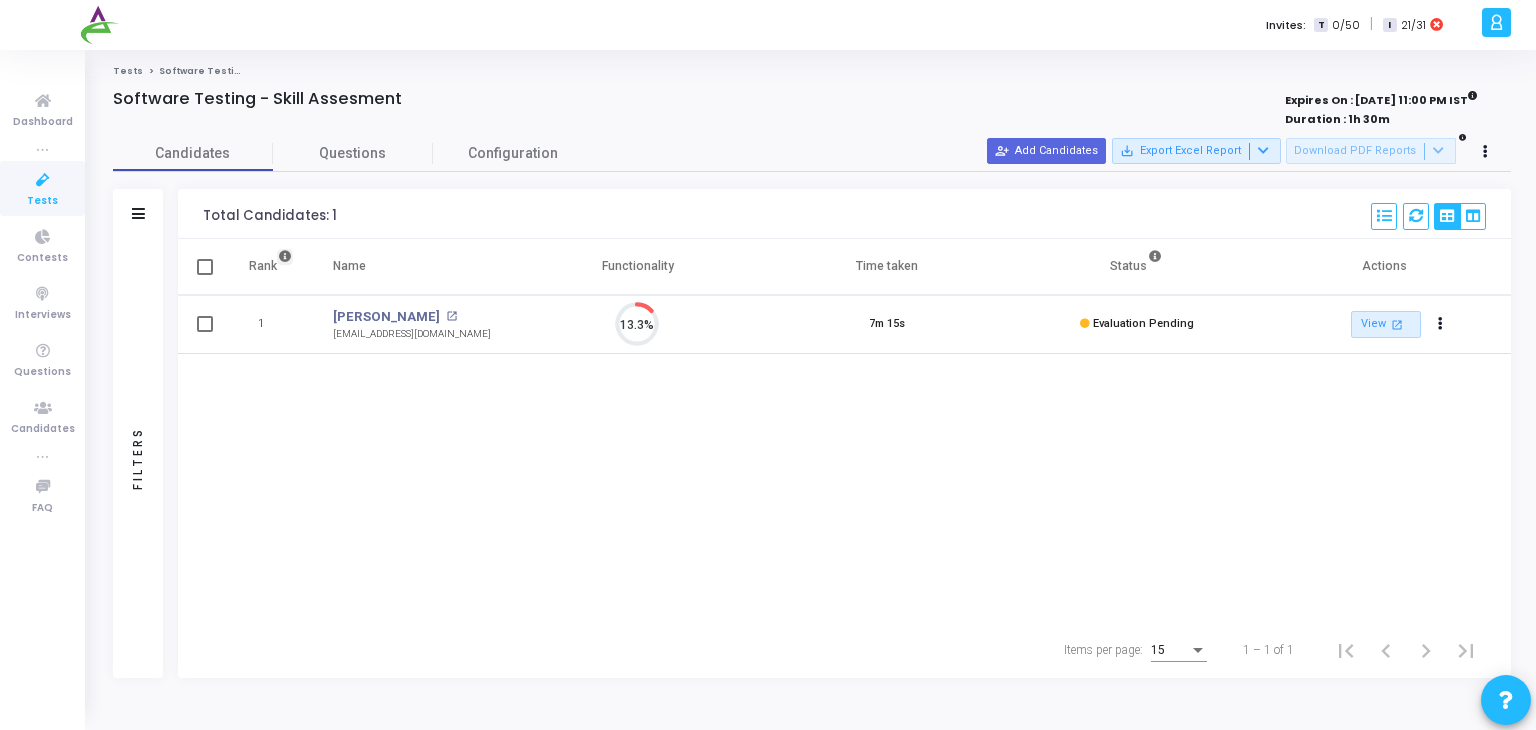 click at bounding box center (285, 257) 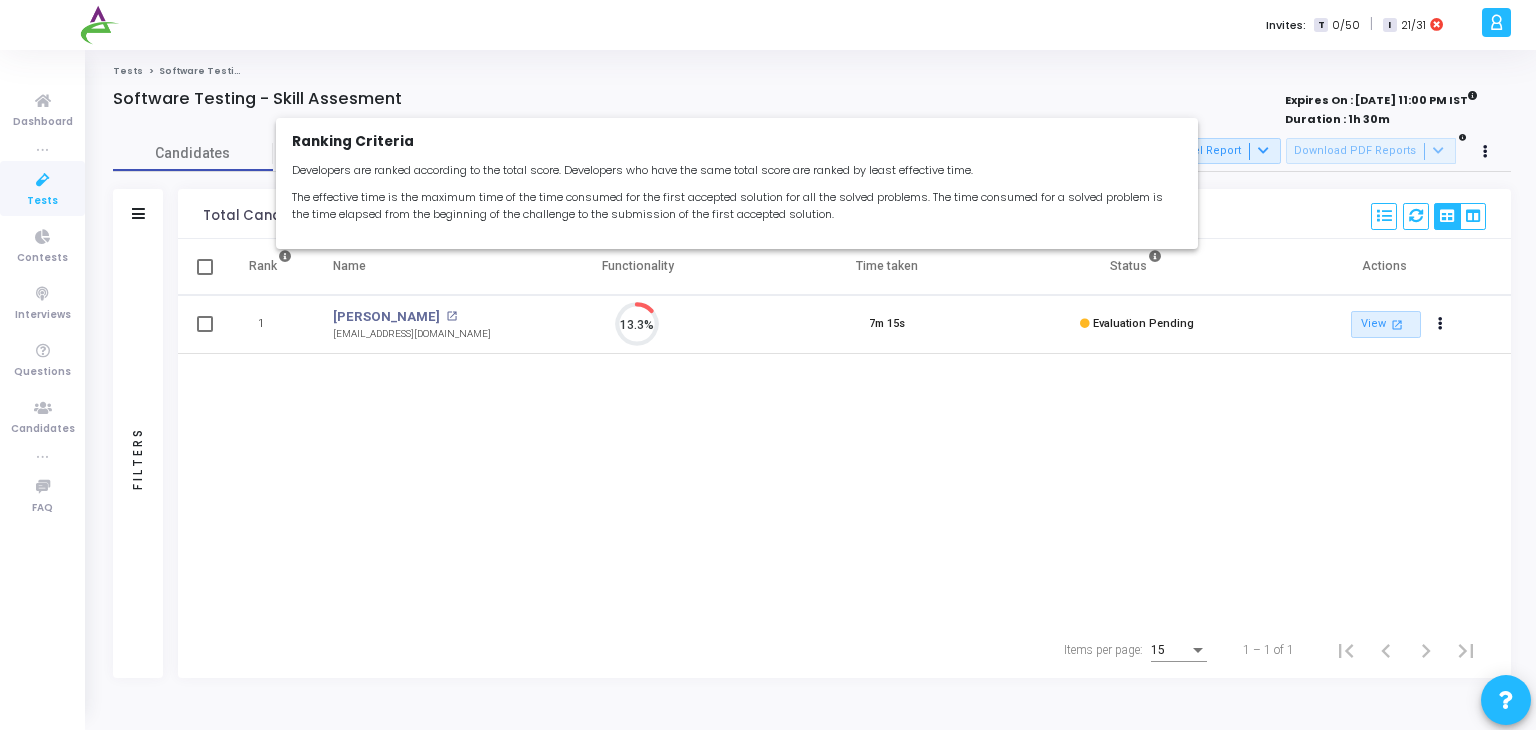 click at bounding box center (768, 365) 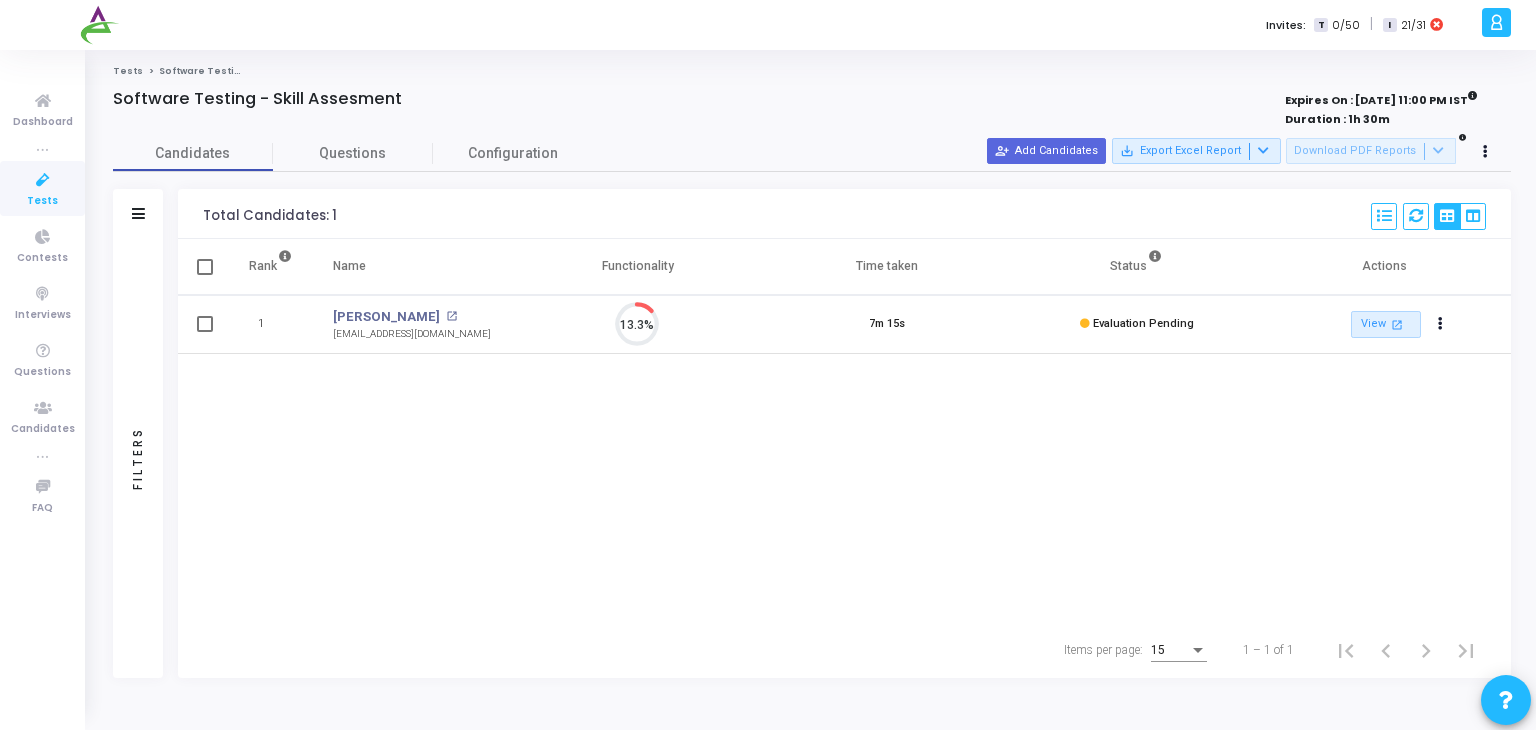 click on "Tests" at bounding box center [42, 201] 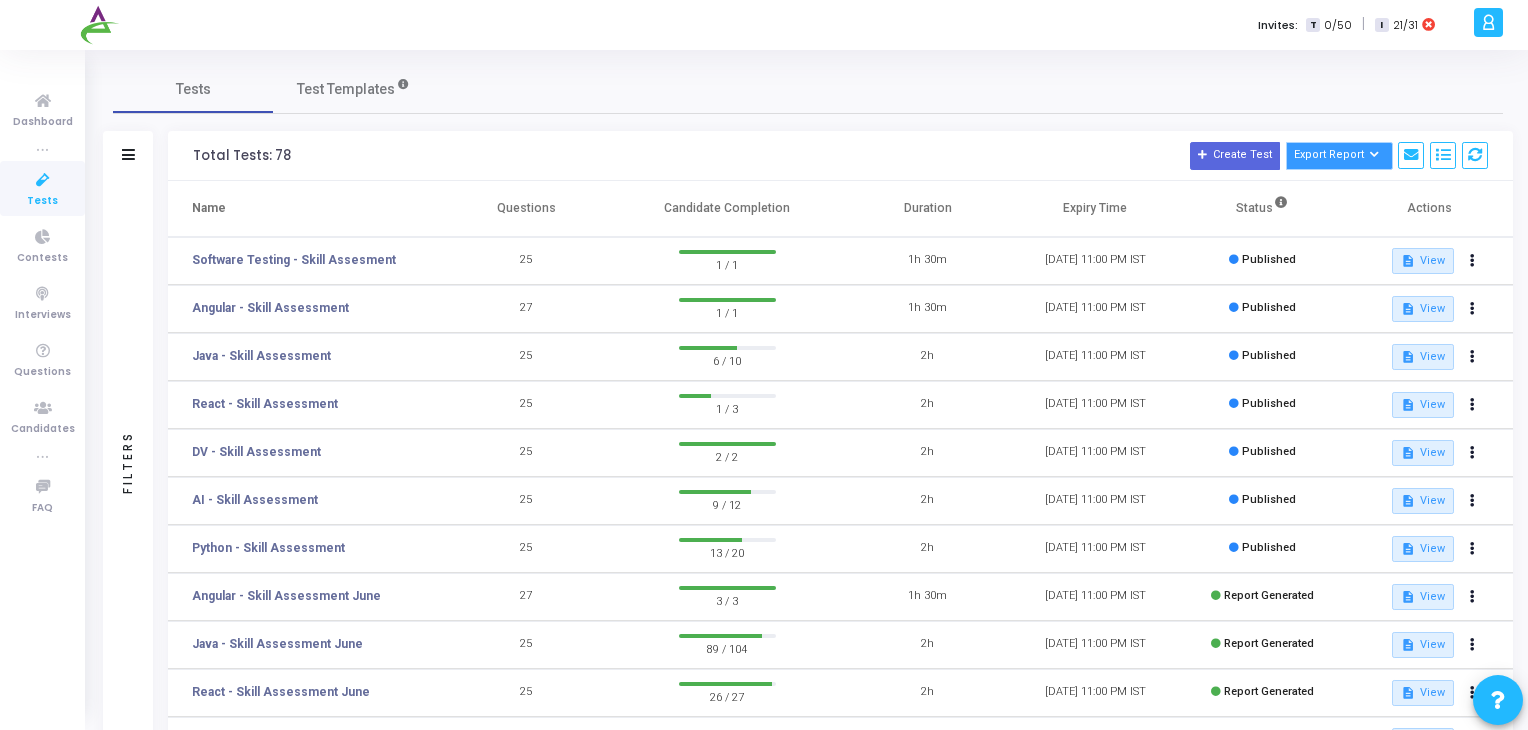 click on "Export Report" 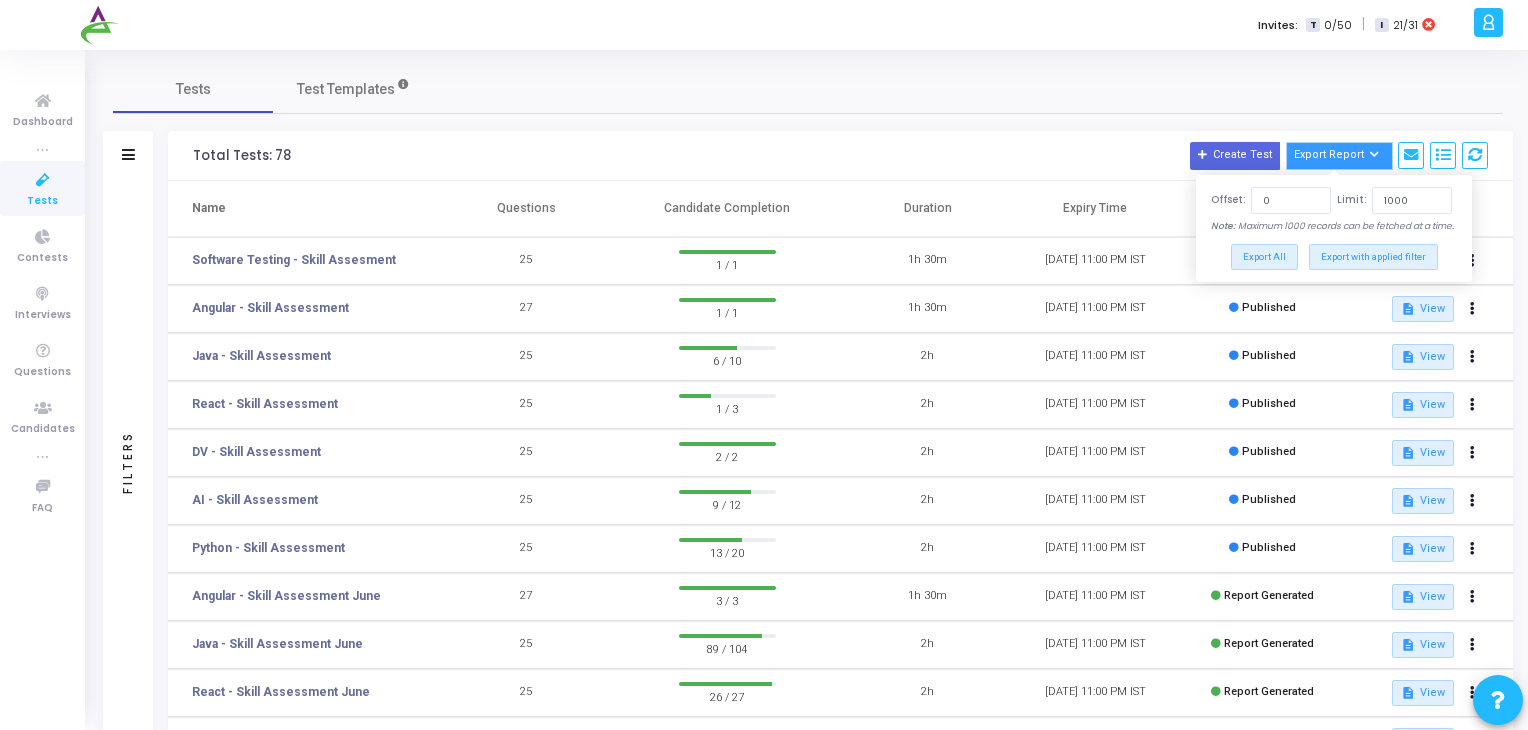 click on "Export Report" 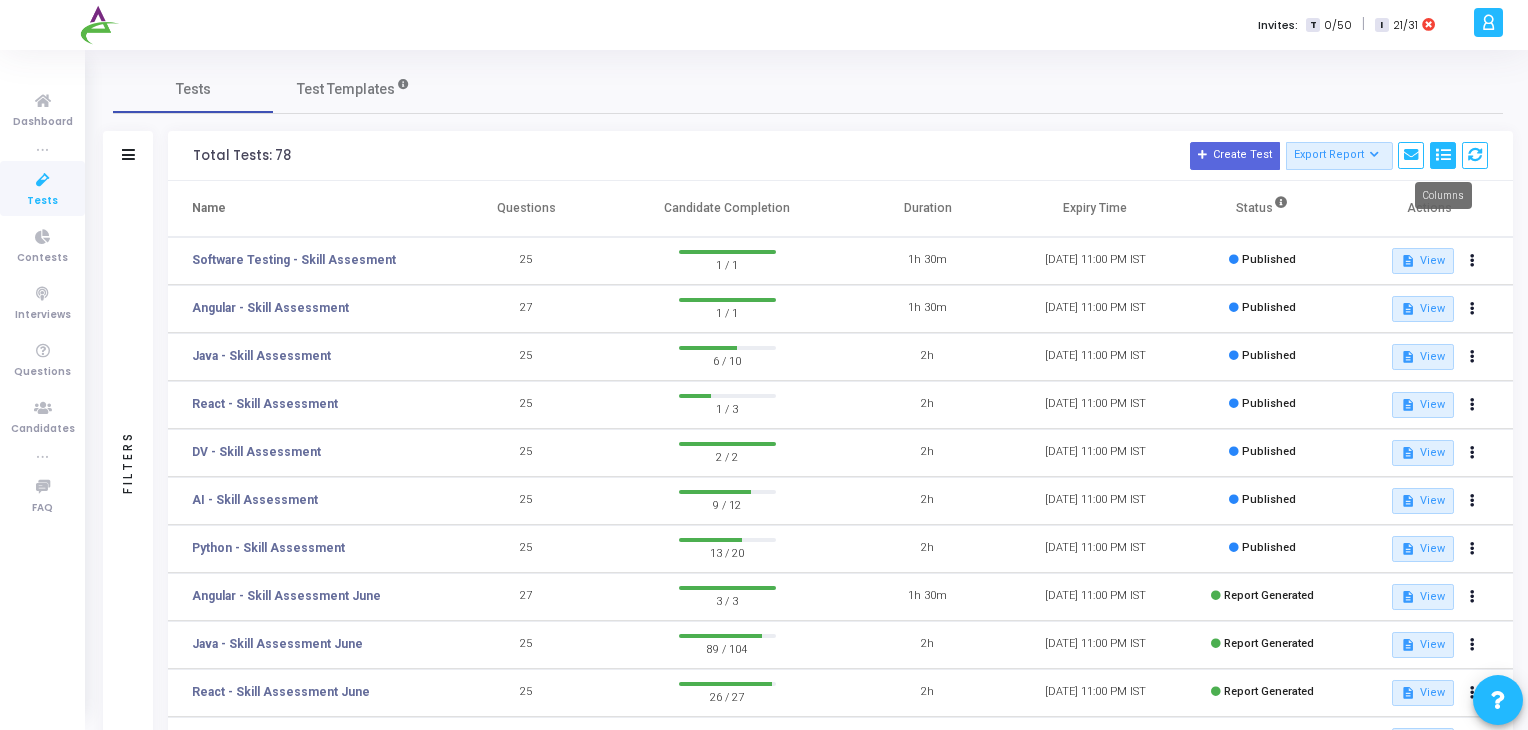 click at bounding box center (1443, 155) 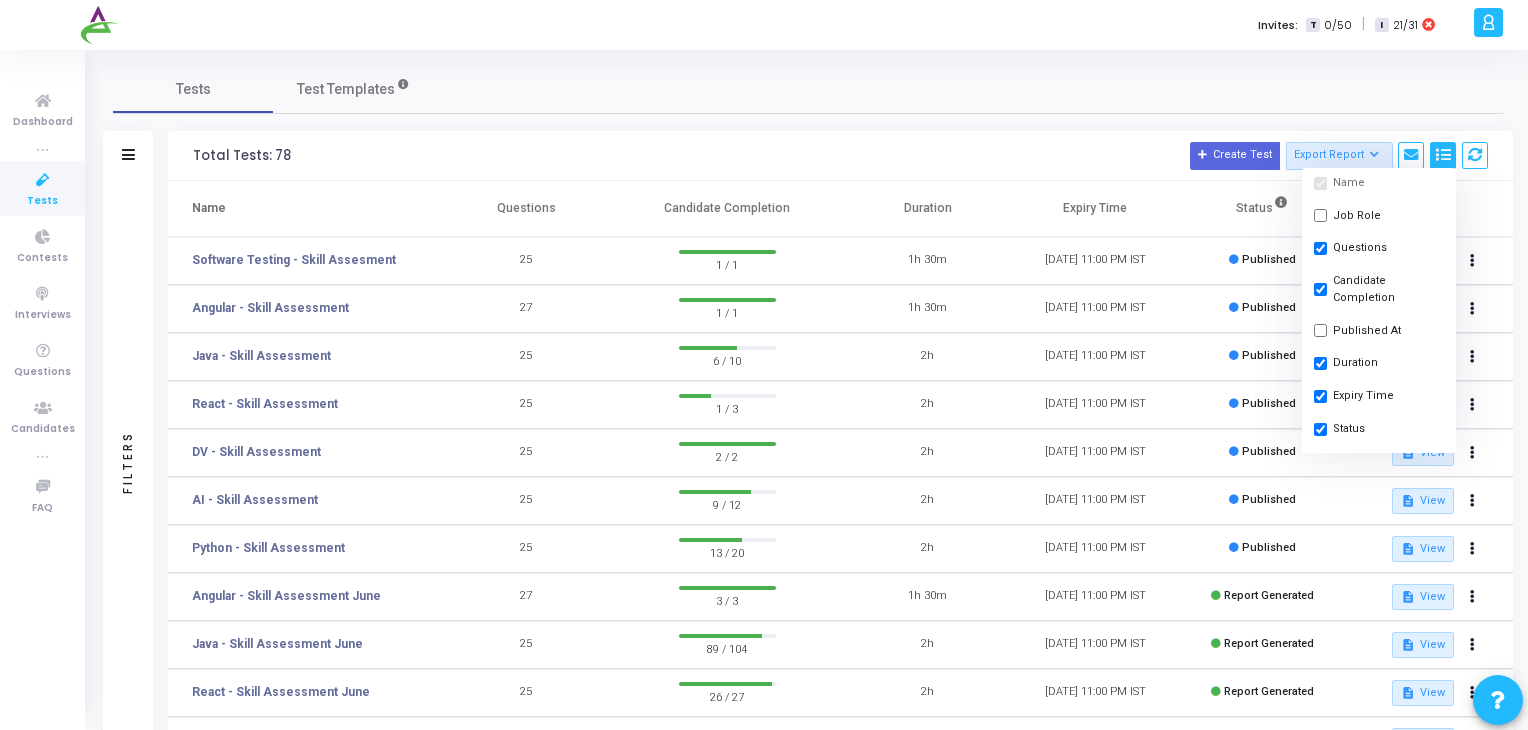 scroll, scrollTop: 0, scrollLeft: 0, axis: both 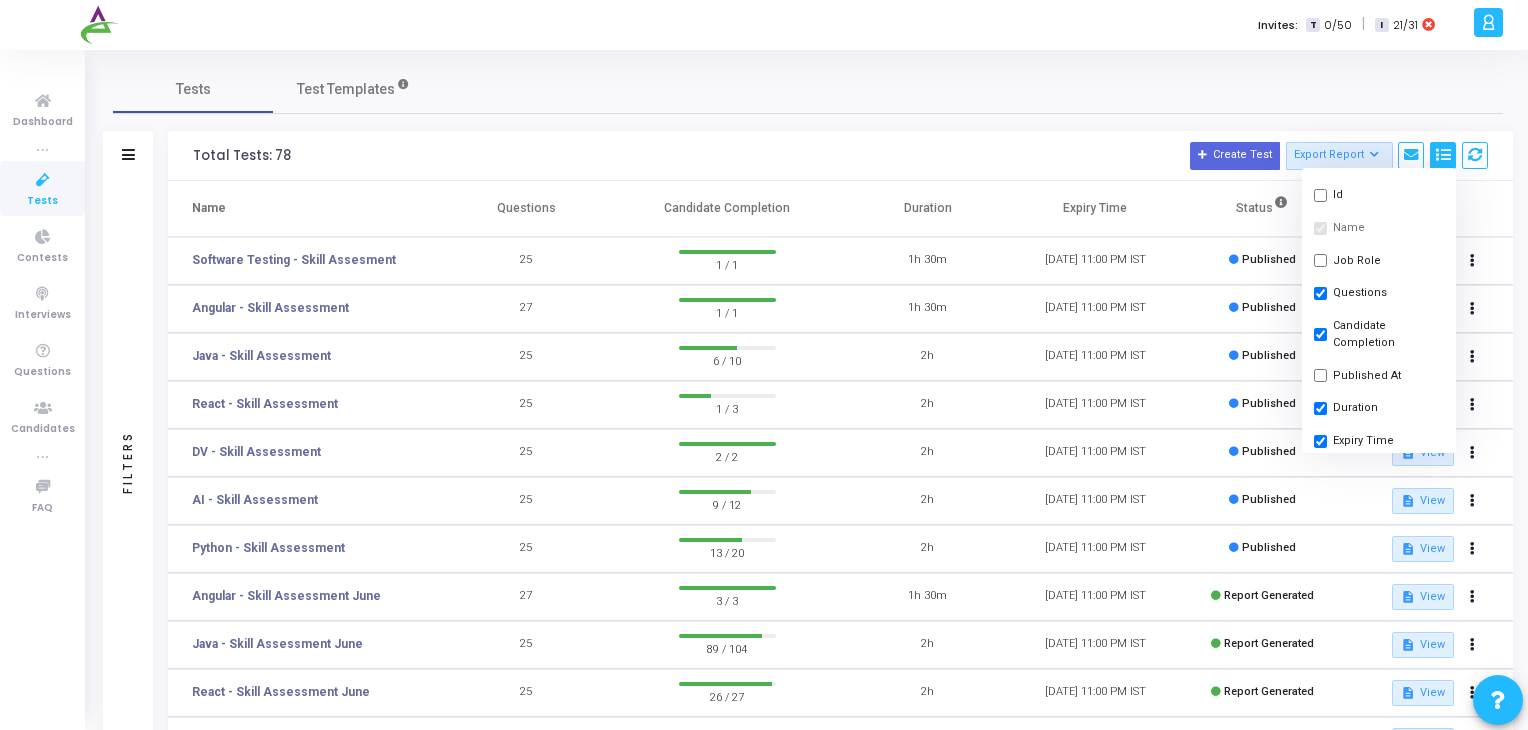 click on "Tests   Test Templates" 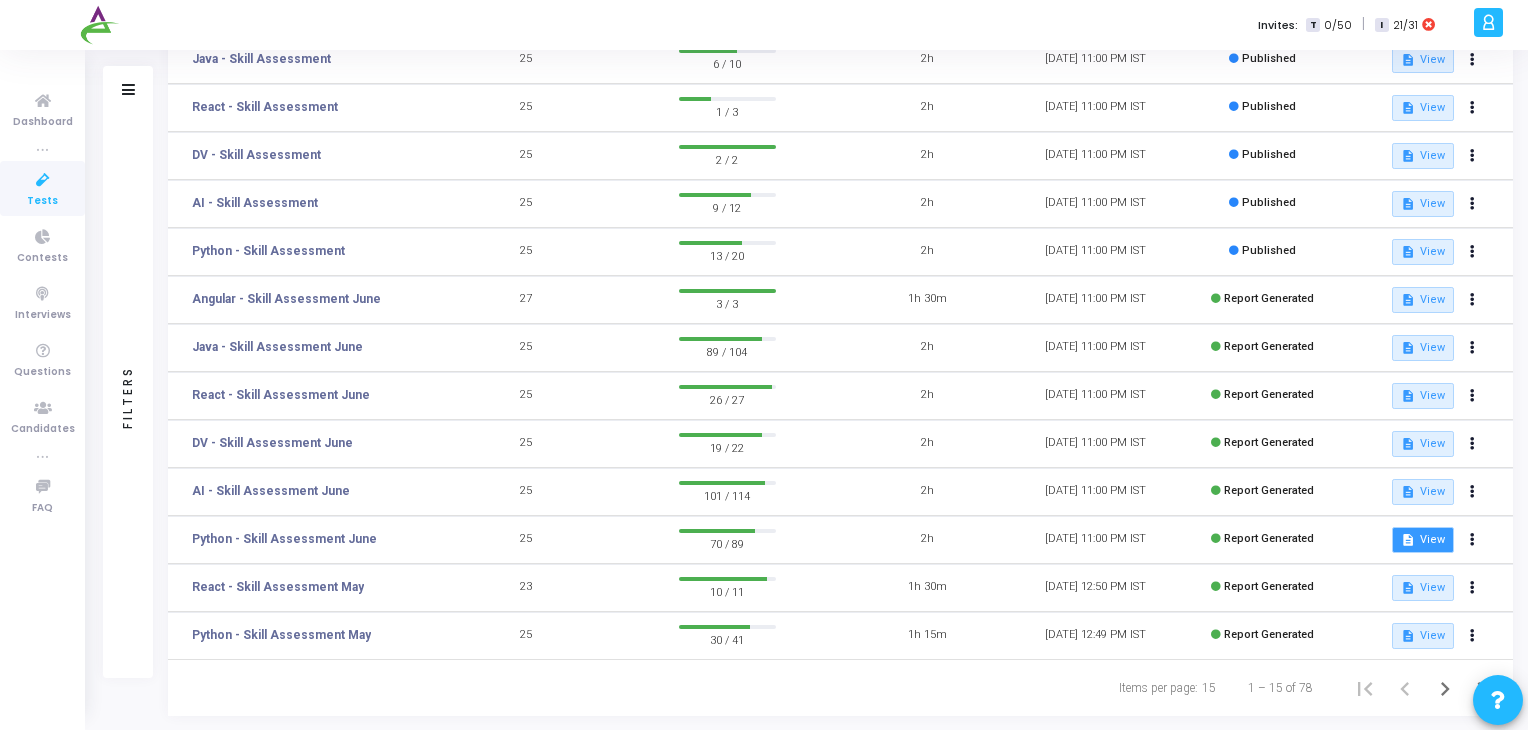 scroll, scrollTop: 0, scrollLeft: 0, axis: both 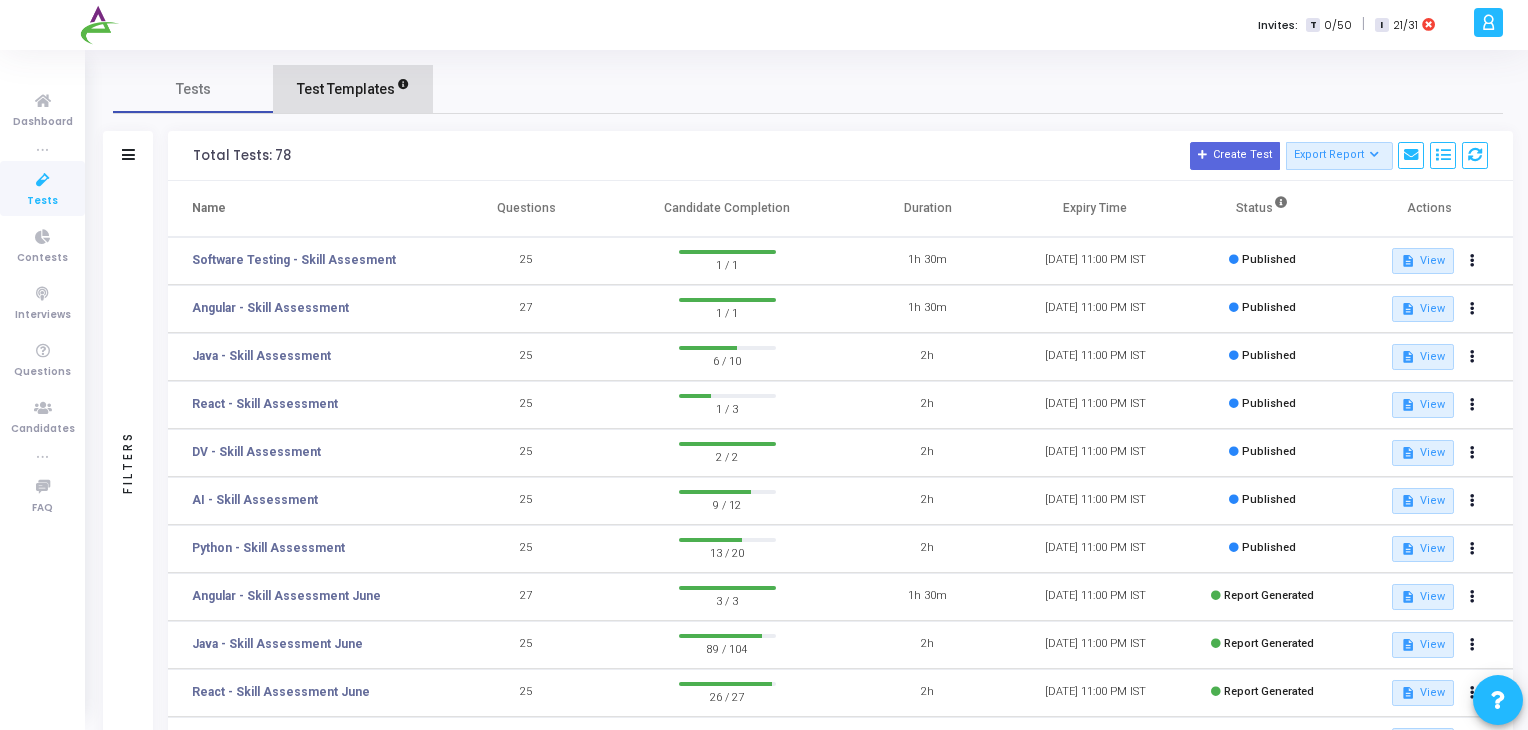 click on "Test Templates" at bounding box center [353, 89] 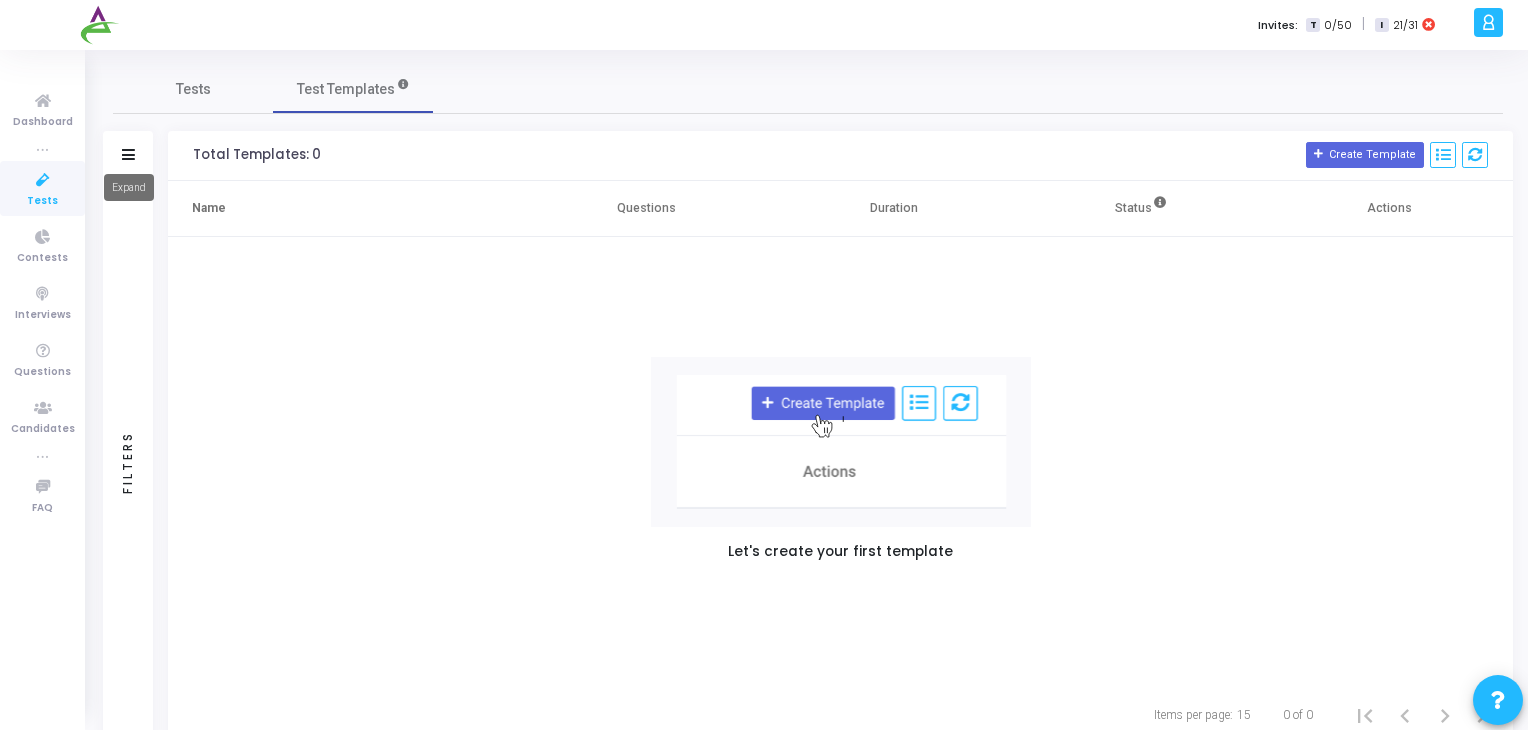 click 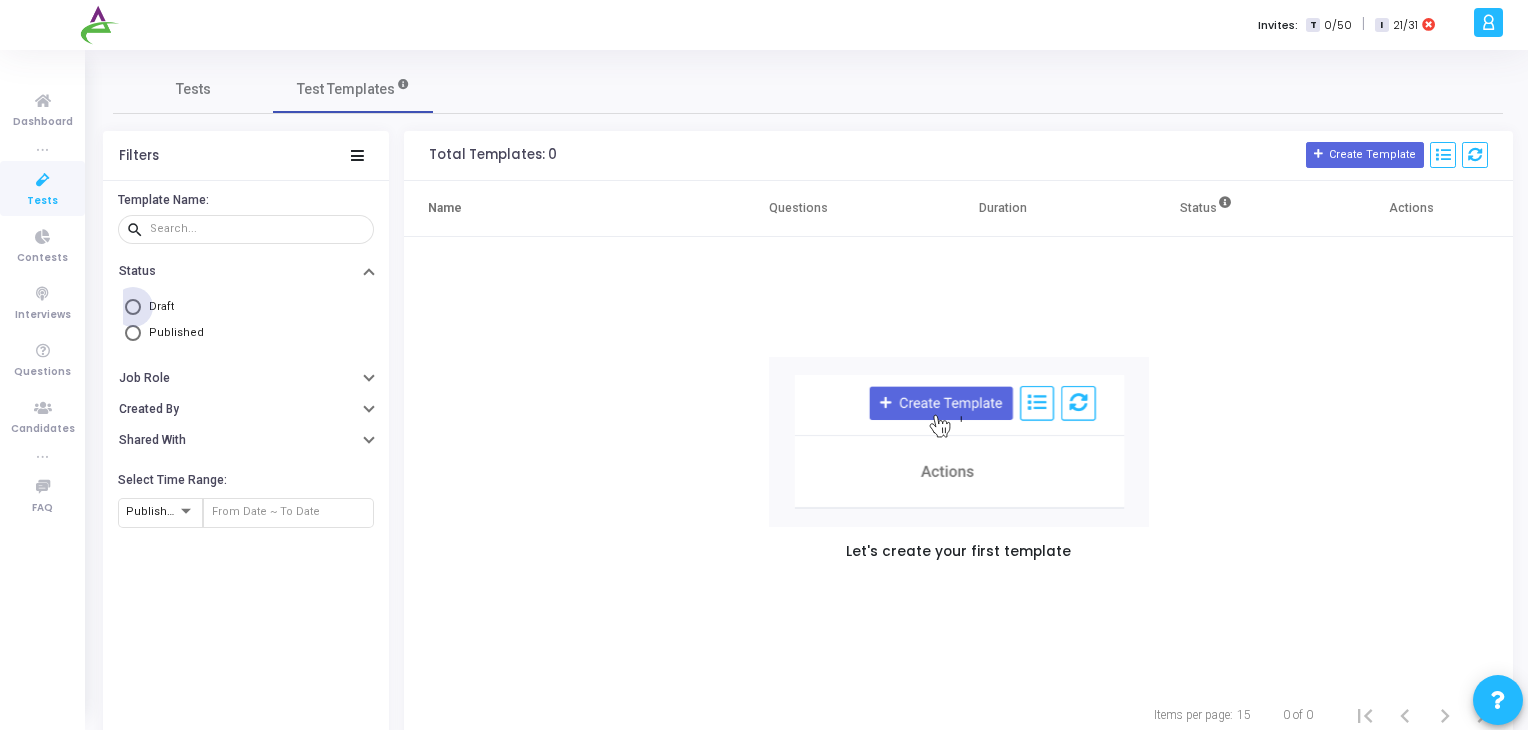 click at bounding box center [133, 307] 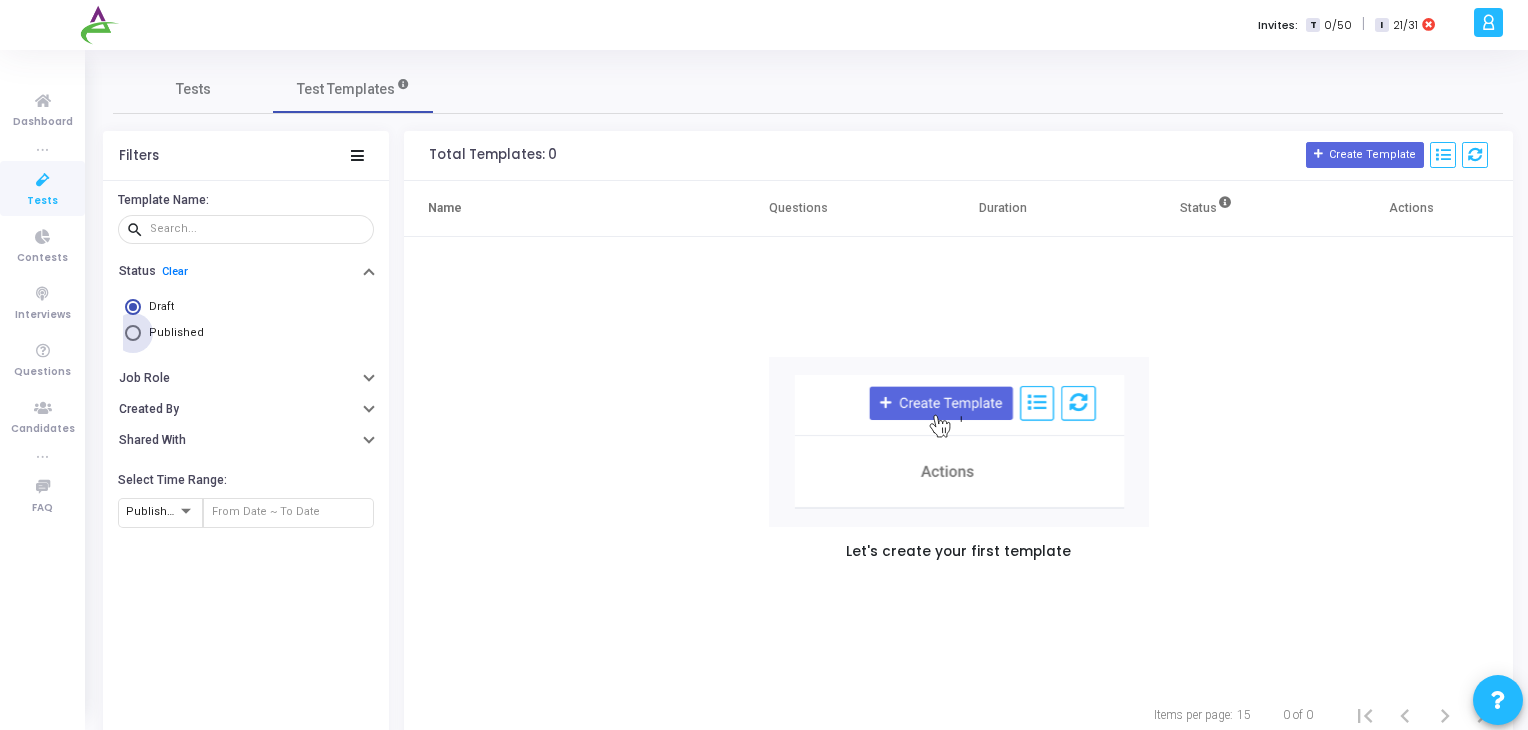 click on "Published" at bounding box center [172, 333] 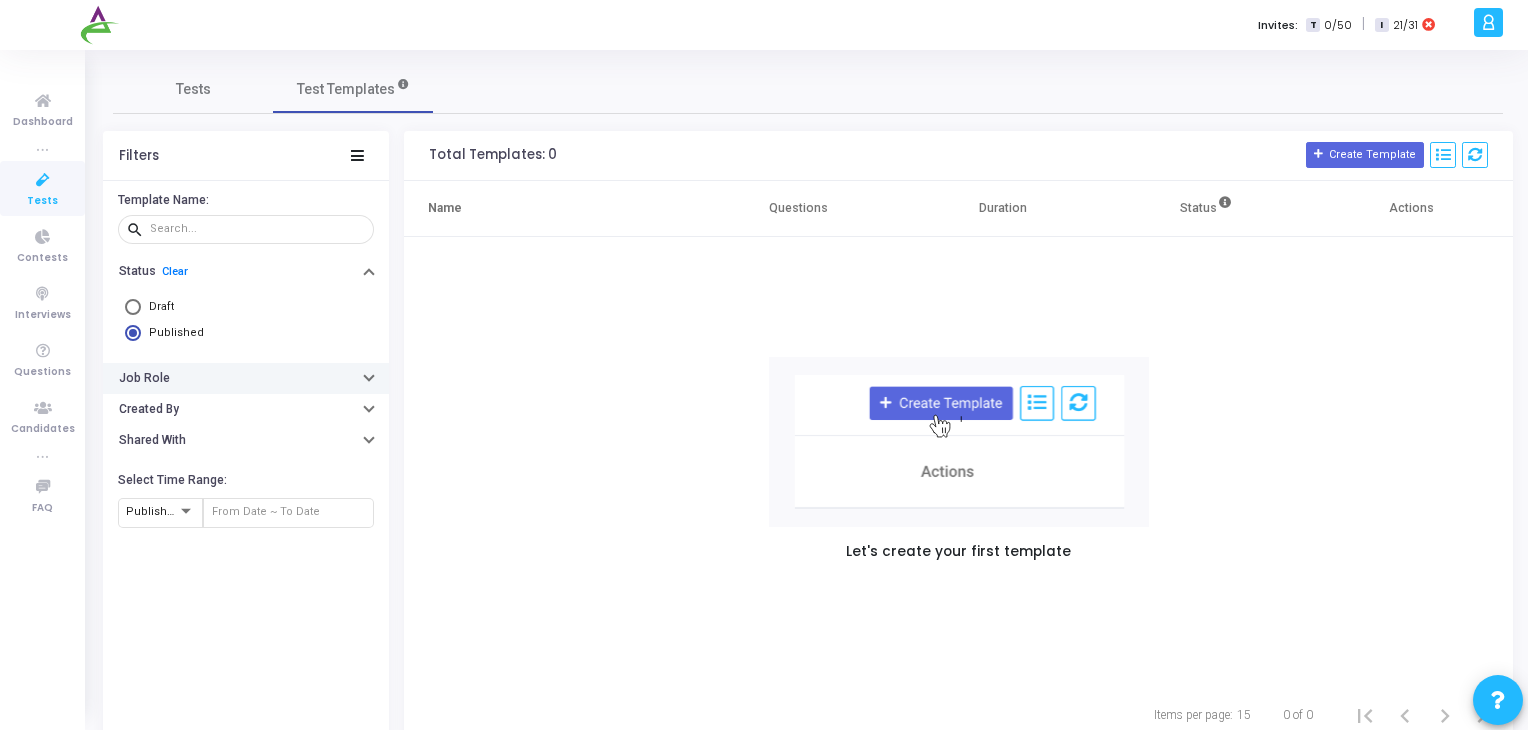click on "Job Role" at bounding box center (246, 378) 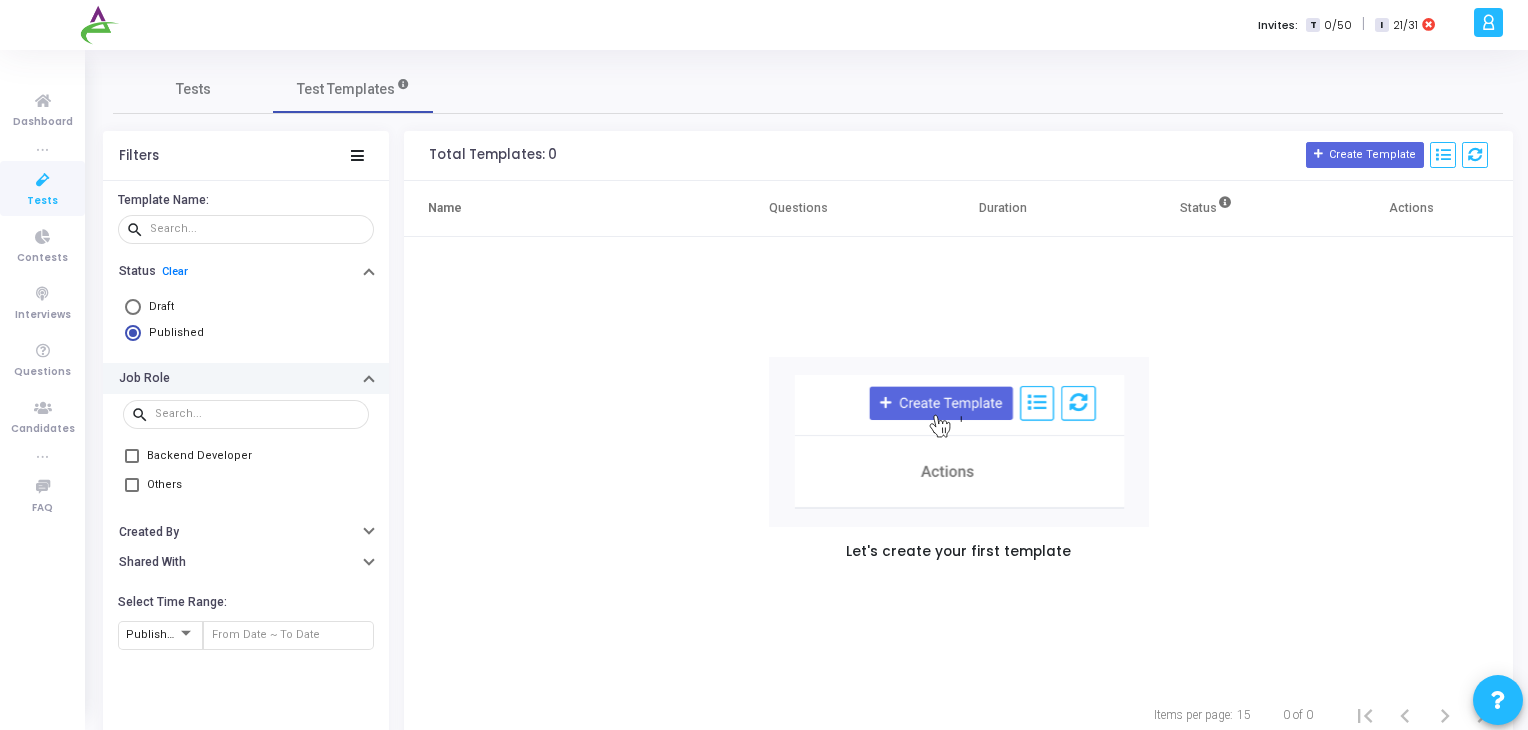 click on "Job Role" at bounding box center (246, 378) 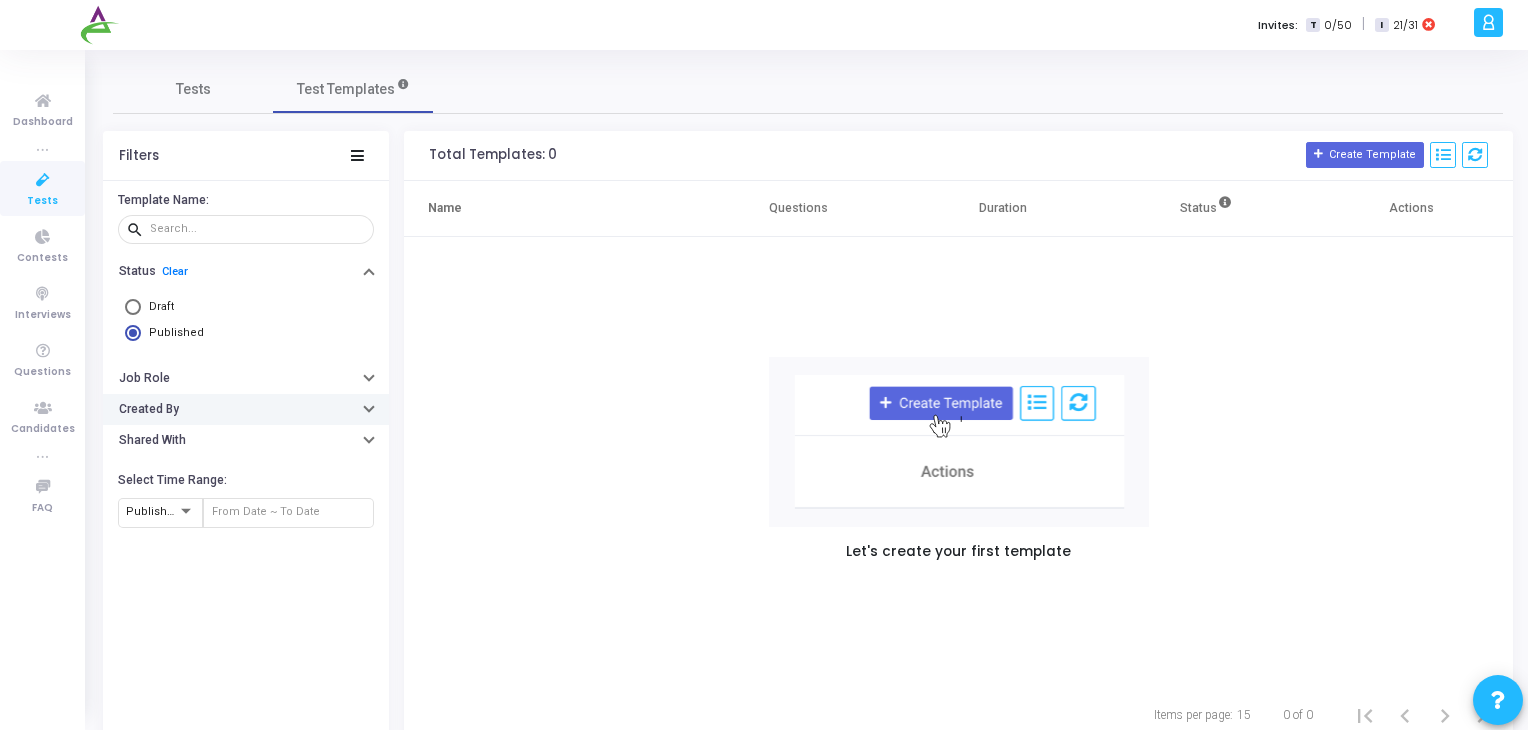 click on "Created By" at bounding box center (246, 409) 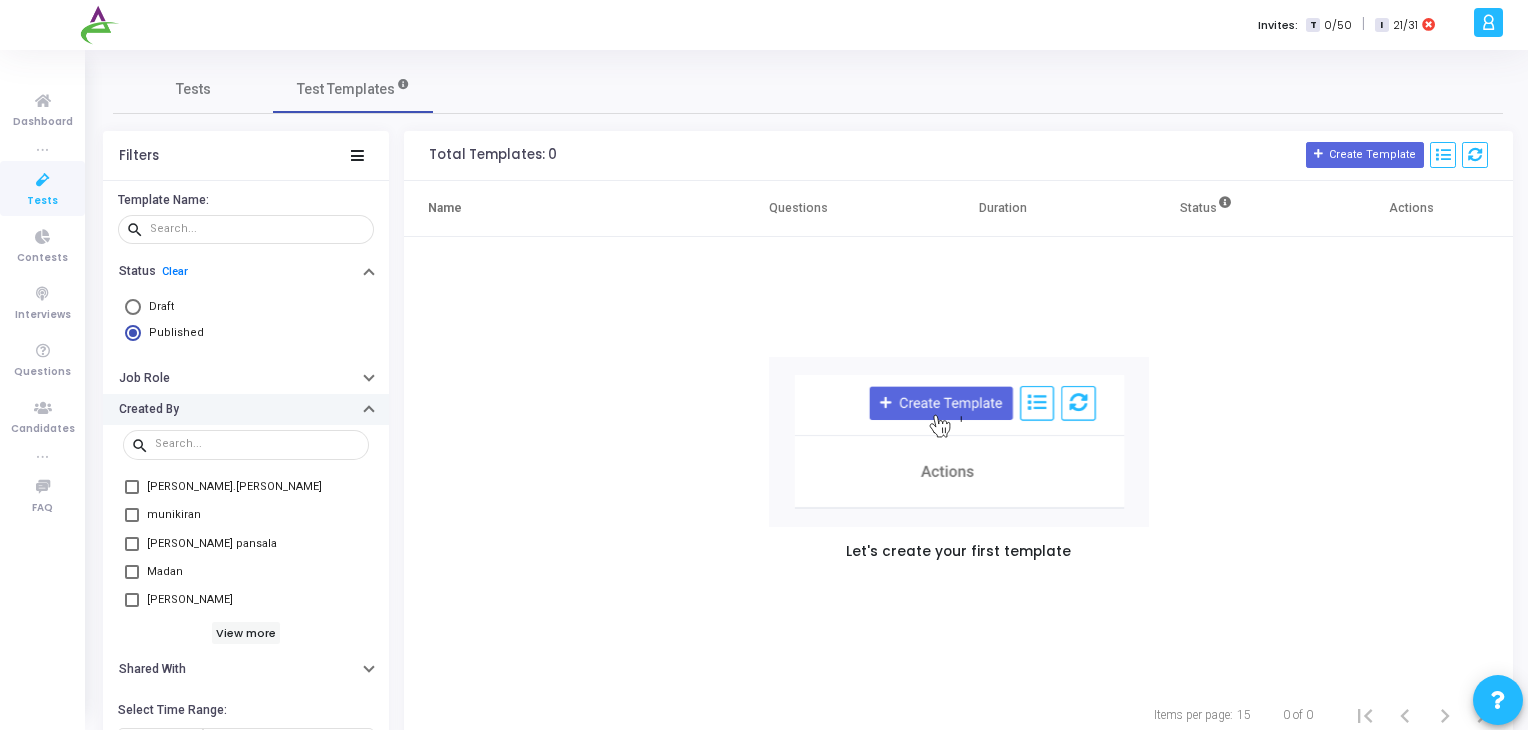 click on "Created By" at bounding box center (246, 409) 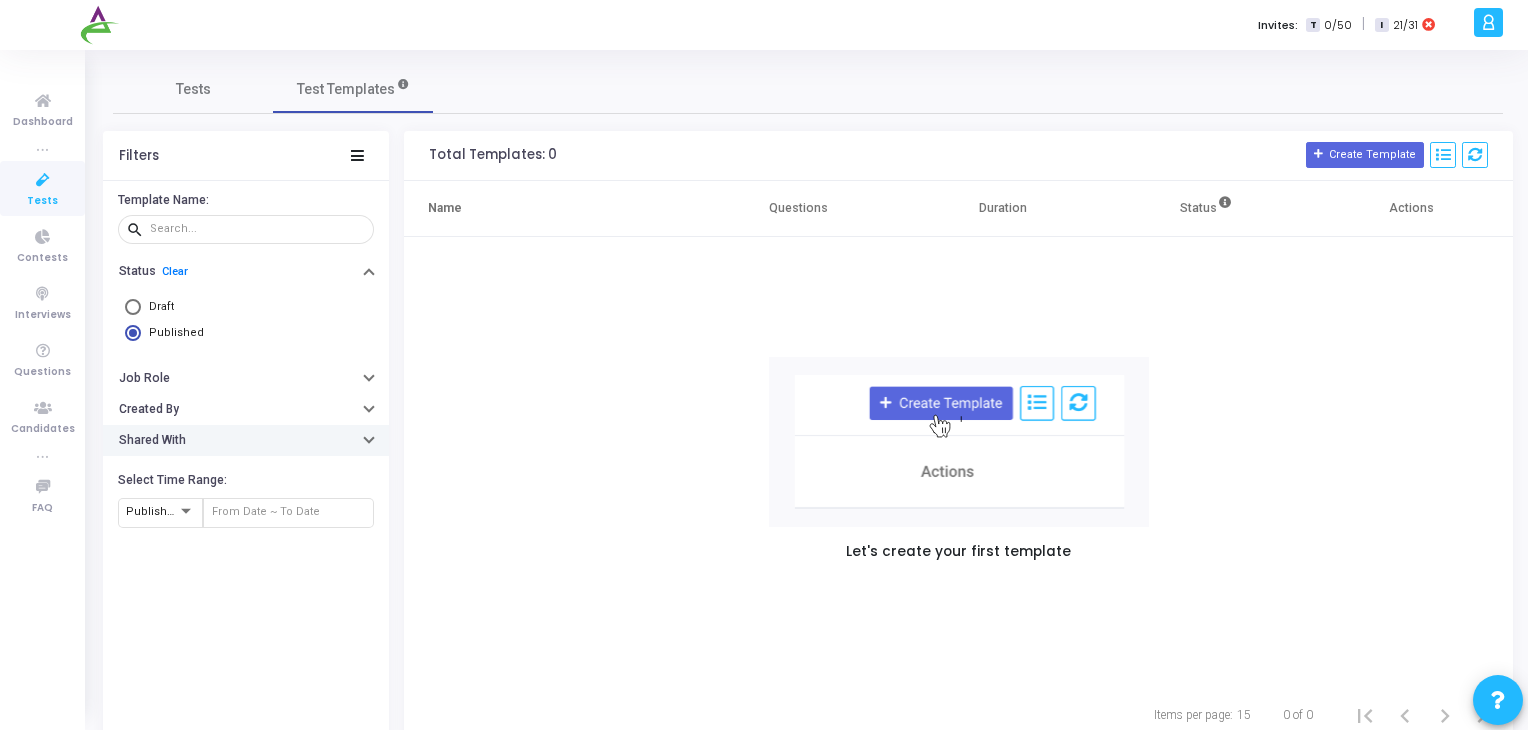 click on "Shared With" at bounding box center (246, 440) 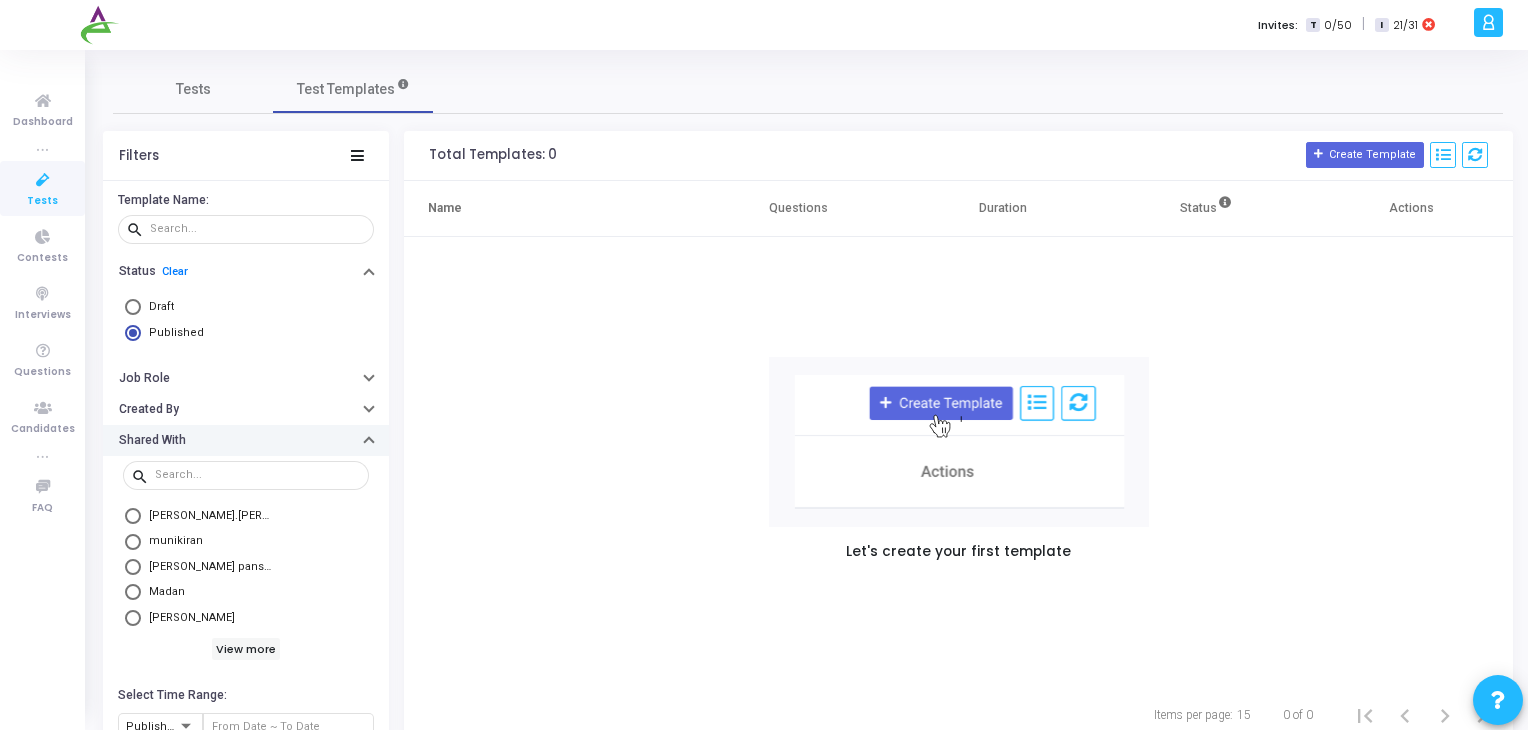 click on "Shared With" at bounding box center (246, 440) 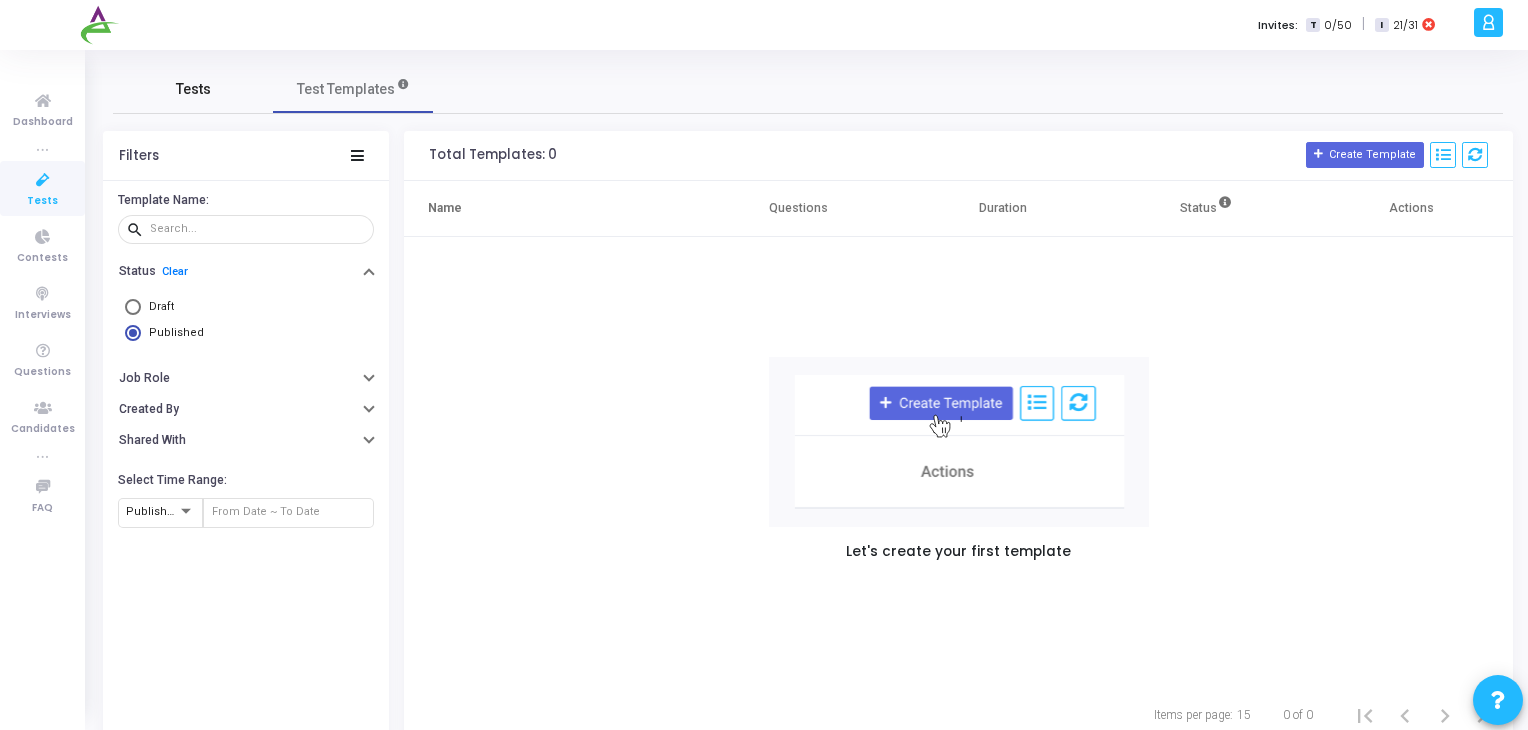 click on "Tests" at bounding box center (193, 89) 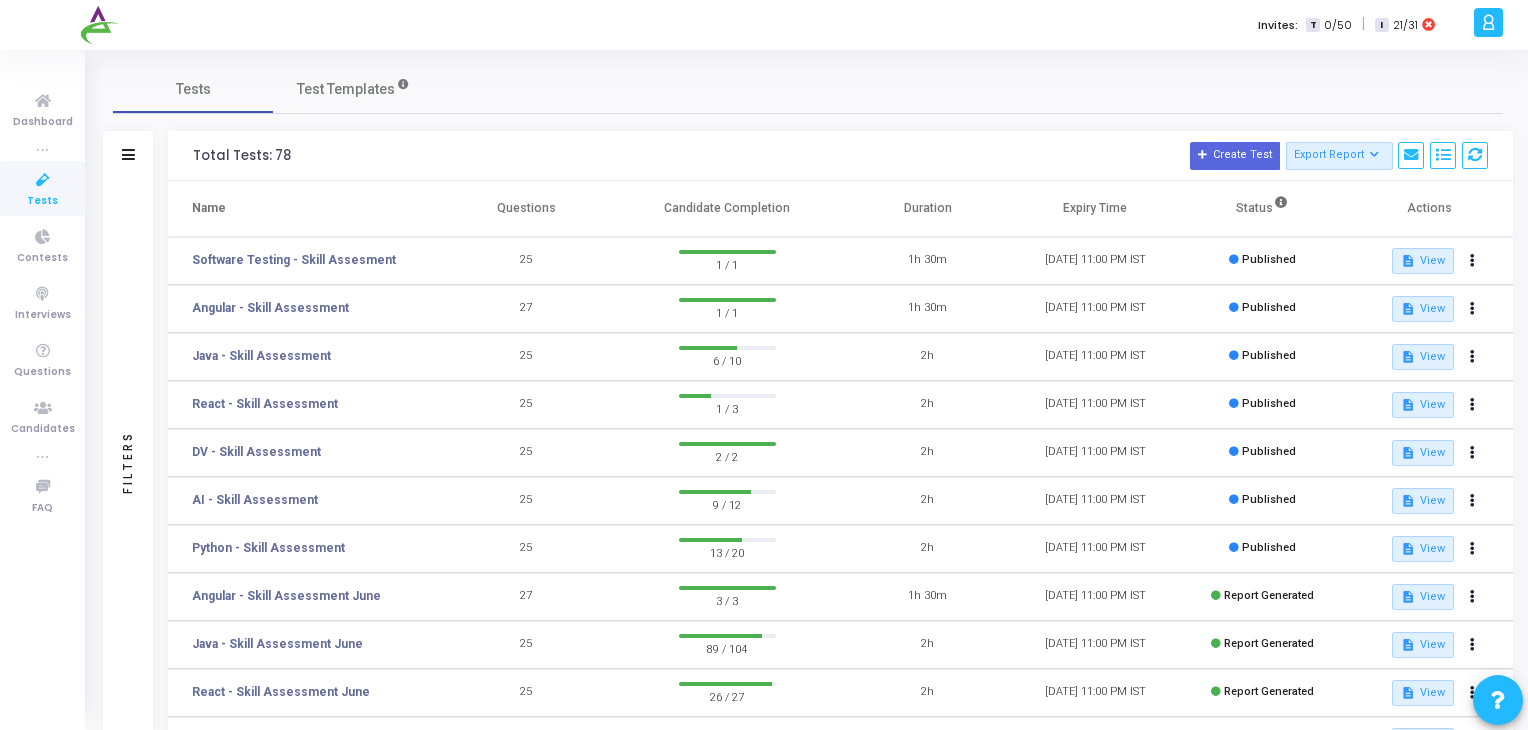 scroll, scrollTop: 297, scrollLeft: 0, axis: vertical 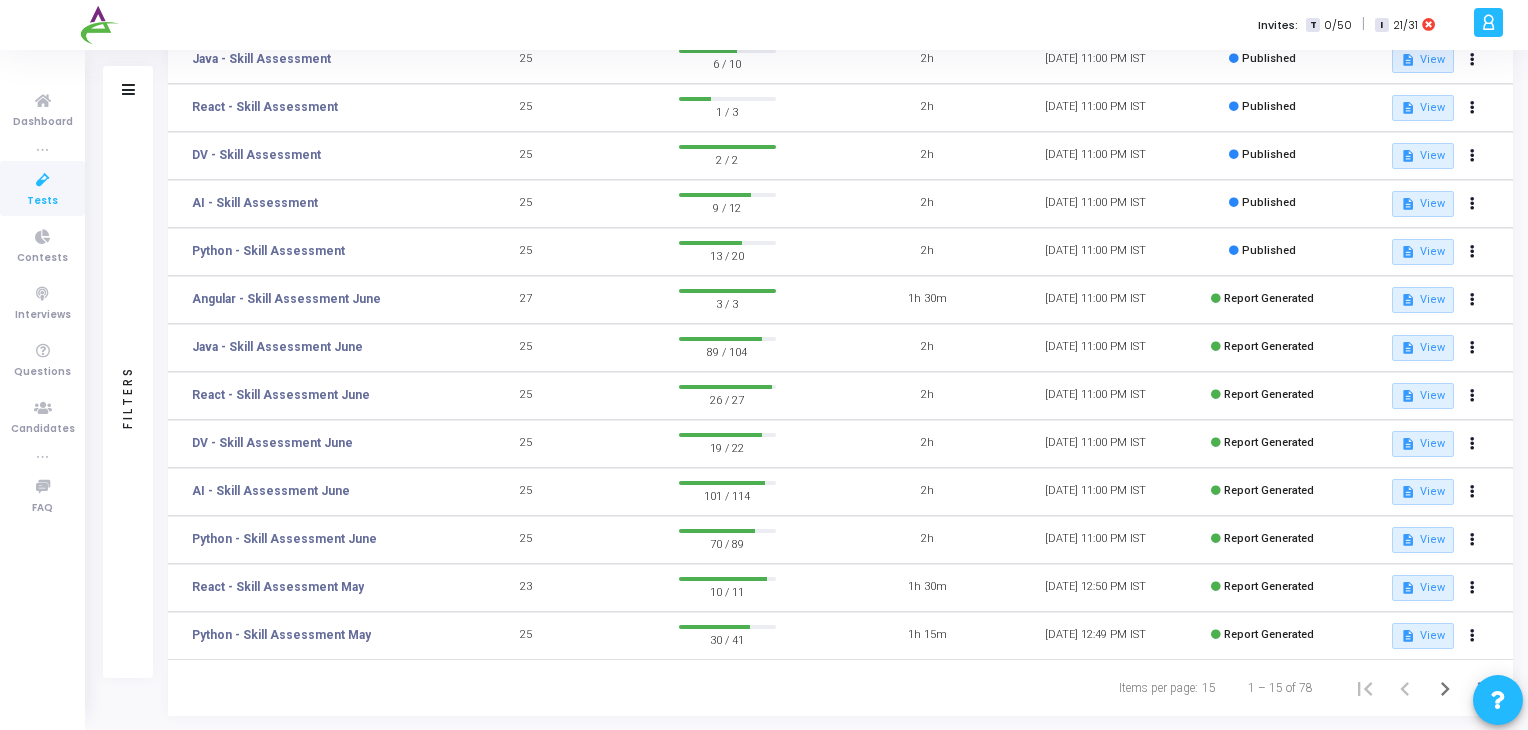 click on "true" at bounding box center (42, 149) 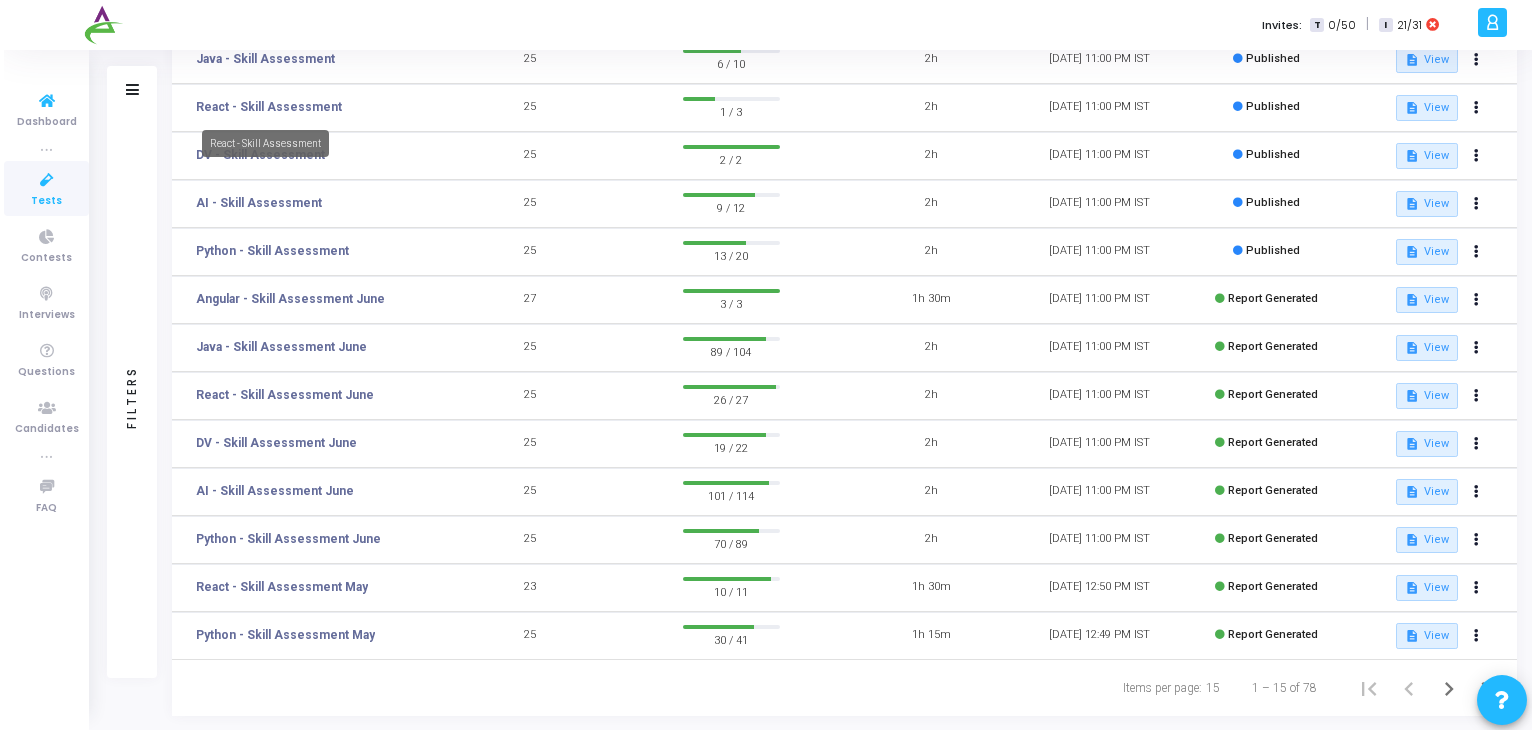 scroll, scrollTop: 0, scrollLeft: 0, axis: both 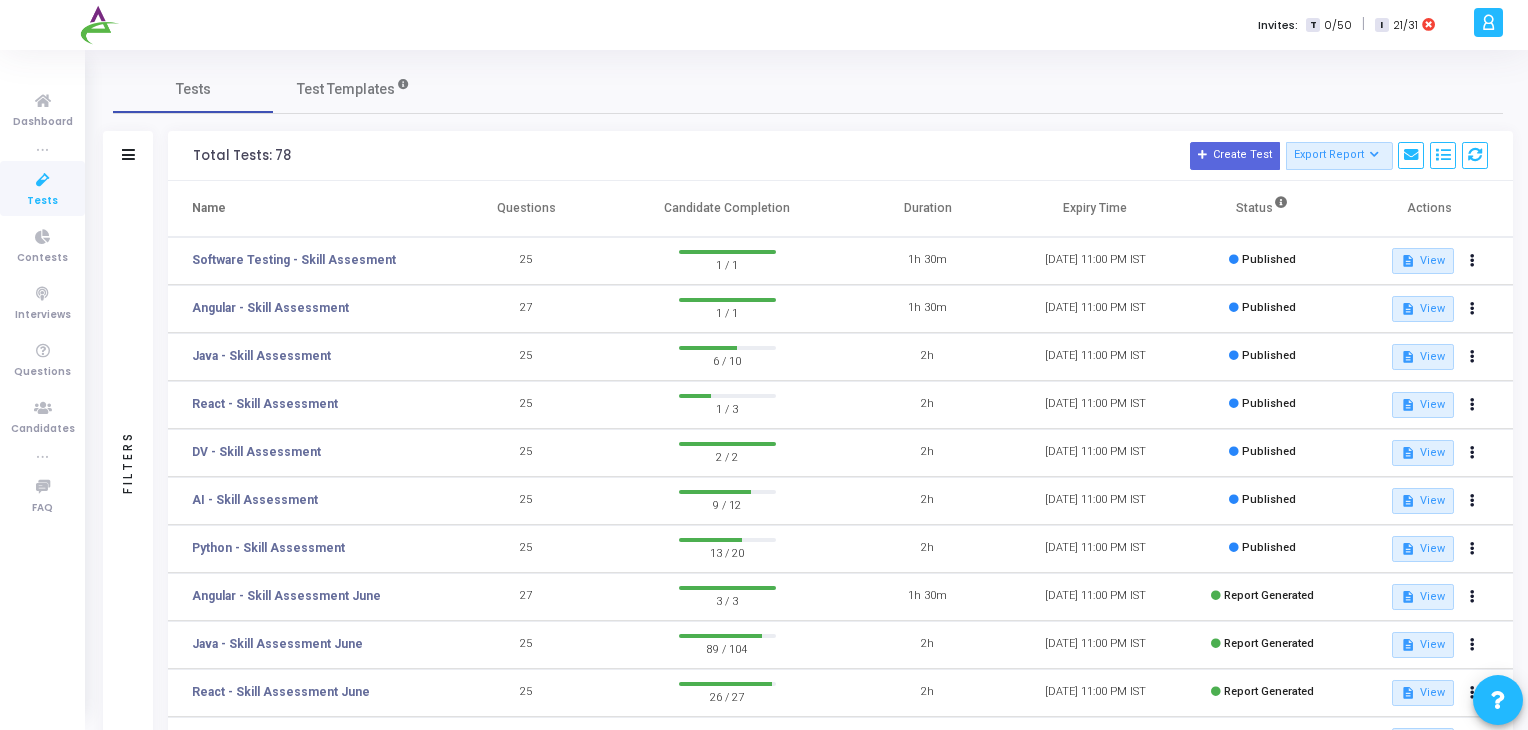 drag, startPoint x: 729, startPoint y: 264, endPoint x: 516, endPoint y: 241, distance: 214.23819 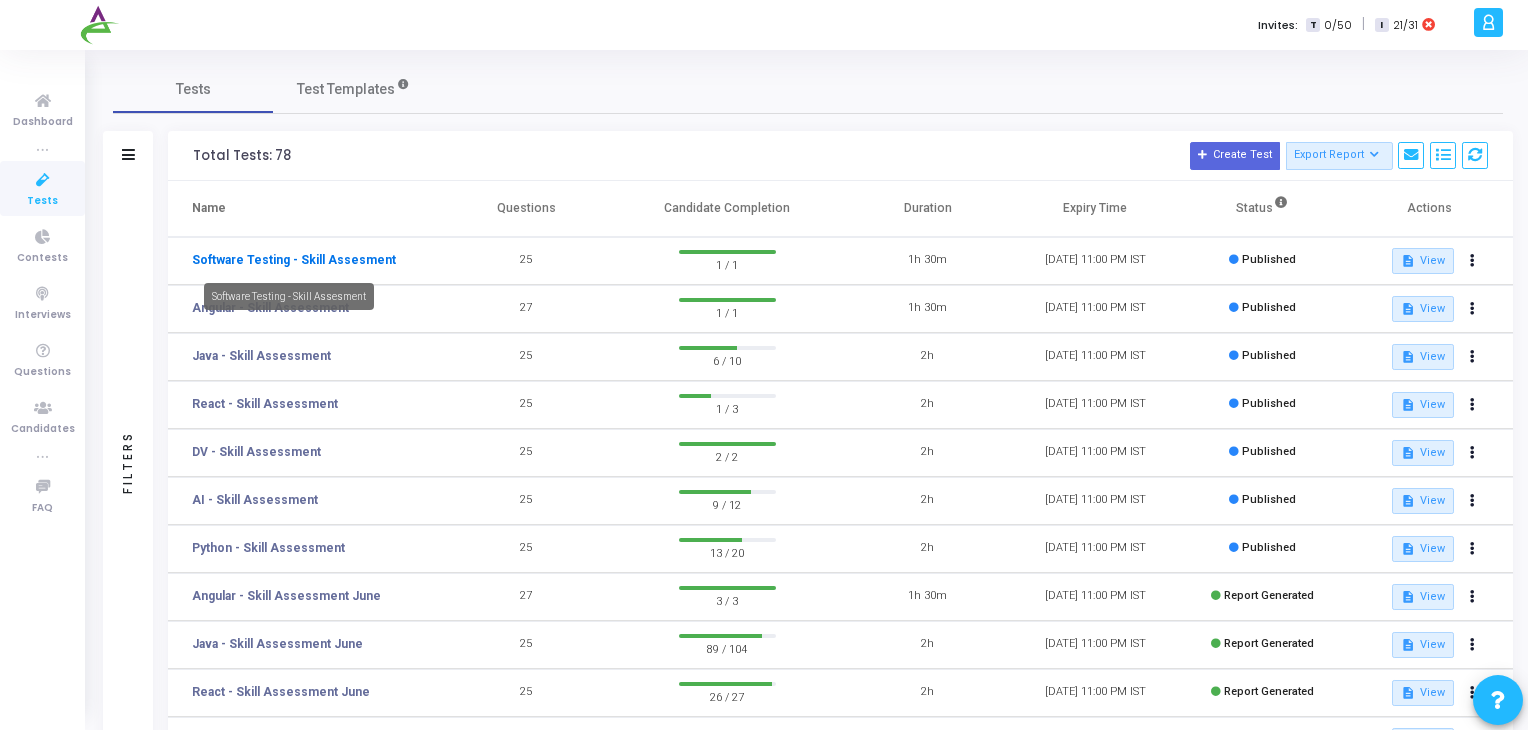click on "Software Testing - Skill Assesment" at bounding box center (294, 260) 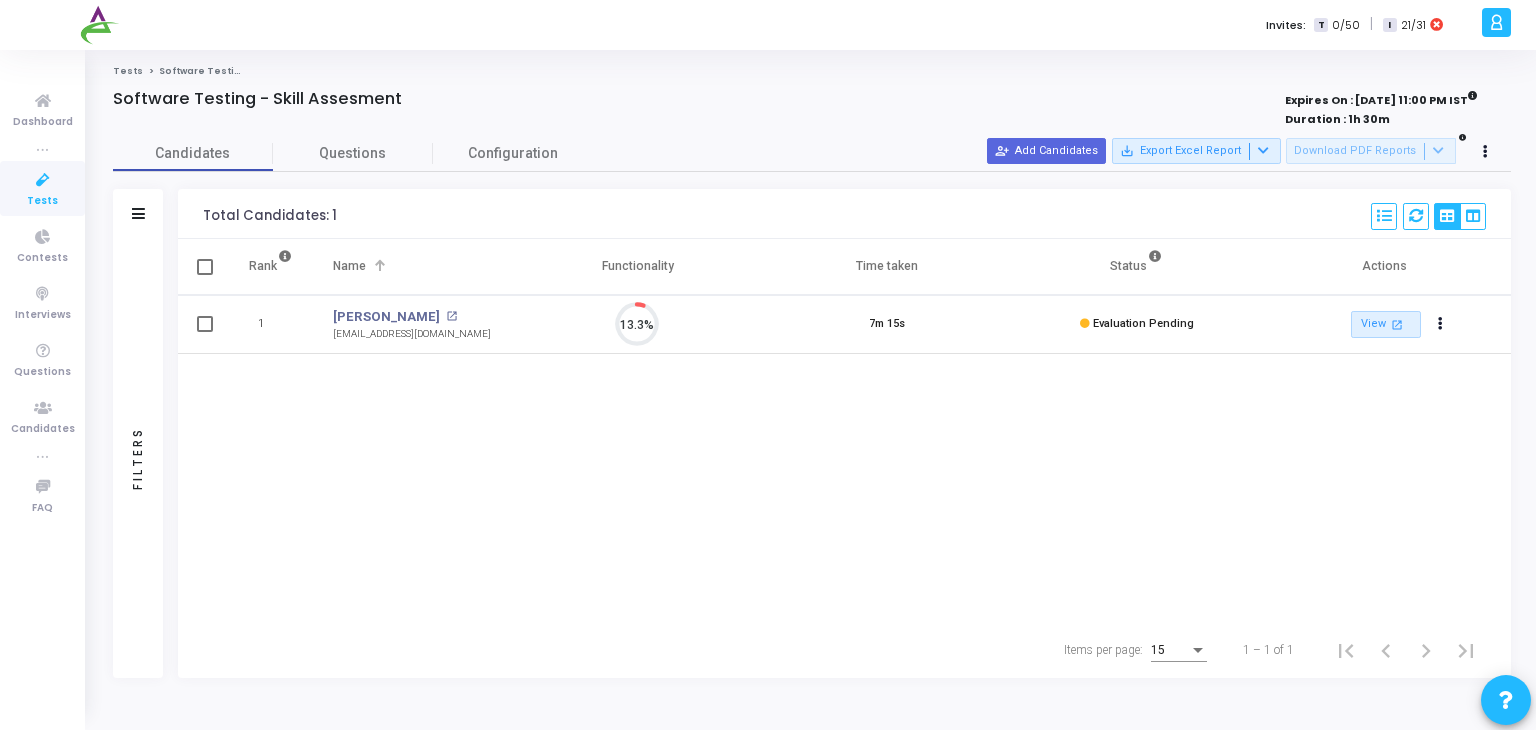 scroll, scrollTop: 8, scrollLeft: 8, axis: both 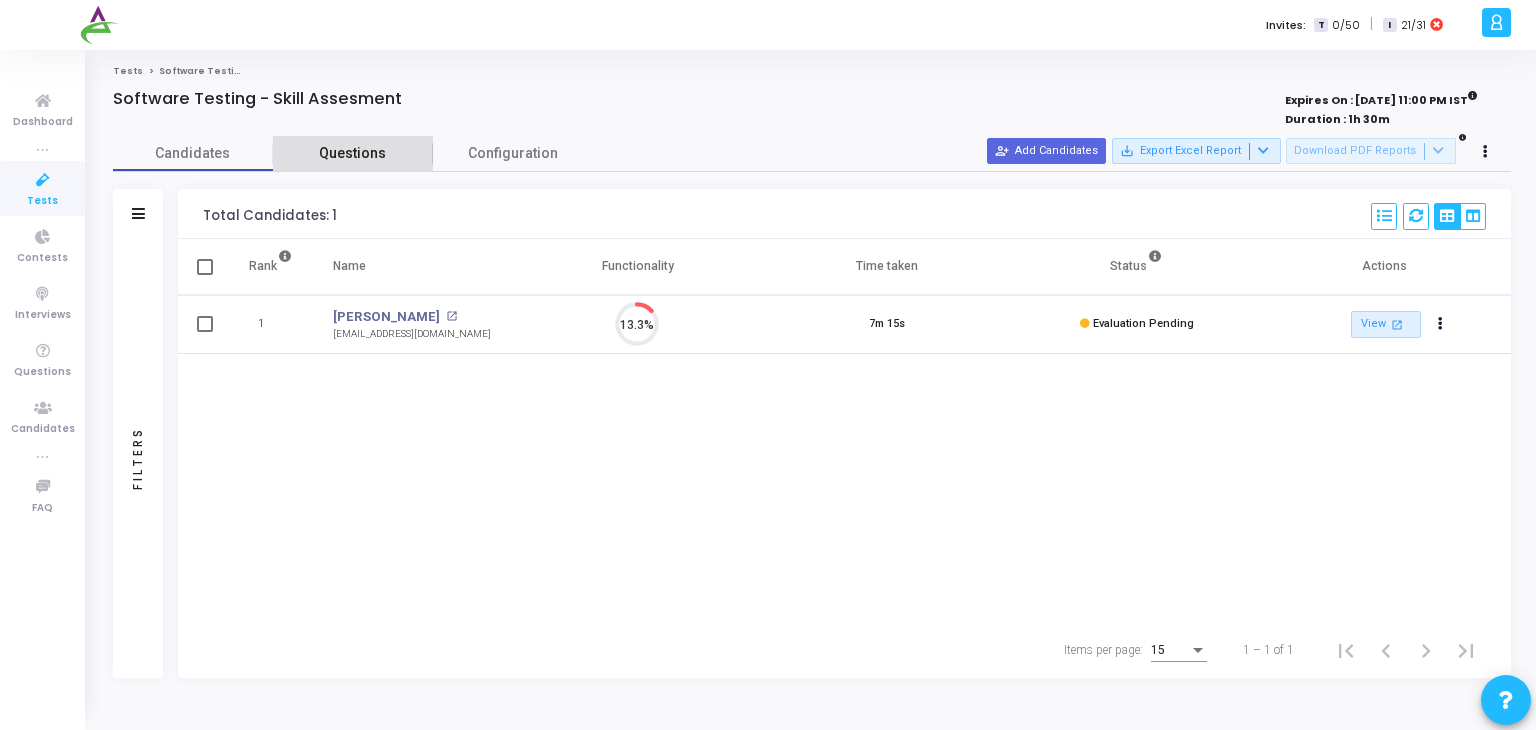 click on "Questions" at bounding box center (353, 153) 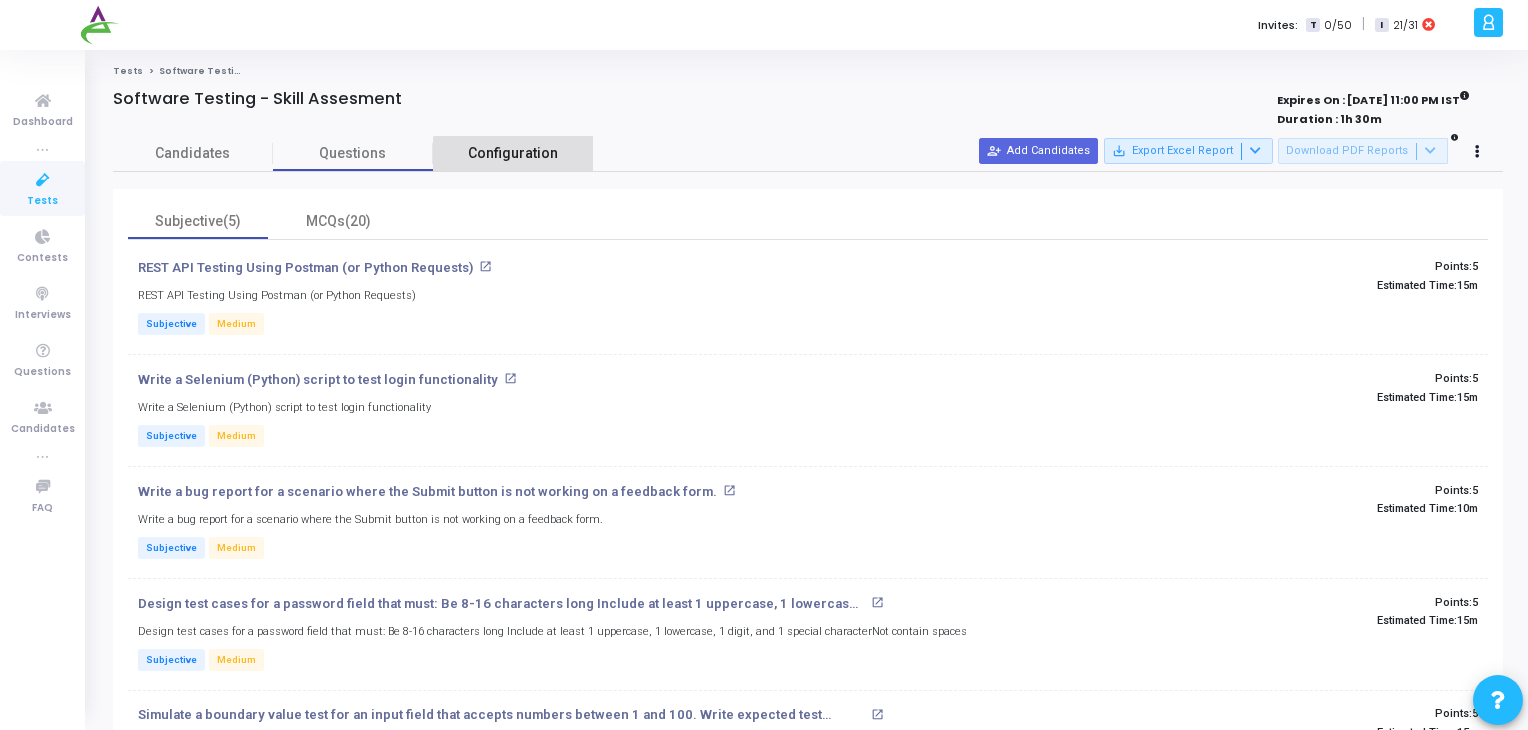 click on "Configuration" at bounding box center (513, 153) 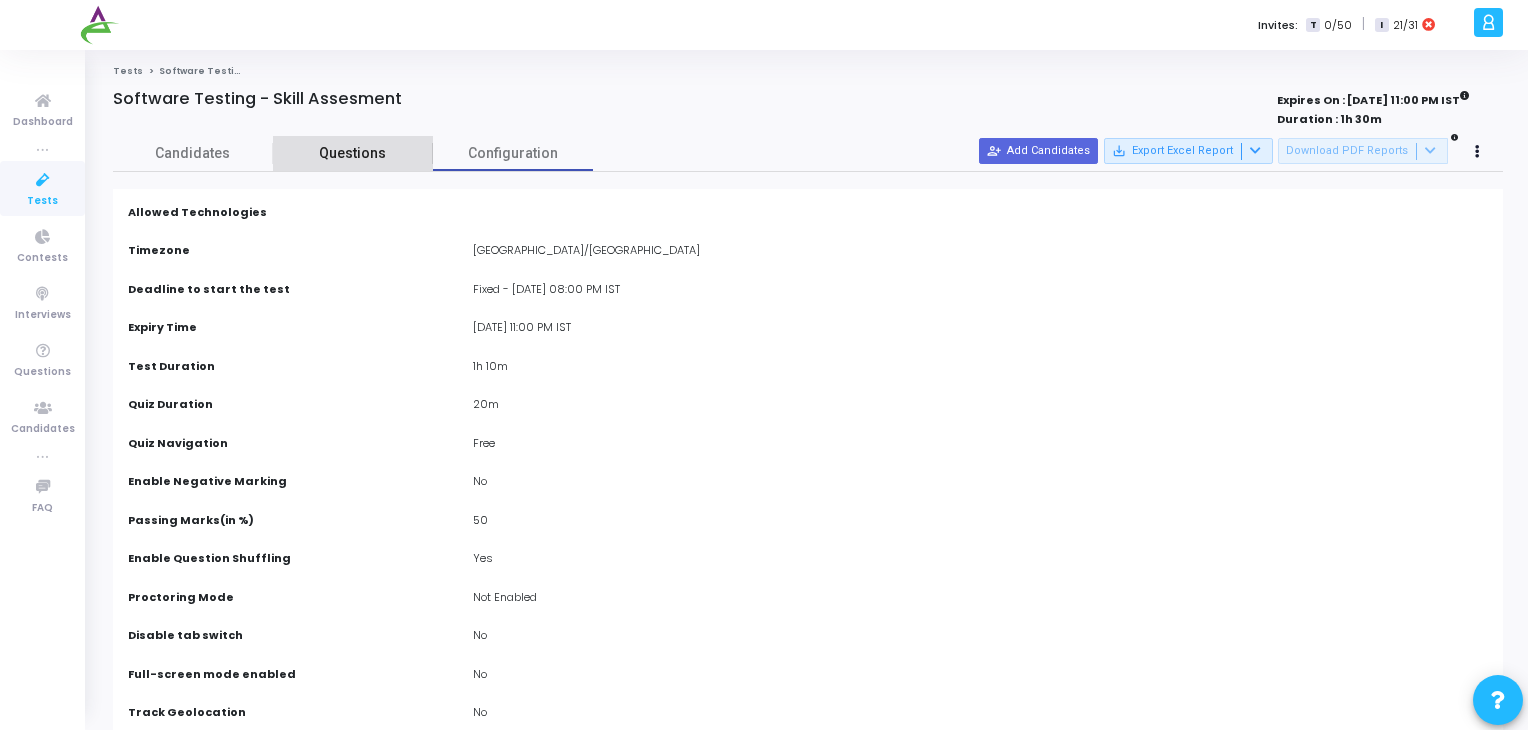 click on "Questions" at bounding box center (353, 153) 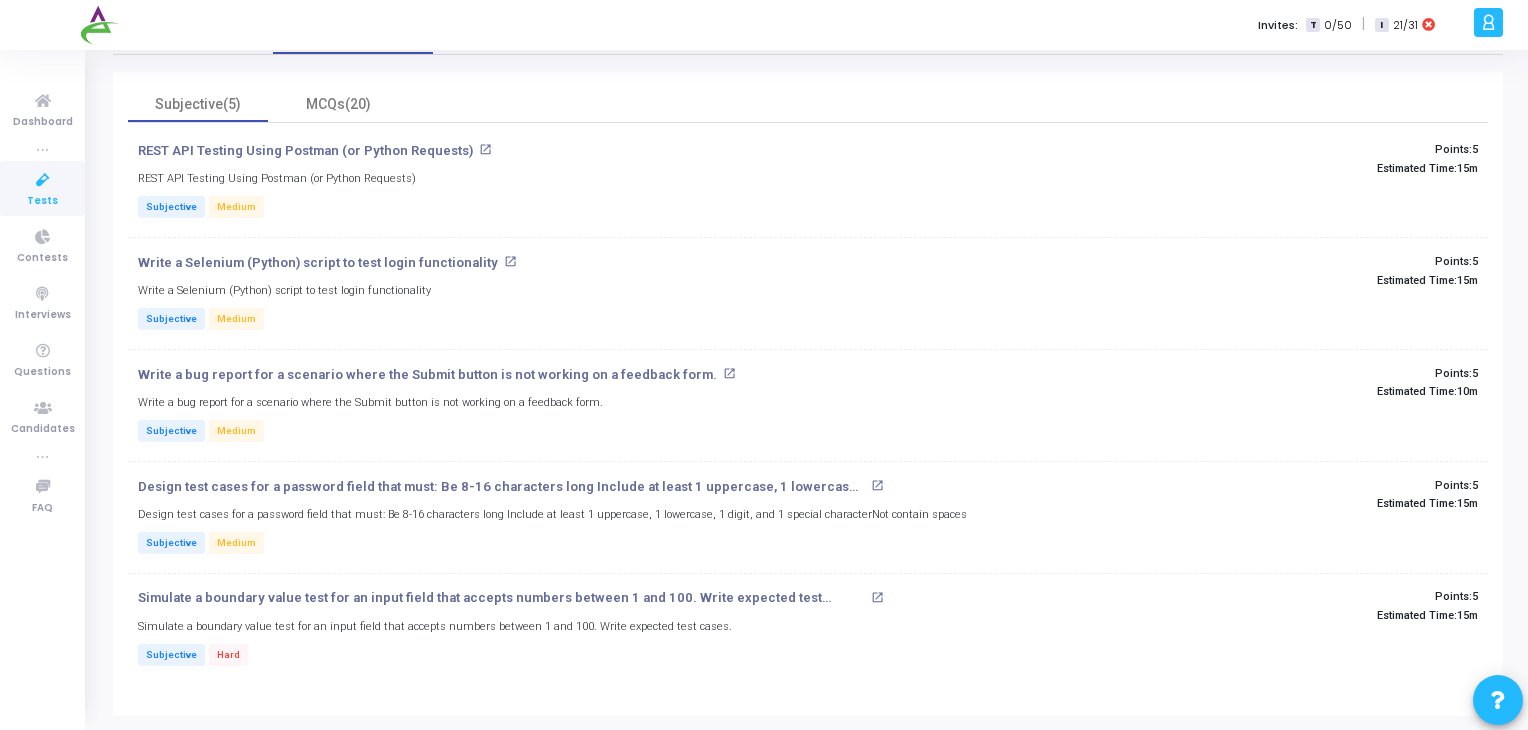 scroll, scrollTop: 0, scrollLeft: 0, axis: both 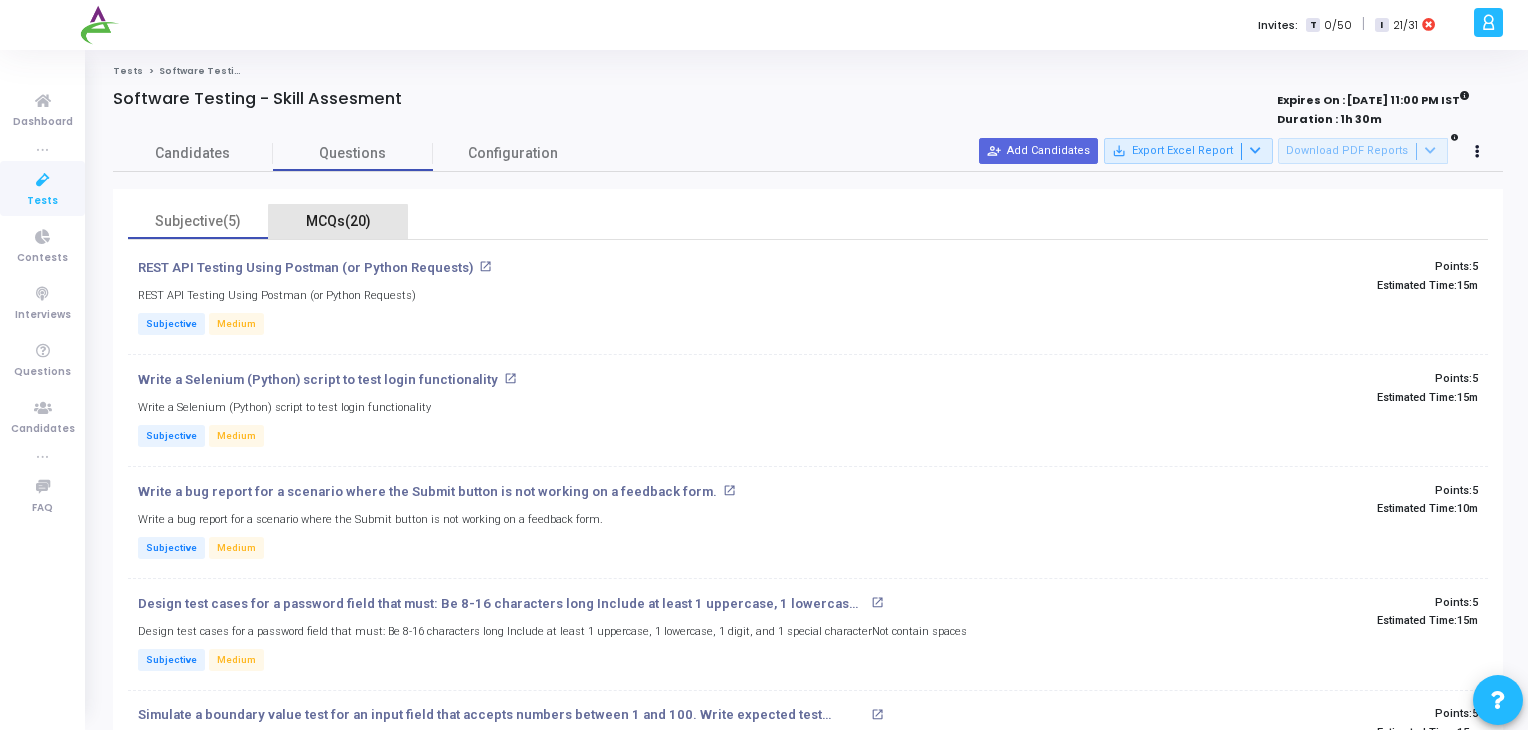 click on "MCQs(20)" at bounding box center (338, 221) 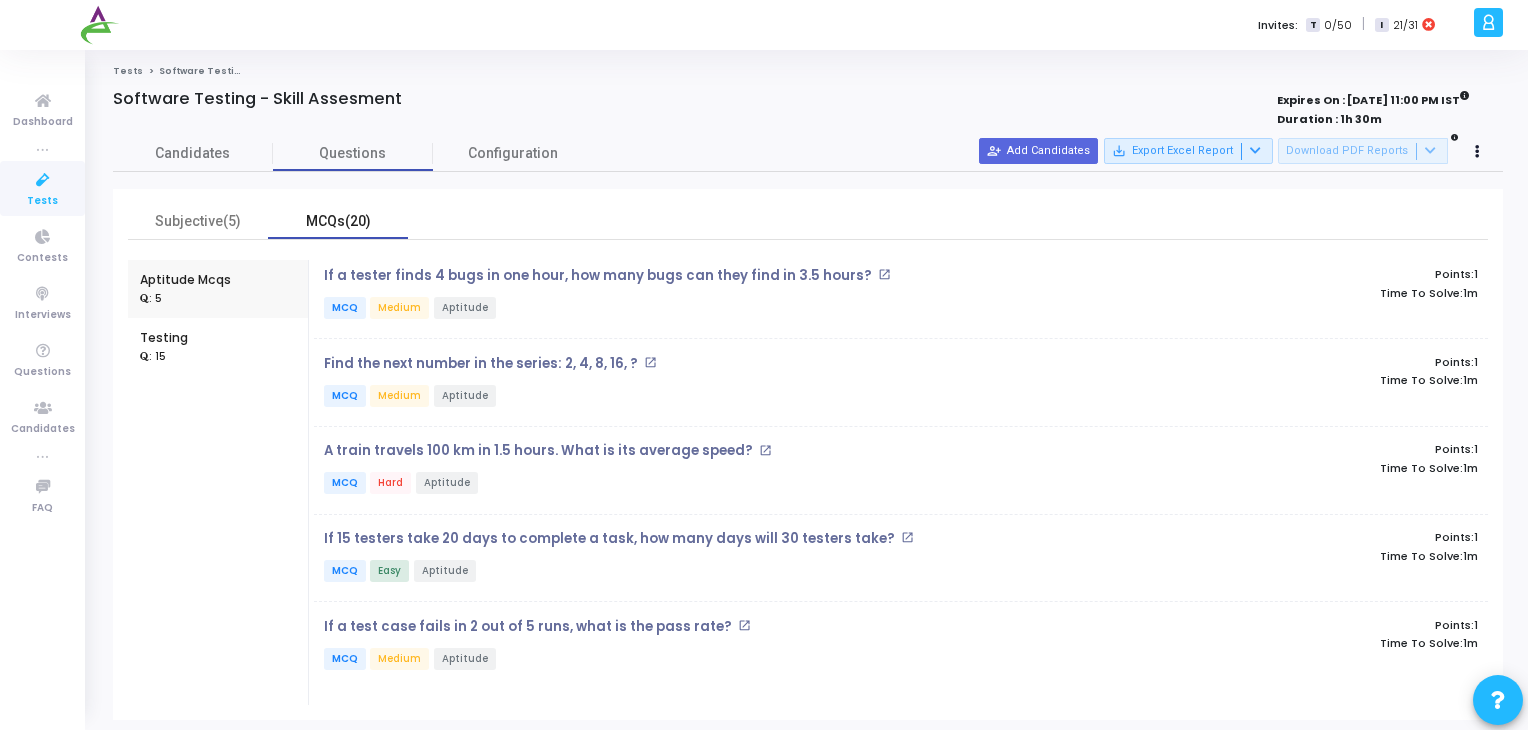 scroll, scrollTop: 4, scrollLeft: 0, axis: vertical 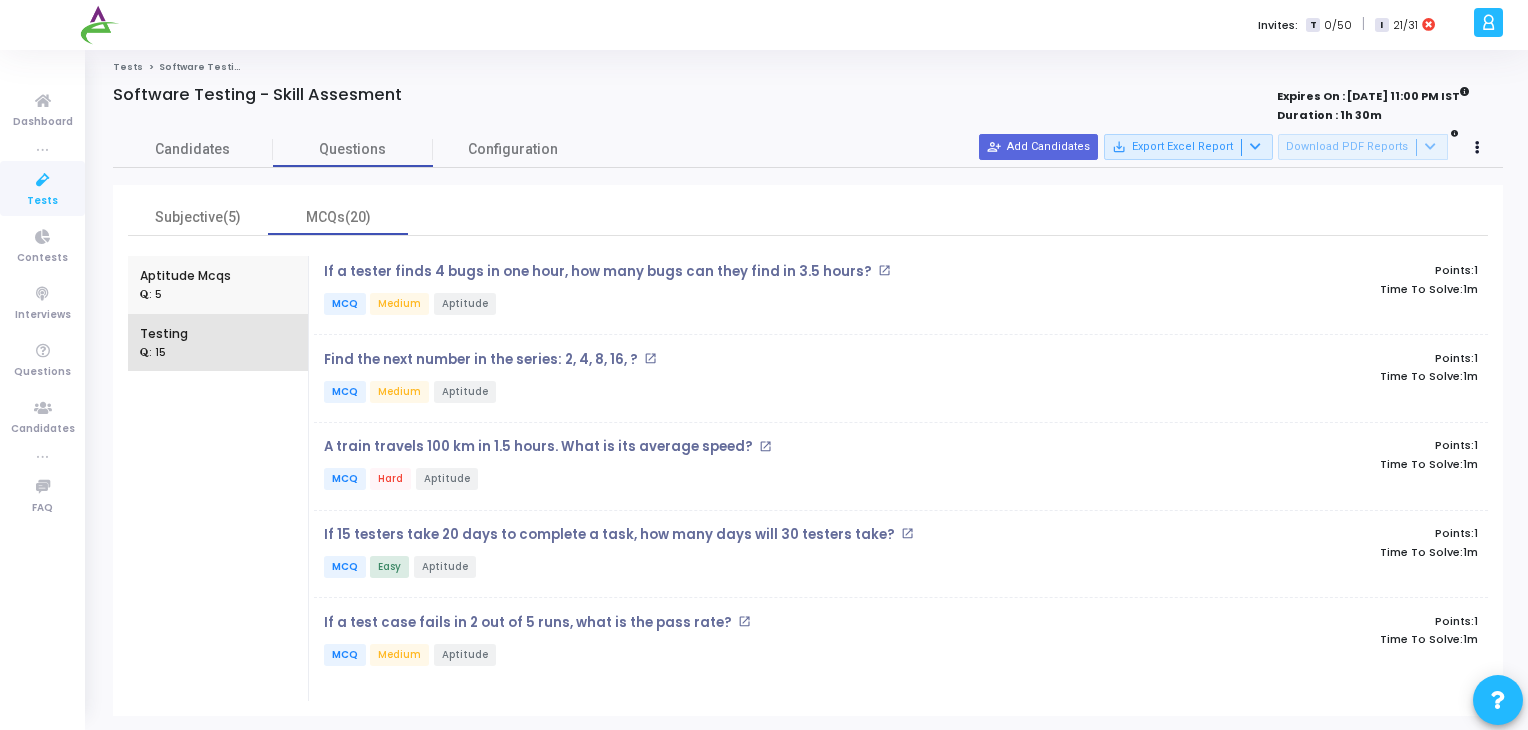 click on "Testing  : 15" at bounding box center [218, 343] 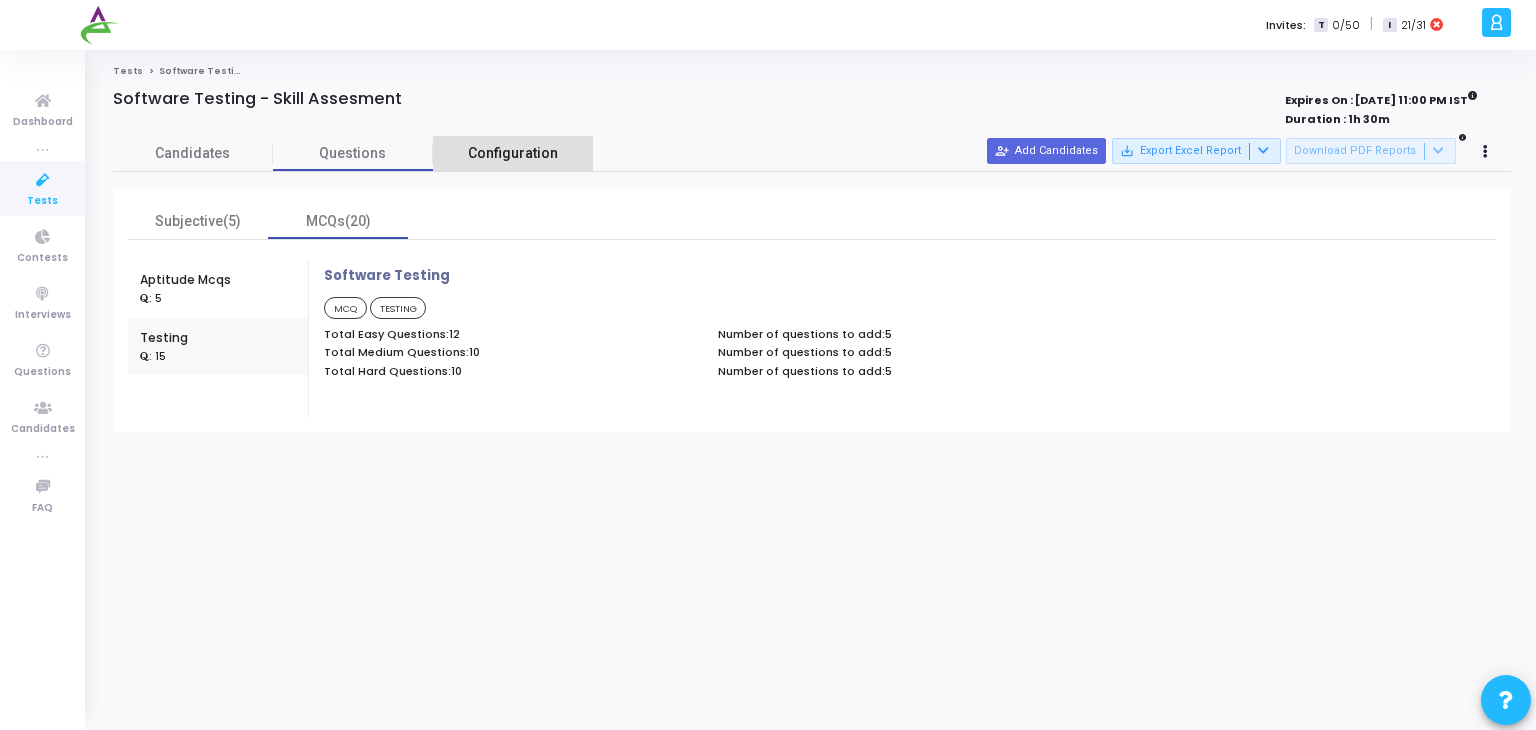 click on "Configuration" at bounding box center (513, 153) 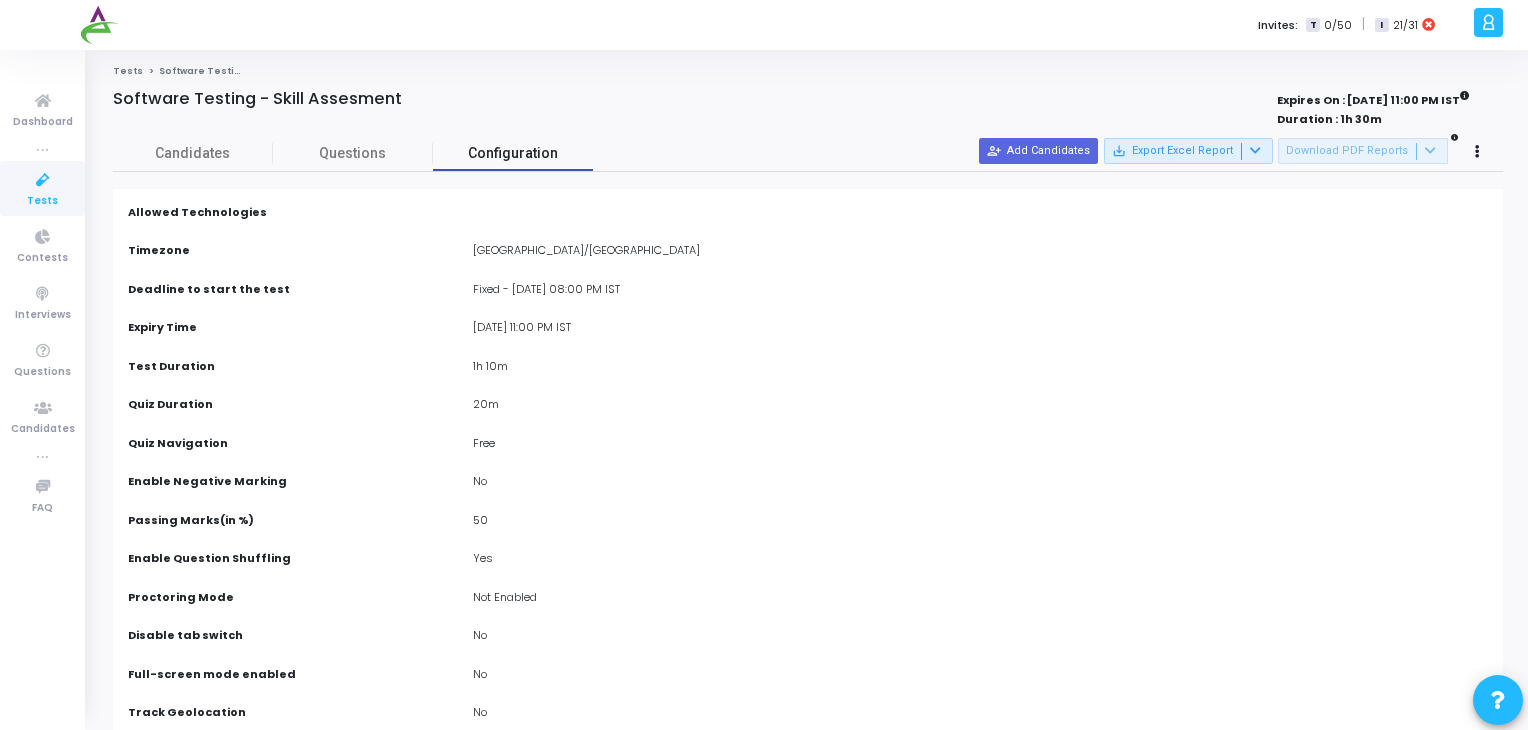 scroll, scrollTop: 0, scrollLeft: 0, axis: both 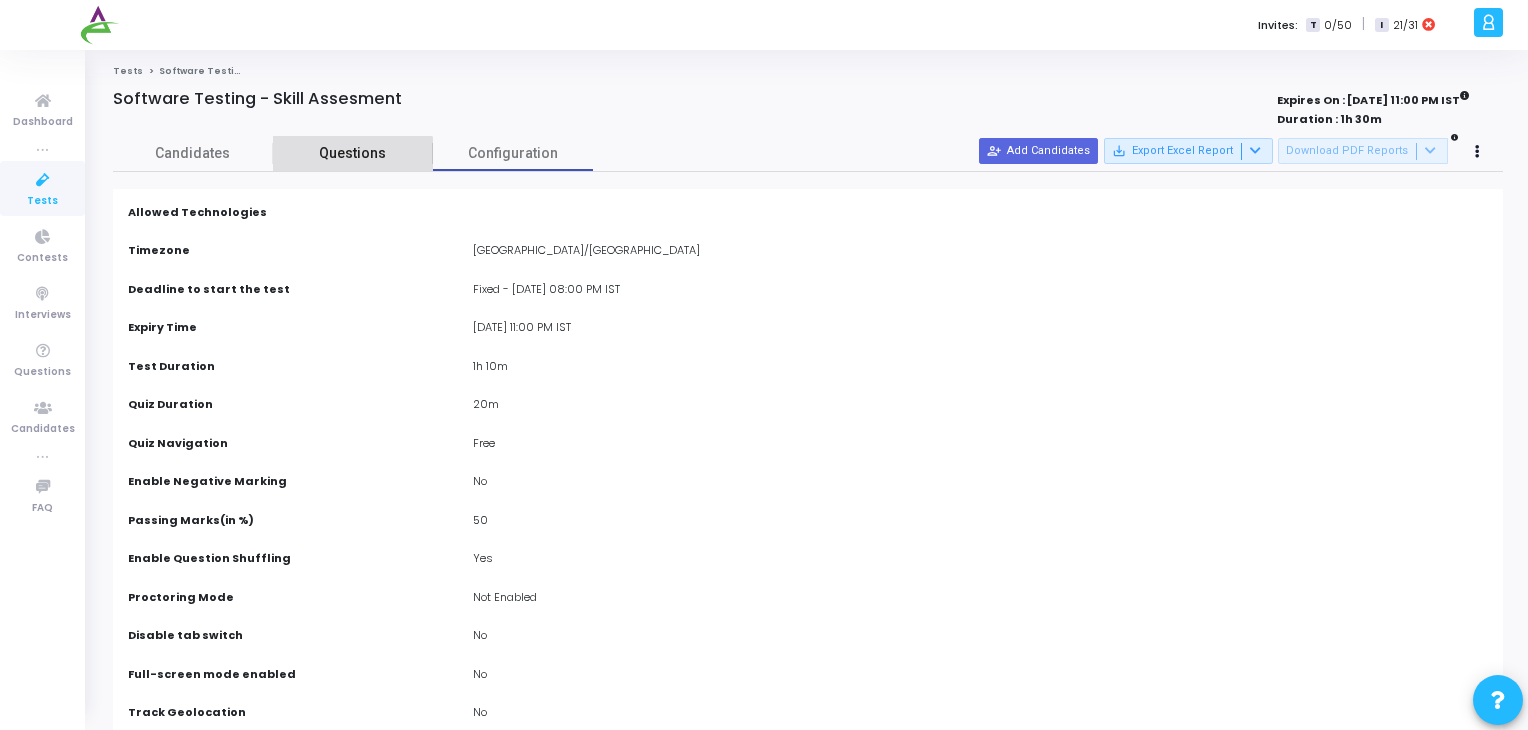 click on "Questions" at bounding box center (353, 153) 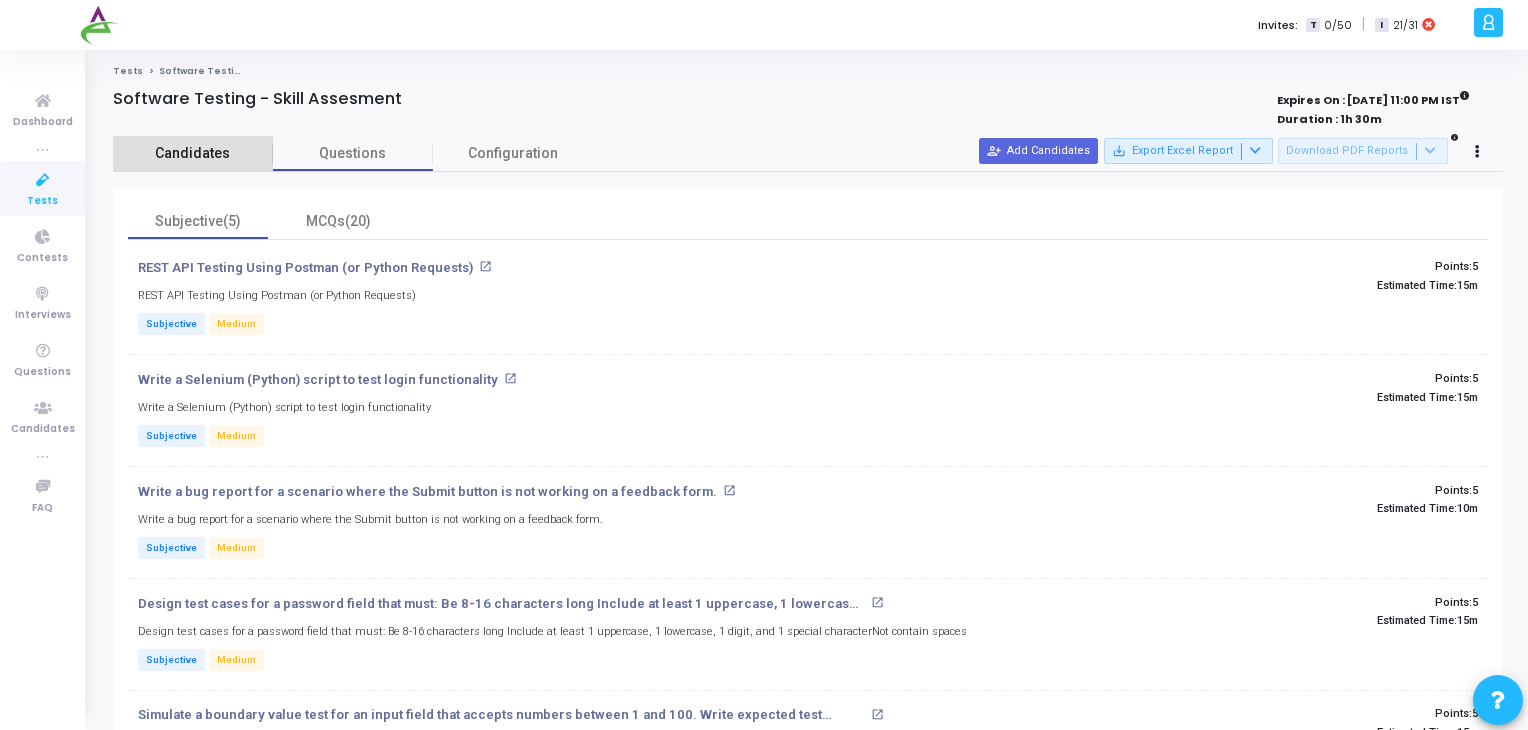 click on "Candidates" at bounding box center [193, 153] 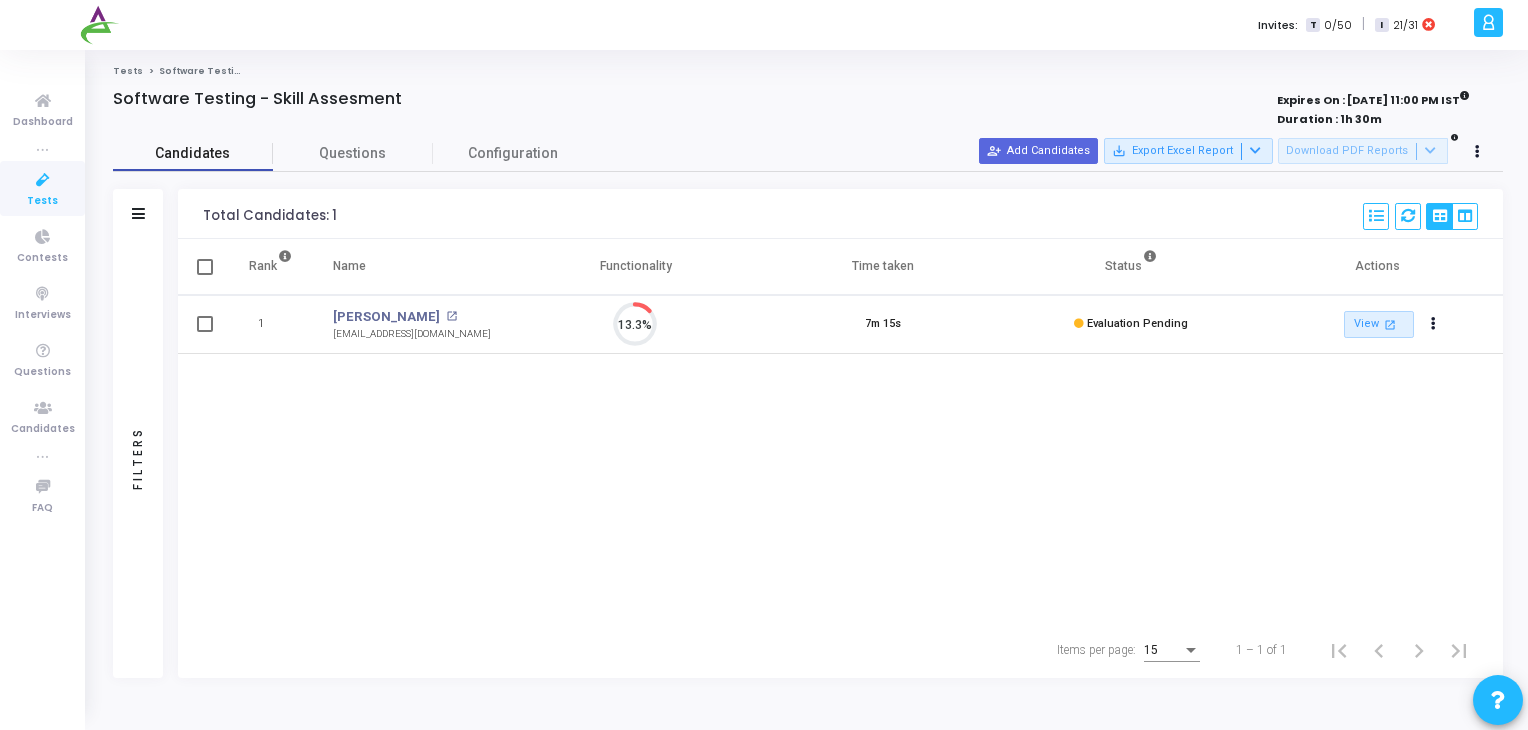 scroll, scrollTop: 0, scrollLeft: 0, axis: both 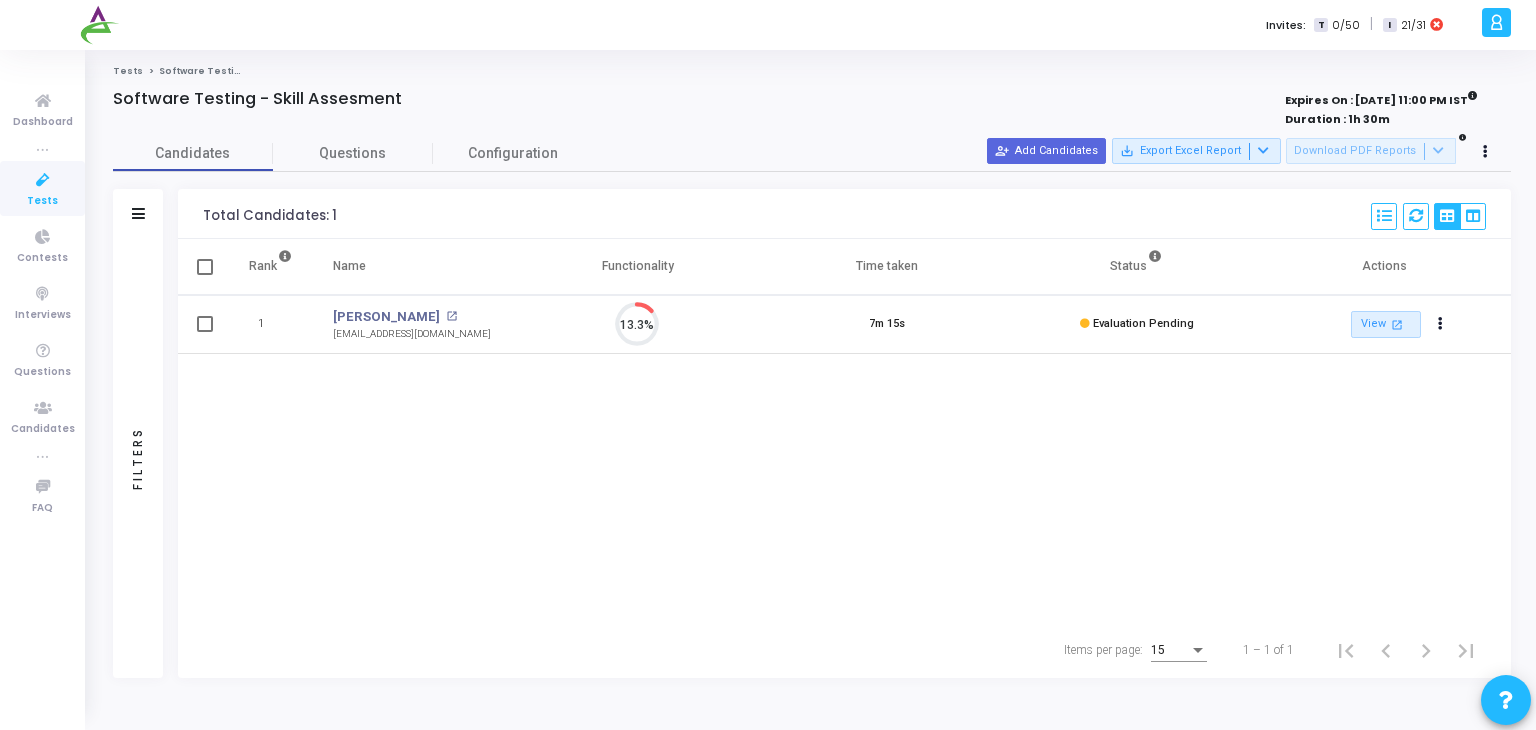 click on "Rank   Name   Functionality   Time taken   Status   Actions    1  Pradyumna open_in_new  pradyumna1591@gmail.com  13.3%  7m 15s   Evaluation Pending   View  open_in_new   Report  archive  Archive   Extend Duration  cached  Resend Test  content_copy  Copy Public Link  content_copy  Copy Test Invite Link" at bounding box center [844, 430] 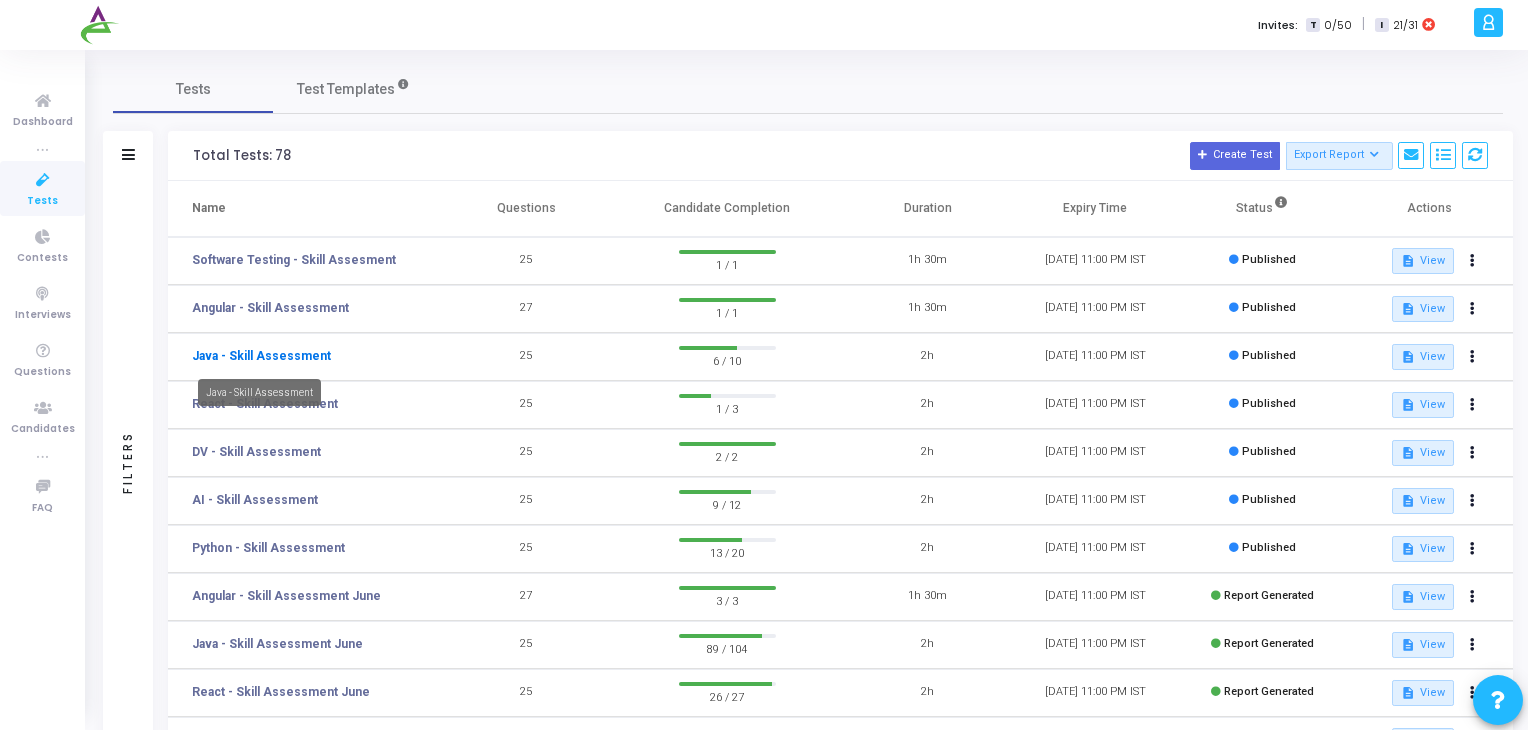 click on "Java - Skill Assessment" 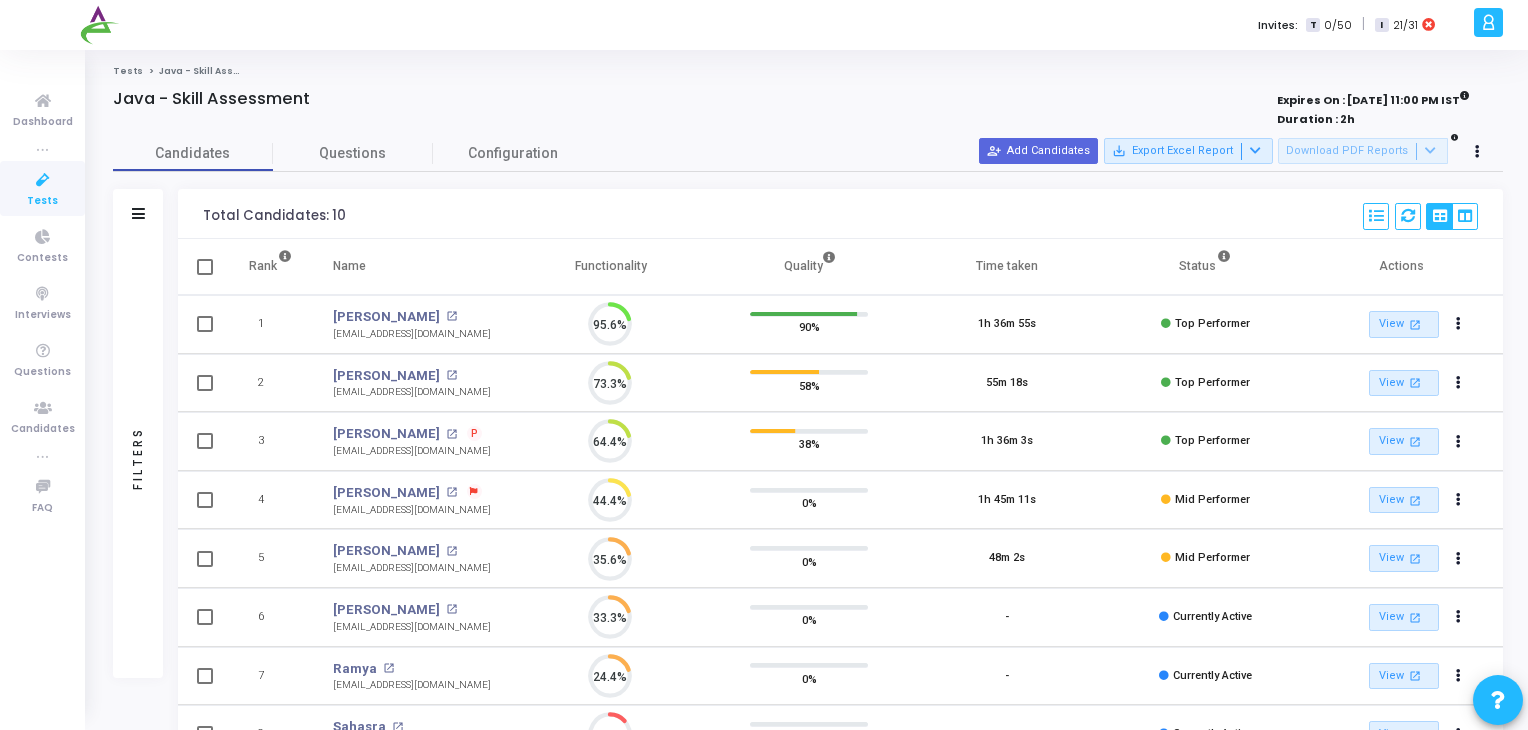scroll, scrollTop: 8, scrollLeft: 8, axis: both 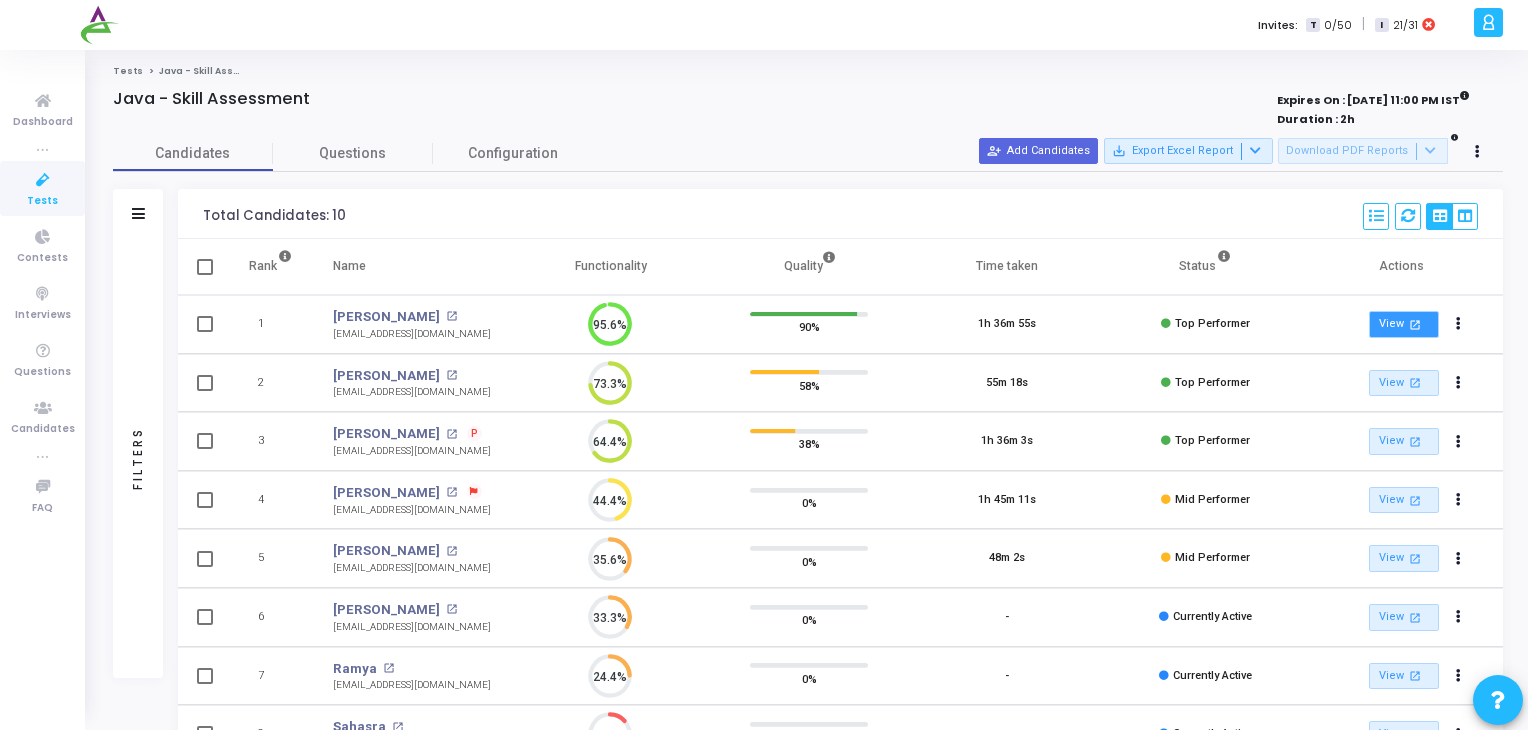 click on "View  open_in_new" at bounding box center (1404, 324) 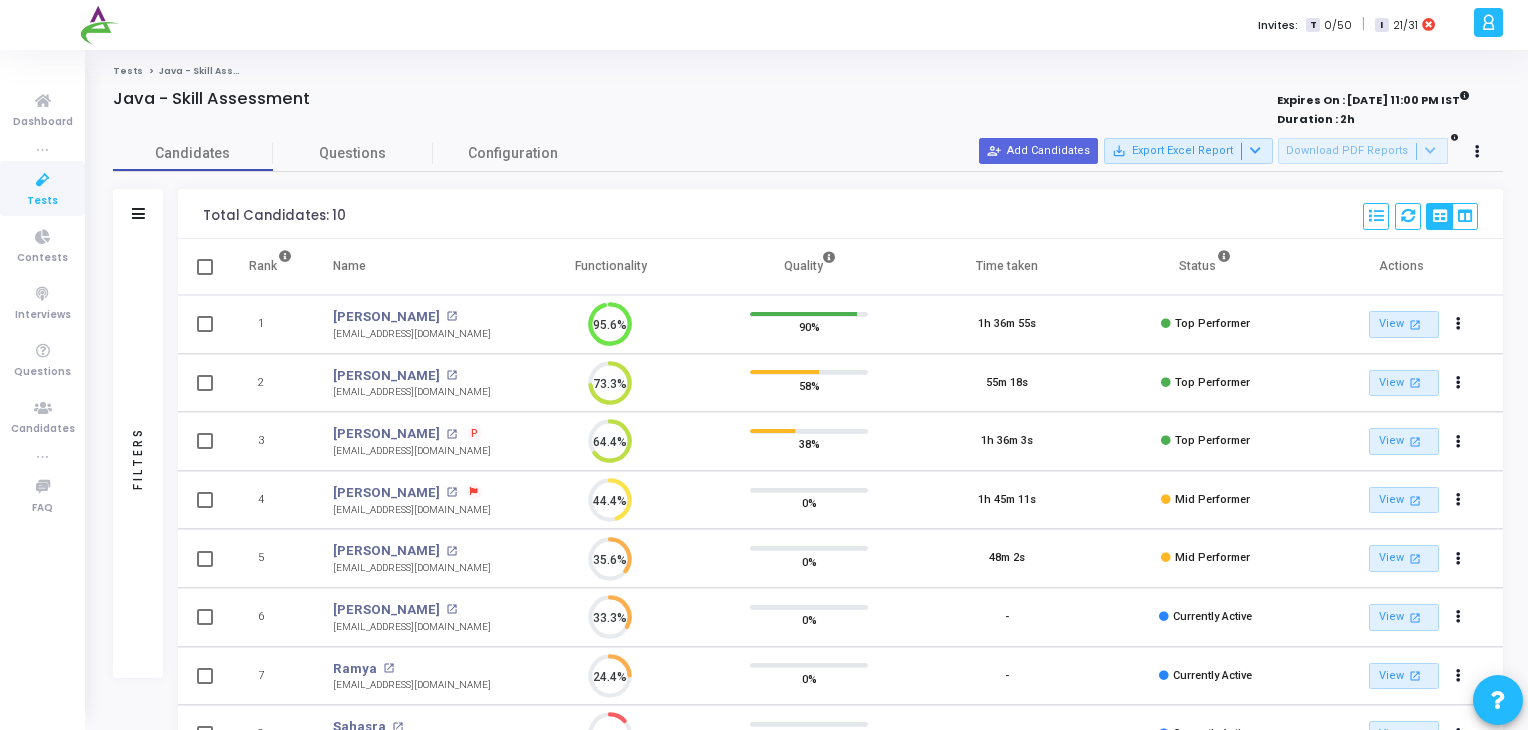click on "Tests" at bounding box center [42, 188] 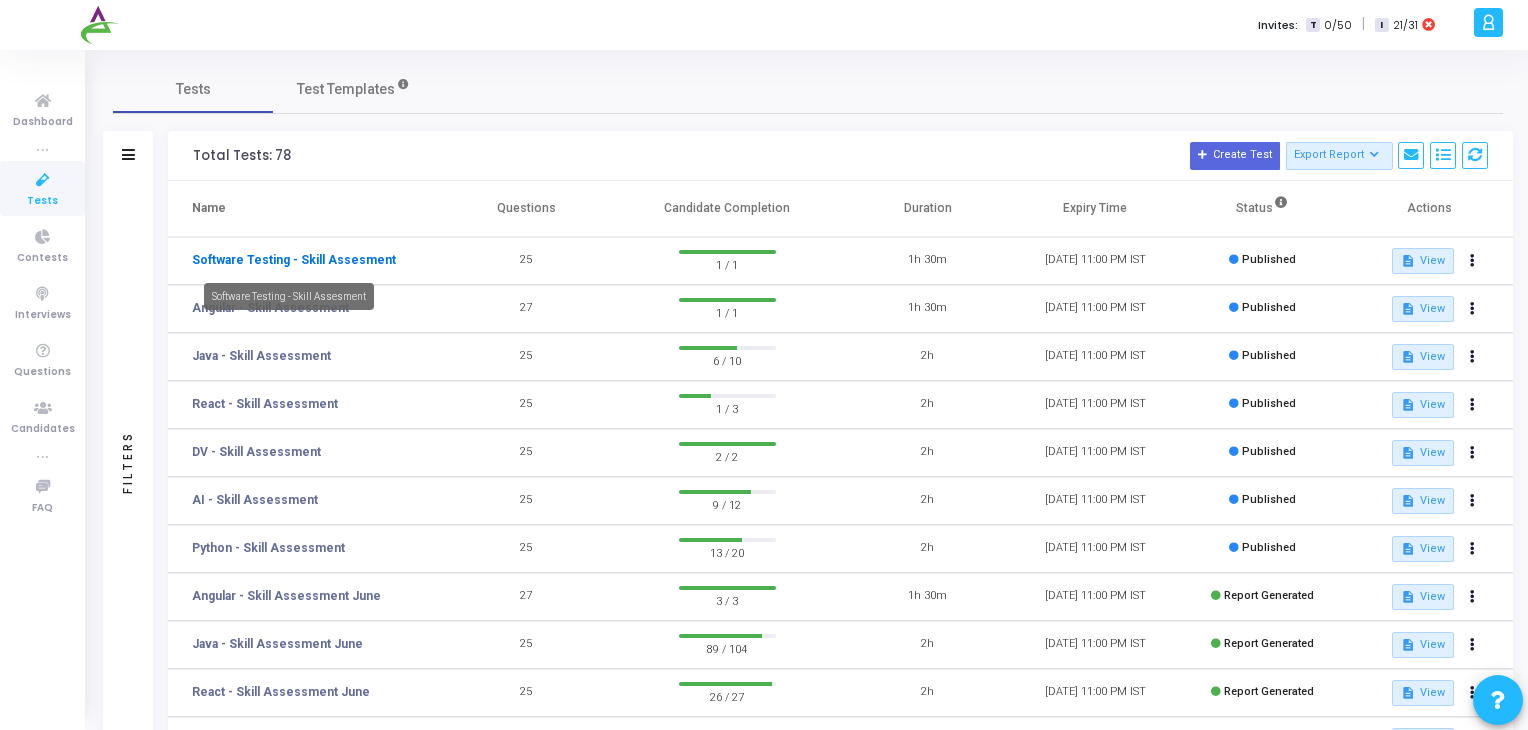 click on "Software Testing - Skill Assesment" at bounding box center (294, 260) 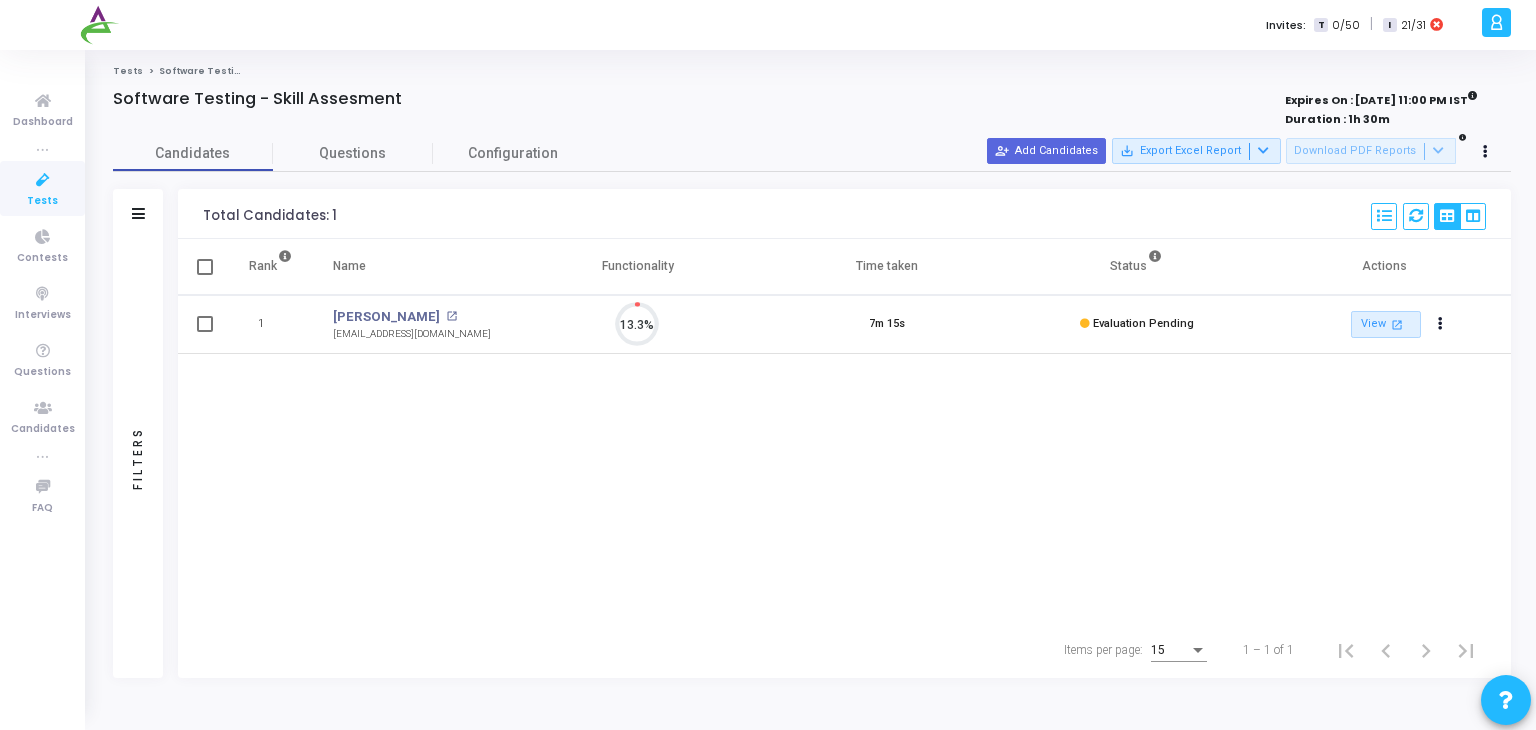 scroll, scrollTop: 8, scrollLeft: 8, axis: both 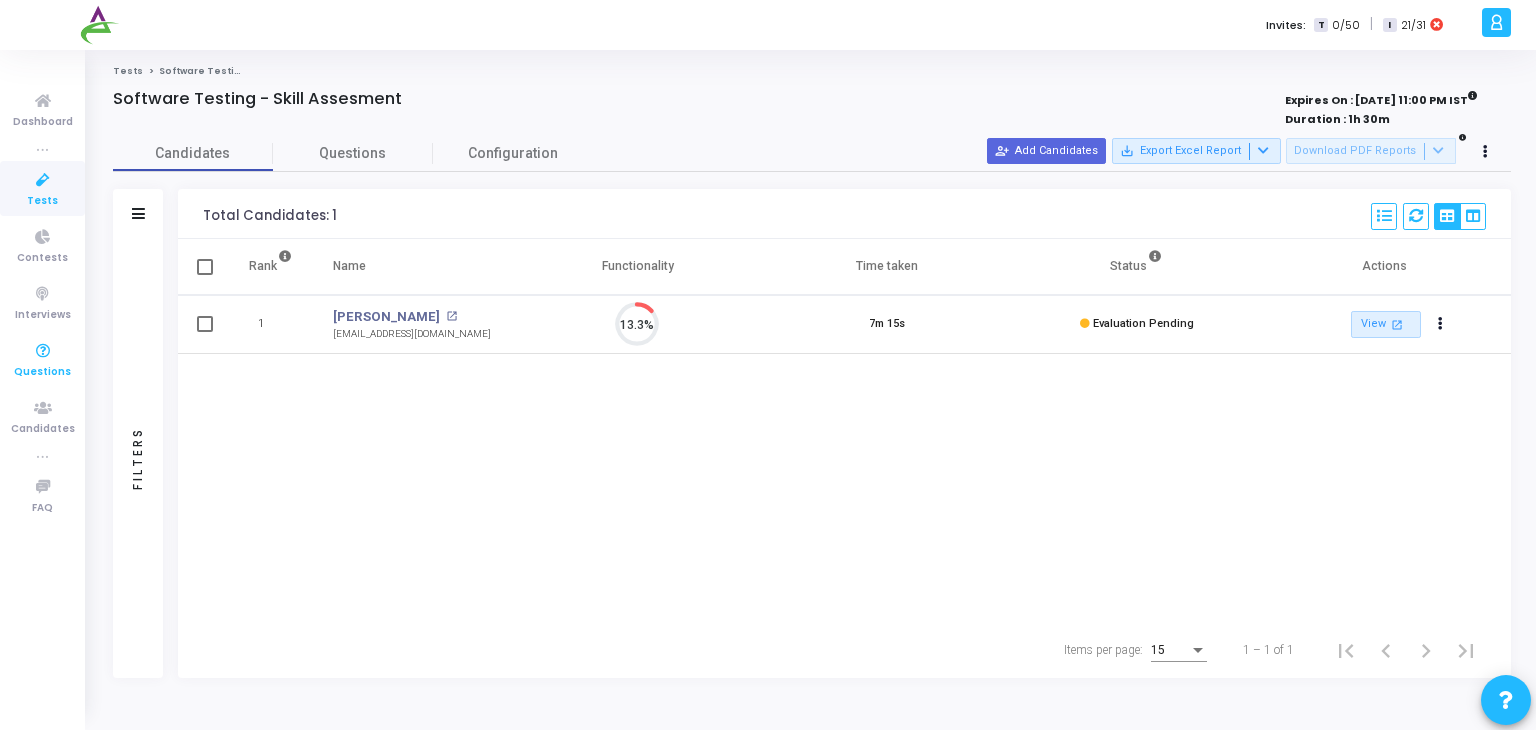 click on "Questions" at bounding box center [42, 372] 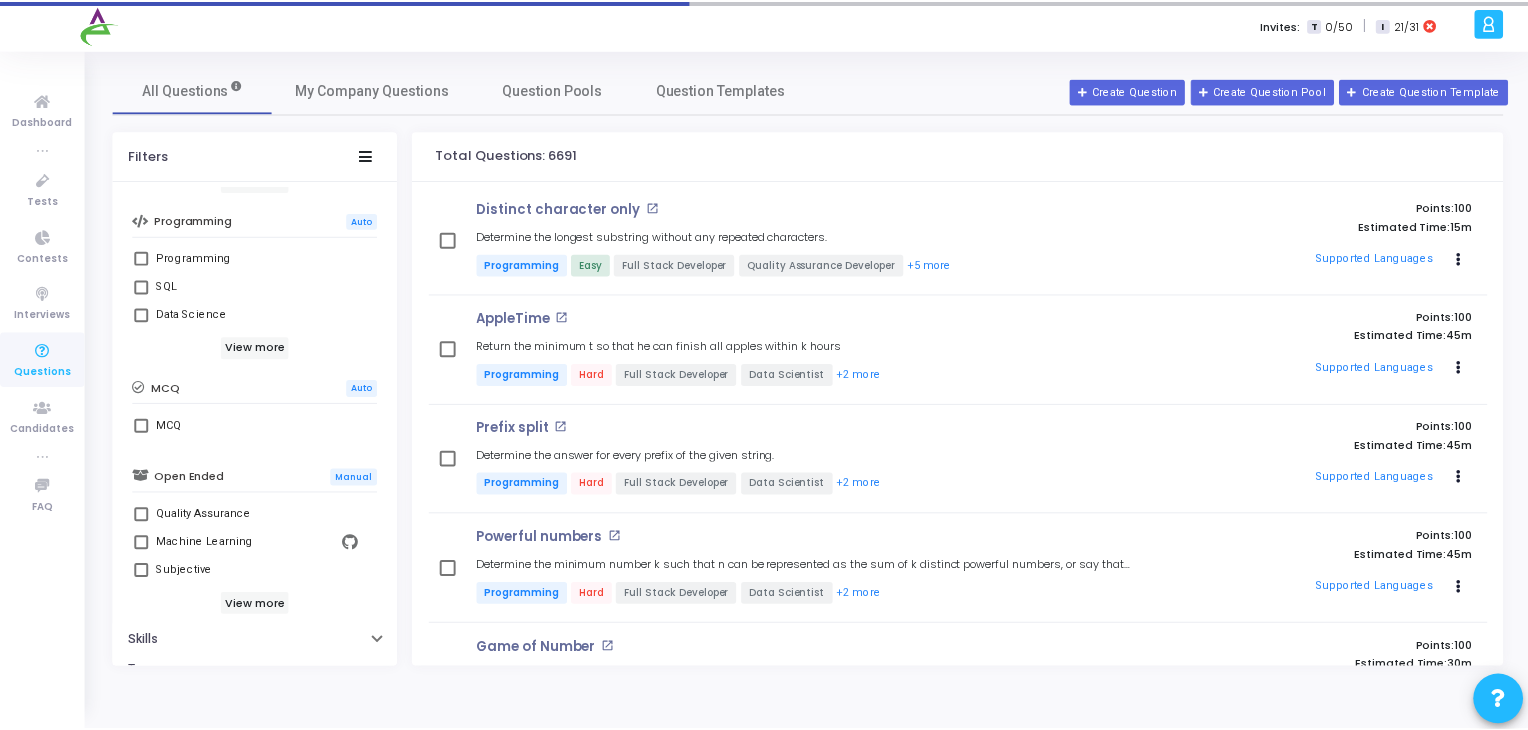 scroll, scrollTop: 436, scrollLeft: 0, axis: vertical 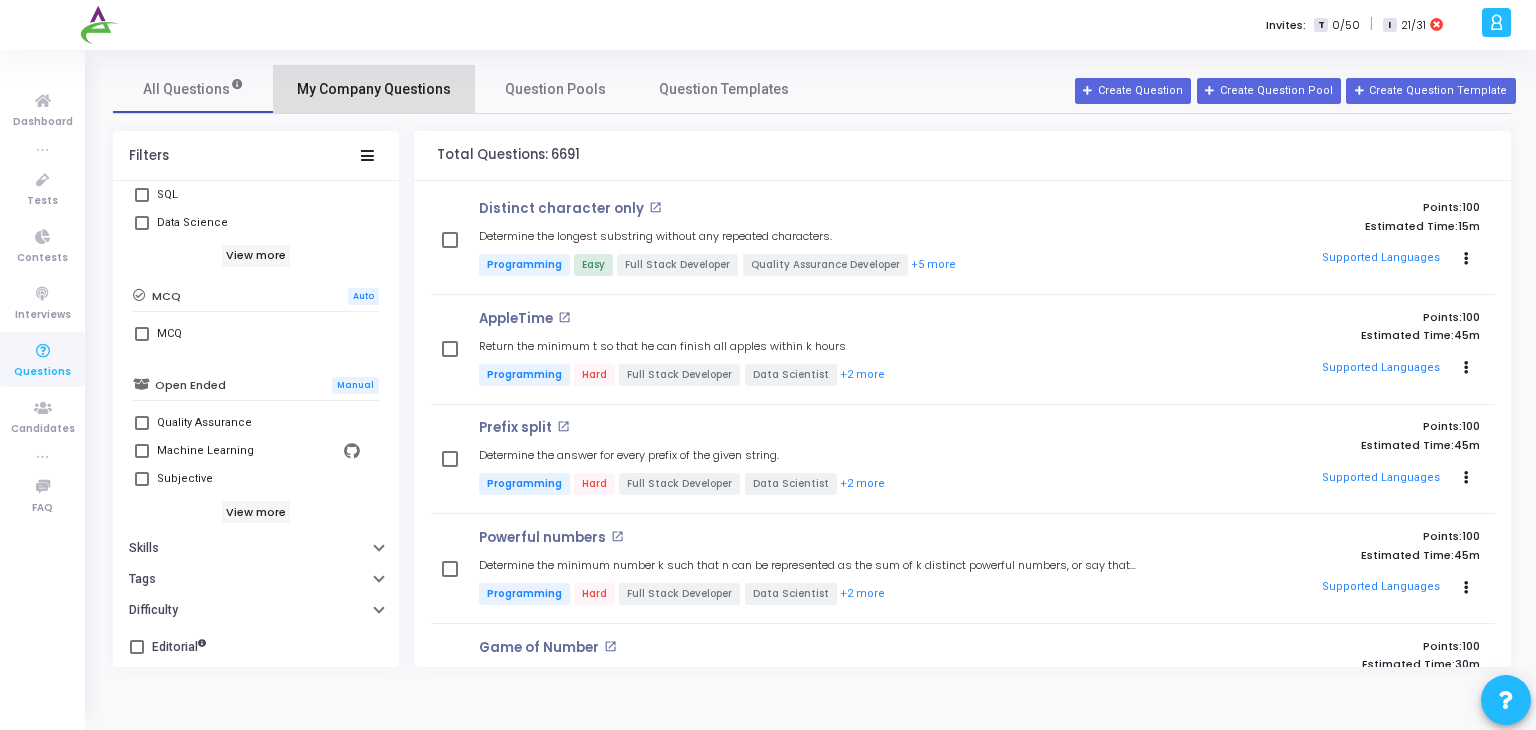 click on "My Company Questions" at bounding box center [374, 89] 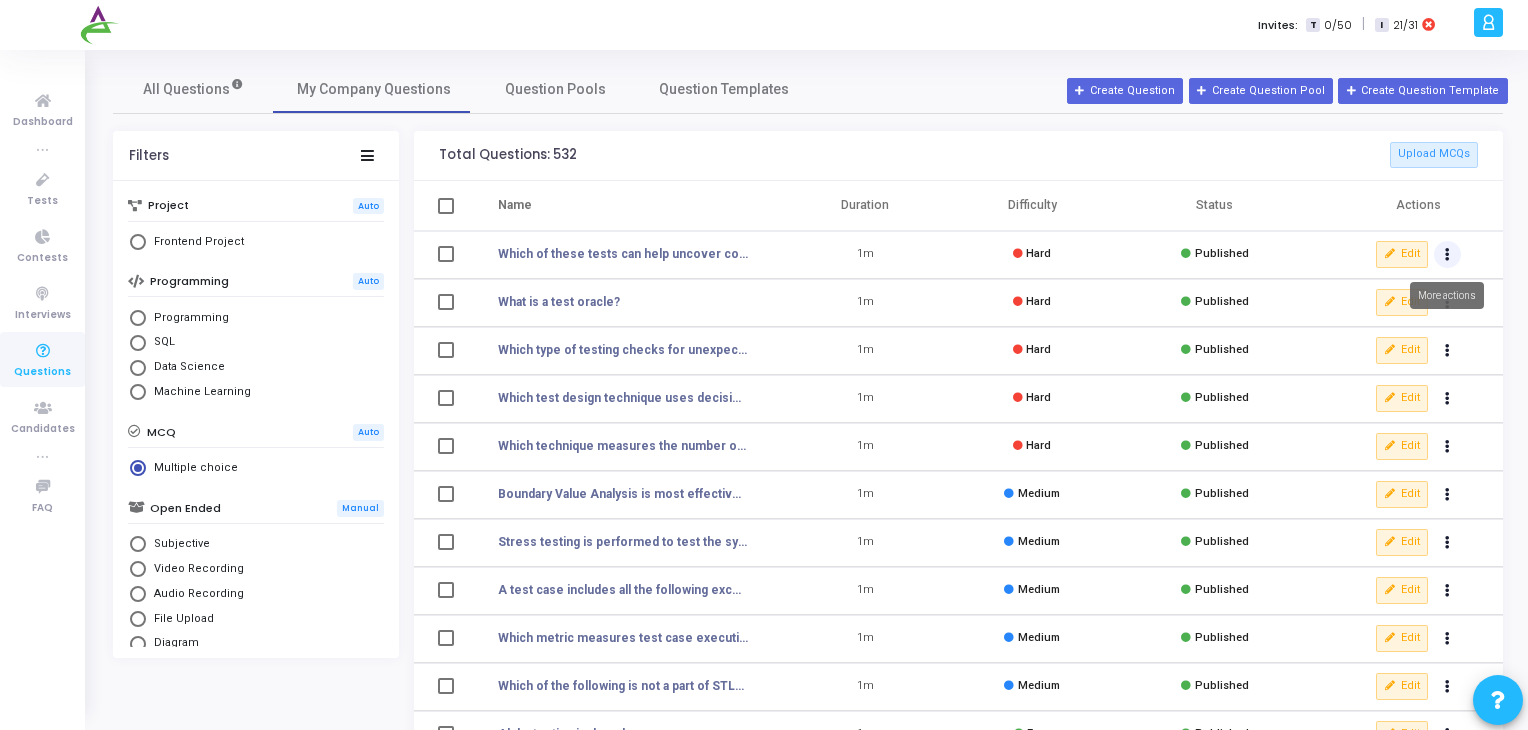 click at bounding box center (1448, 255) 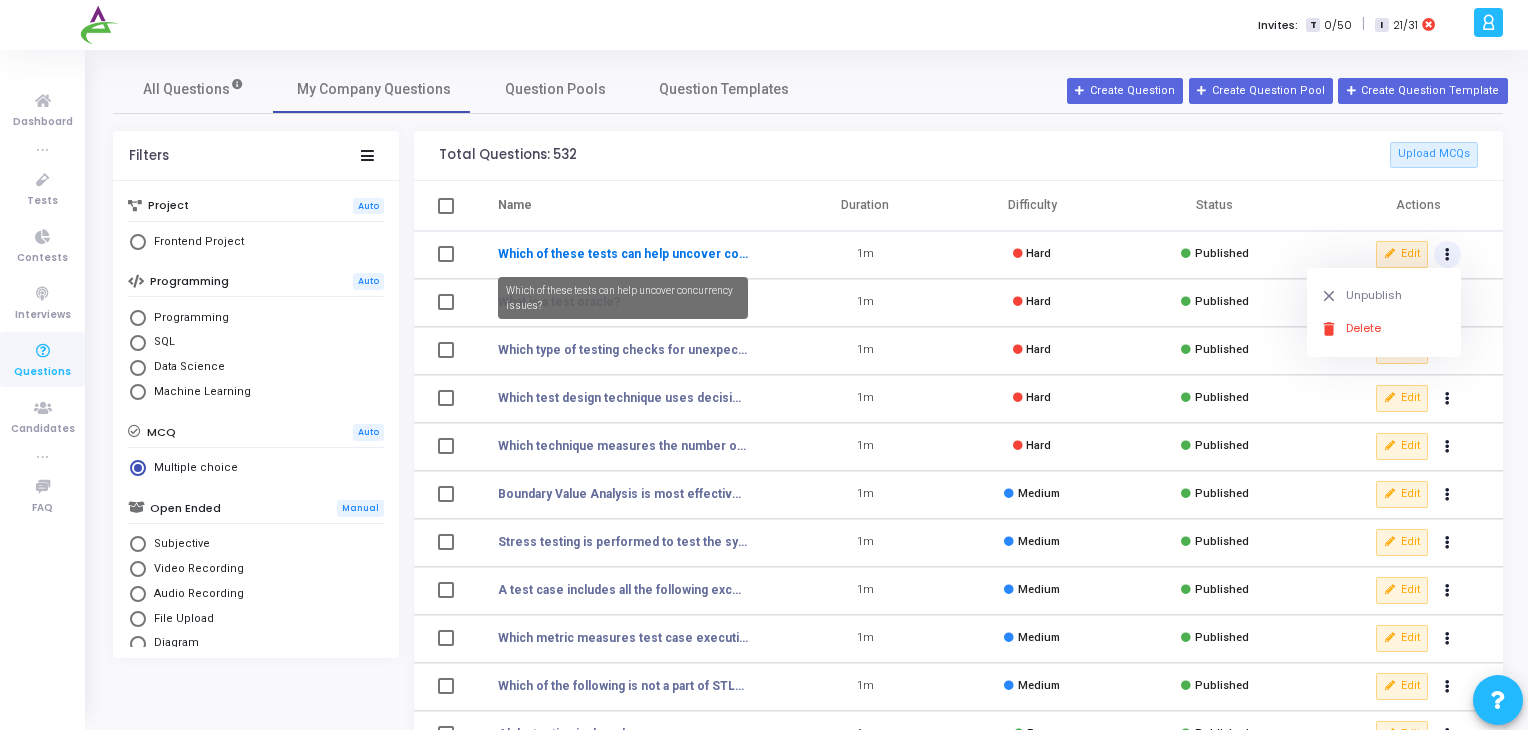 click on "Which of these tests can help uncover concurrency issues?" at bounding box center (623, 254) 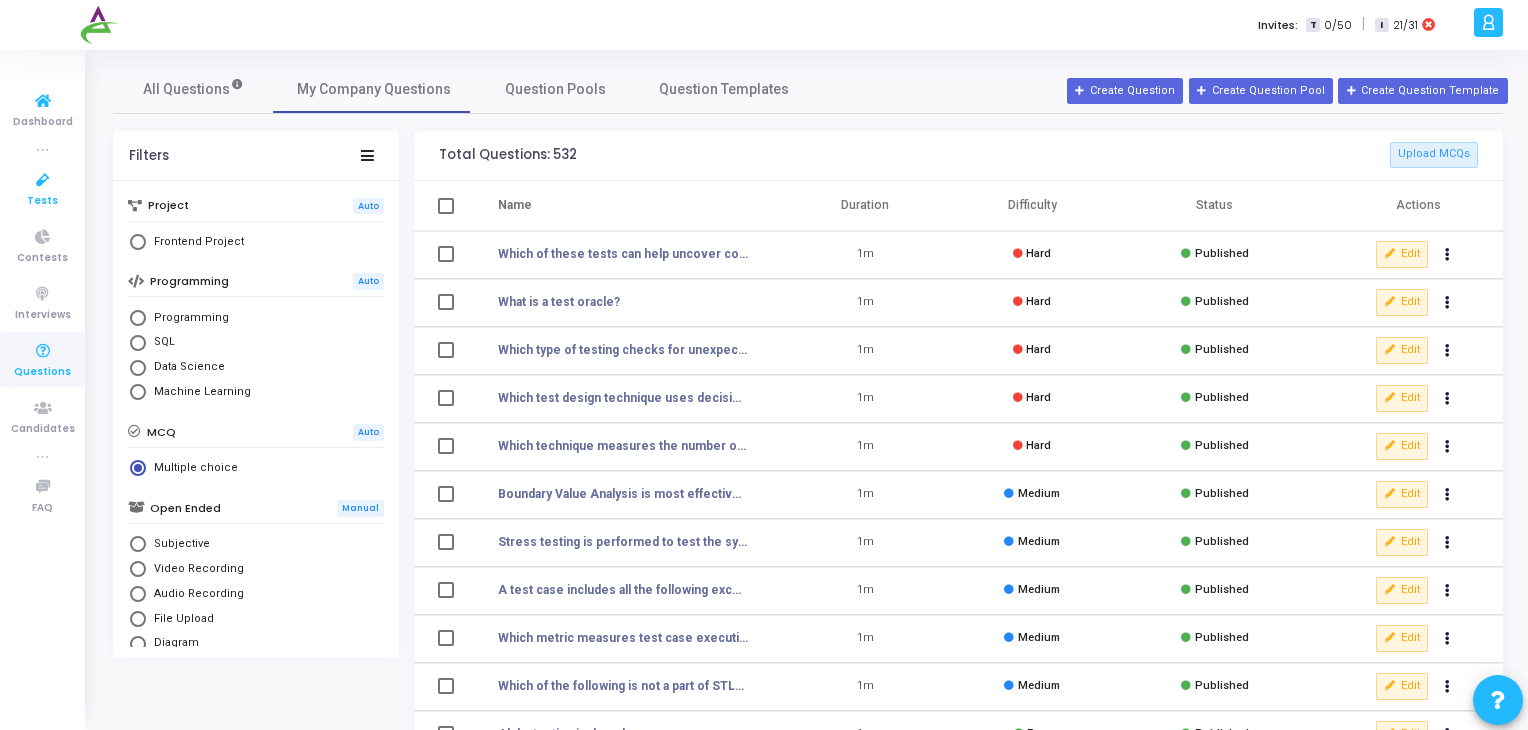 click on "Tests" at bounding box center [42, 201] 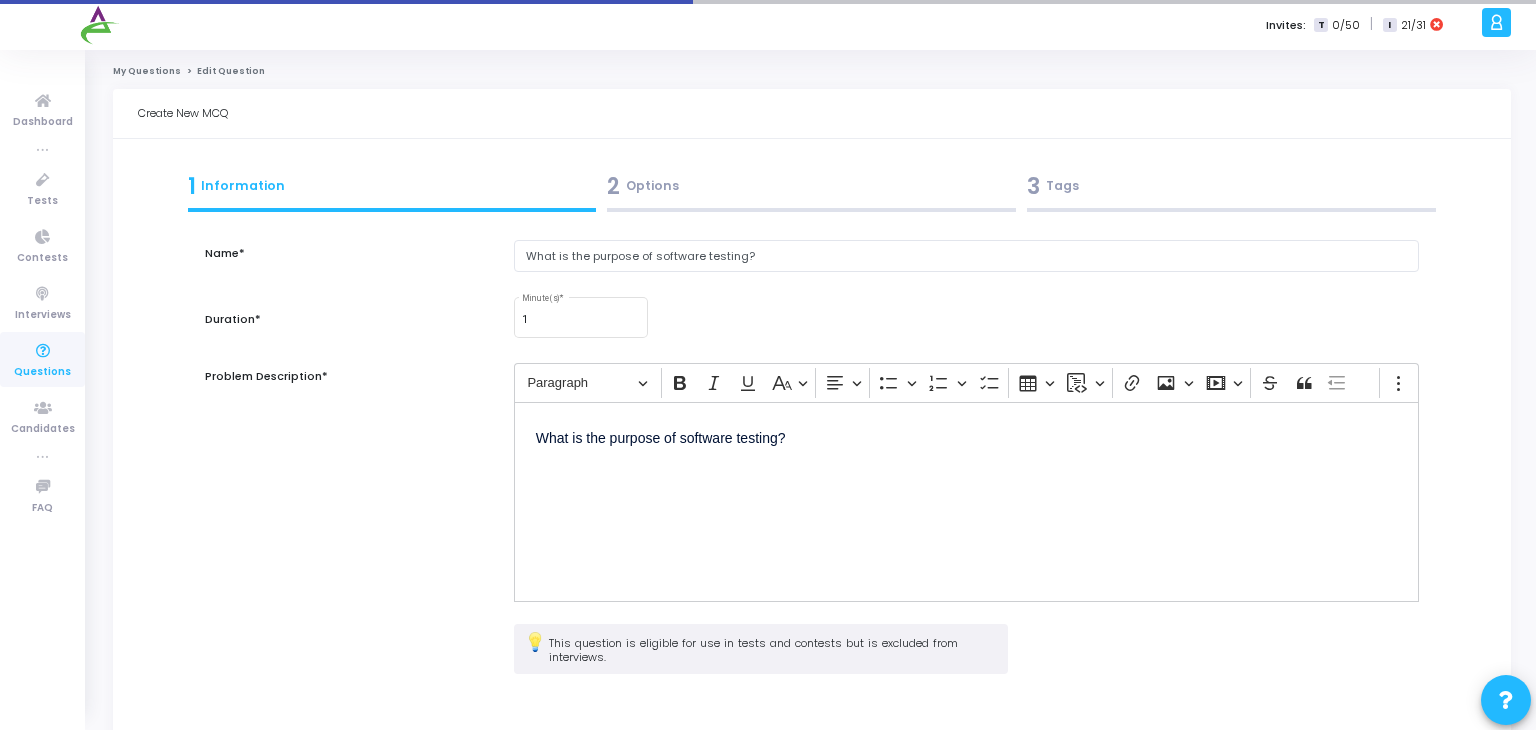 scroll, scrollTop: 0, scrollLeft: 0, axis: both 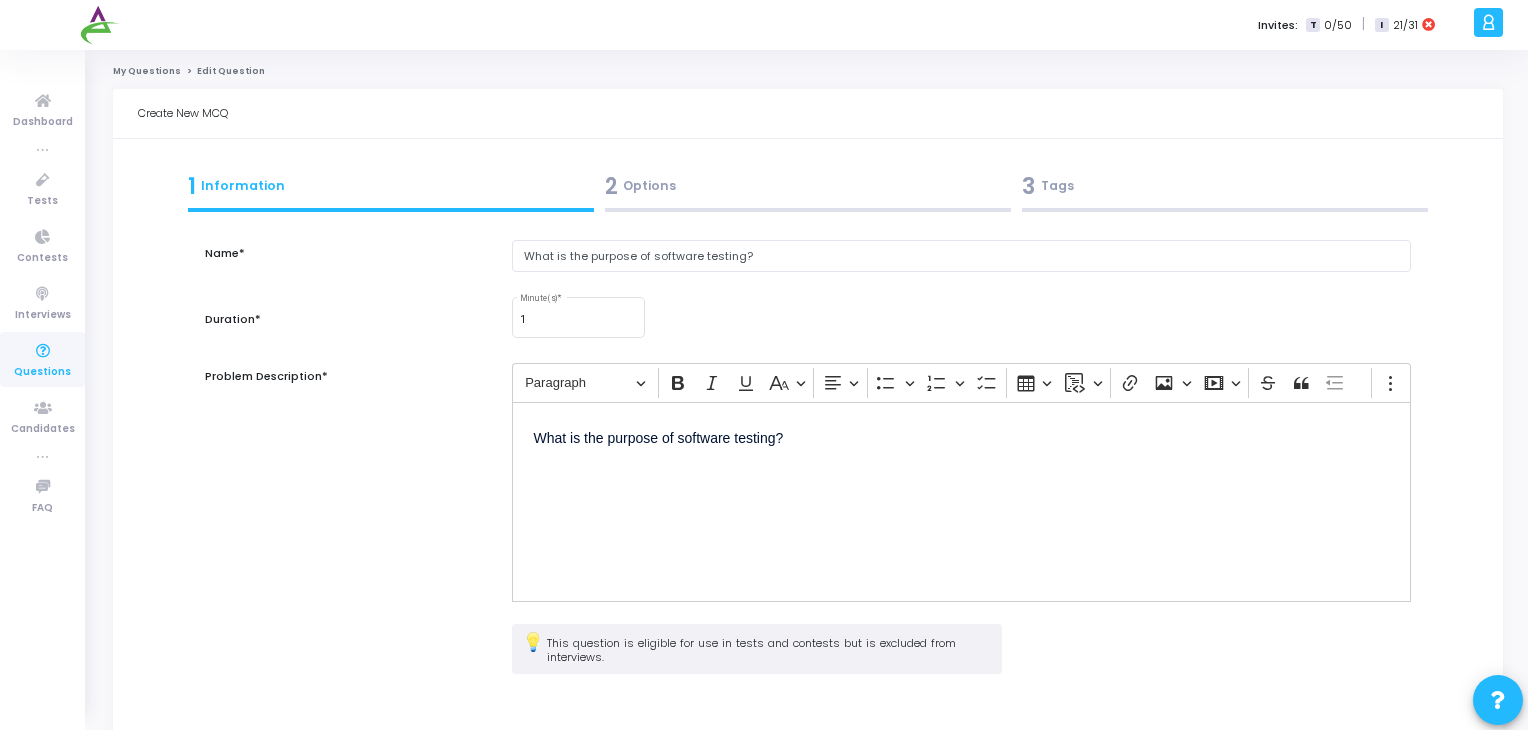click on "3  Tags" at bounding box center (1225, 186) 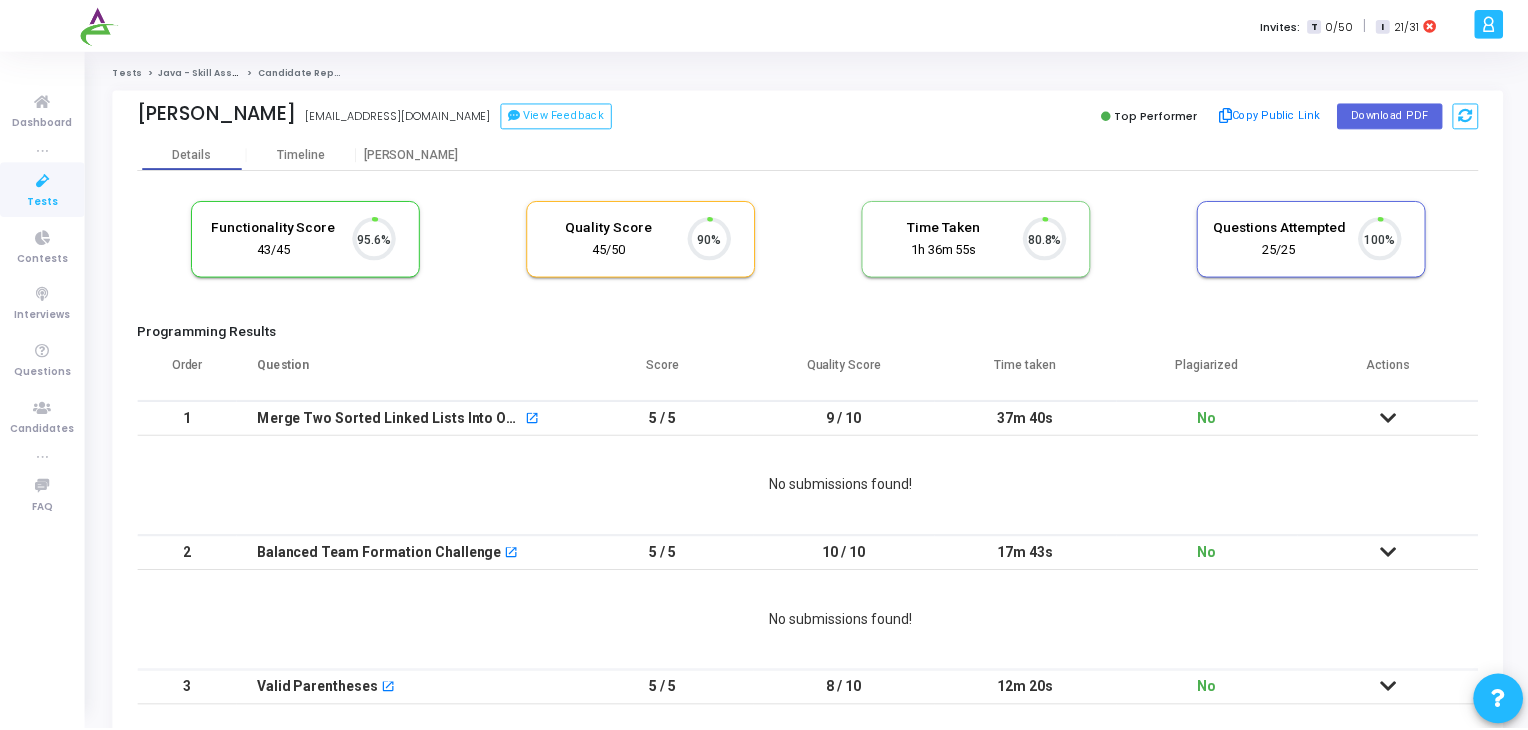 scroll, scrollTop: 0, scrollLeft: 0, axis: both 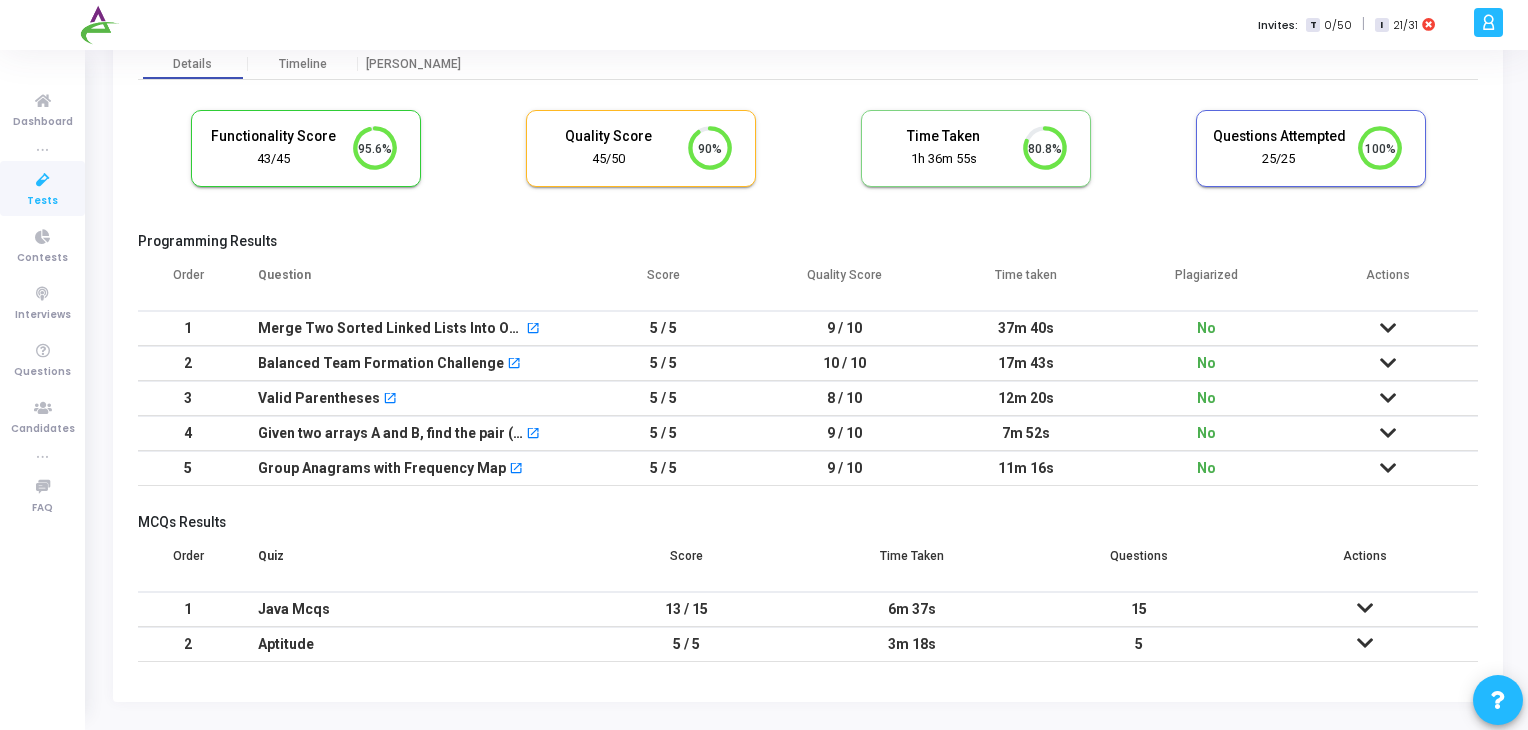 click on "Tests" at bounding box center (42, 201) 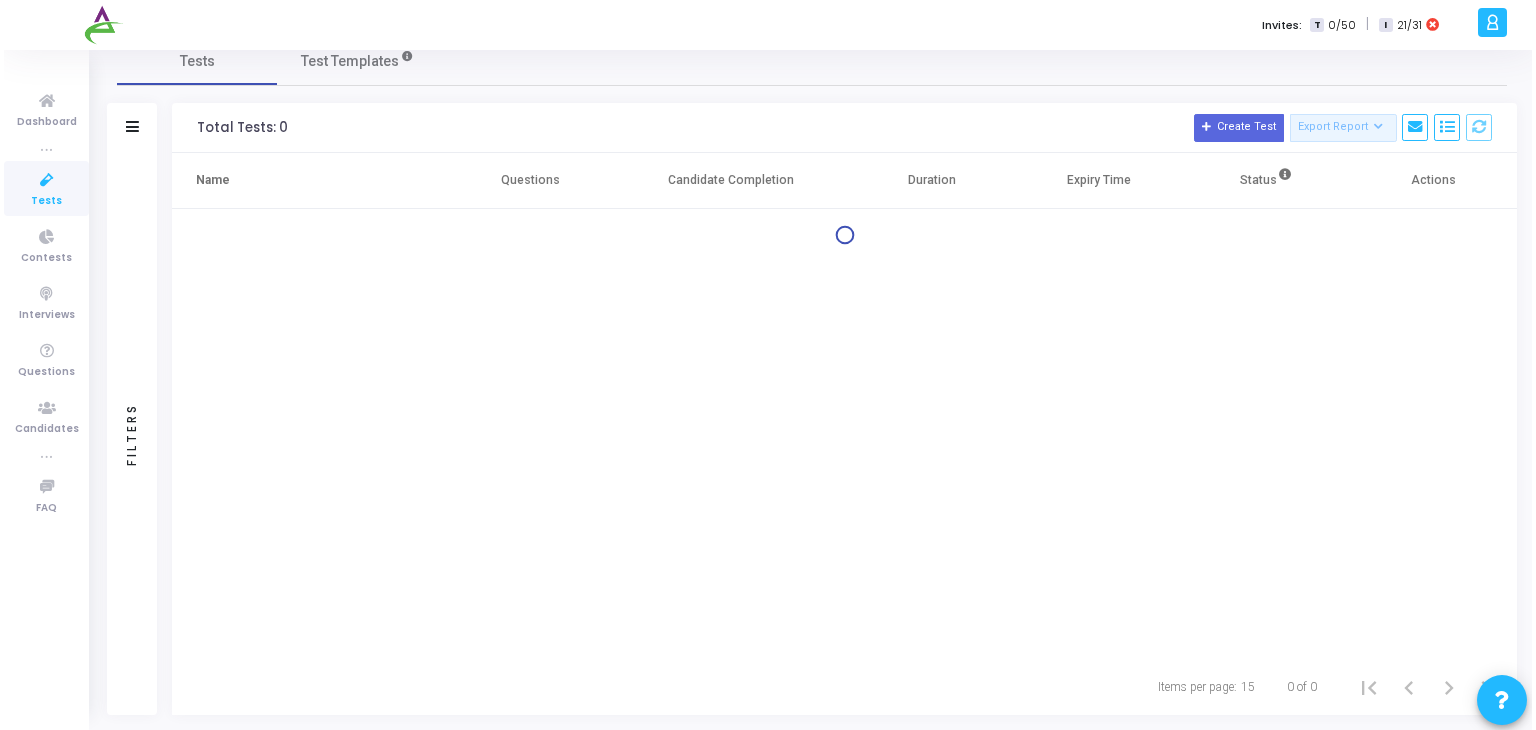scroll, scrollTop: 0, scrollLeft: 0, axis: both 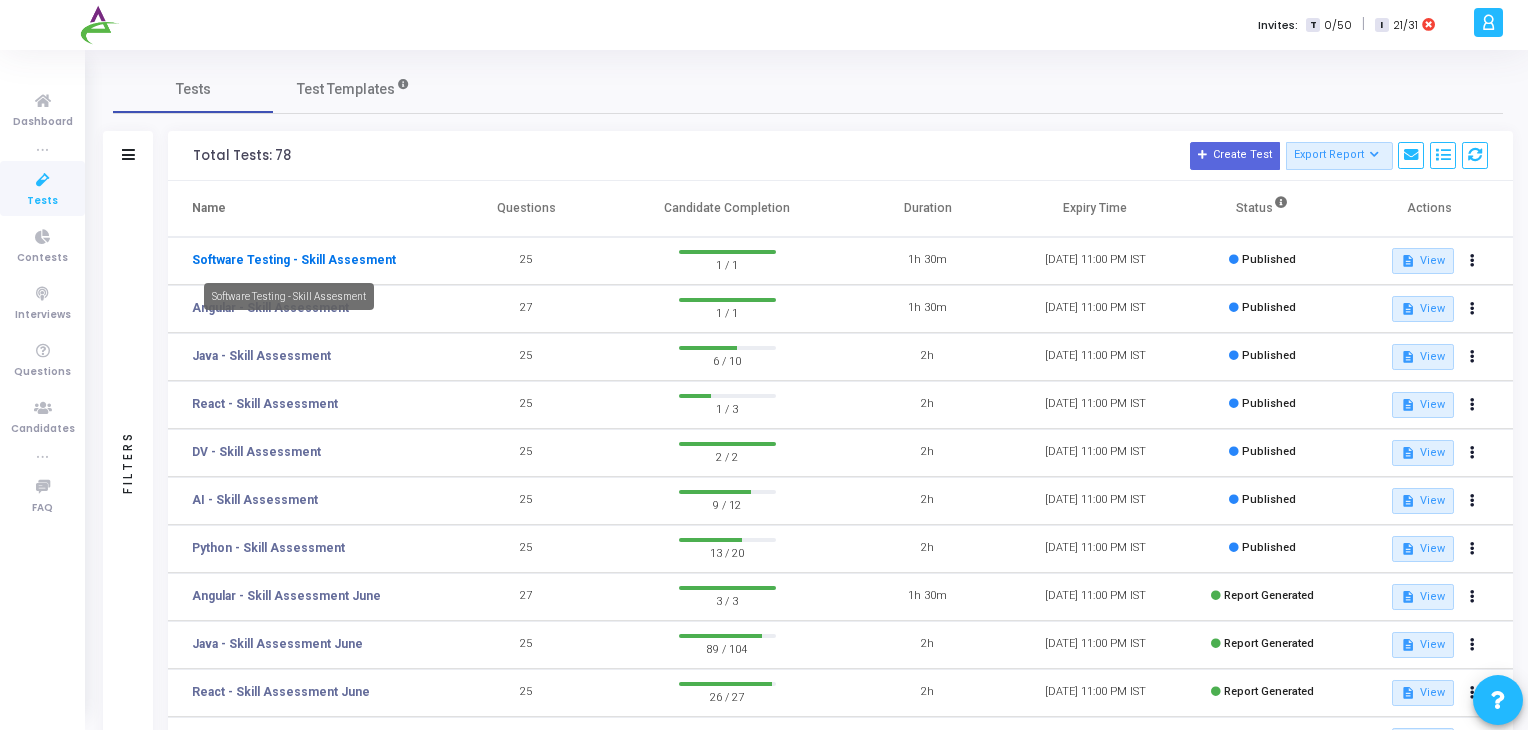 click on "Software Testing - Skill Assesment" at bounding box center (294, 260) 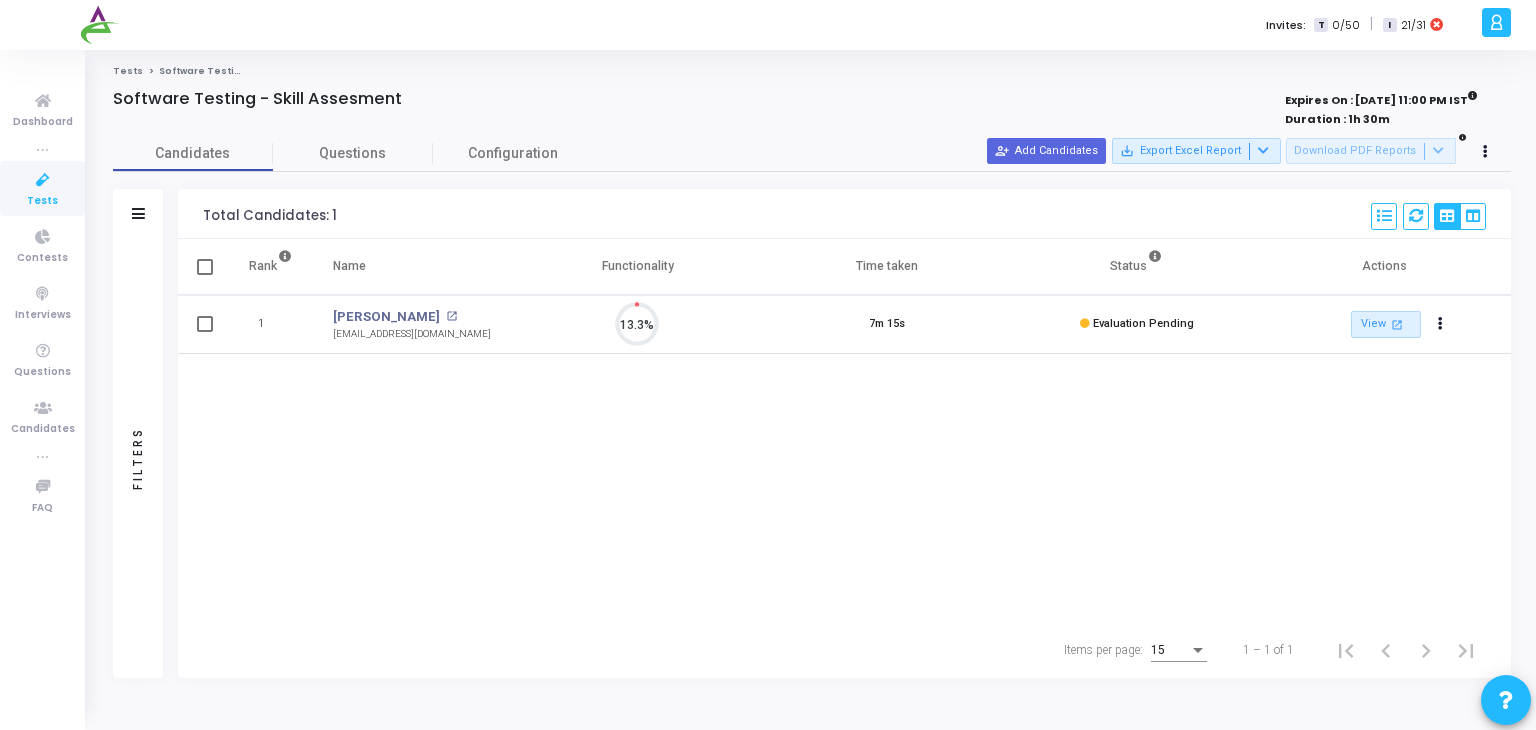 scroll, scrollTop: 8, scrollLeft: 8, axis: both 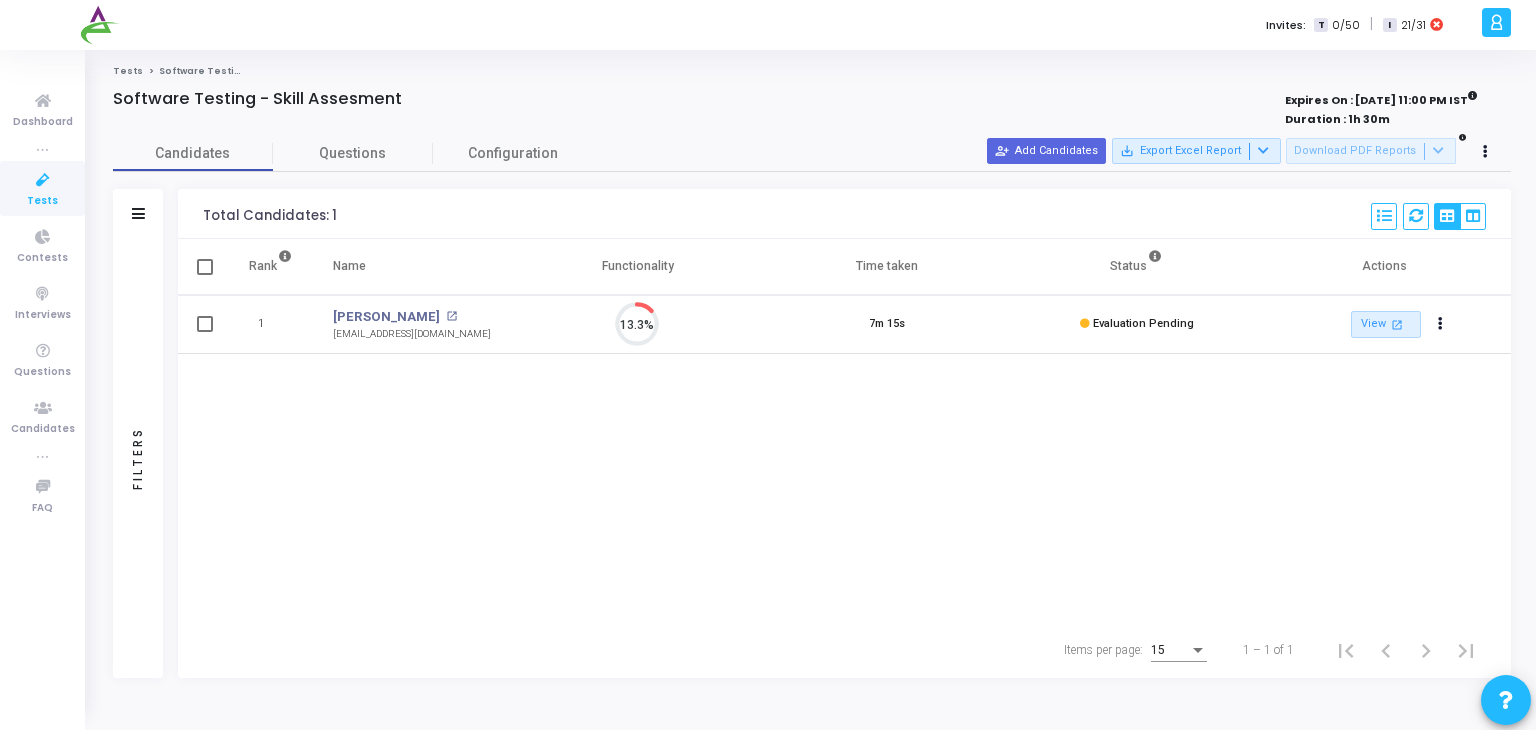 click on "Tests" 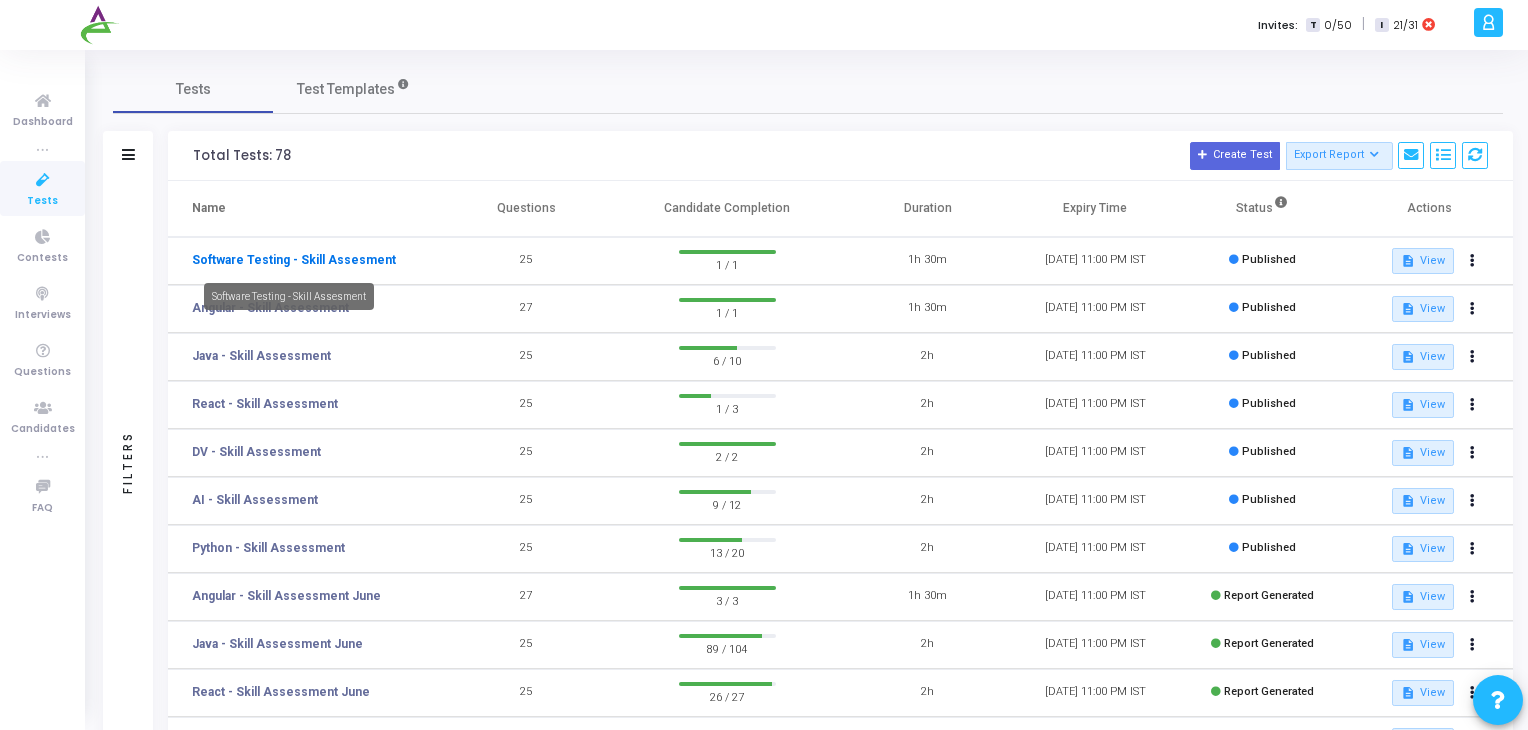 click on "Software Testing - Skill Assesment" at bounding box center [294, 260] 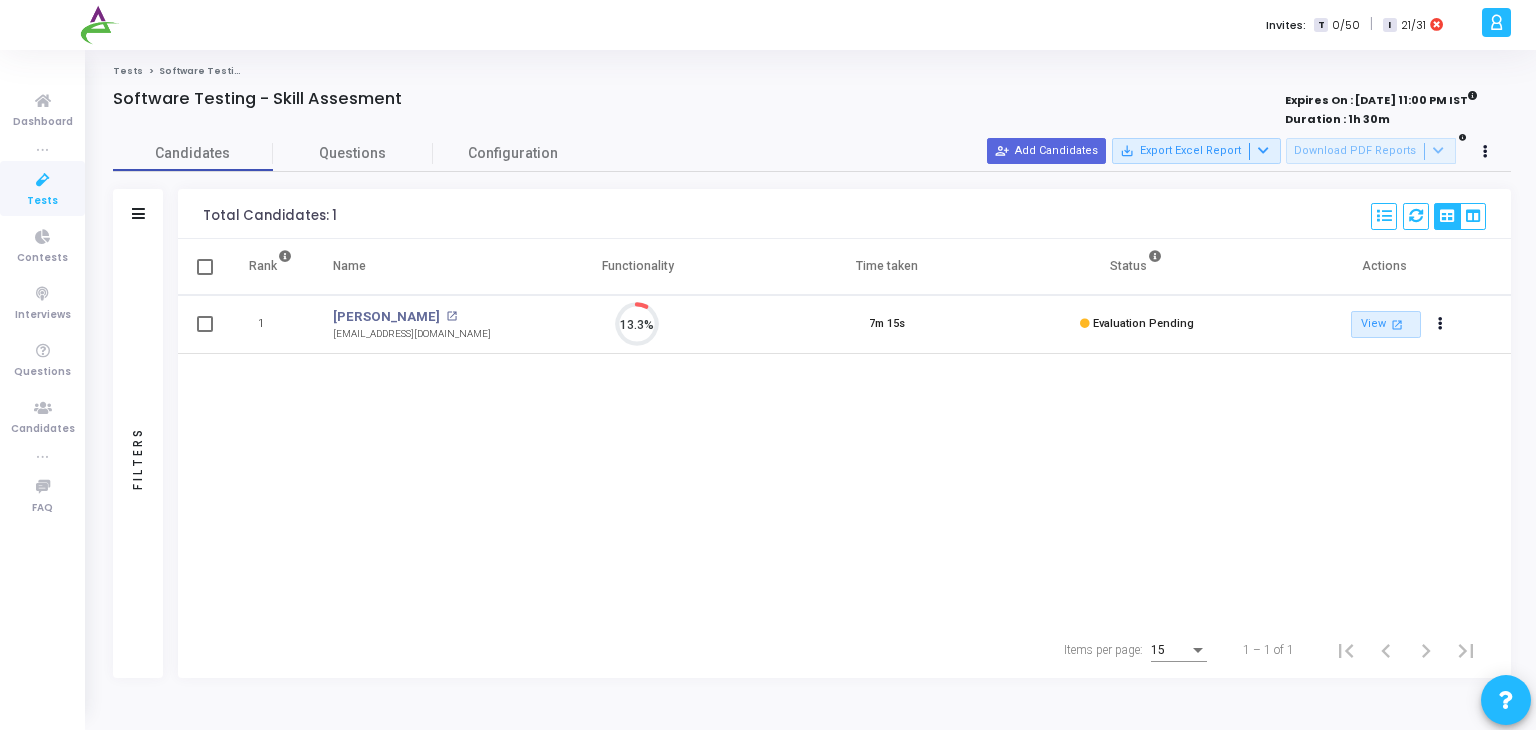 scroll, scrollTop: 8, scrollLeft: 8, axis: both 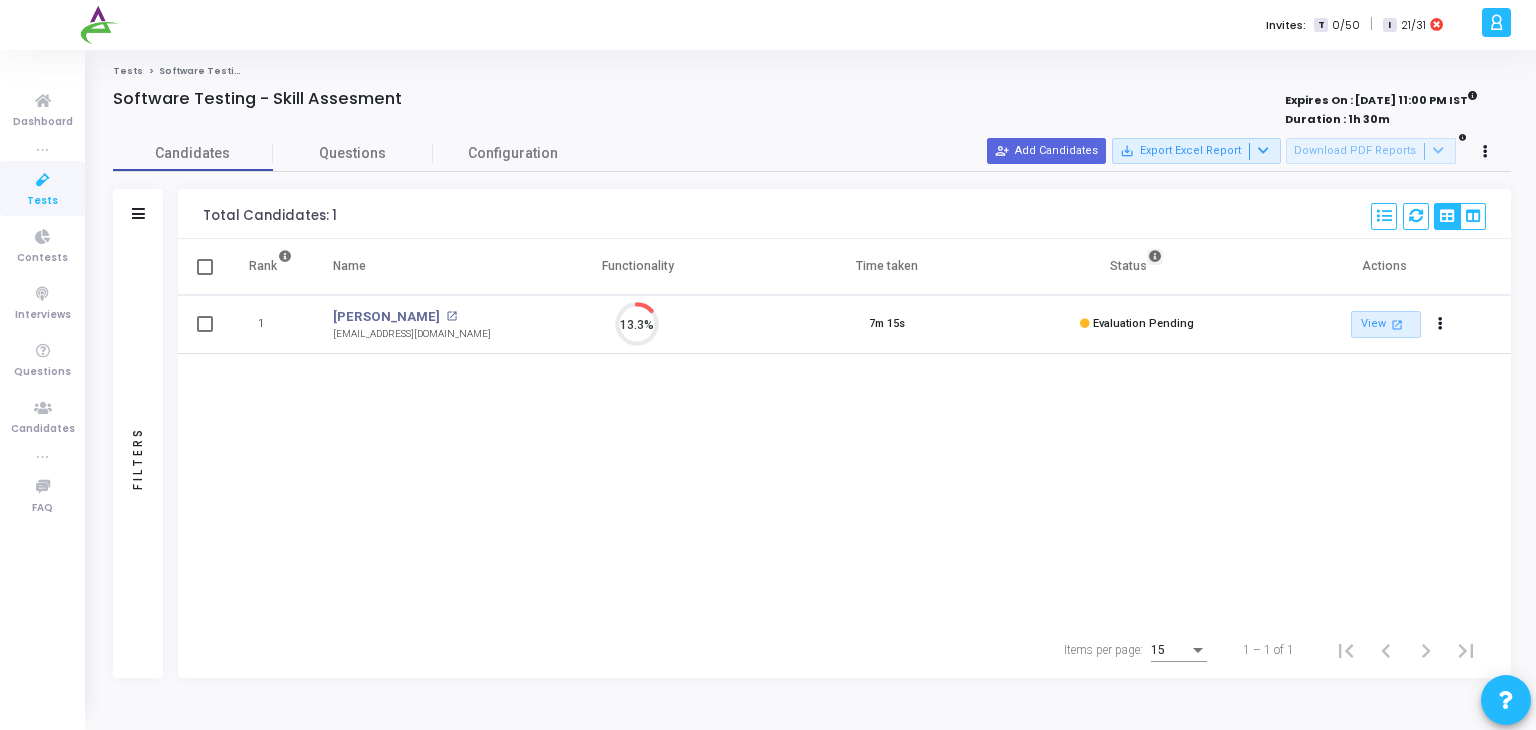 click at bounding box center (1155, 257) 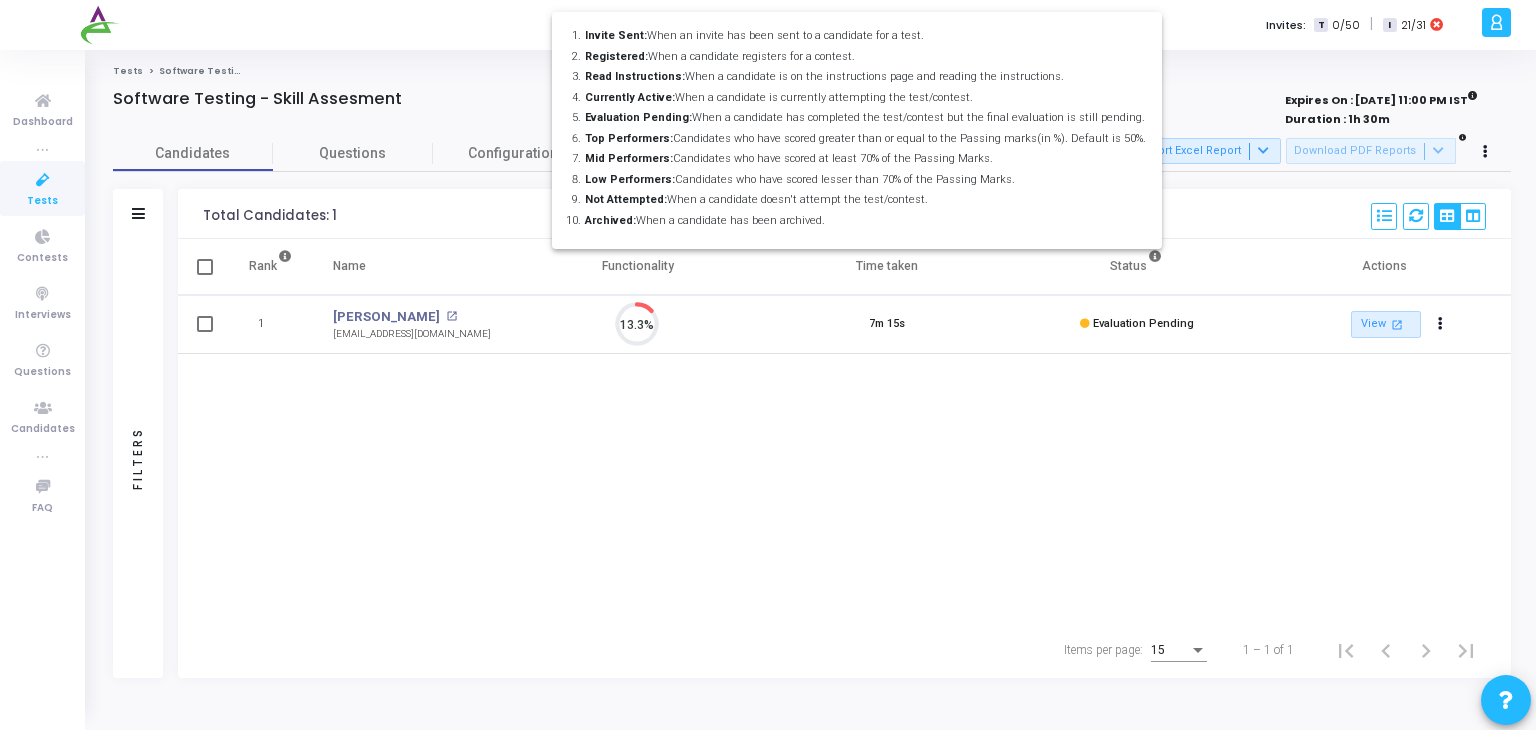 click at bounding box center [768, 365] 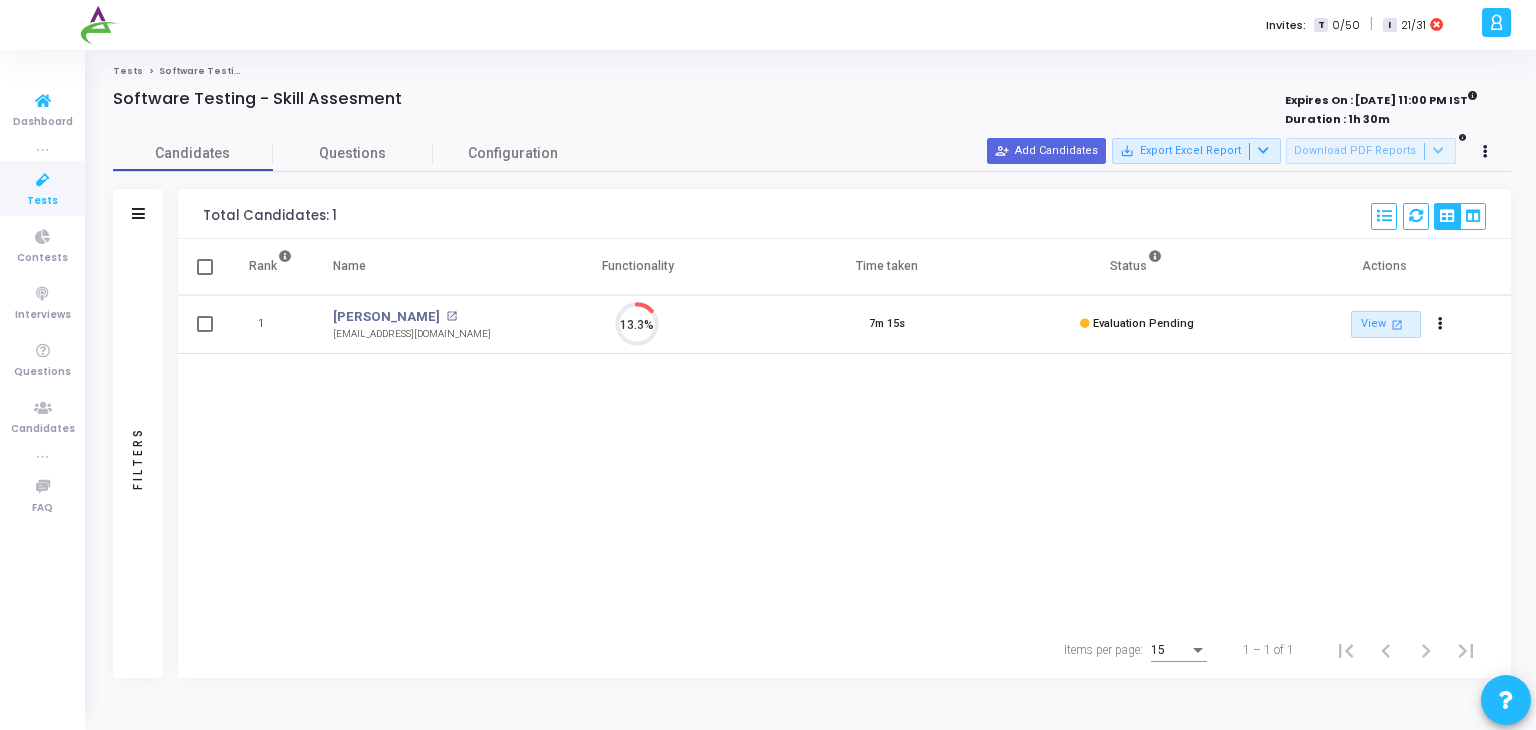 click on "Tests" at bounding box center (42, 188) 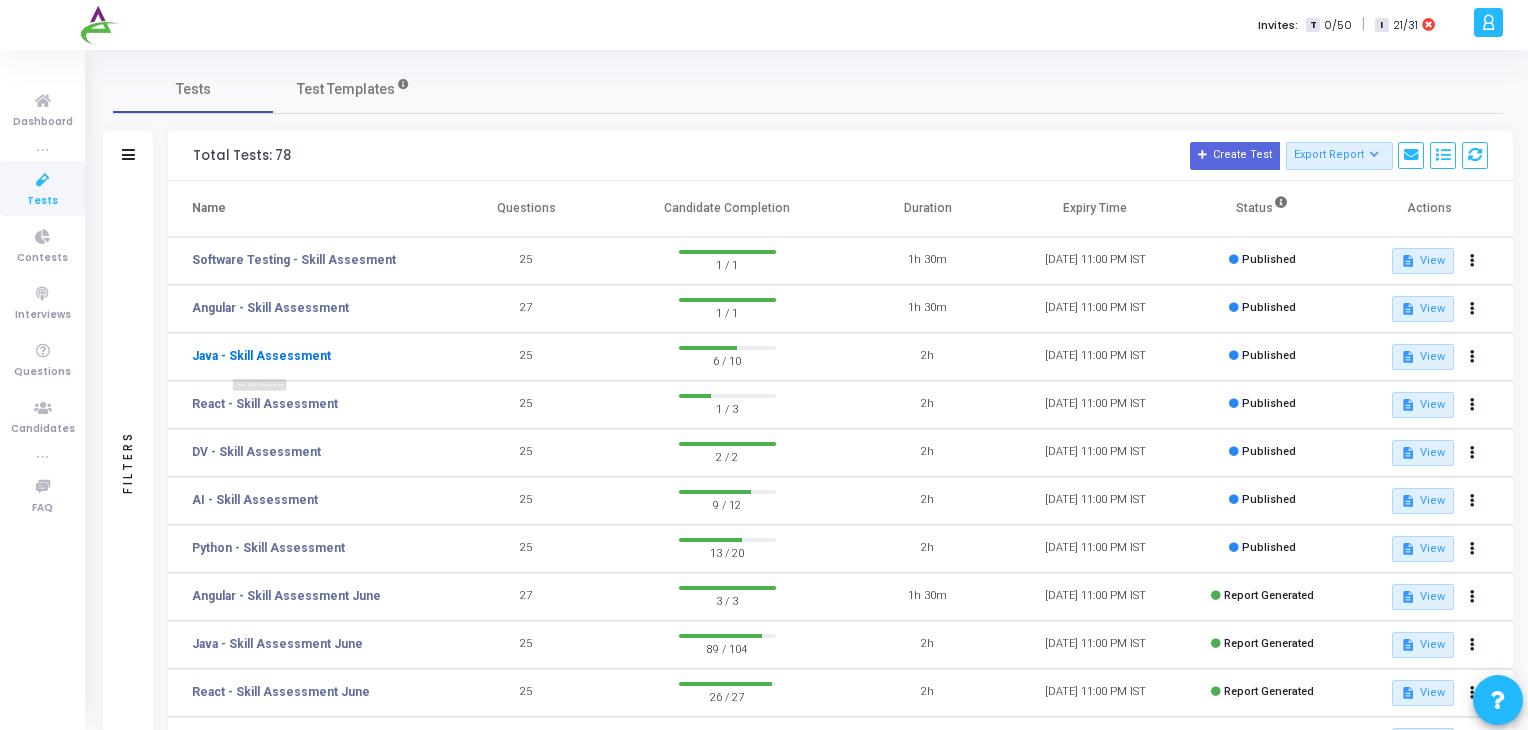click on "Java - Skill Assessment" 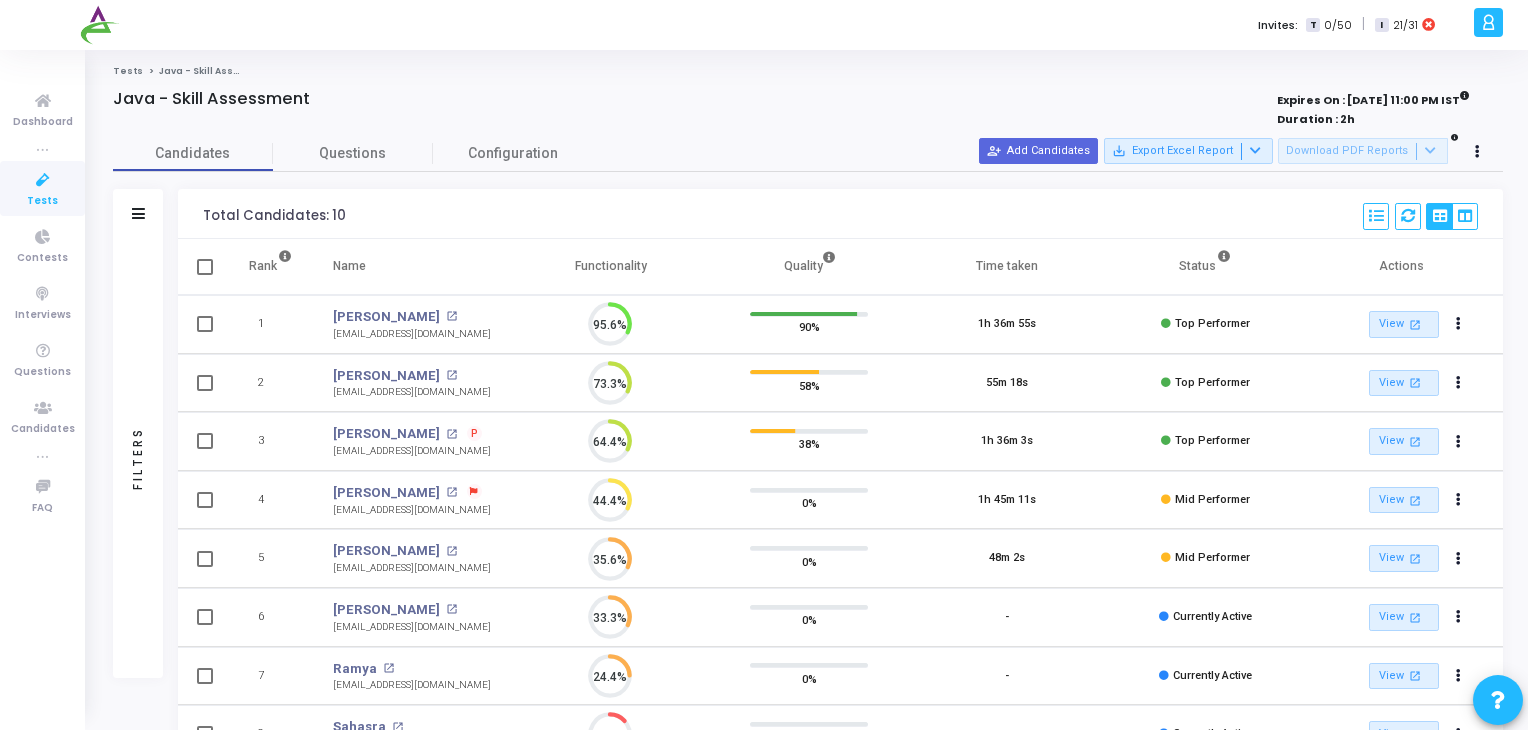 scroll, scrollTop: 8, scrollLeft: 8, axis: both 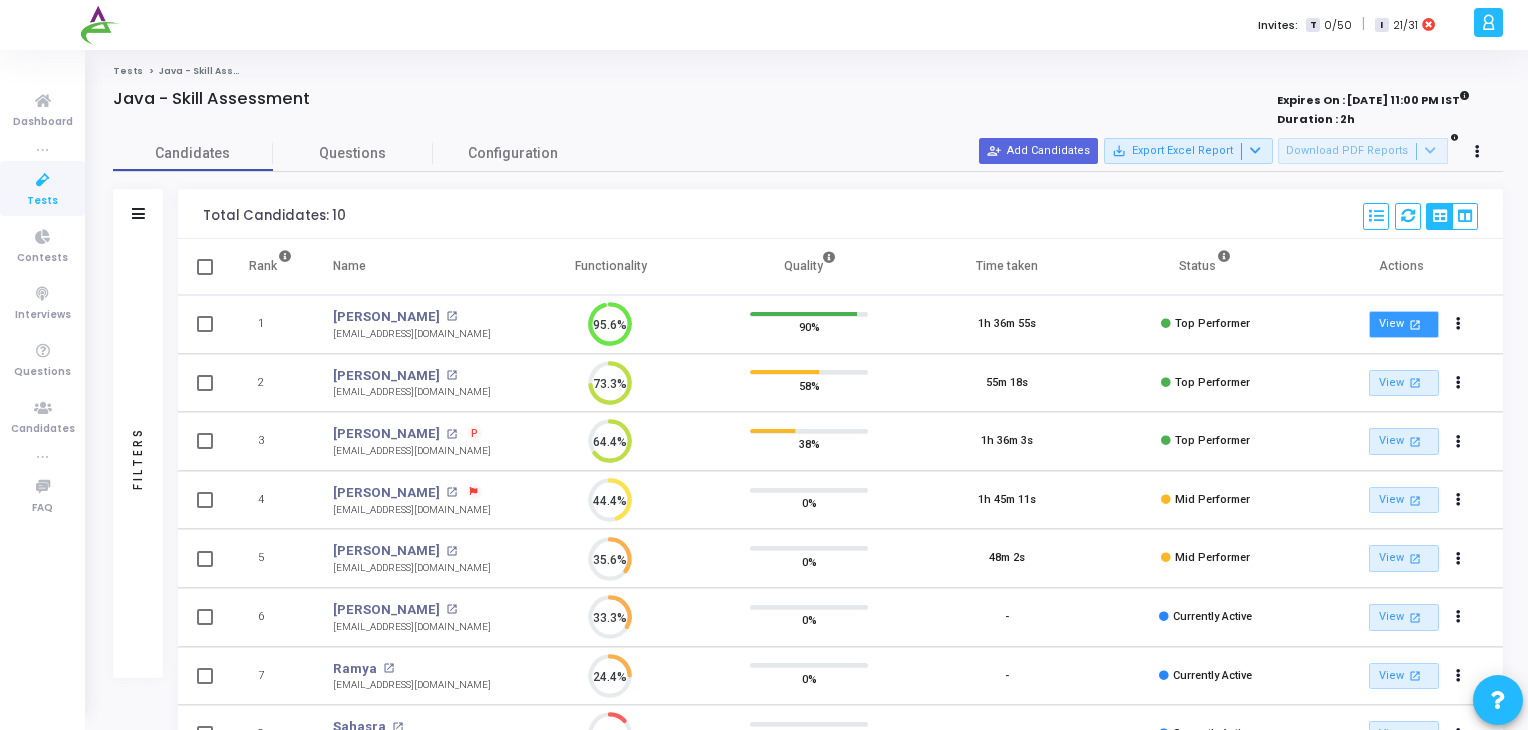 click on "open_in_new" at bounding box center (1415, 324) 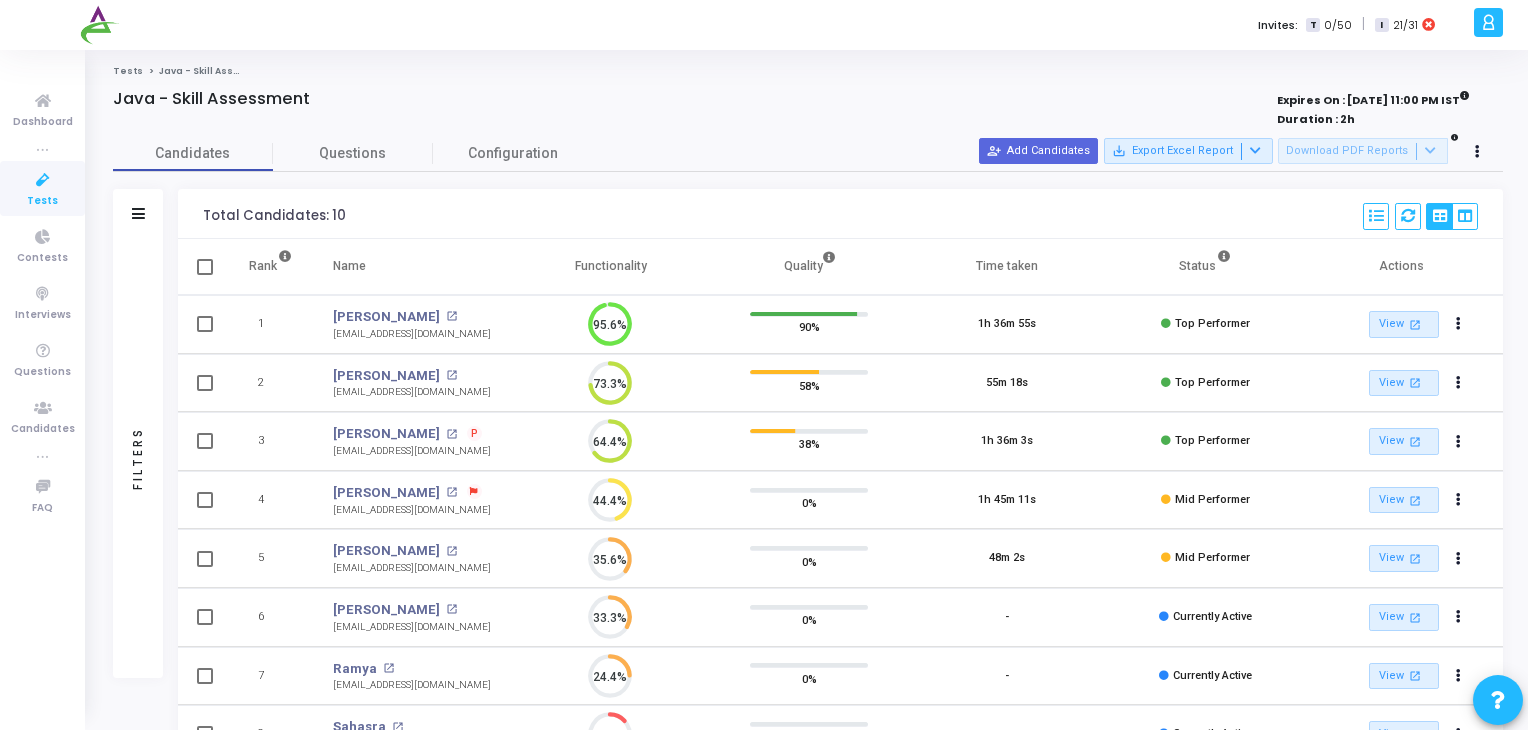 click on "Tests" at bounding box center (42, 201) 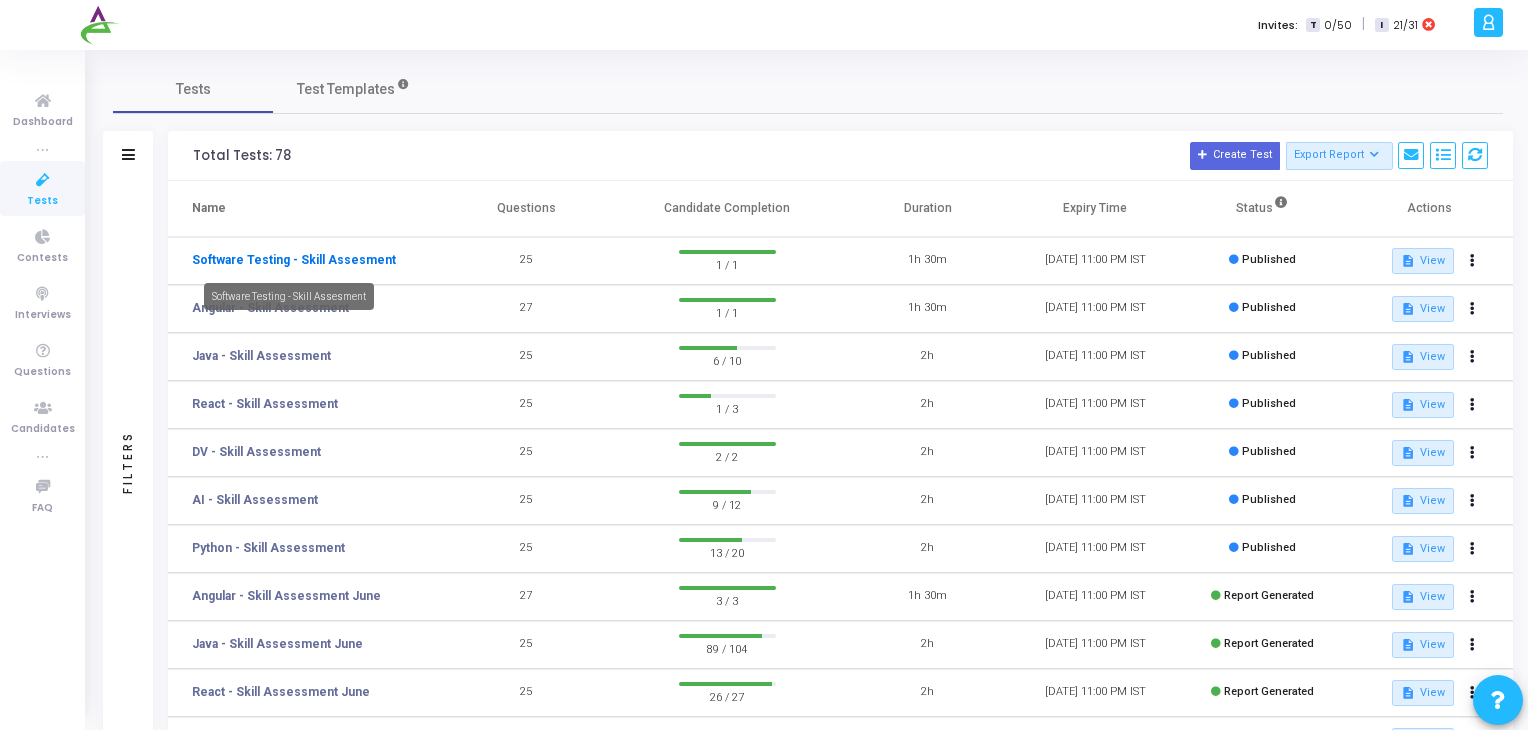 click on "Software Testing - Skill Assesment" at bounding box center [294, 260] 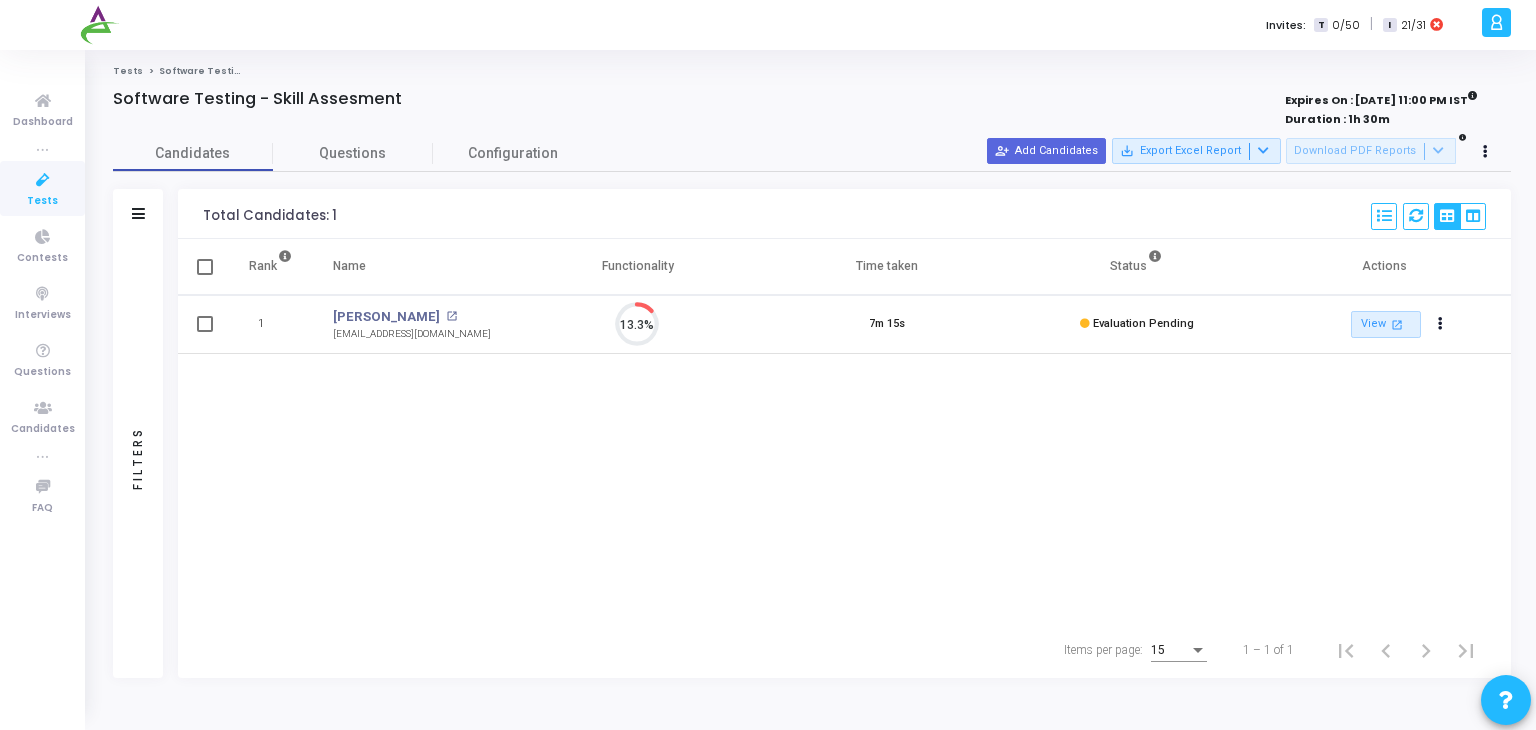scroll, scrollTop: 8, scrollLeft: 8, axis: both 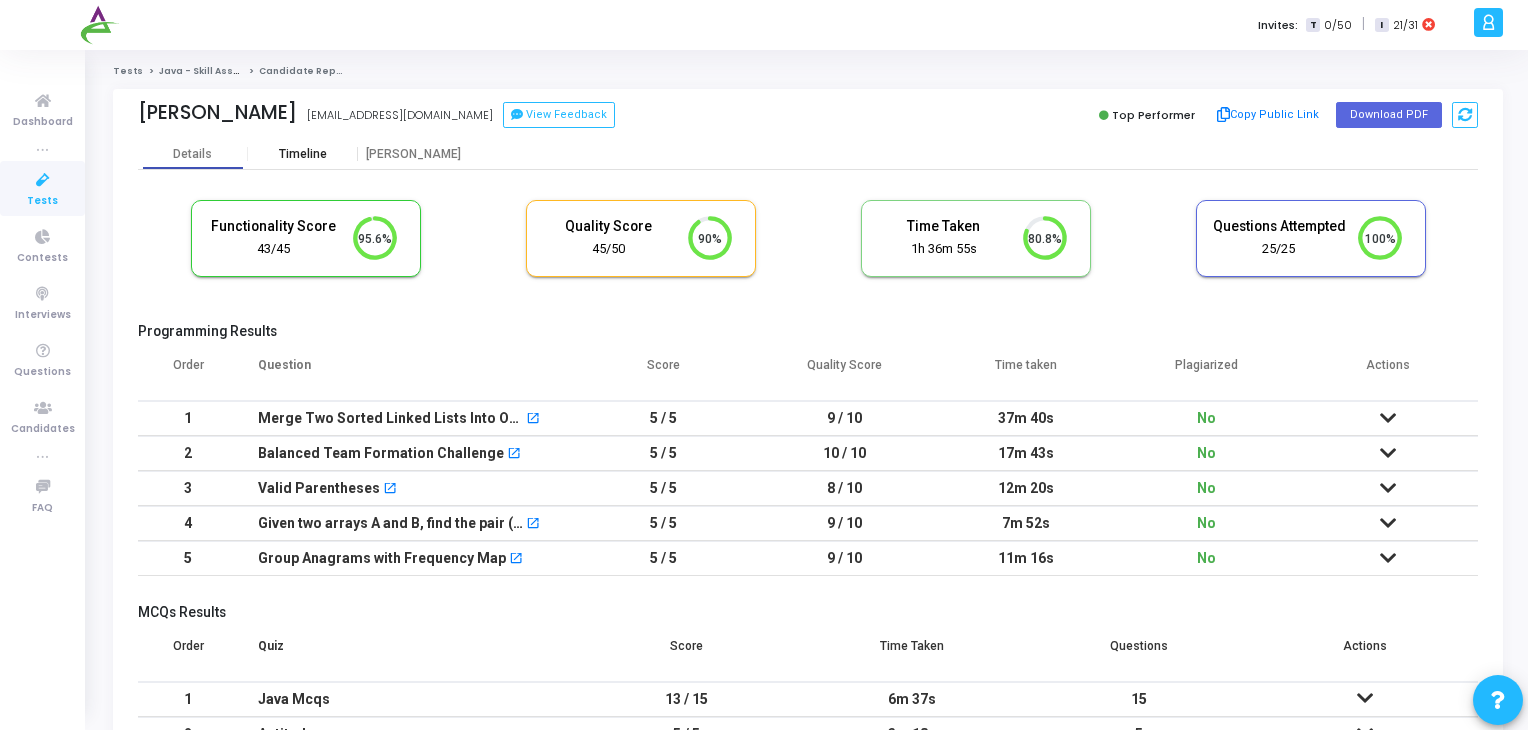 click on "Timeline" at bounding box center (303, 154) 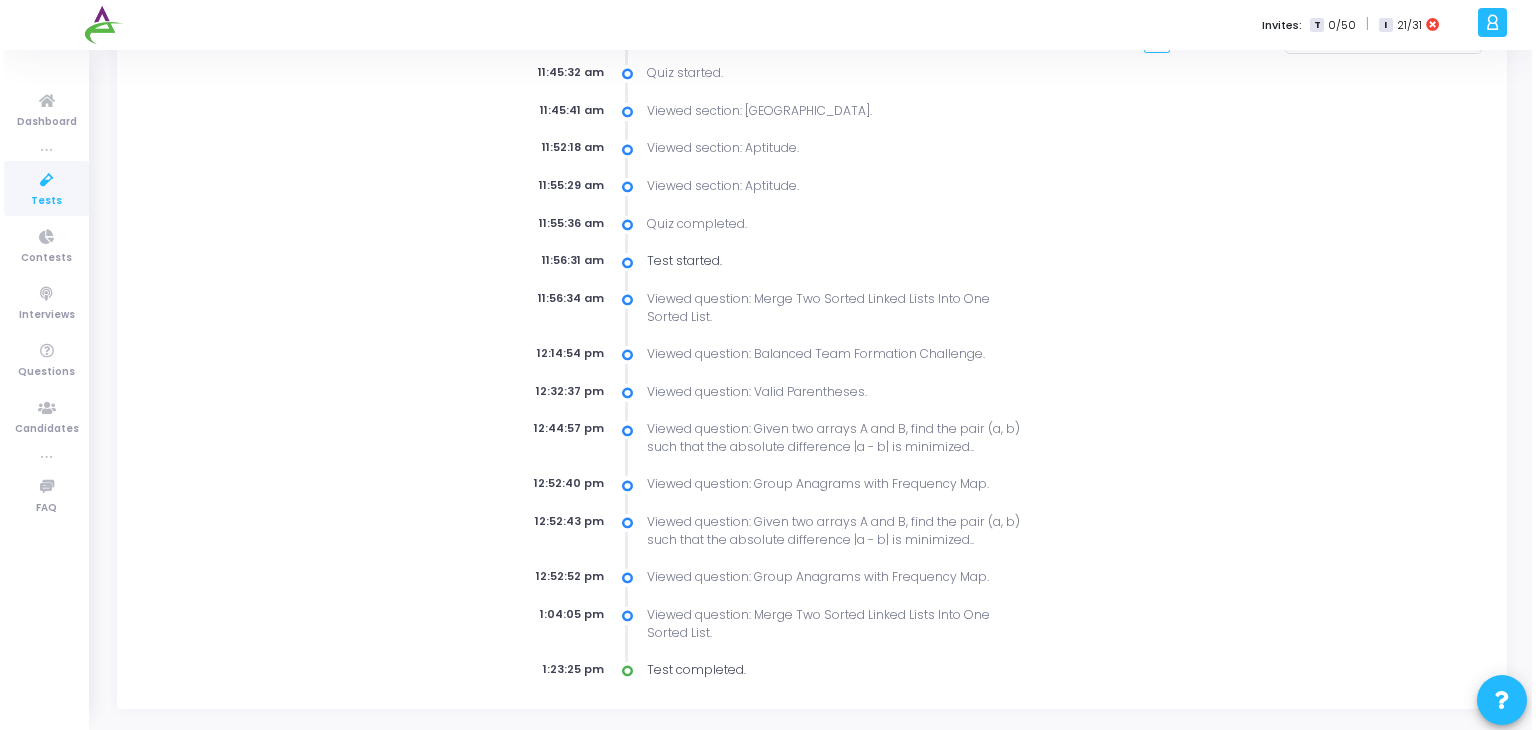 scroll, scrollTop: 0, scrollLeft: 0, axis: both 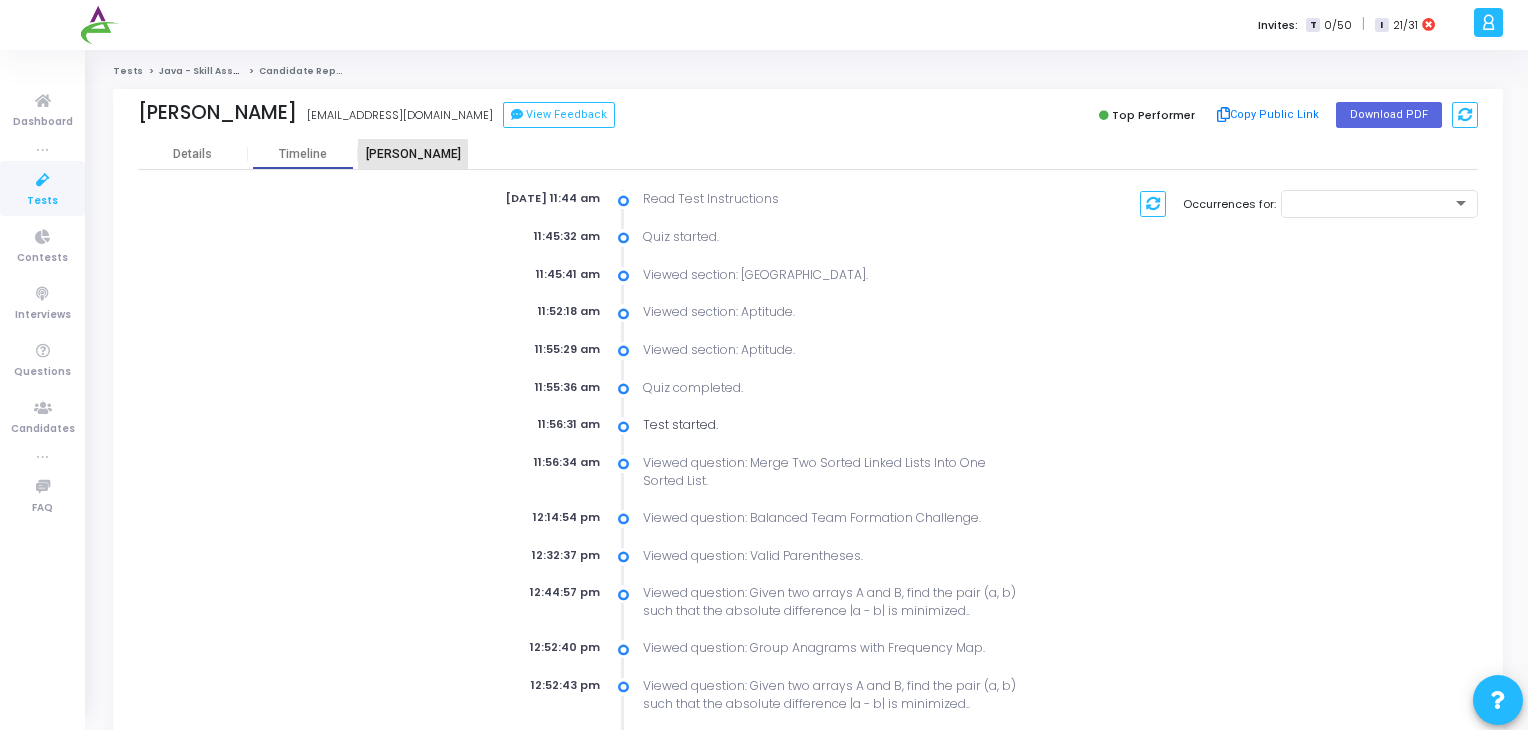click on "[PERSON_NAME]" at bounding box center [413, 154] 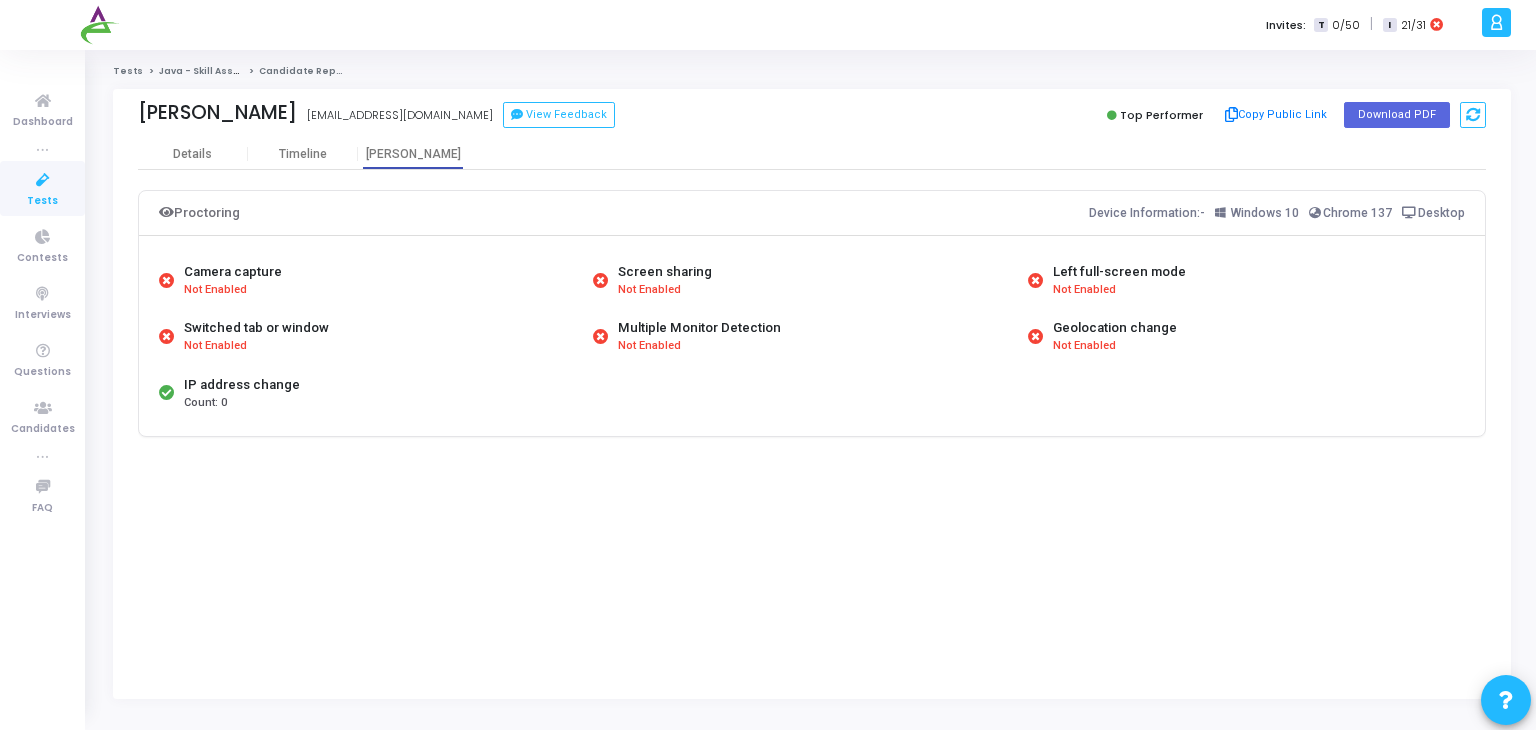 click at bounding box center [43, 180] 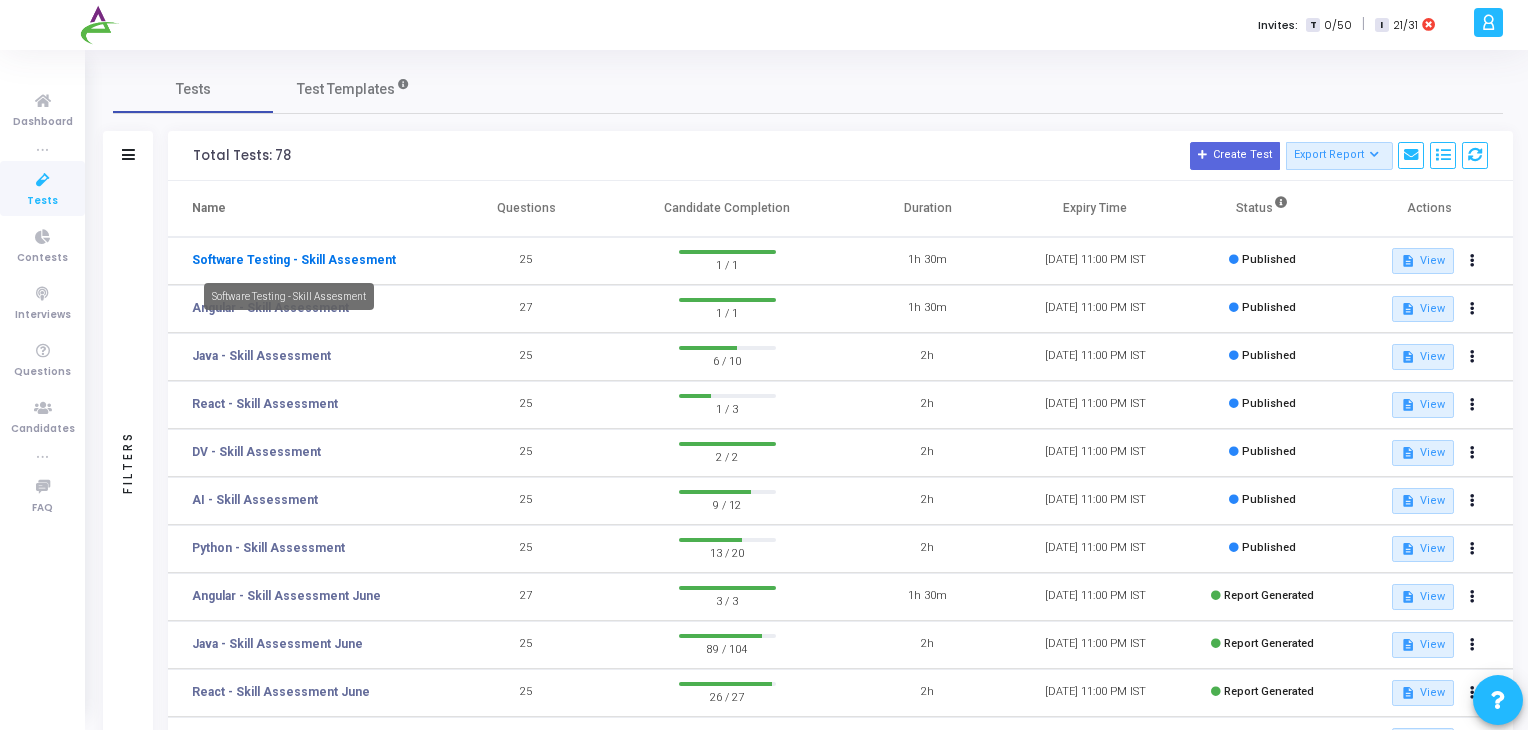 click on "Software Testing - Skill Assesment" at bounding box center (294, 260) 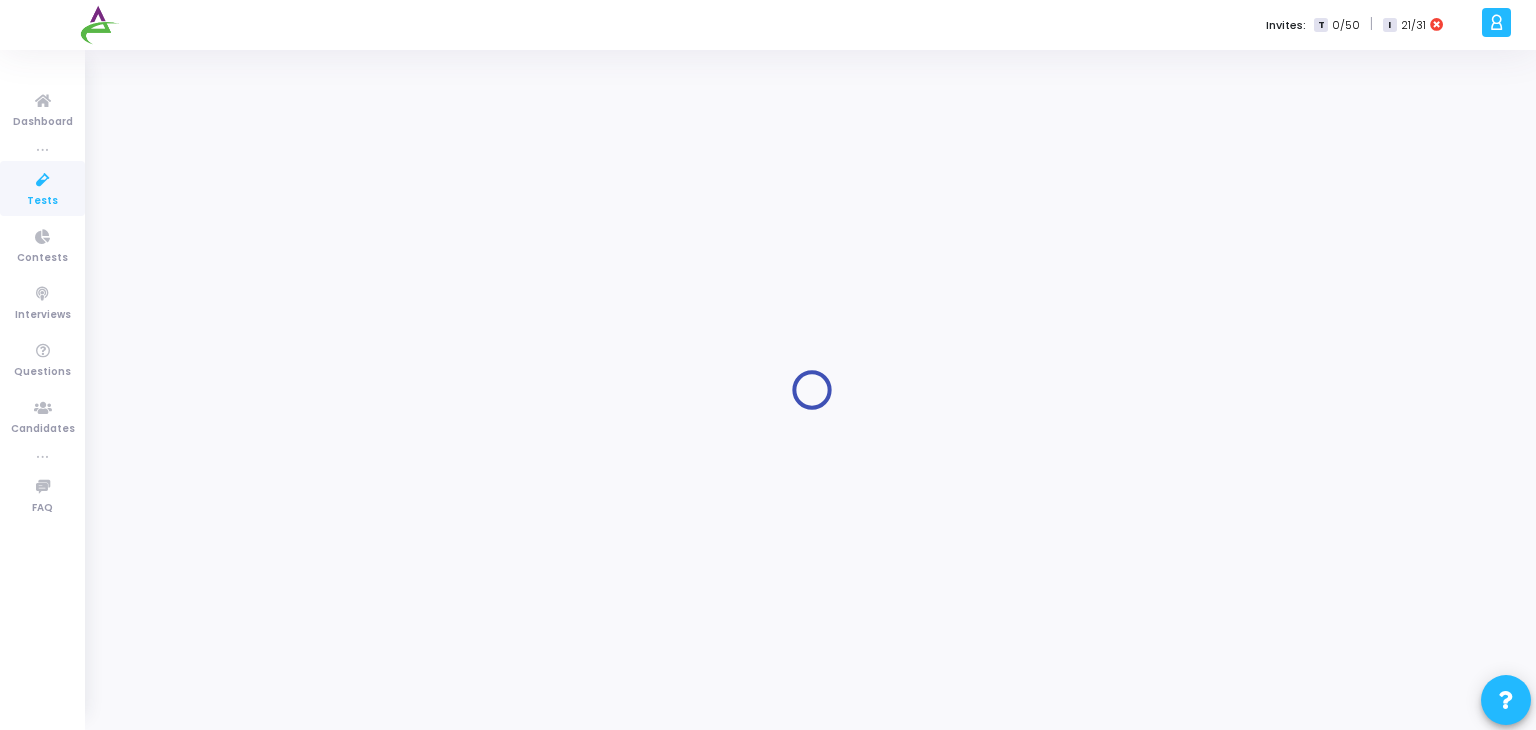 click at bounding box center [43, 180] 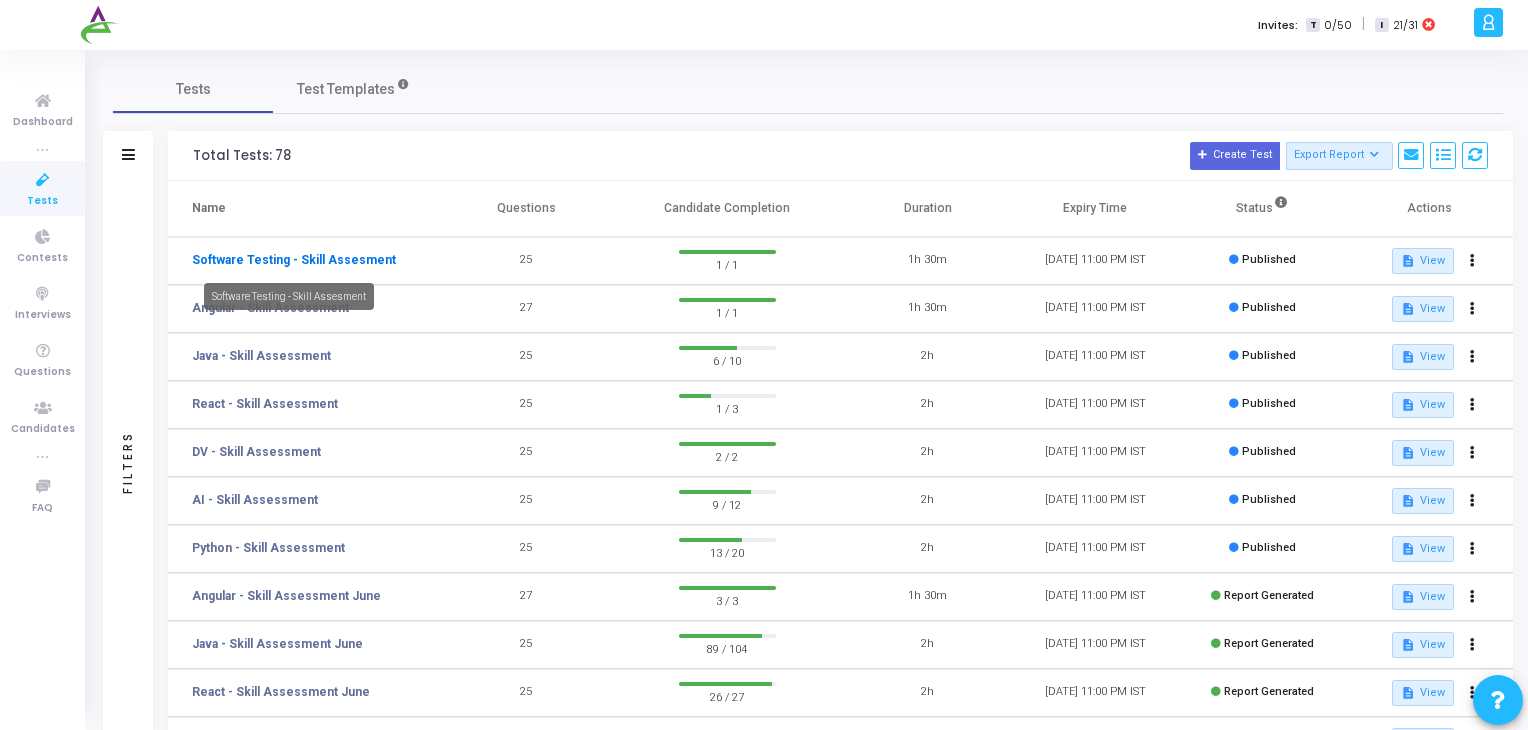 click on "Software Testing - Skill Assesment" at bounding box center (294, 260) 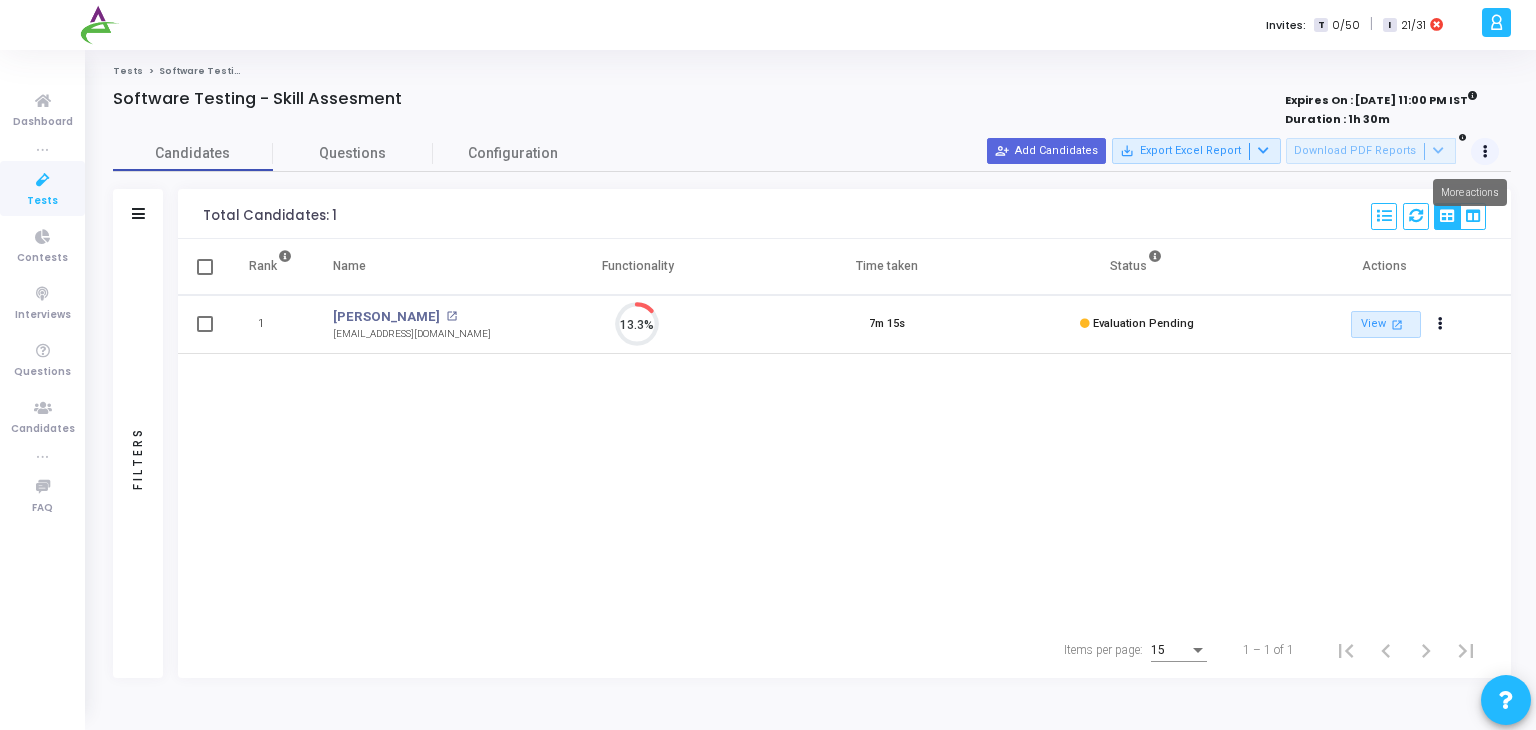 scroll, scrollTop: 8, scrollLeft: 8, axis: both 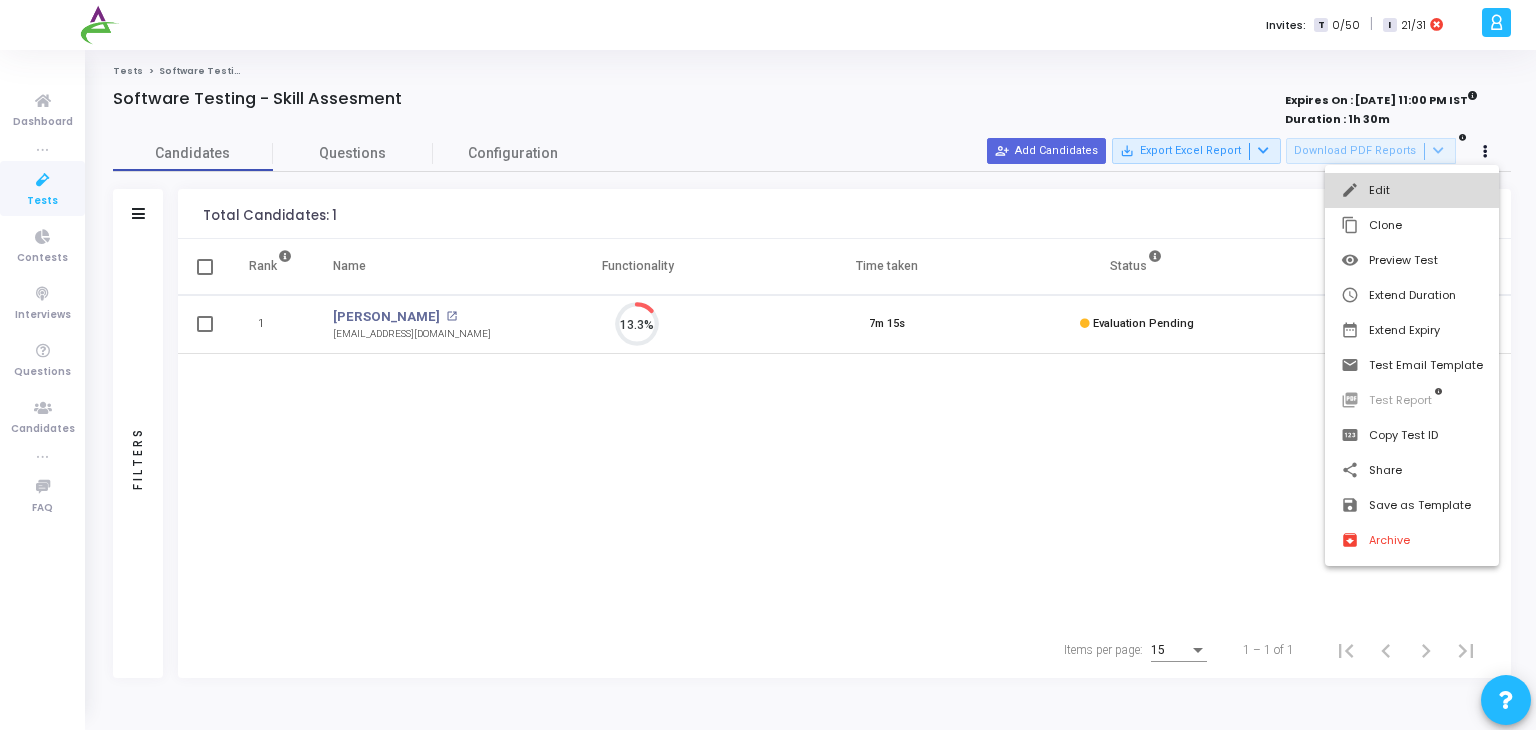 click on "edit  Edit" at bounding box center (1412, 190) 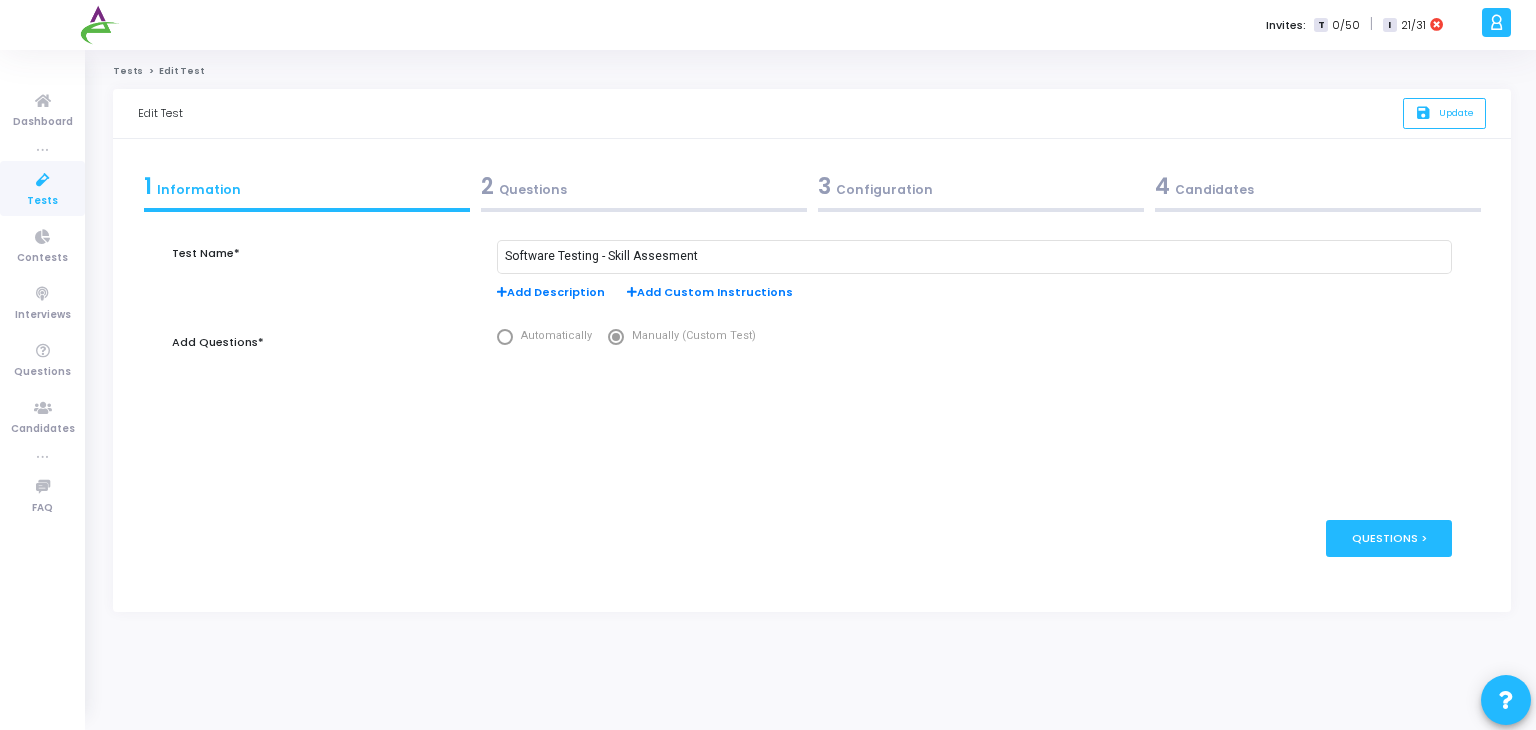 click on "3  Configuration" at bounding box center (981, 186) 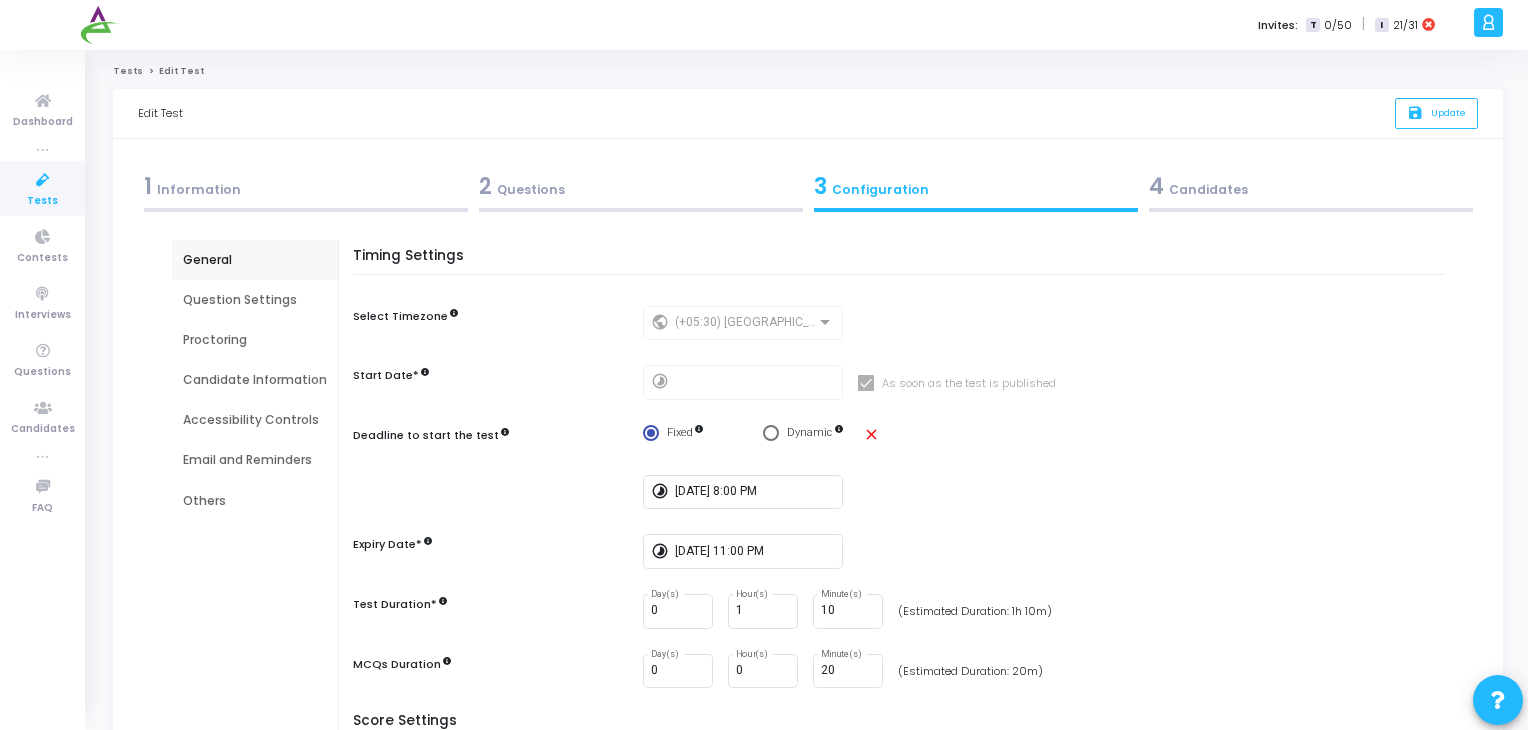 click on "Proctoring" at bounding box center [255, 340] 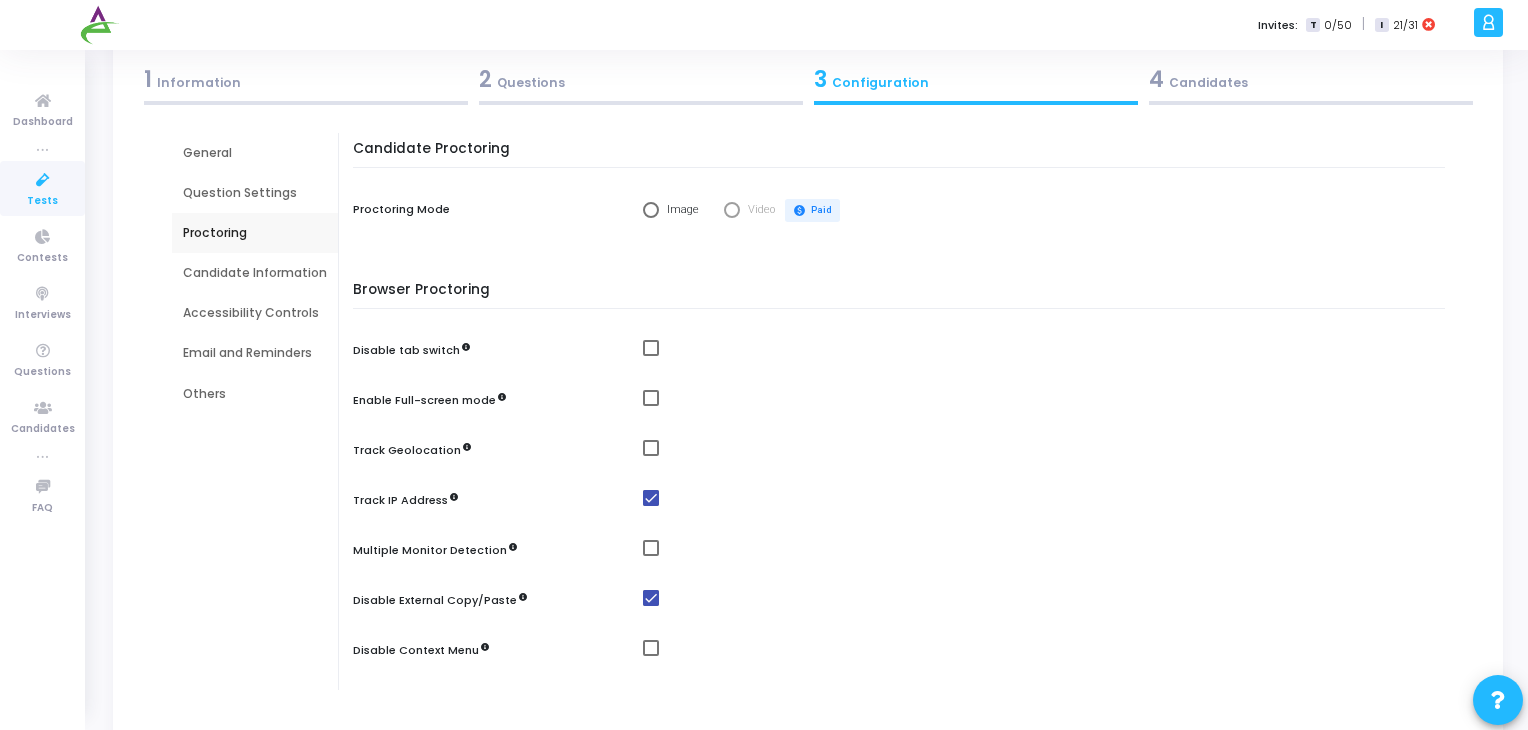 scroll, scrollTop: 108, scrollLeft: 0, axis: vertical 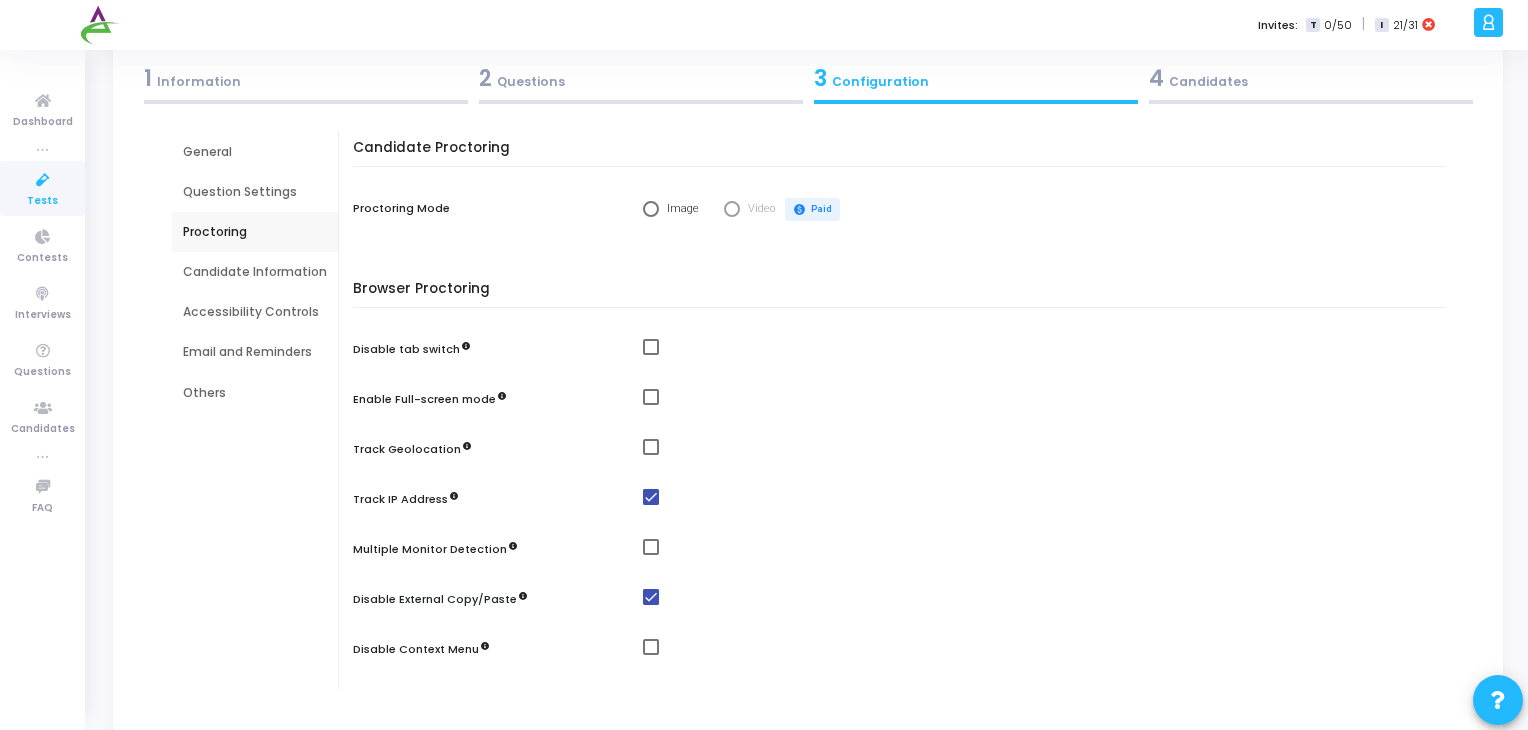 click on "General" at bounding box center (255, 152) 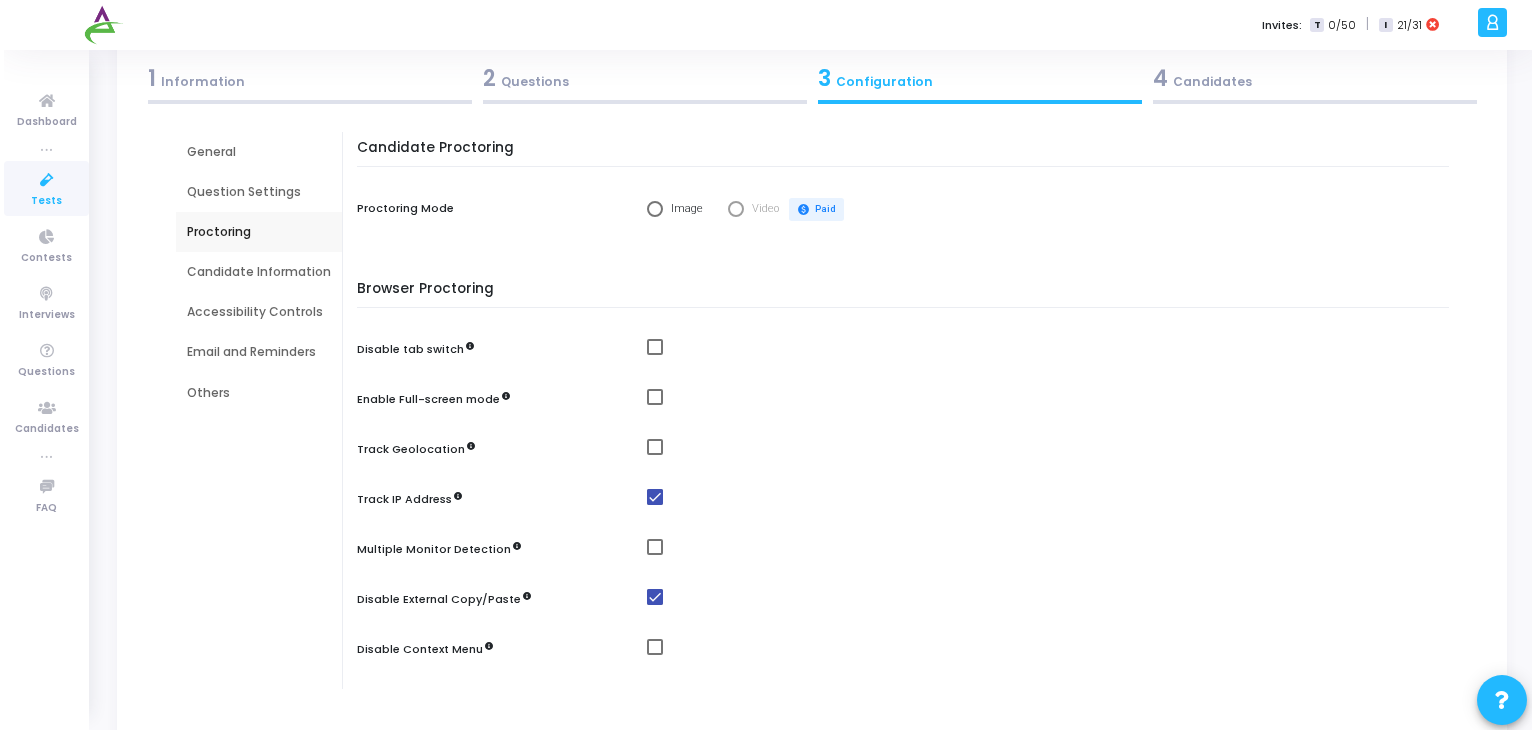 scroll, scrollTop: 0, scrollLeft: 0, axis: both 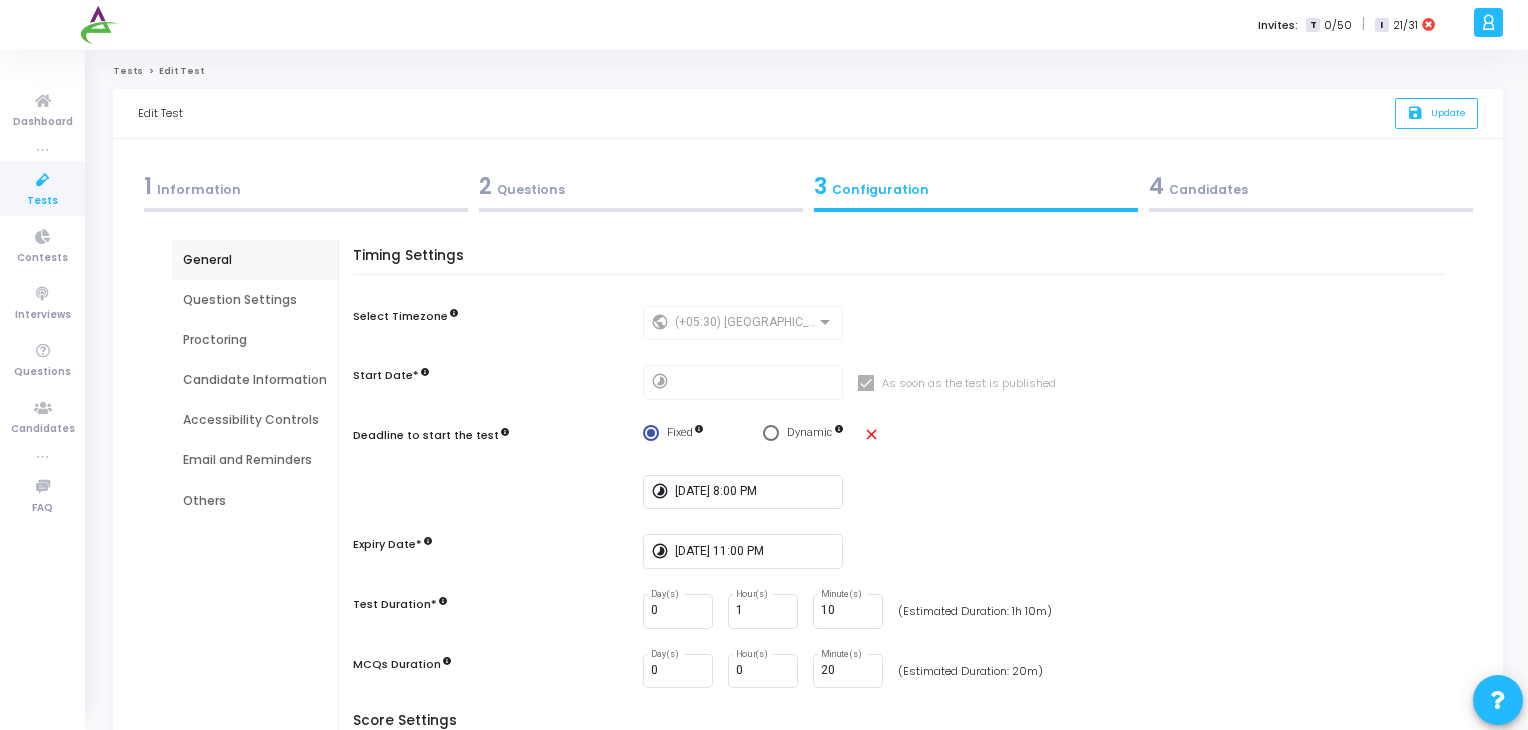 click at bounding box center [43, 180] 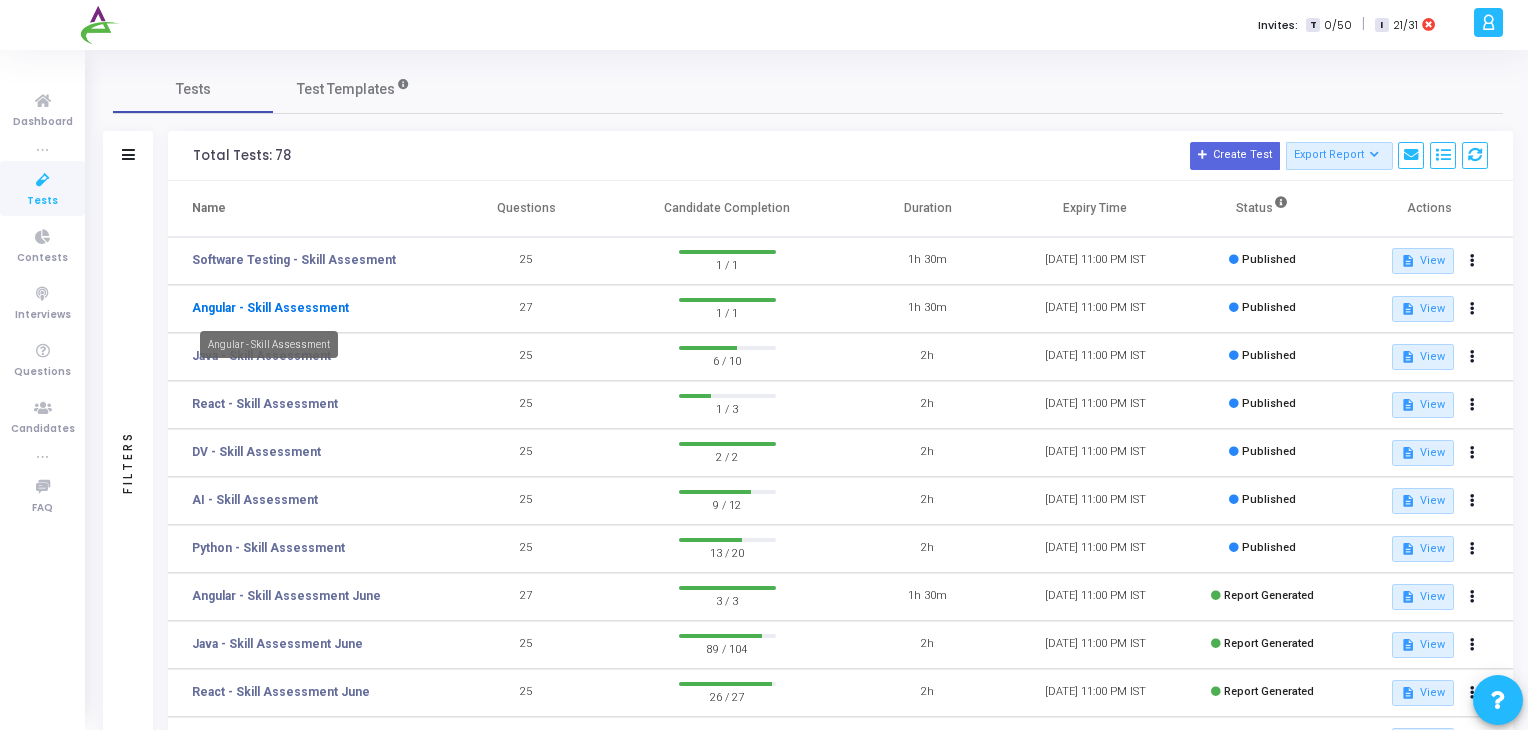 click on "Angular - Skill Assessment" 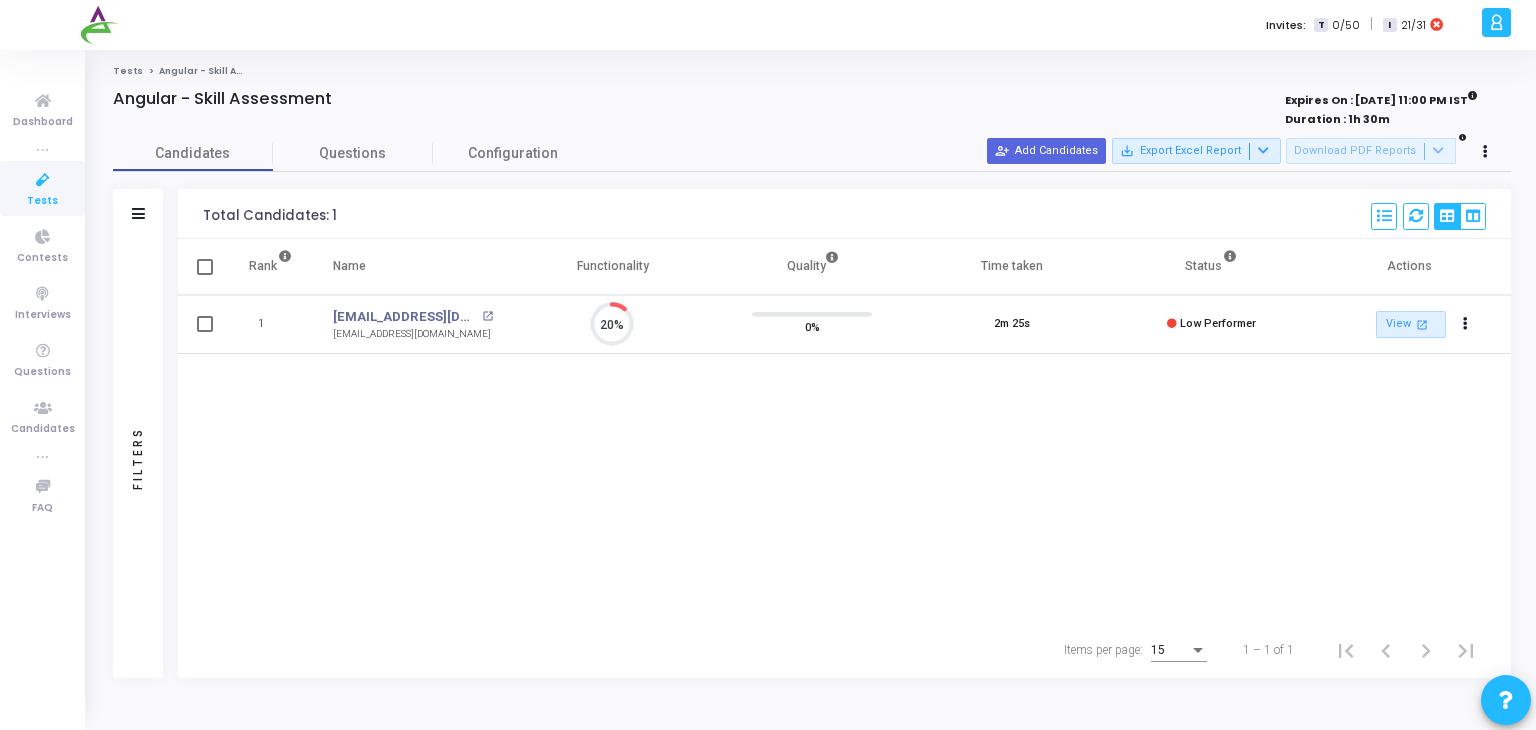scroll, scrollTop: 8, scrollLeft: 8, axis: both 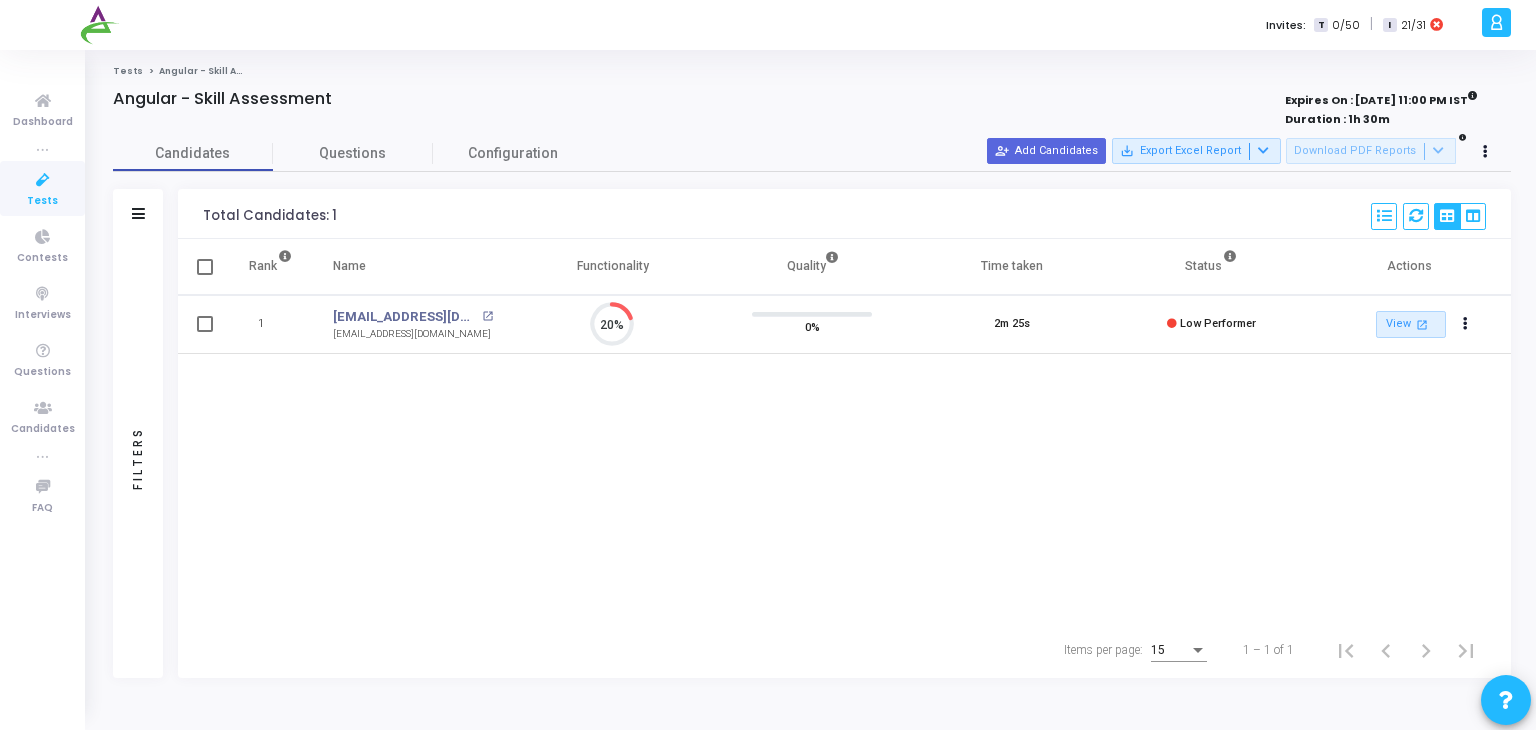 click at bounding box center (43, 180) 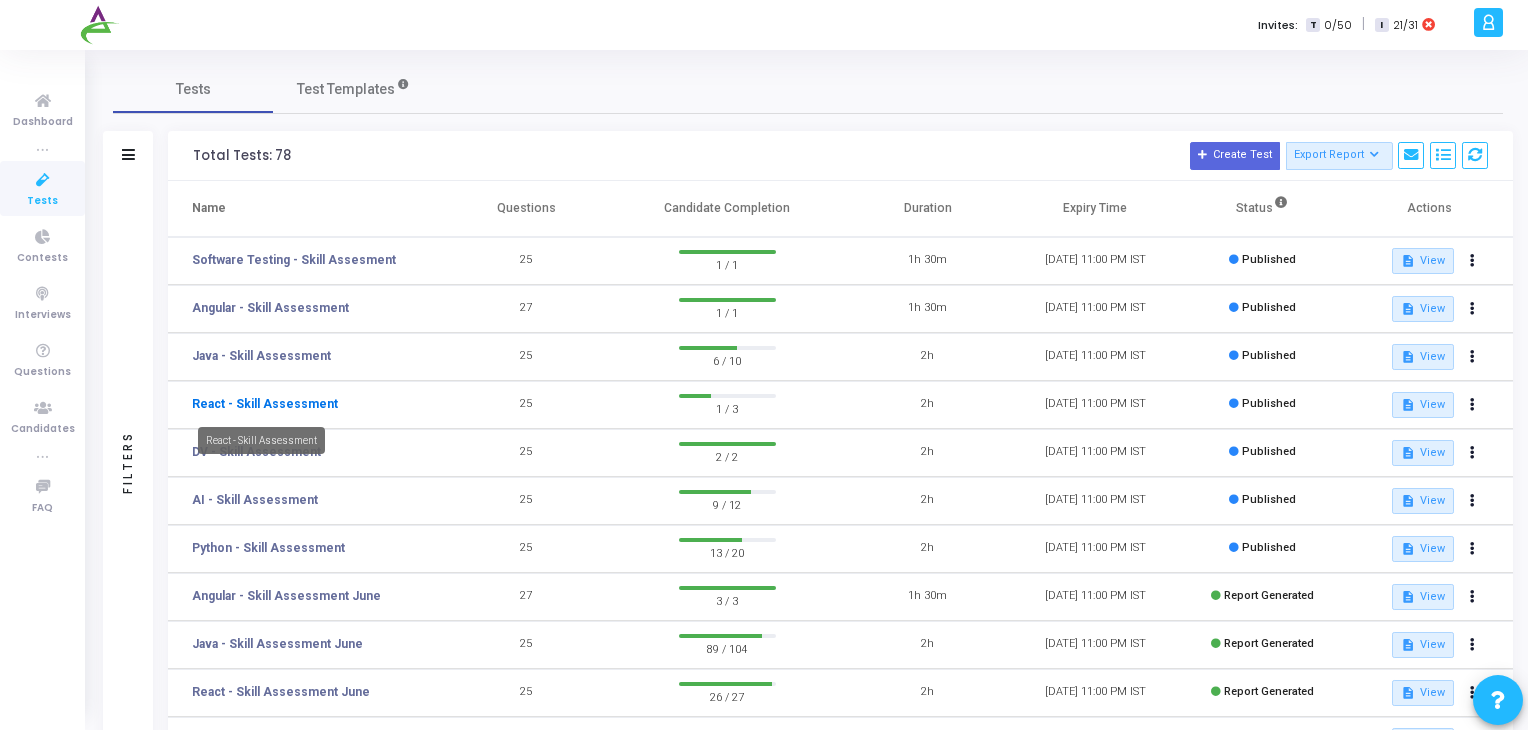 click on "React - Skill Assessment" 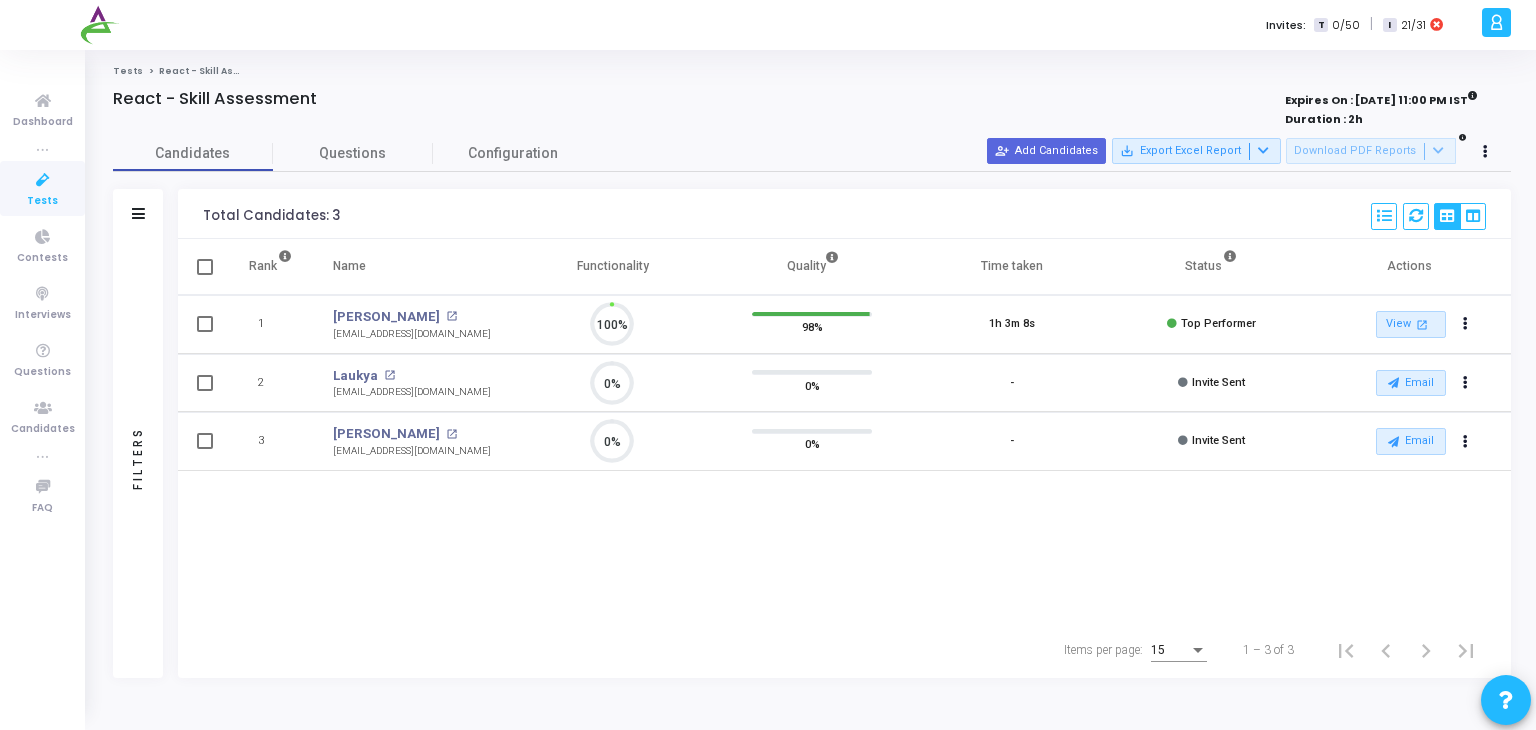 scroll, scrollTop: 8, scrollLeft: 8, axis: both 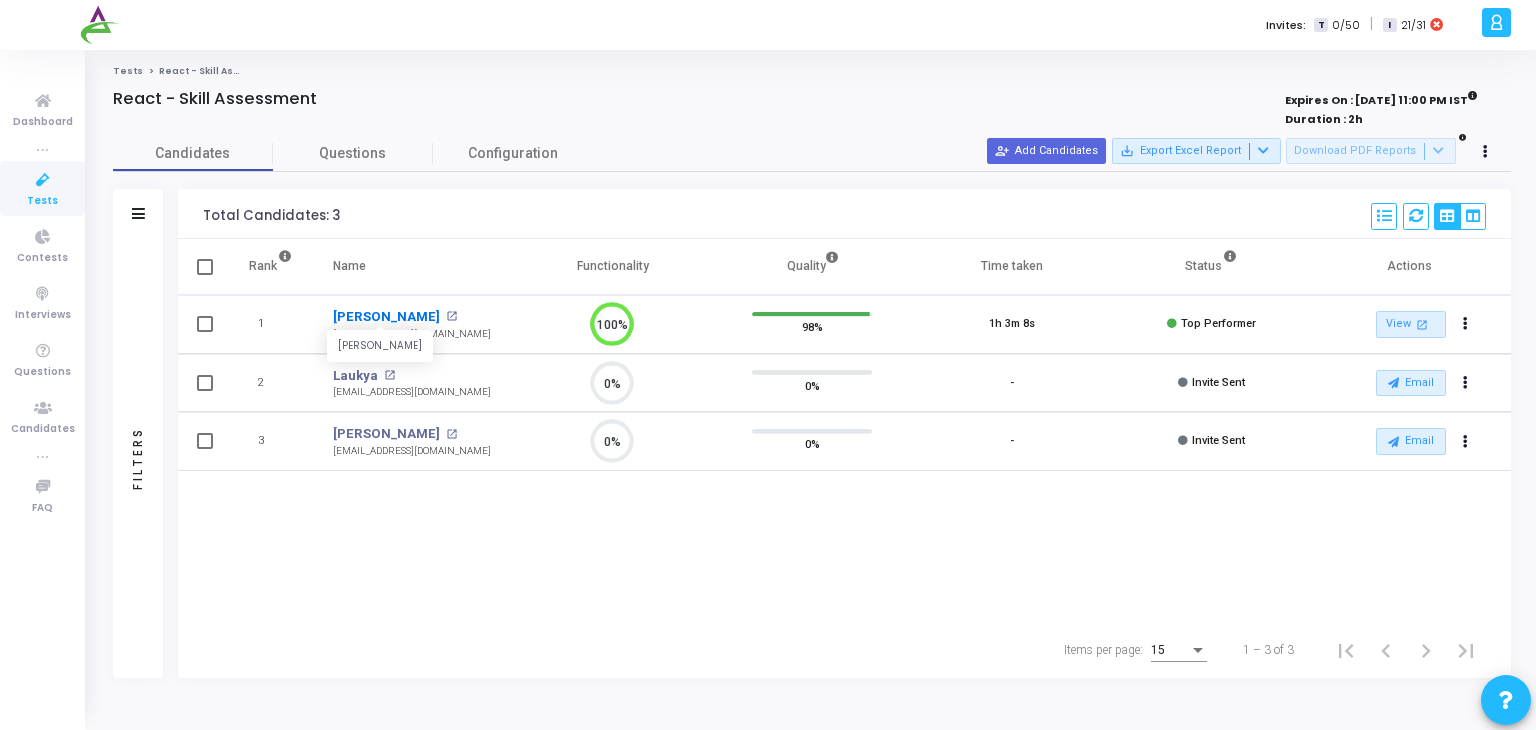 click on "[PERSON_NAME]" at bounding box center (386, 317) 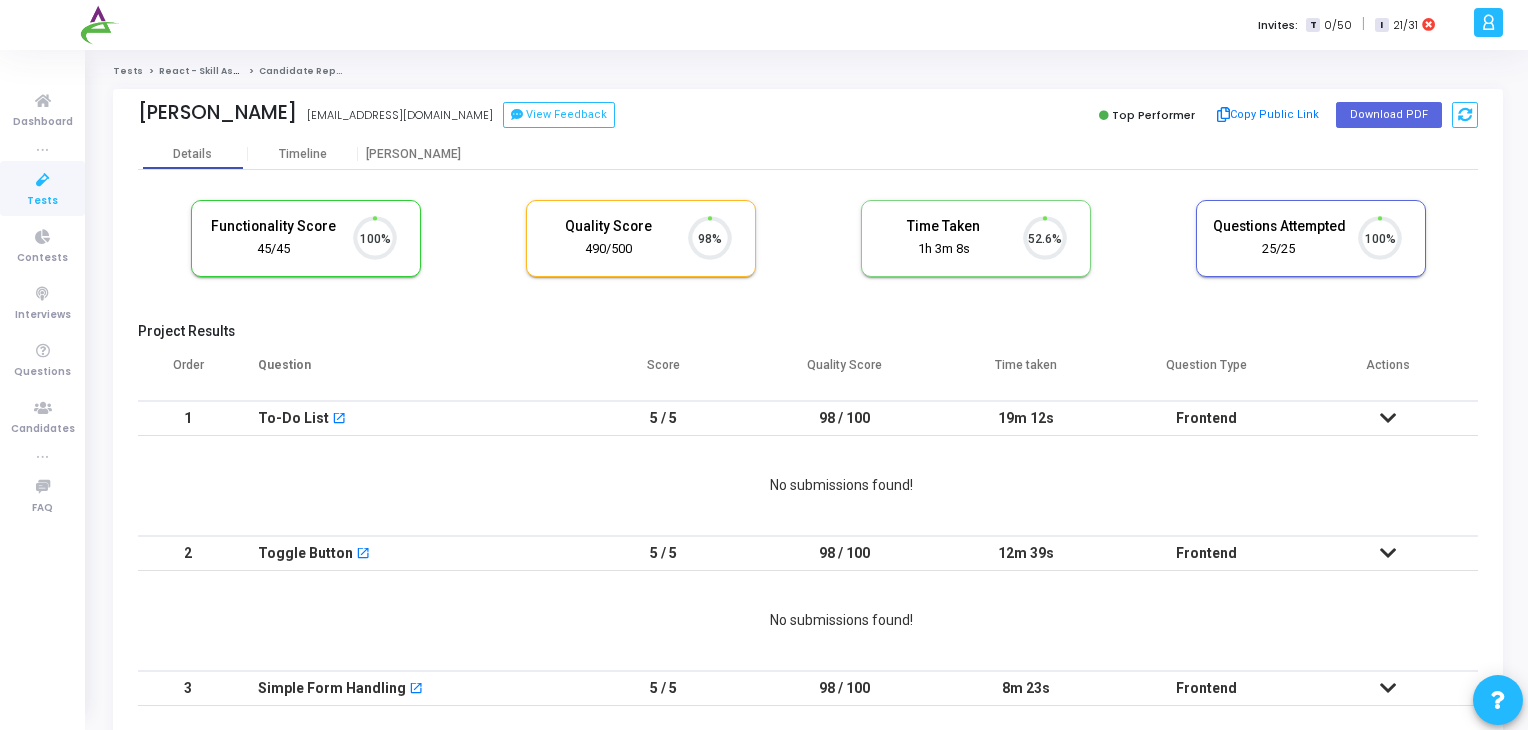 scroll, scrollTop: 8, scrollLeft: 8, axis: both 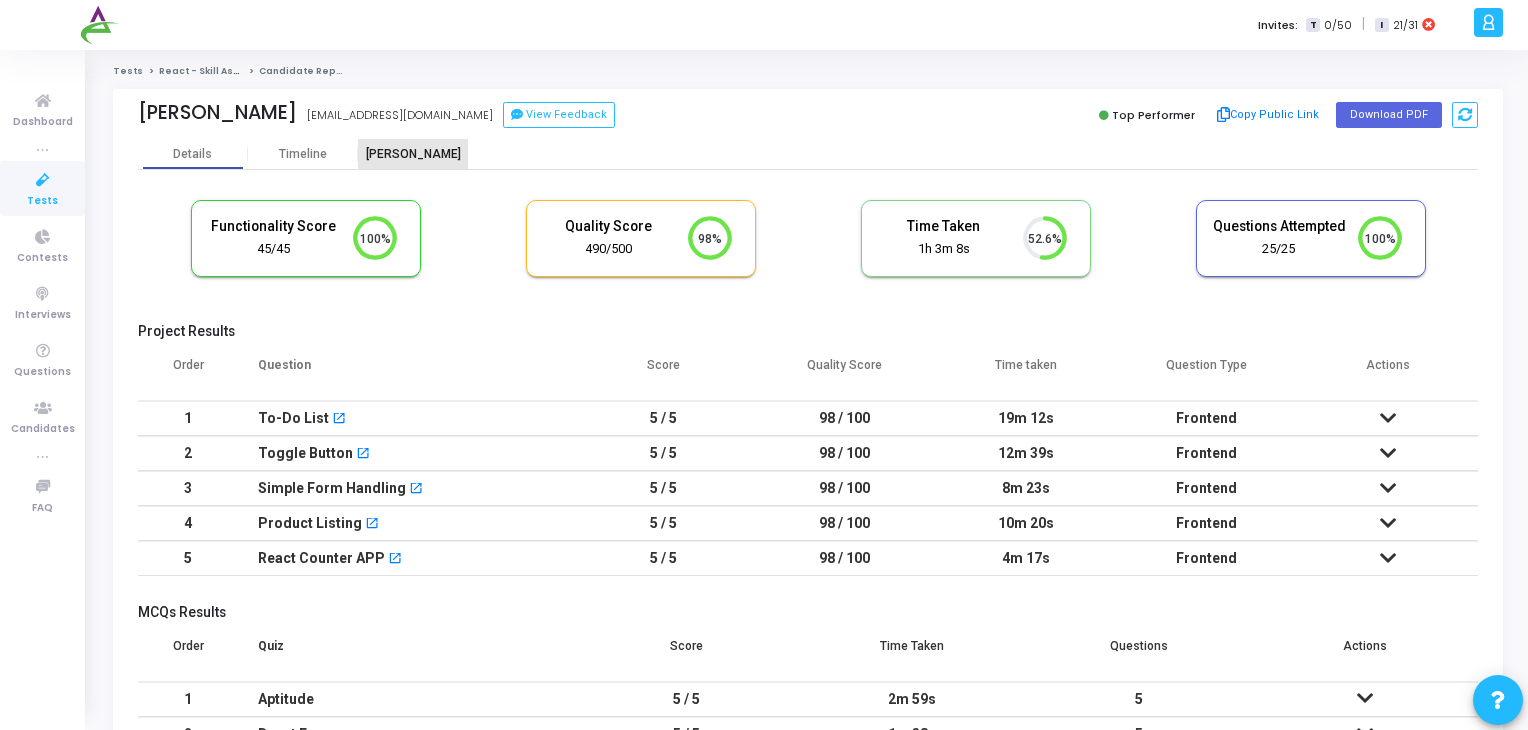 click on "[PERSON_NAME]" at bounding box center (413, 154) 